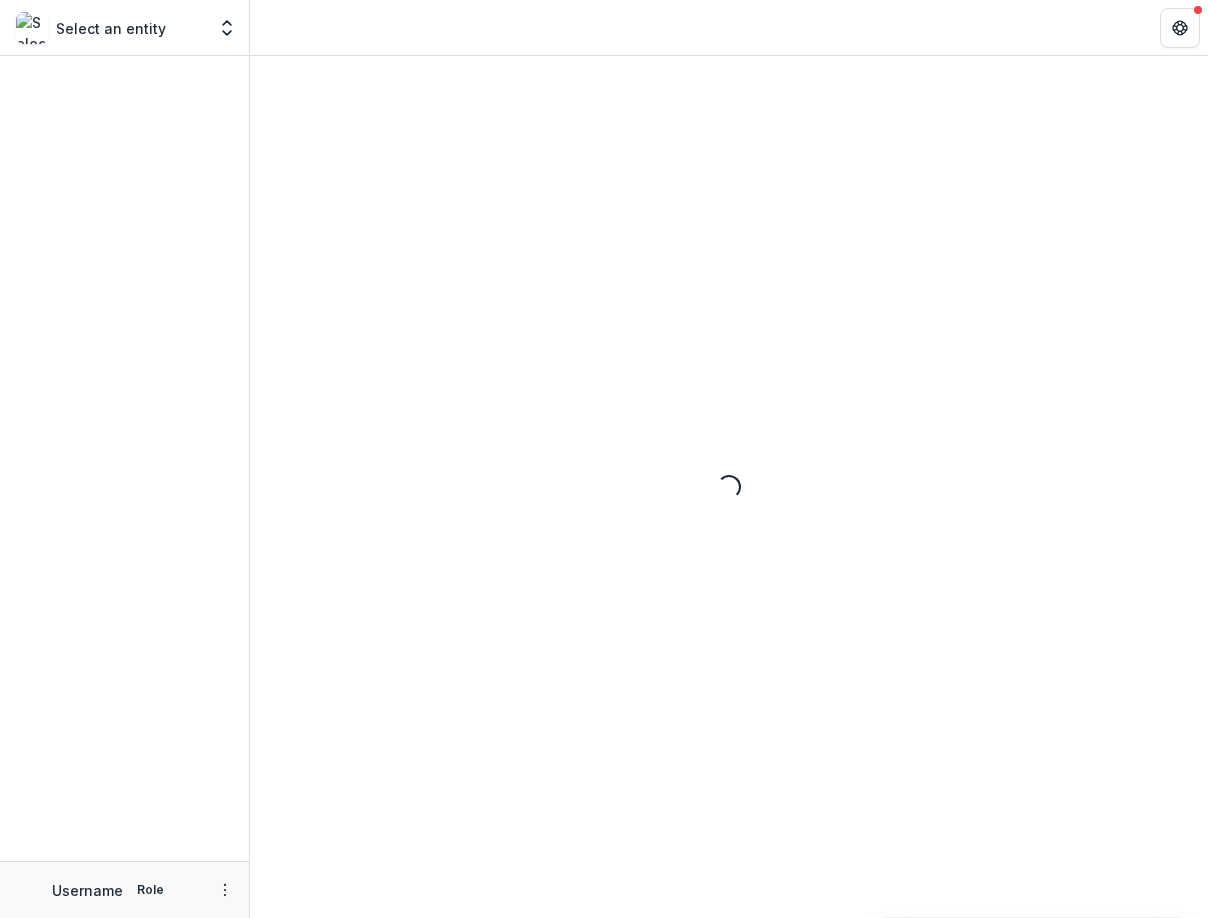 scroll, scrollTop: 0, scrollLeft: 0, axis: both 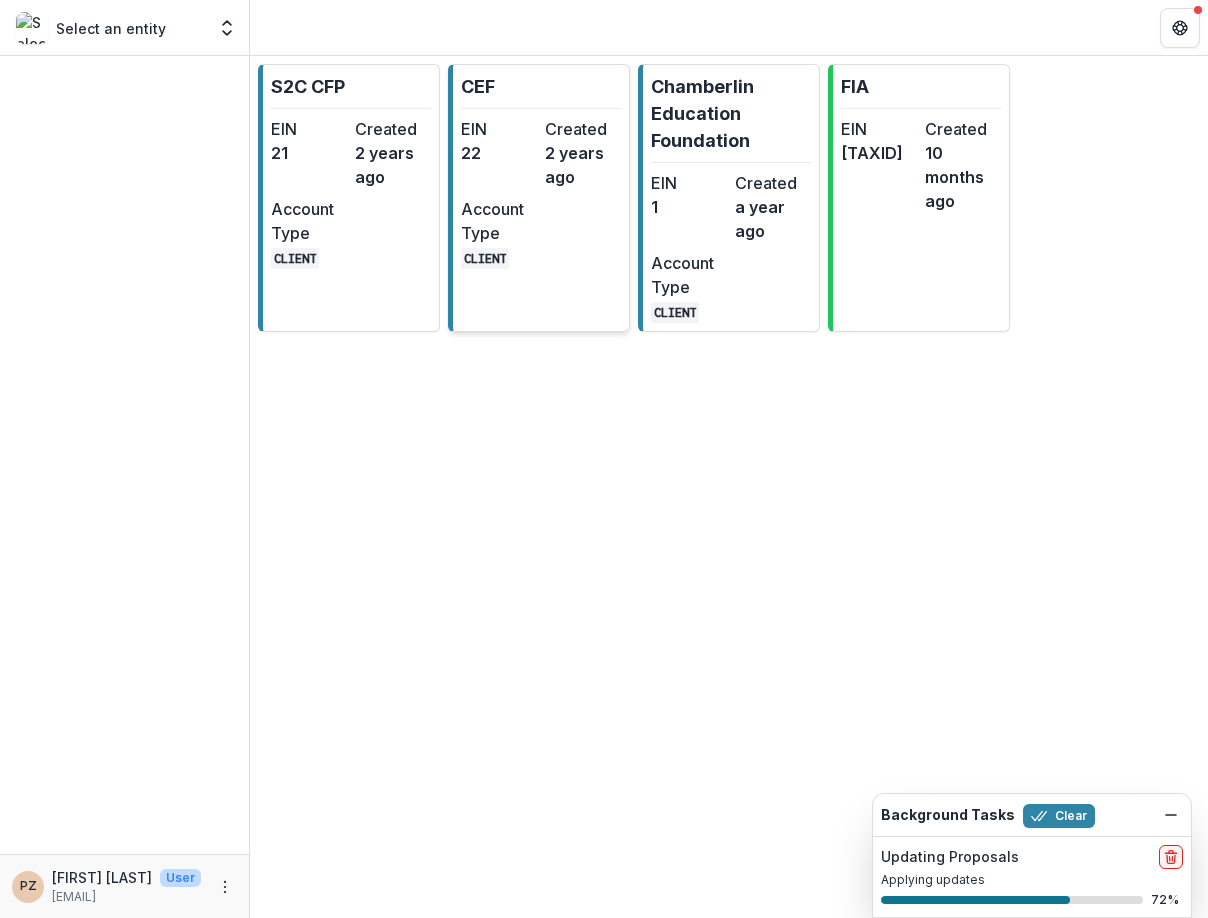 click on "EIN" at bounding box center [499, 129] 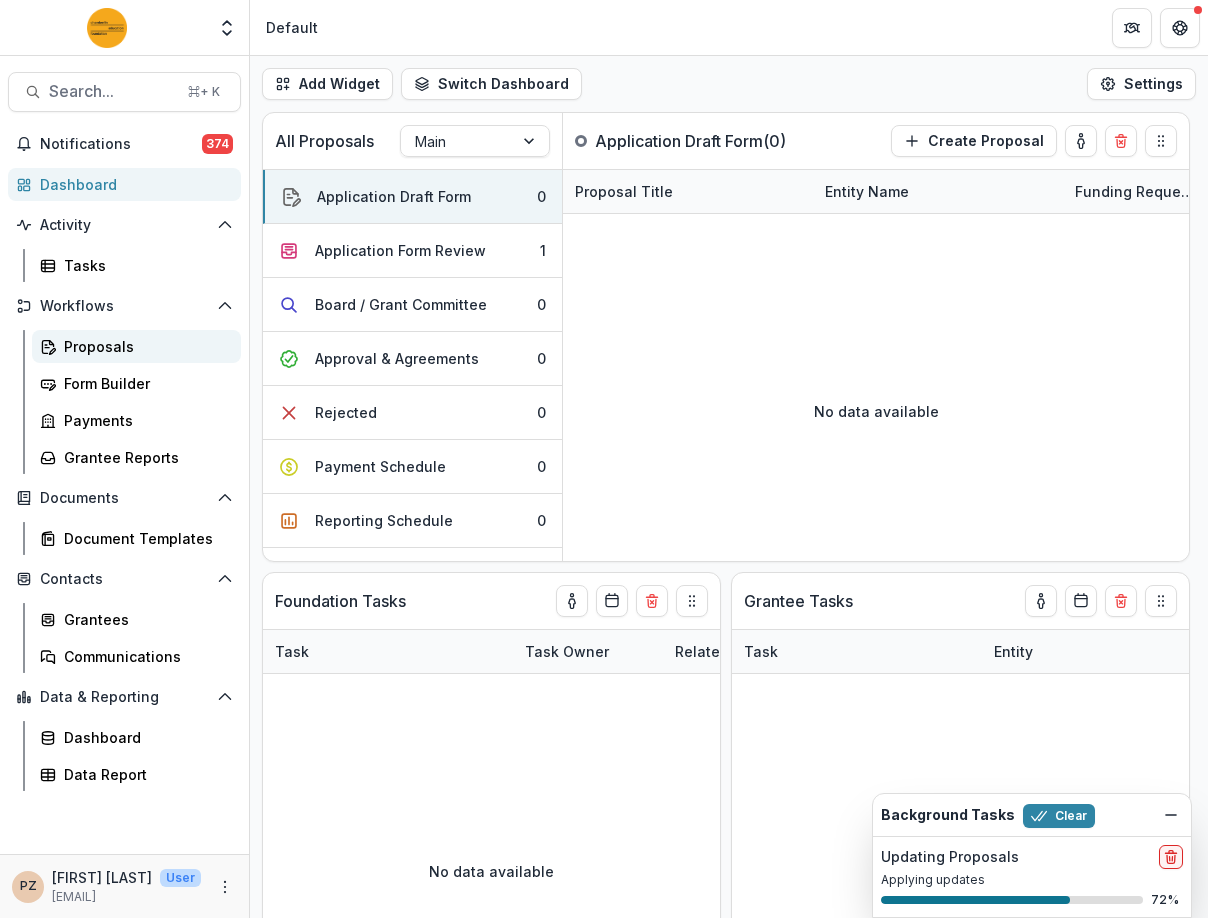 click on "Proposals" at bounding box center (144, 346) 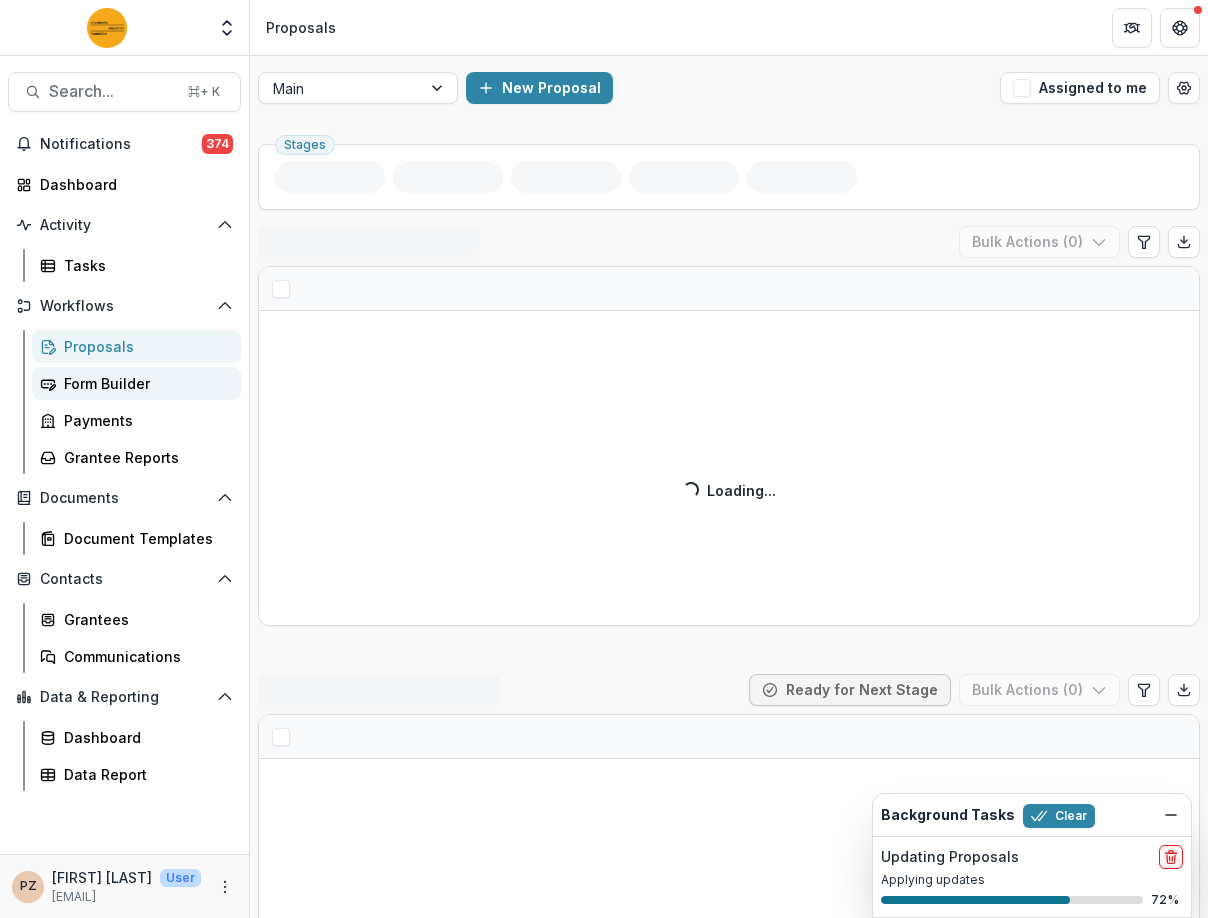 click on "Form Builder" at bounding box center (144, 383) 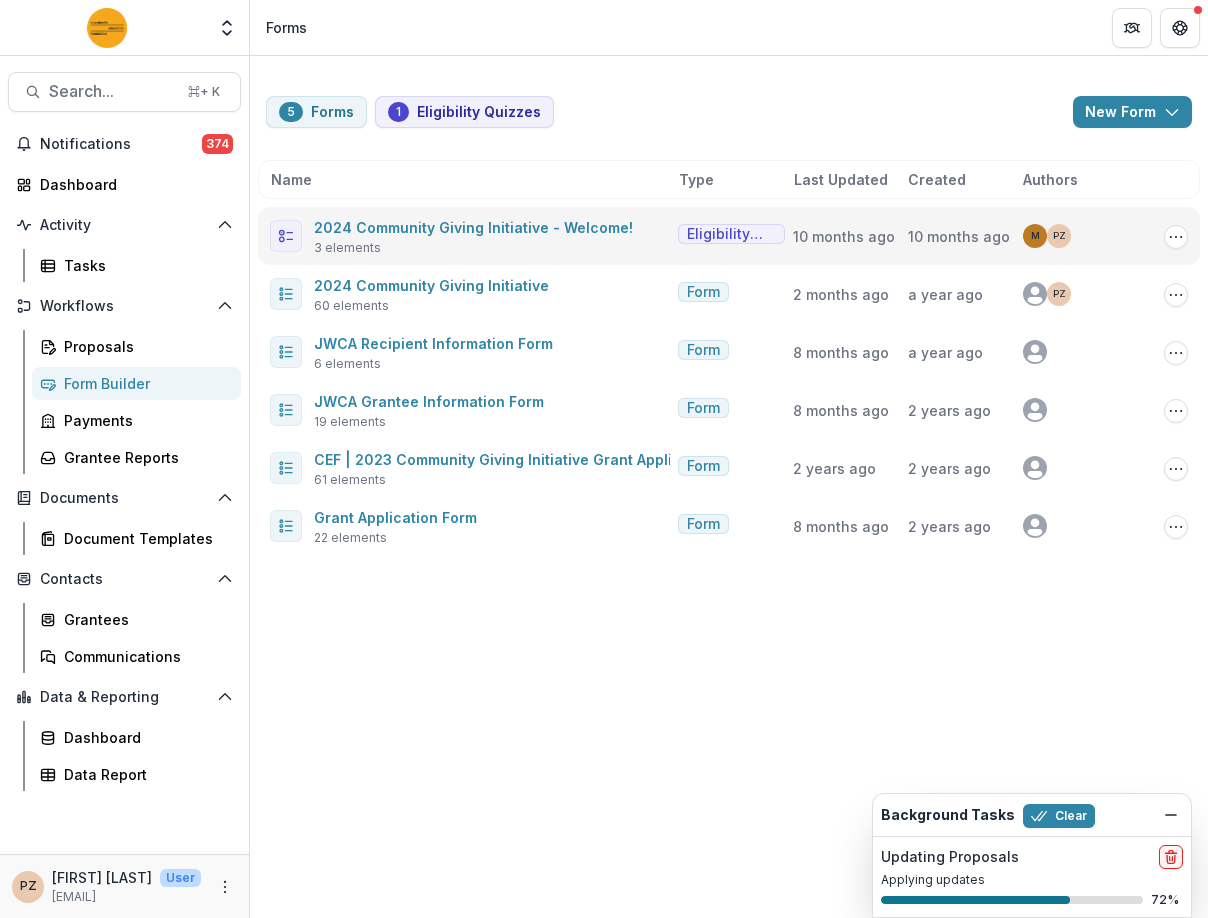 click on "2024 Community Giving Initiative - Welcome!" at bounding box center [473, 227] 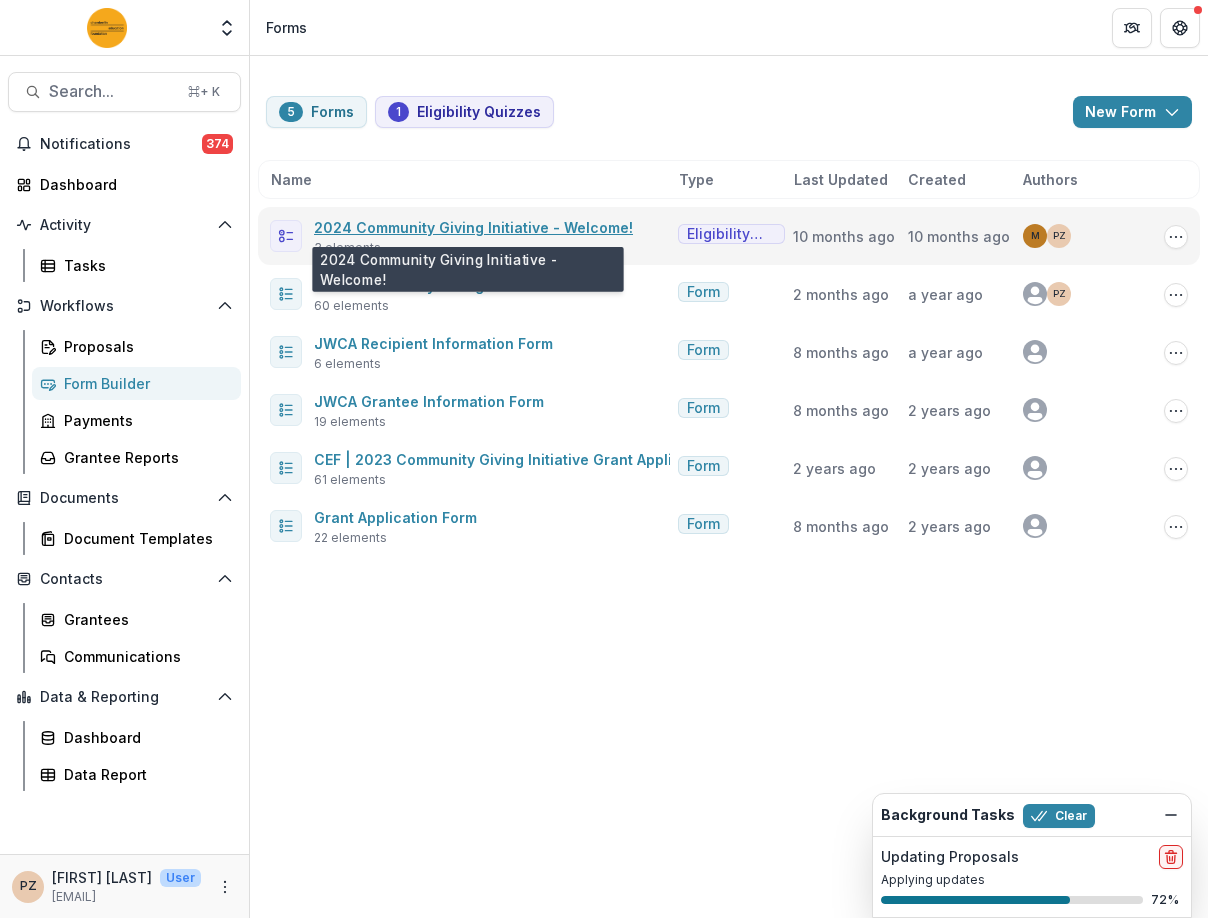 click on "2024 Community Giving Initiative - Welcome!" at bounding box center (473, 227) 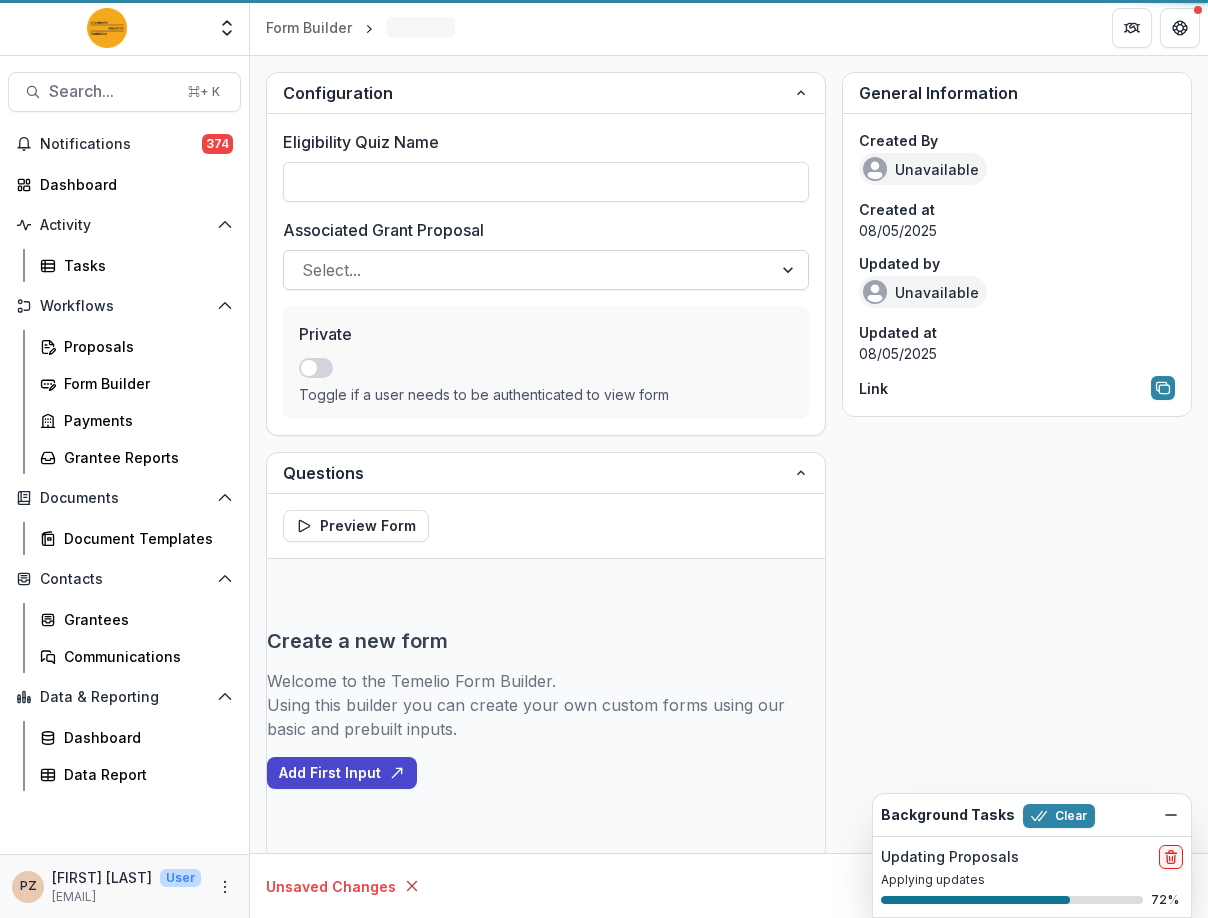 type on "**********" 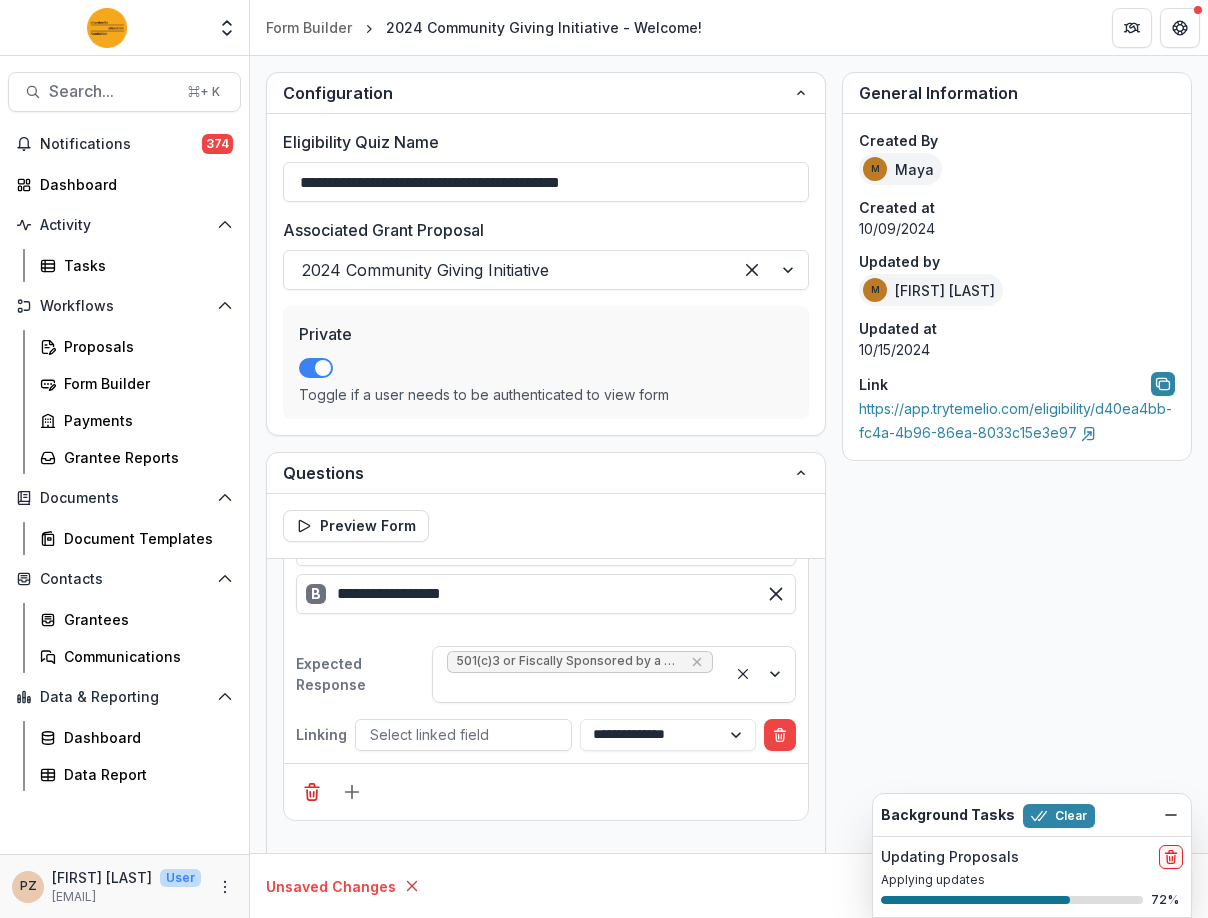 scroll, scrollTop: 777, scrollLeft: 0, axis: vertical 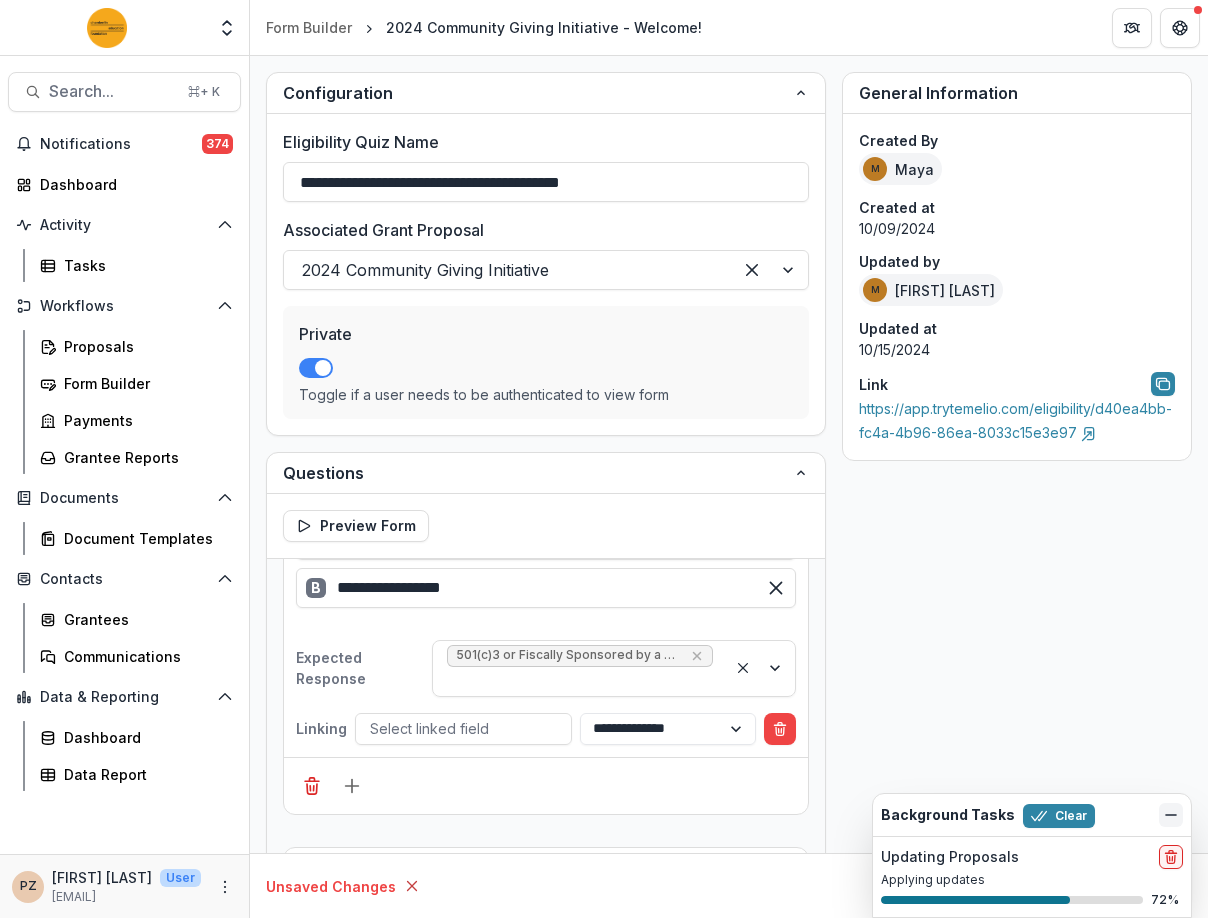 click 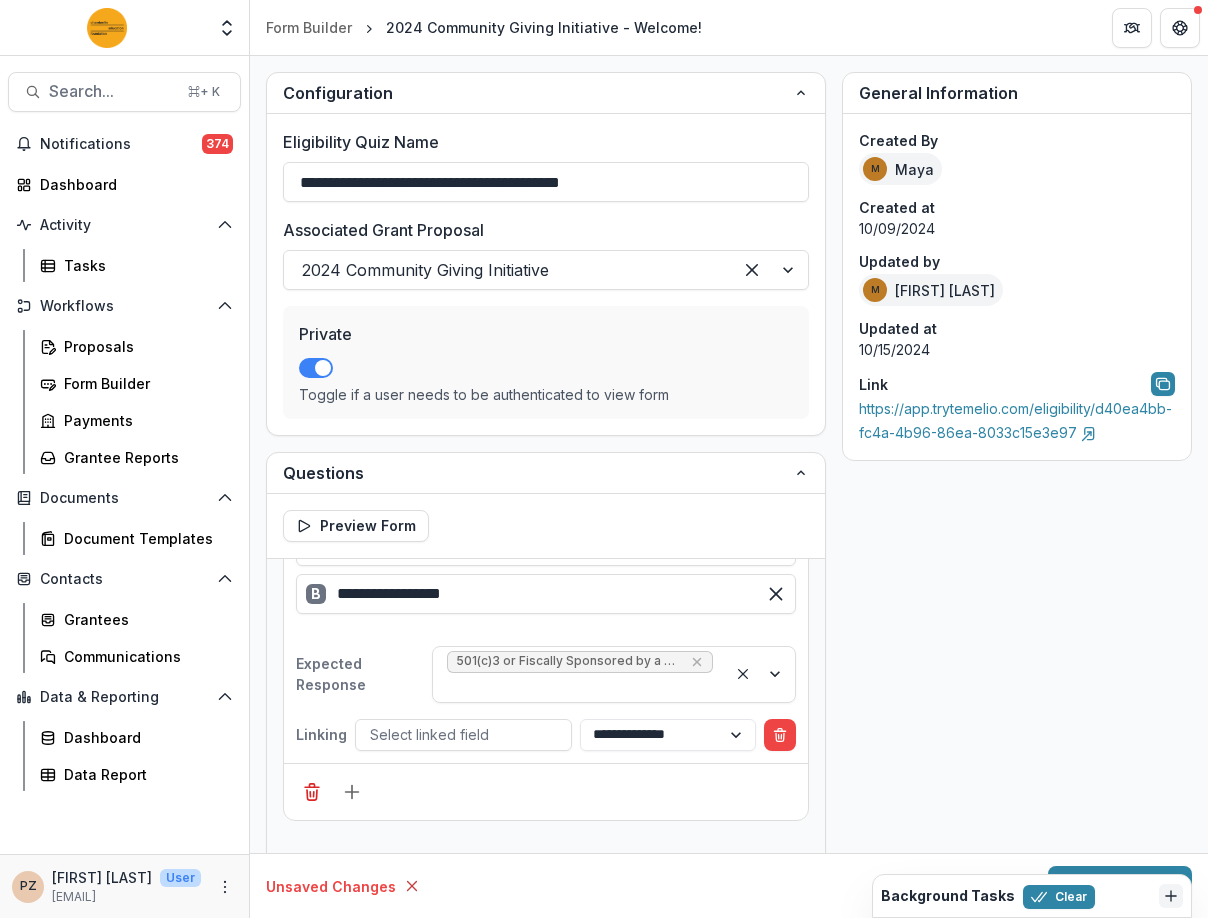 scroll, scrollTop: 787, scrollLeft: 0, axis: vertical 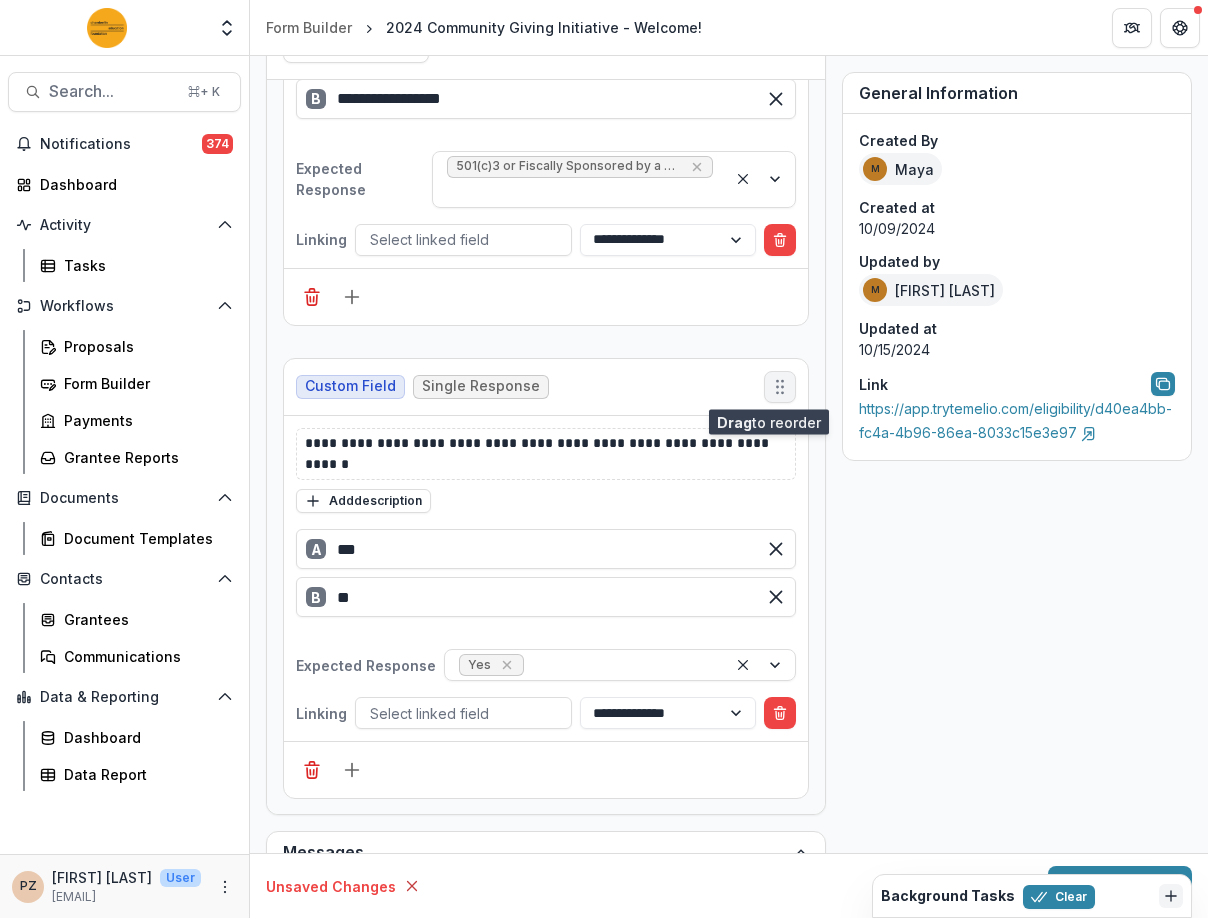click 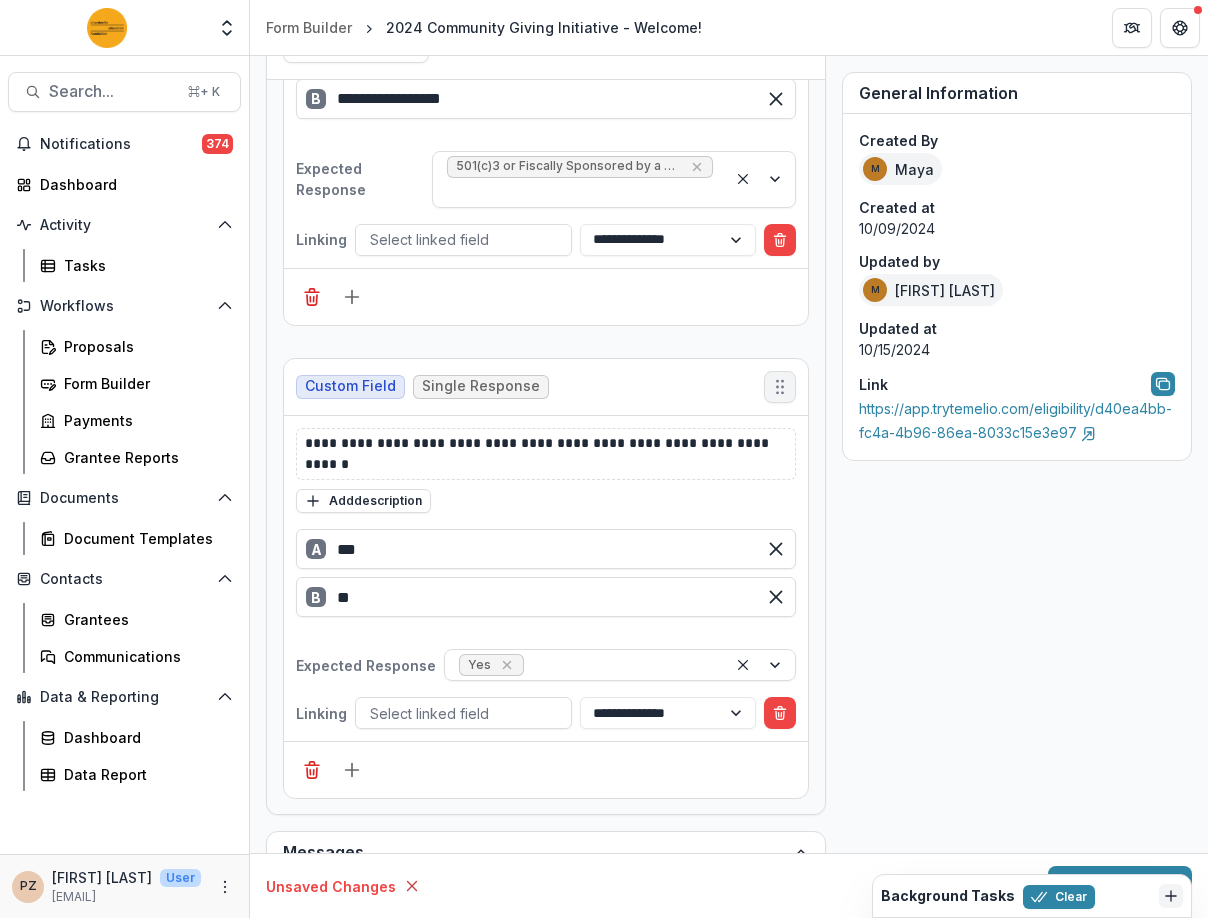 click at bounding box center (780, 387) 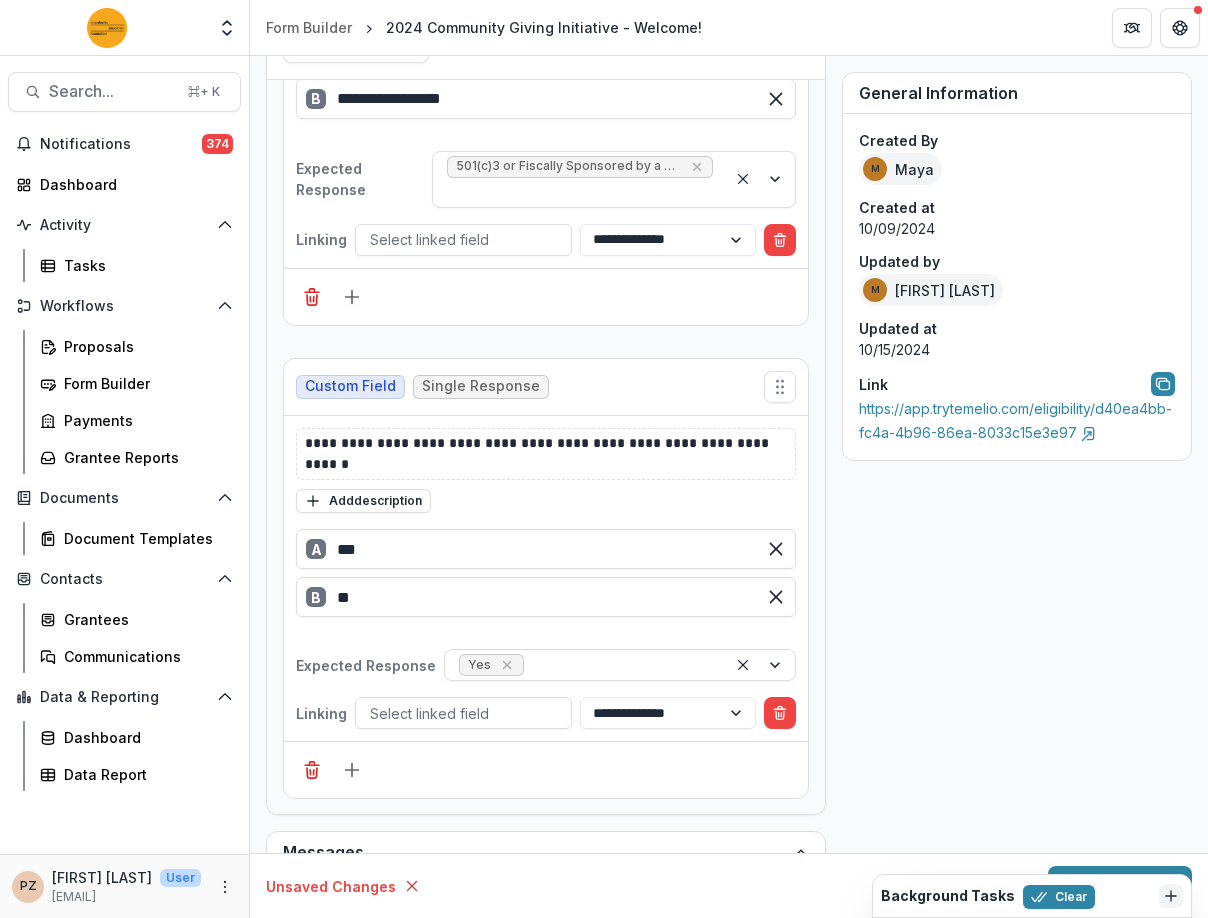 click at bounding box center (546, 769) 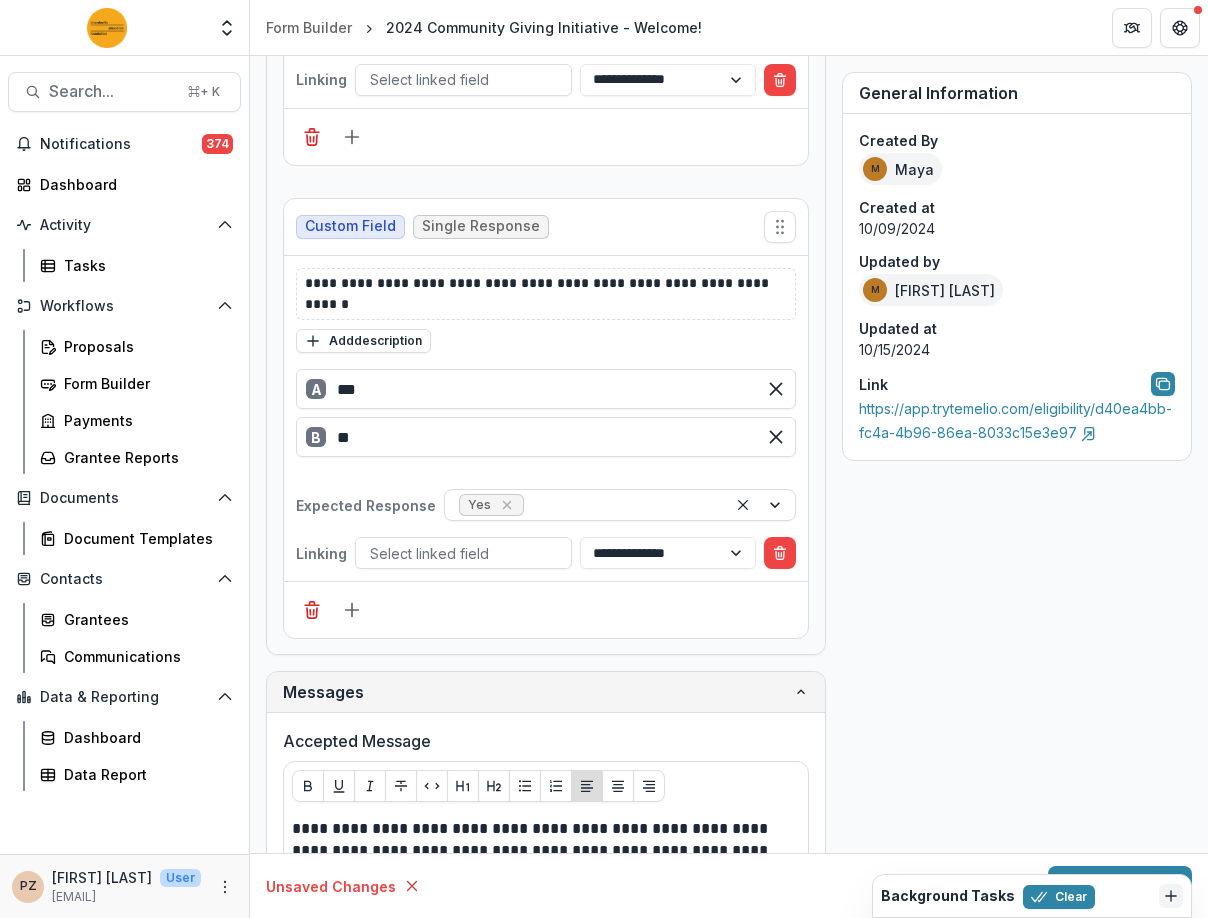 scroll, scrollTop: 640, scrollLeft: 0, axis: vertical 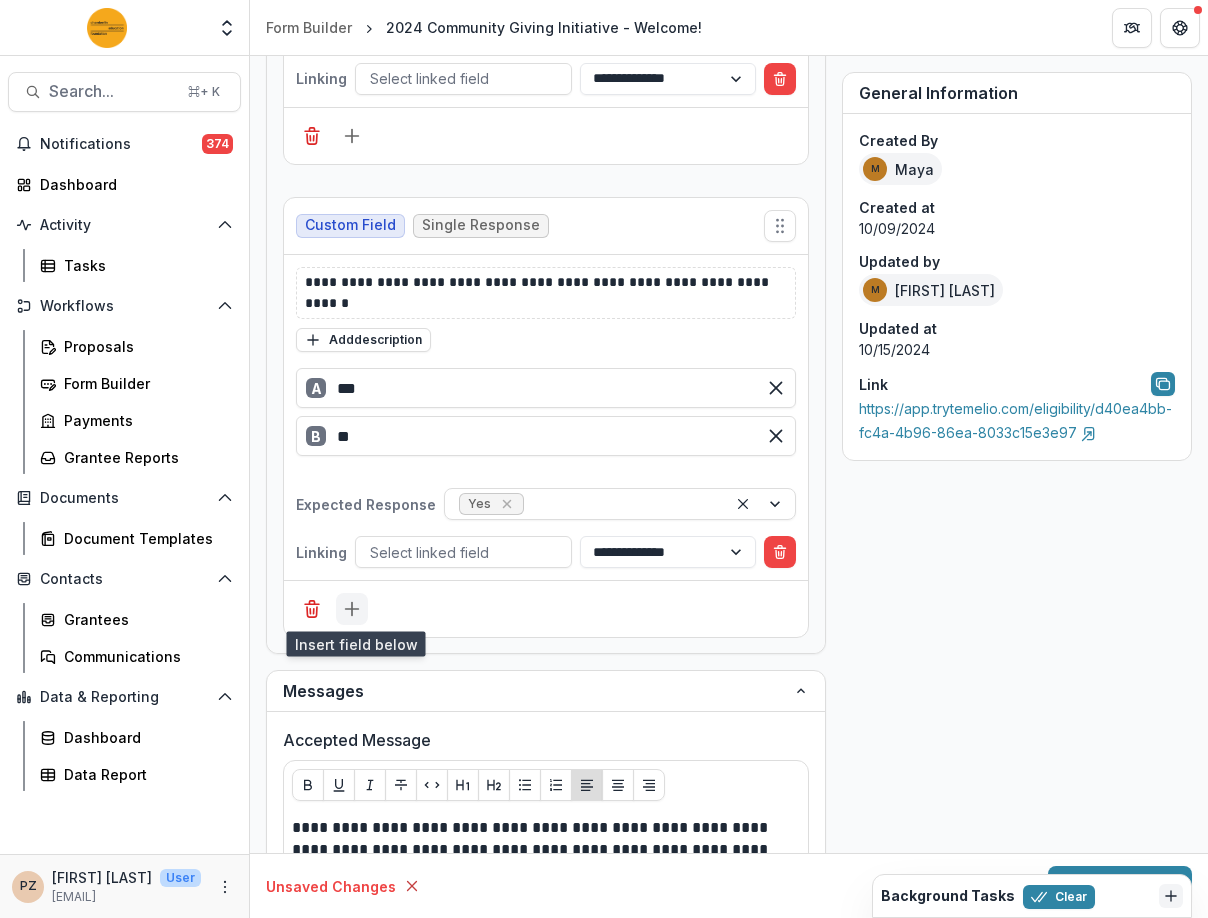 click 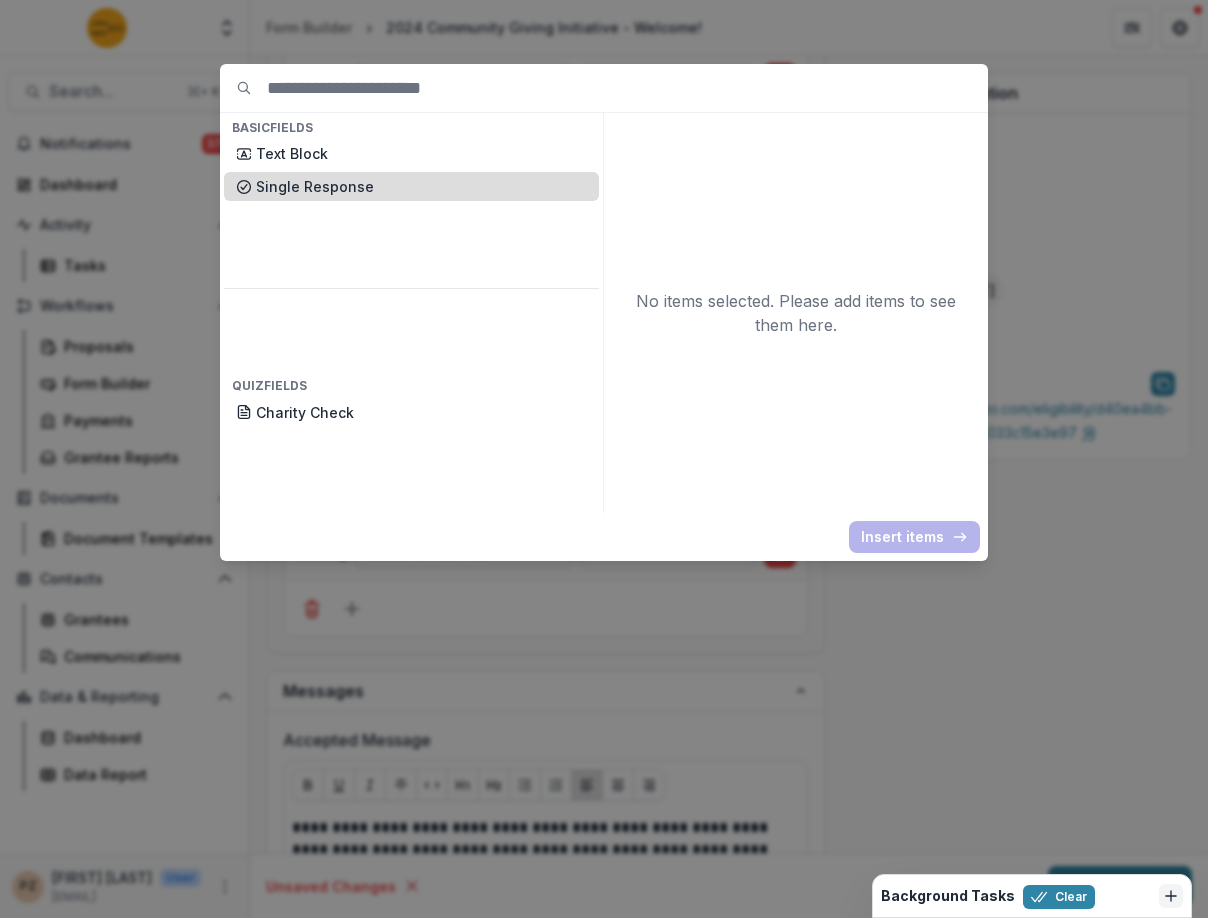 click on "Single Response" at bounding box center [421, 186] 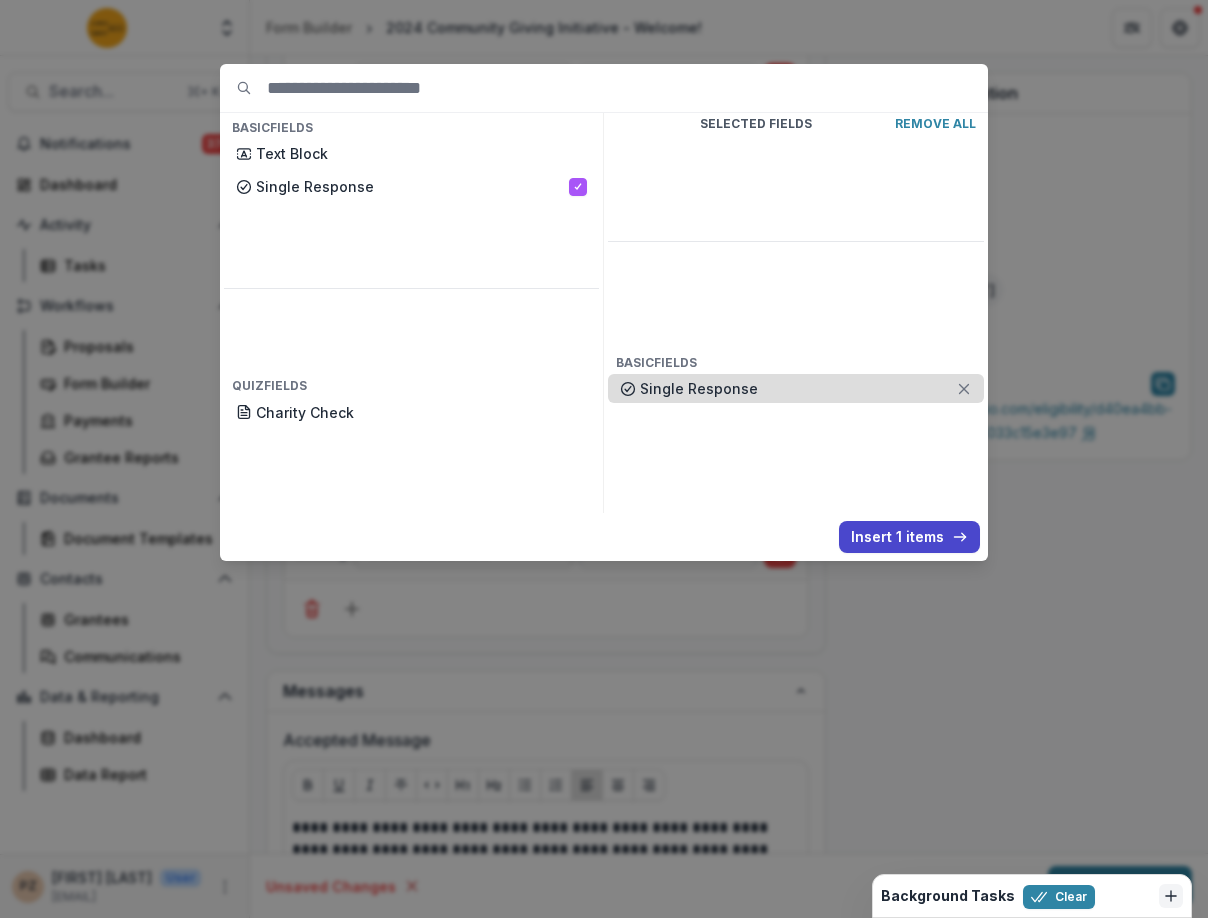 click on "Single Response" at bounding box center (798, 388) 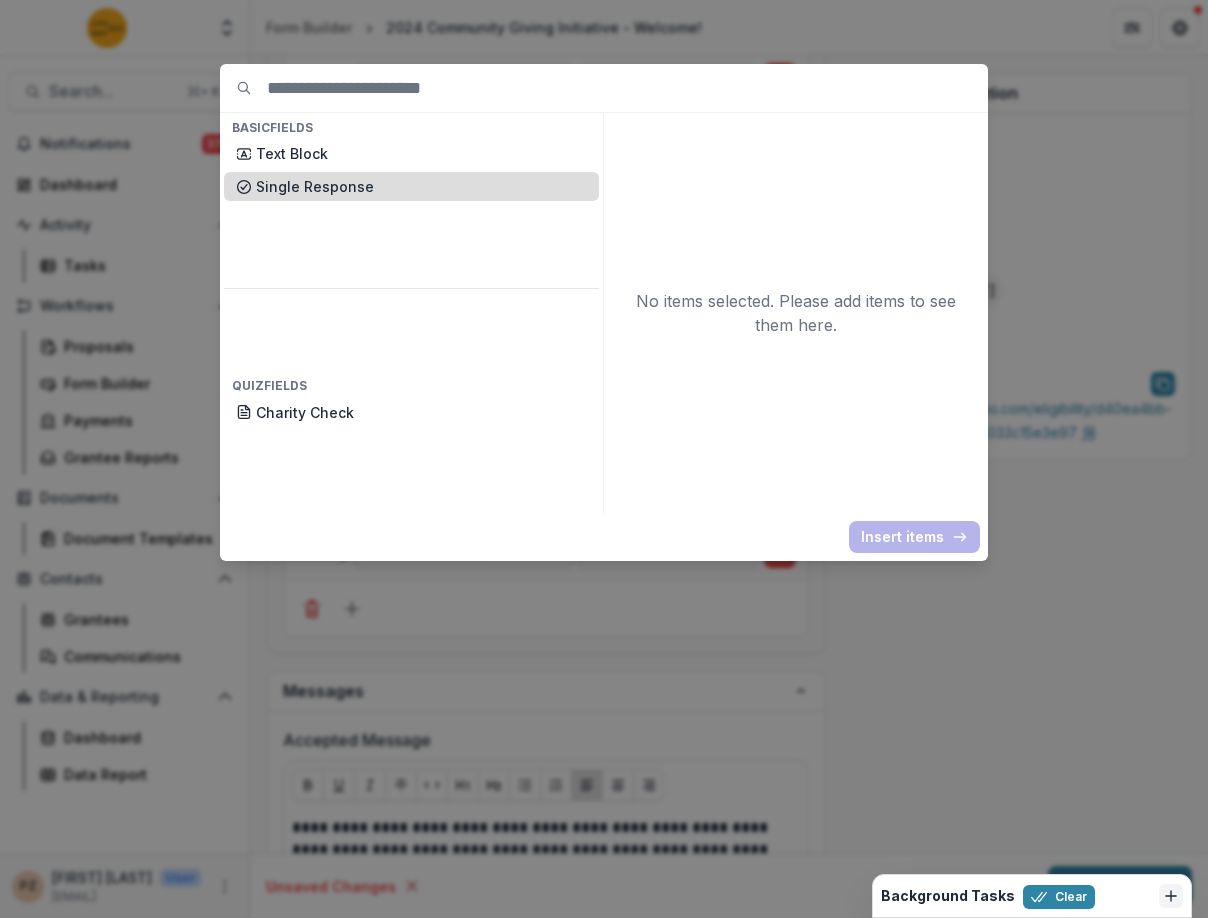 click on "Single Response" at bounding box center (421, 186) 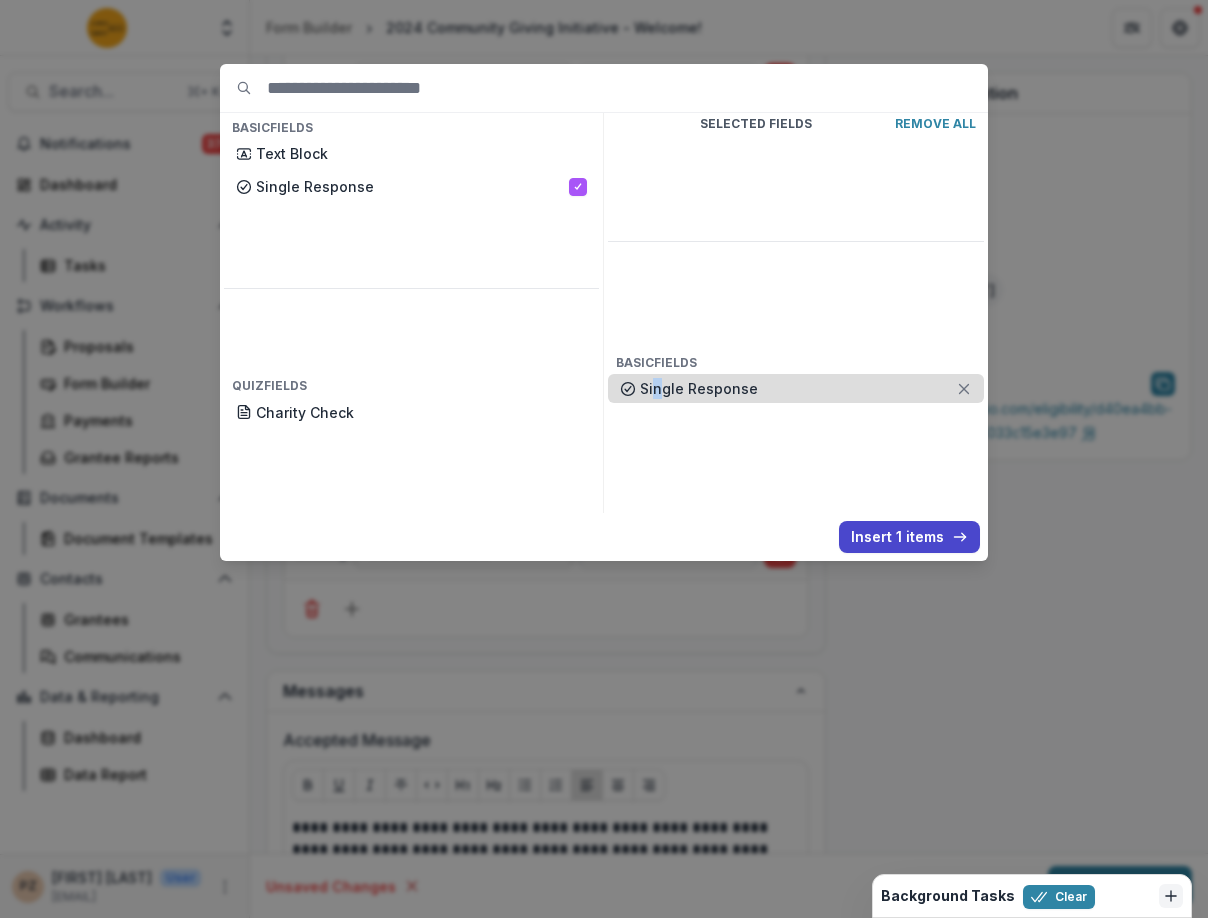click on "Single Response" at bounding box center (798, 388) 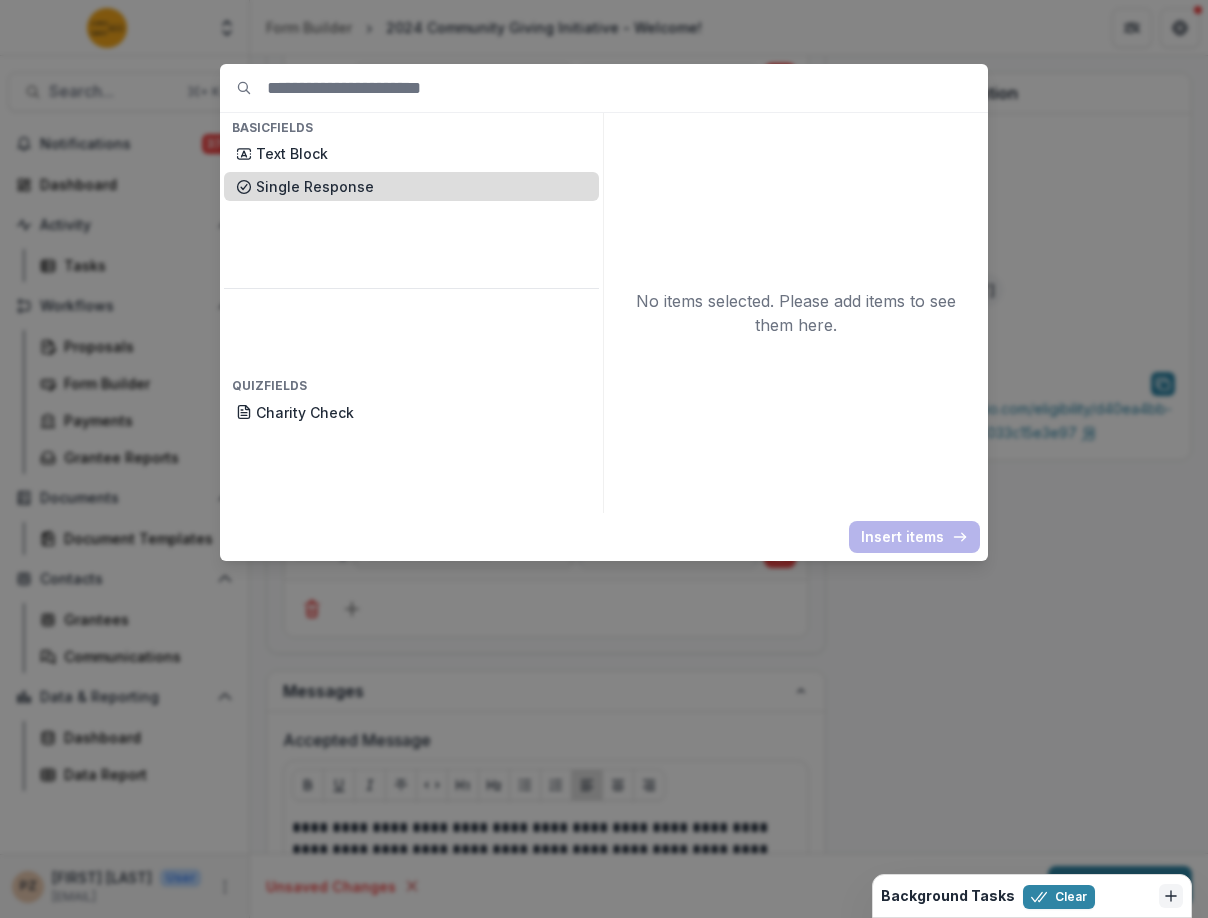 click on "Single Response" at bounding box center (421, 186) 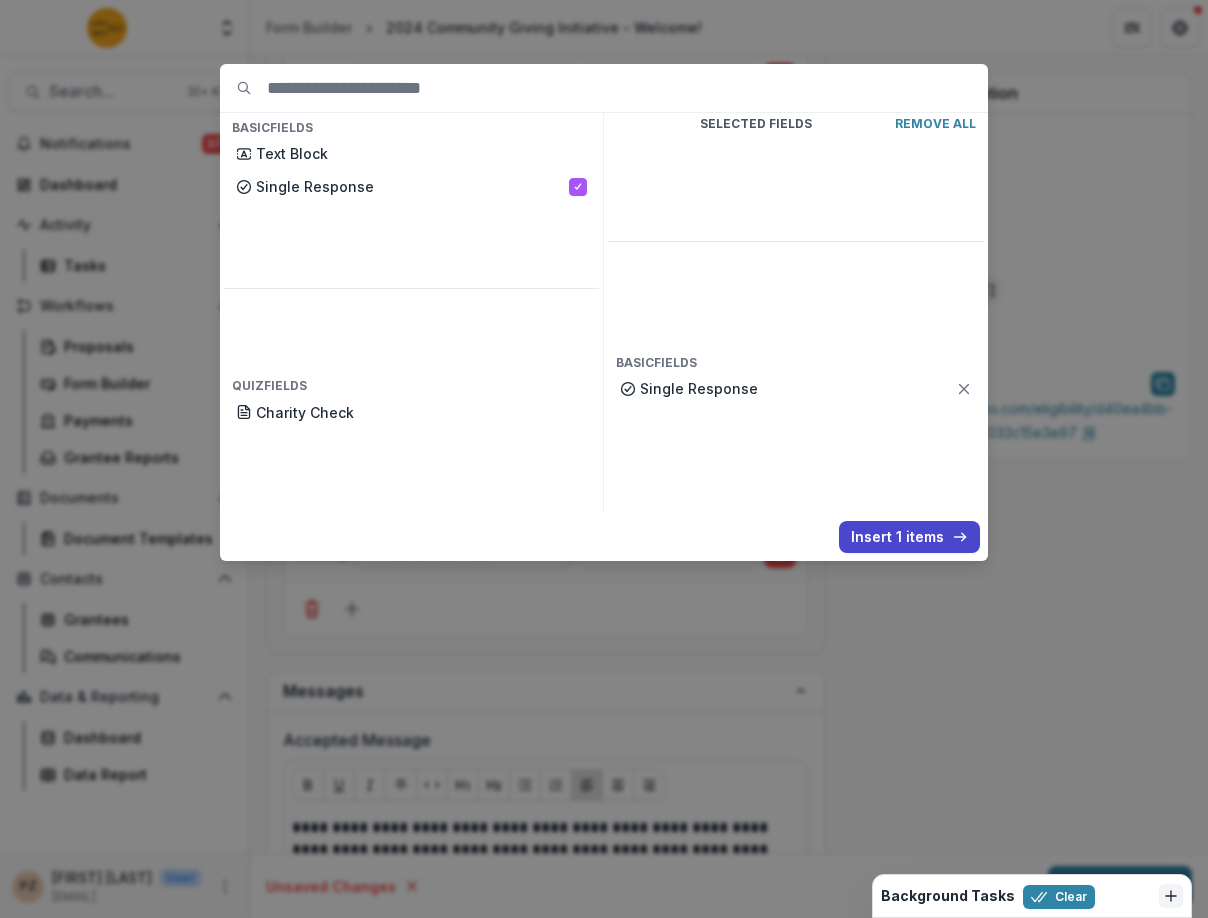click on "Basic  Fields Text Block Single Response Quiz  Fields Charity Check Selected Fields Remove All Basic  Fields Single Response Insert 1 items" at bounding box center (604, 459) 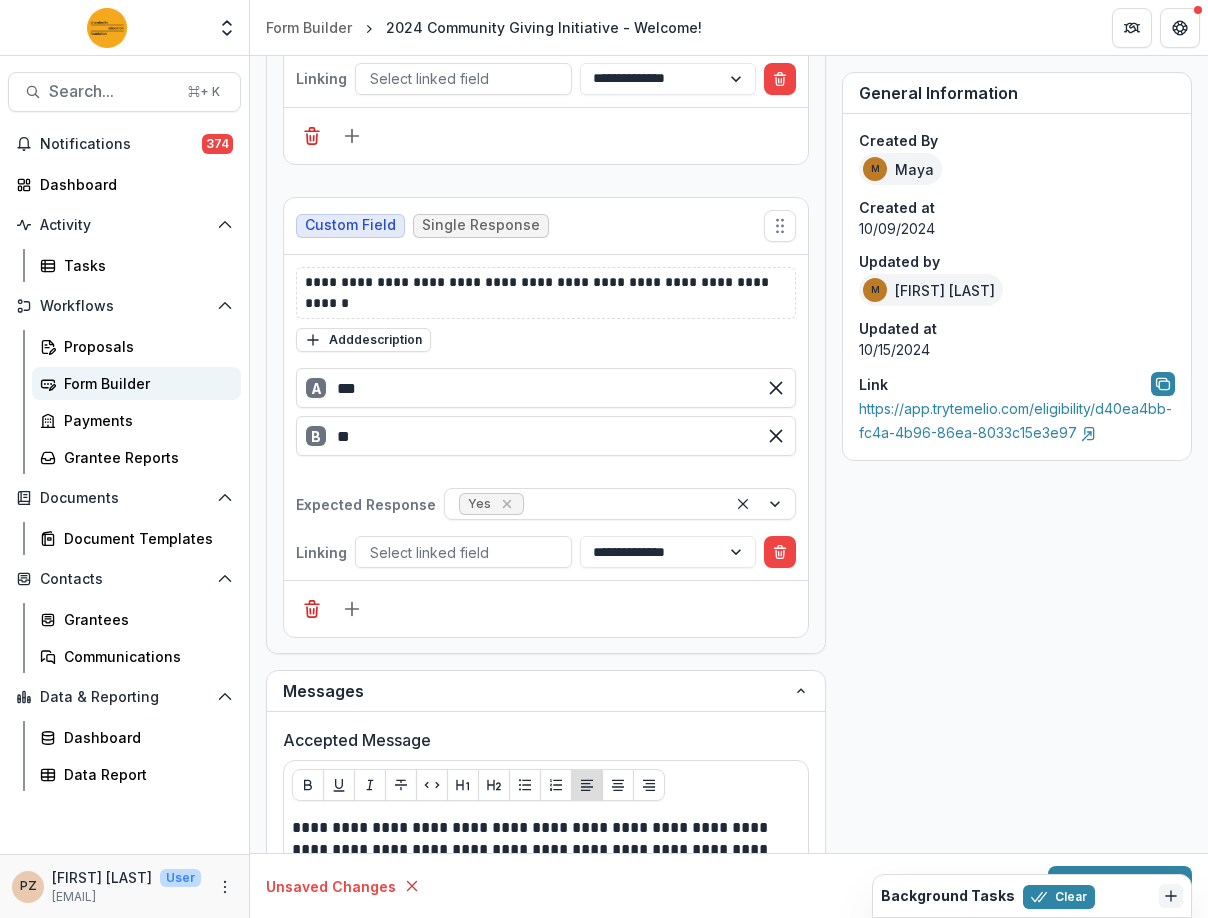 click on "Form Builder" at bounding box center (144, 383) 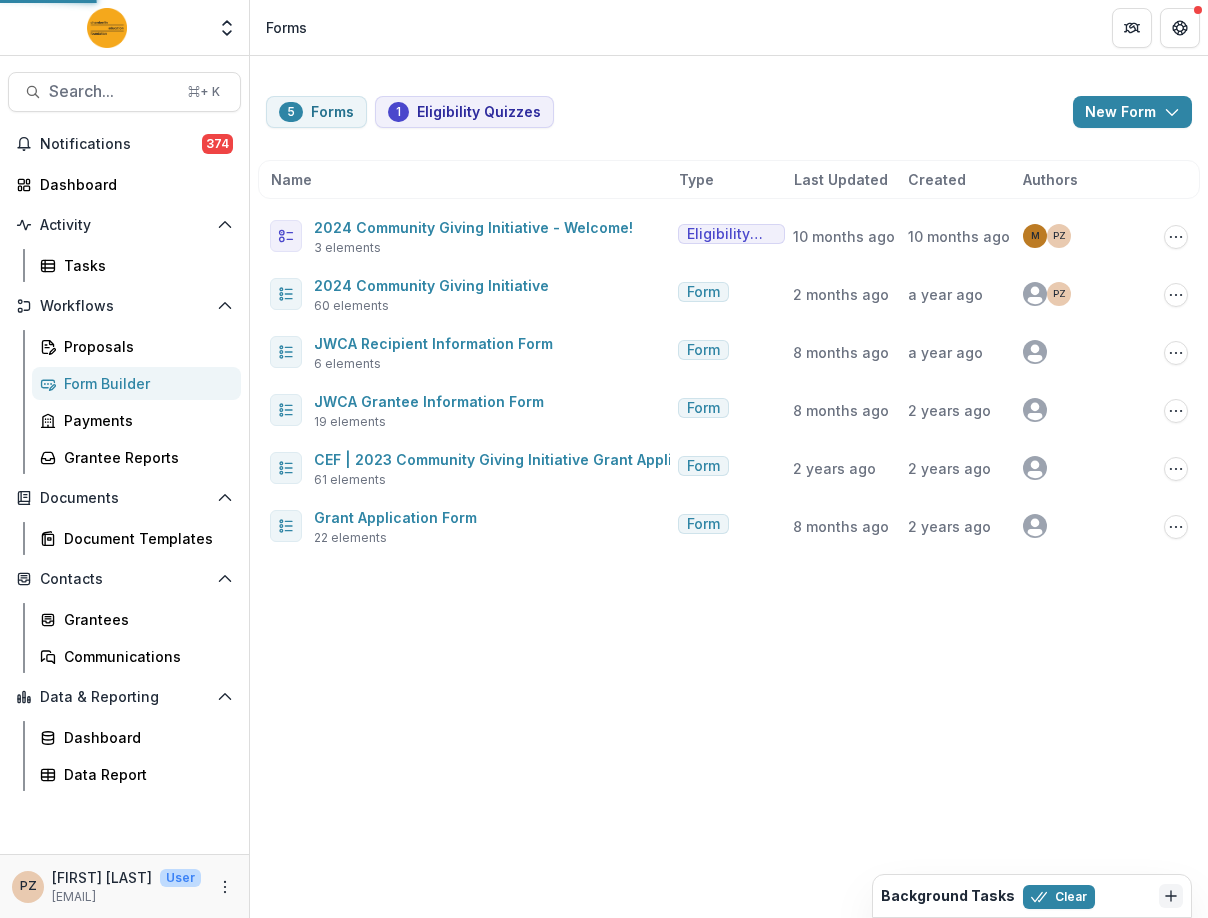 scroll, scrollTop: 0, scrollLeft: 0, axis: both 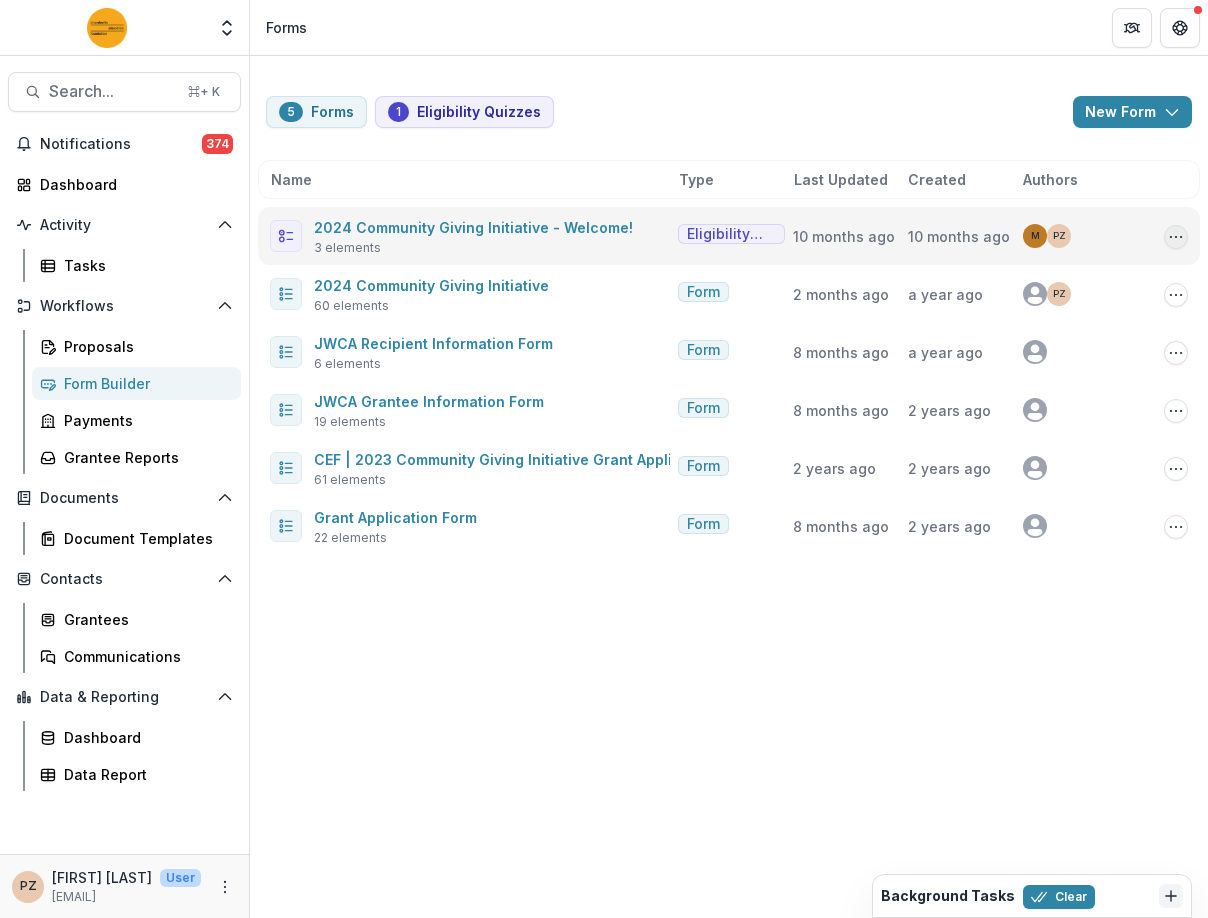 click 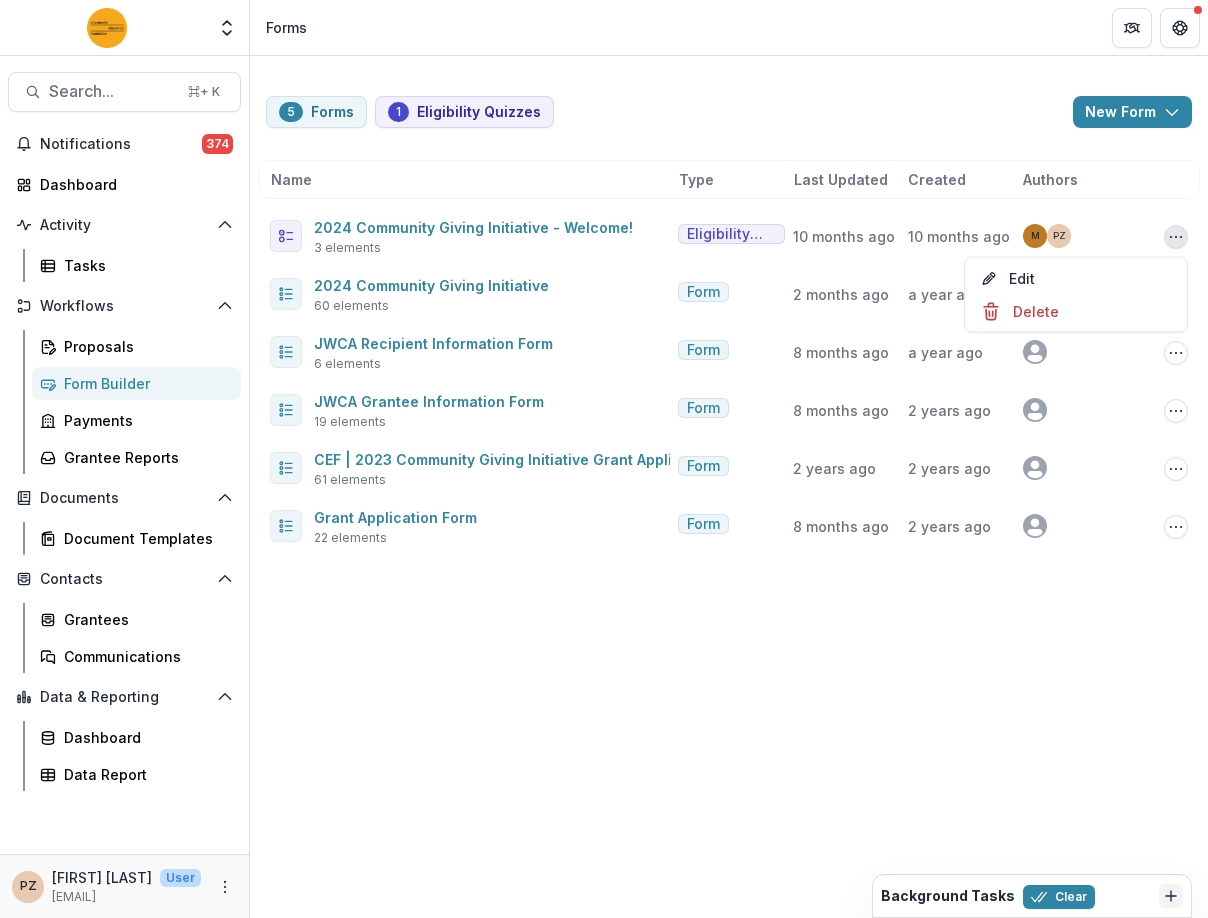 click on "[NUMBER] Forms [NUMBER] Eligibility Quizzes New Form New Eligibility Quiz New Form Name Type Last Updated Created Authors [YEAR] Community Giving Initiative - Welcome! [NUMBER] elements Eligibility Quiz [TIME] [TIME] PZ M Edit Delete [YEAR] Community Giving Initiative [NUMBER] elements Form [TIME] [TIME] PZ Copy Public Link Edit Duplicate Send Delete JWCA Recipient Information Form [NUMBER] elements Form [TIME] [TIME] Edit Duplicate Send Delete JWCA Grantee Information Form [NUMBER] elements Form [TIME] [TIME] Edit Duplicate Send Delete CEF | [YEAR] Community Giving Initiative Grant Application Form [NUMBER] elements Form [TIME] [TIME] Edit Duplicate Send Delete Grant Application Form [NUMBER] elements Form [TIME] [TIME] Edit Duplicate Send Delete" at bounding box center [729, 487] 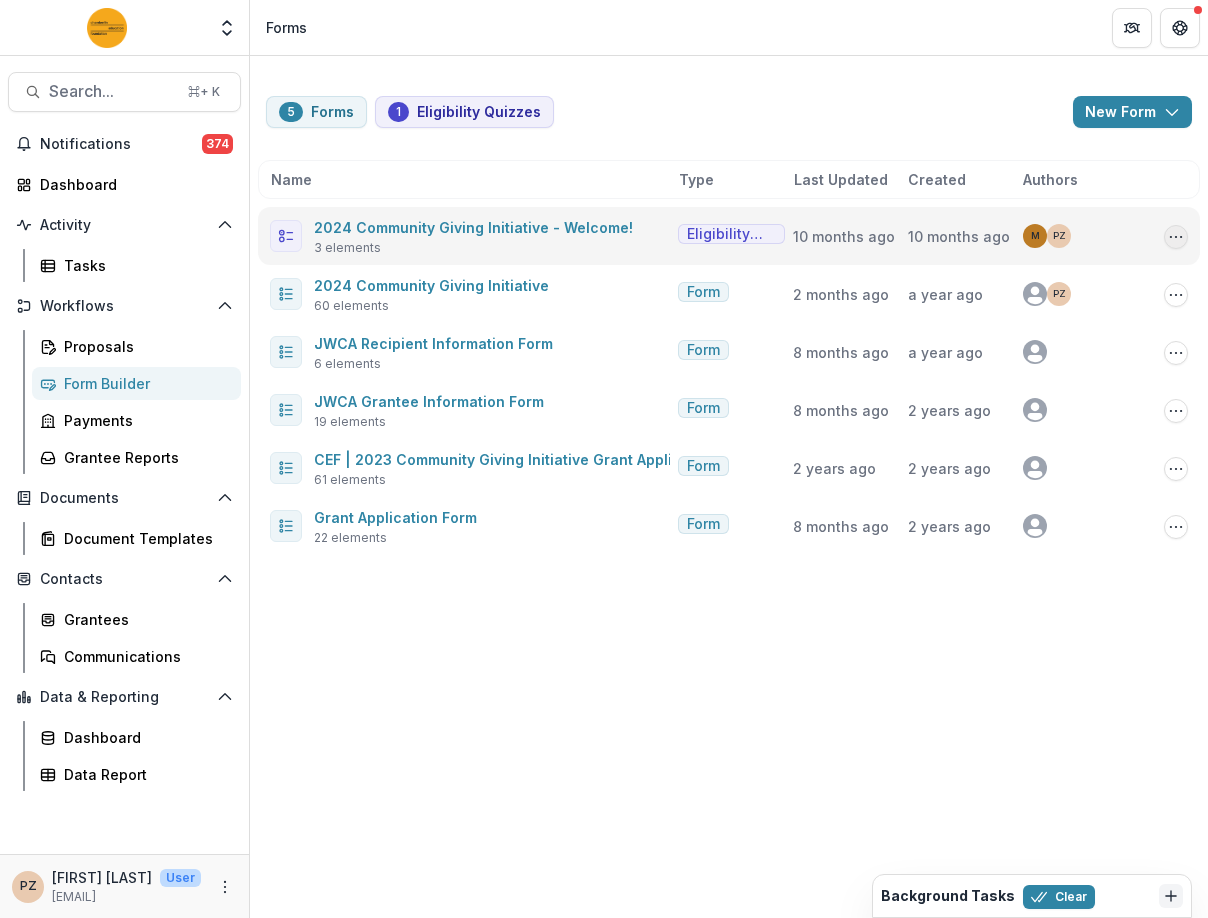 click 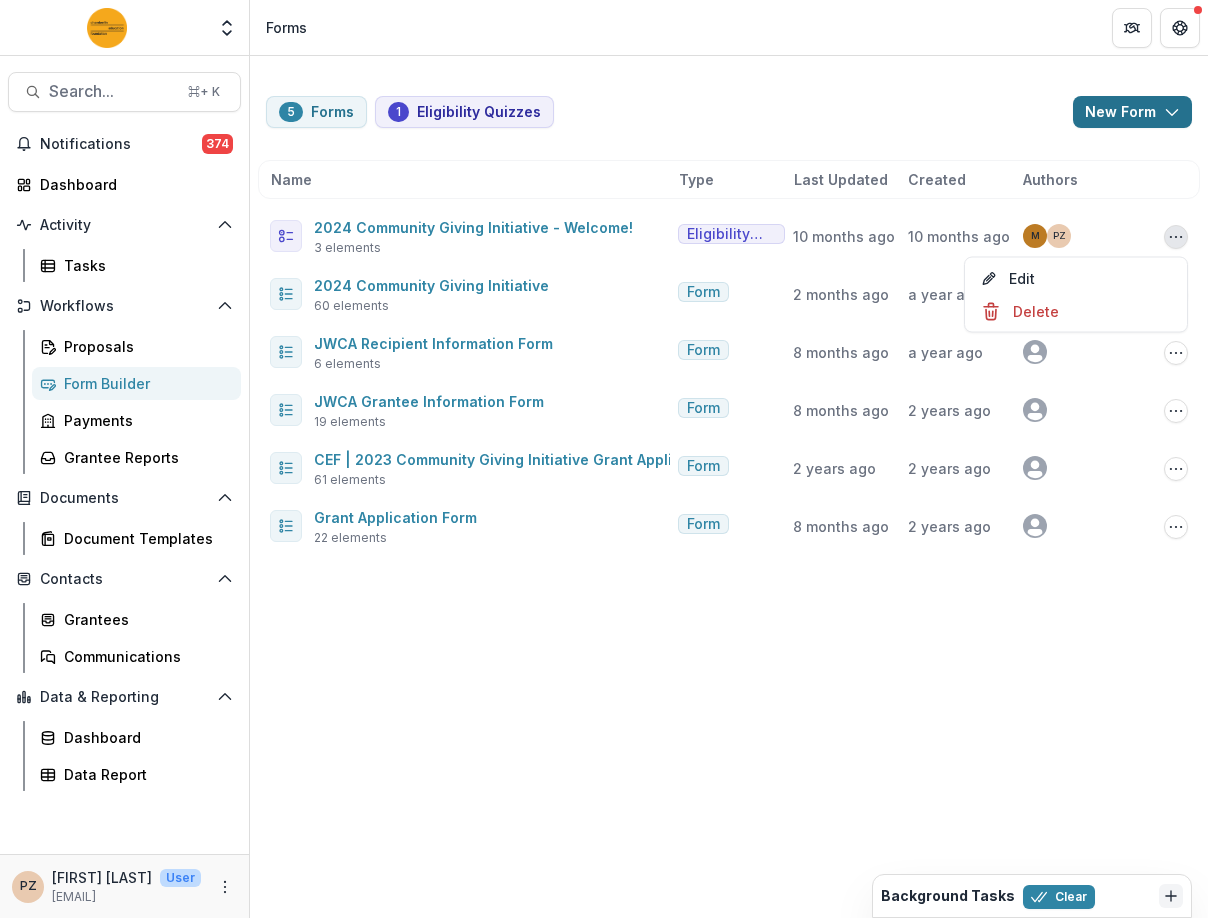 click on "New Form" at bounding box center [1132, 112] 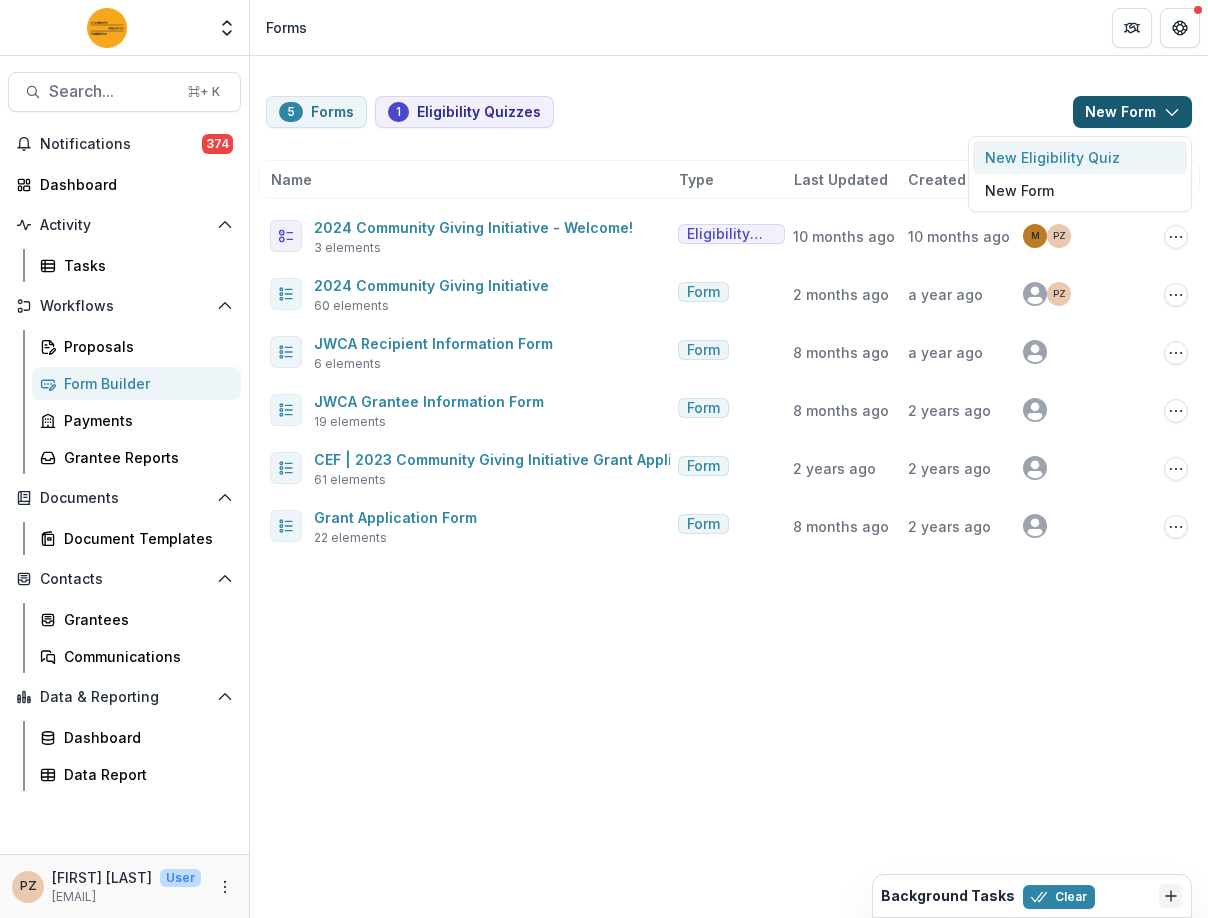 click on "New Eligibility Quiz" at bounding box center (1080, 157) 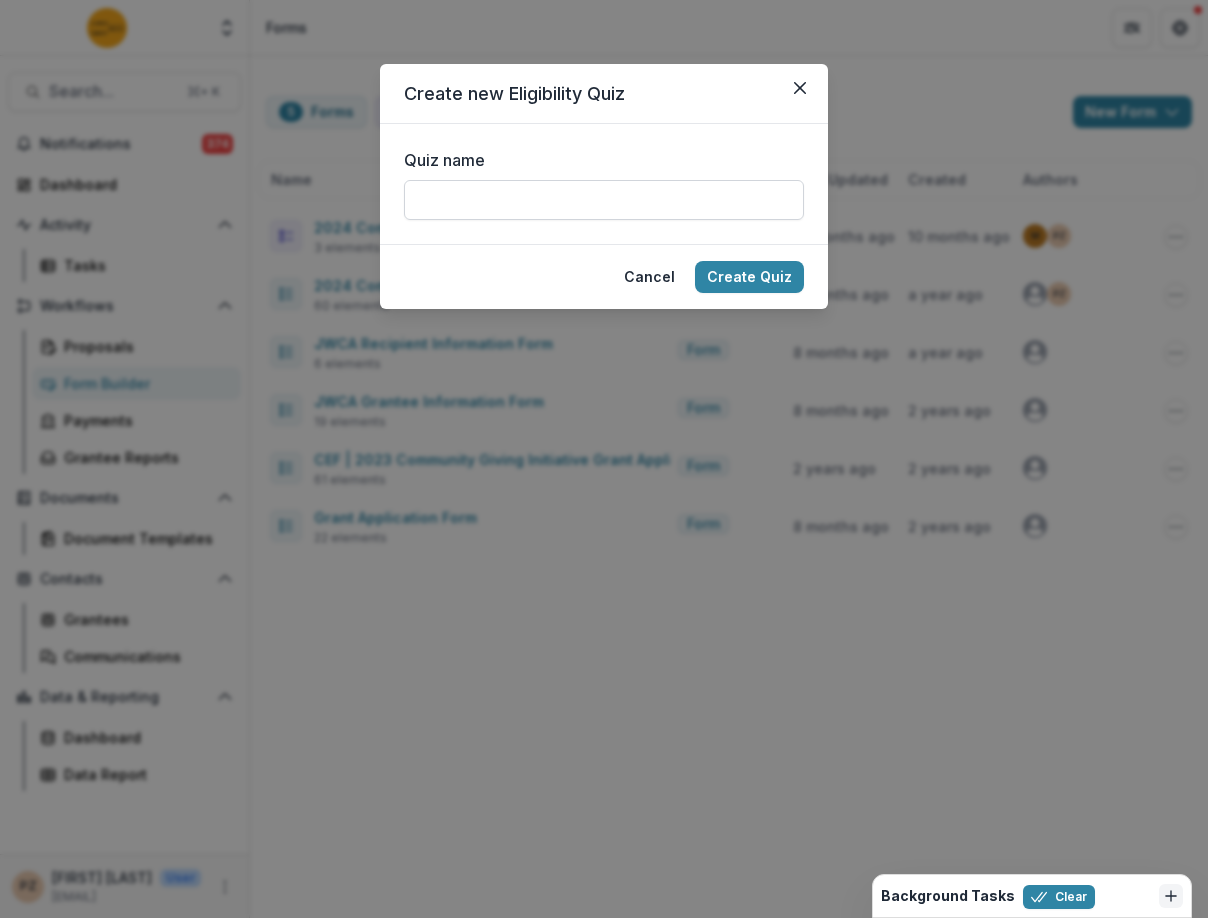 click on "Quiz name" at bounding box center (604, 200) 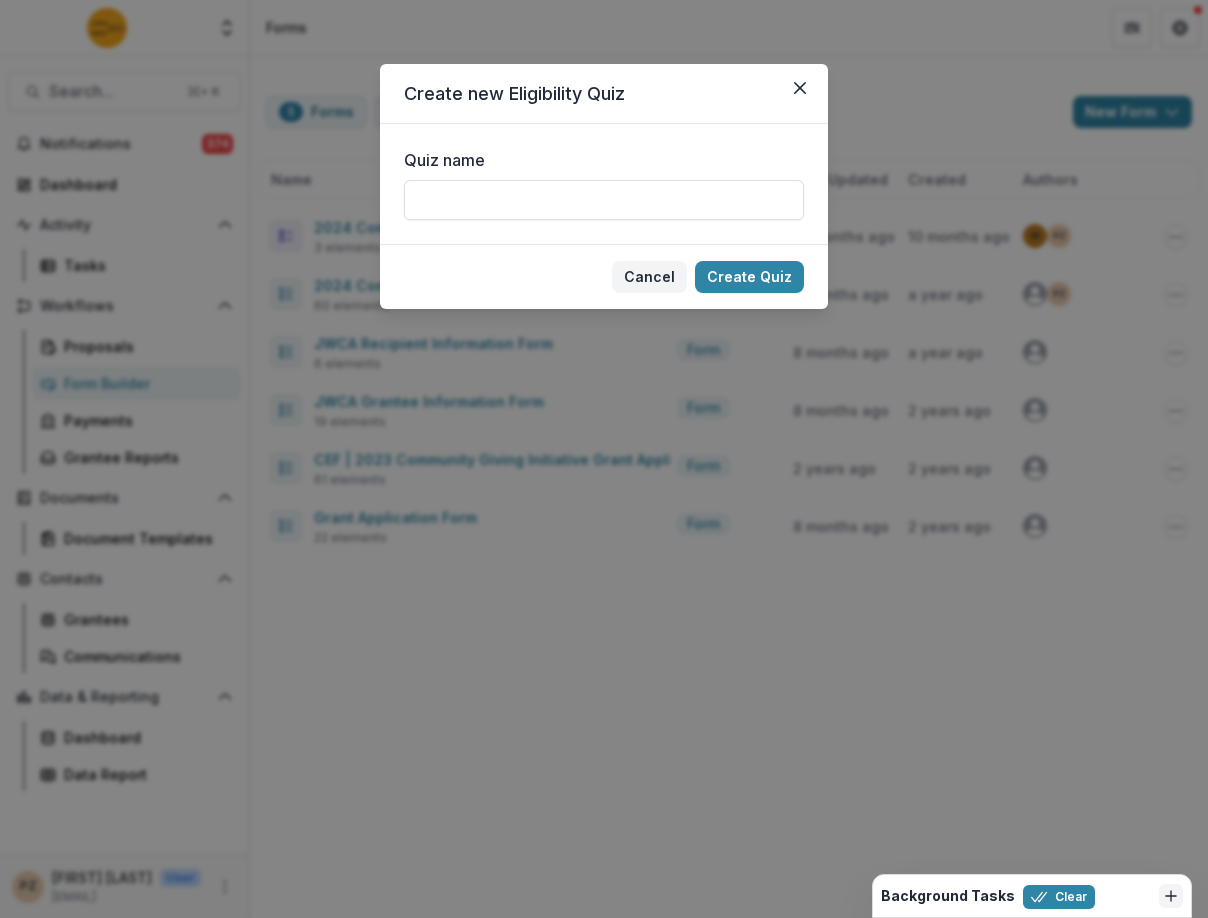 click on "Cancel" at bounding box center (649, 277) 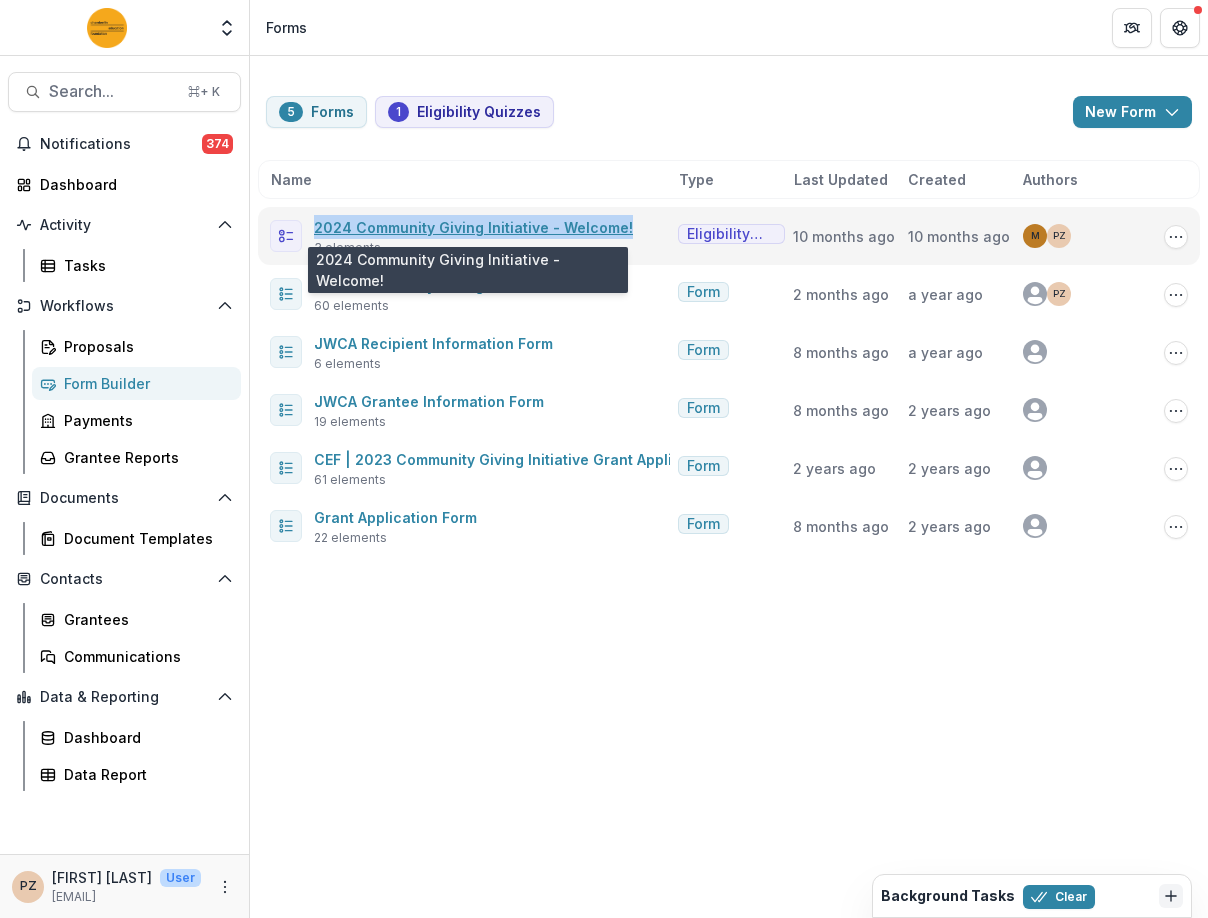 drag, startPoint x: 618, startPoint y: 223, endPoint x: 316, endPoint y: 231, distance: 302.10593 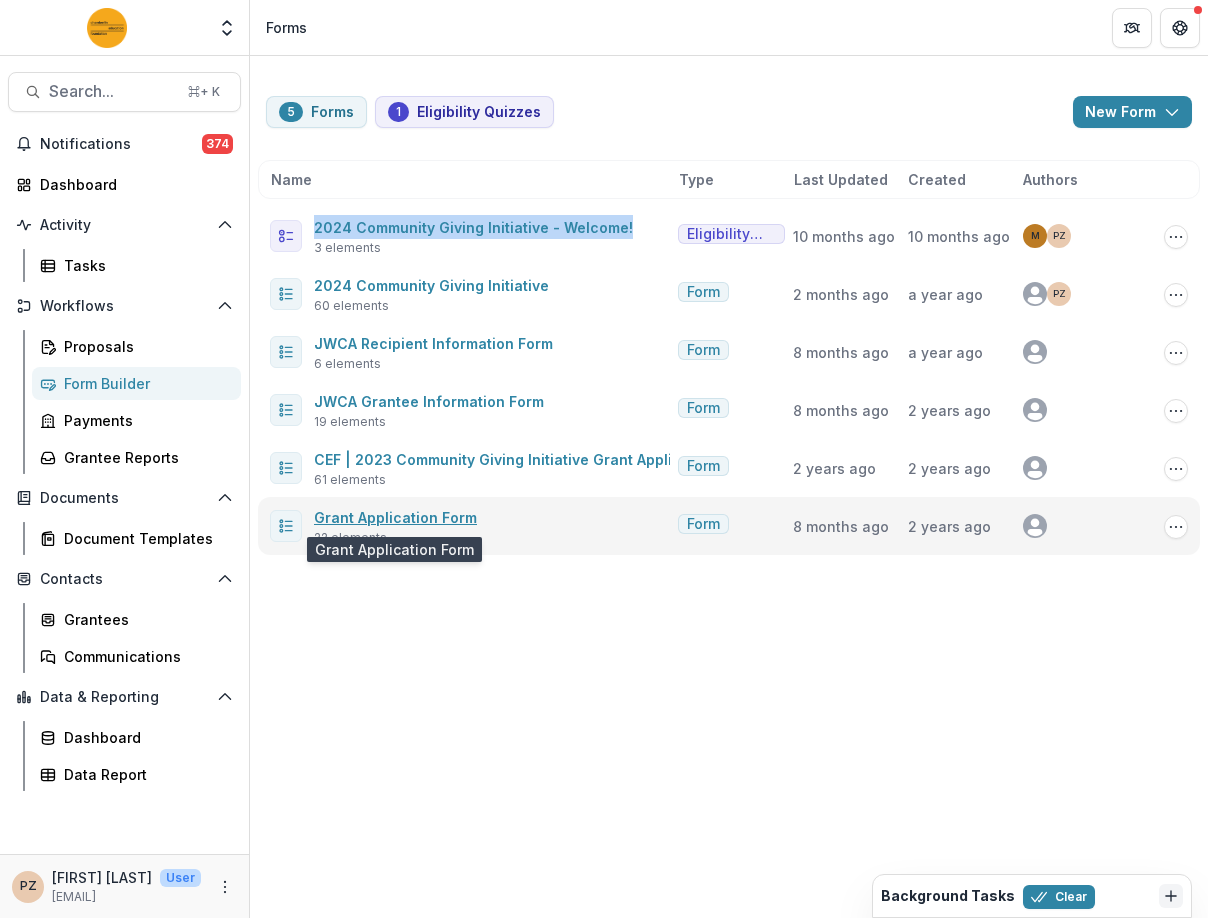copy on "2024 Community Giving Initiative - Welcome!" 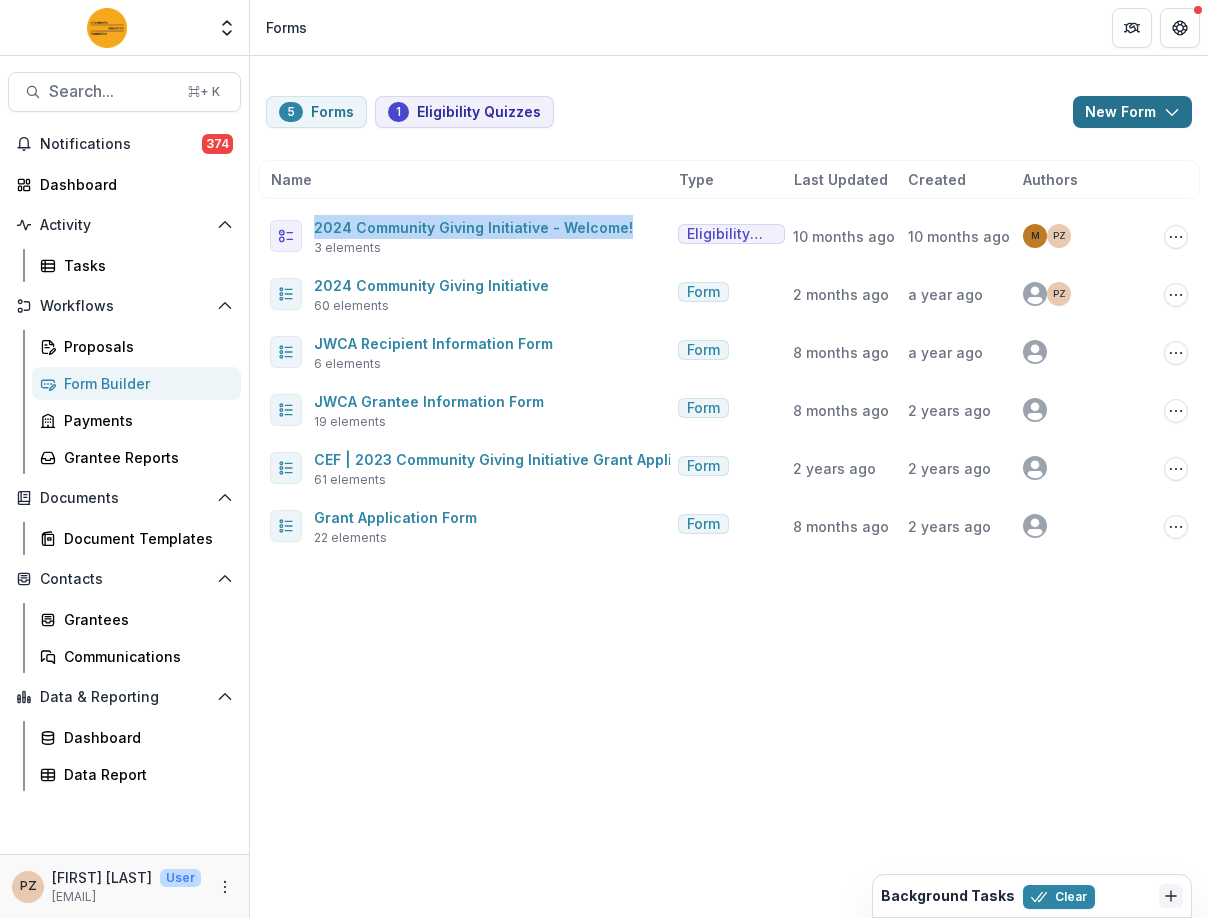 click on "New Form" at bounding box center [1132, 112] 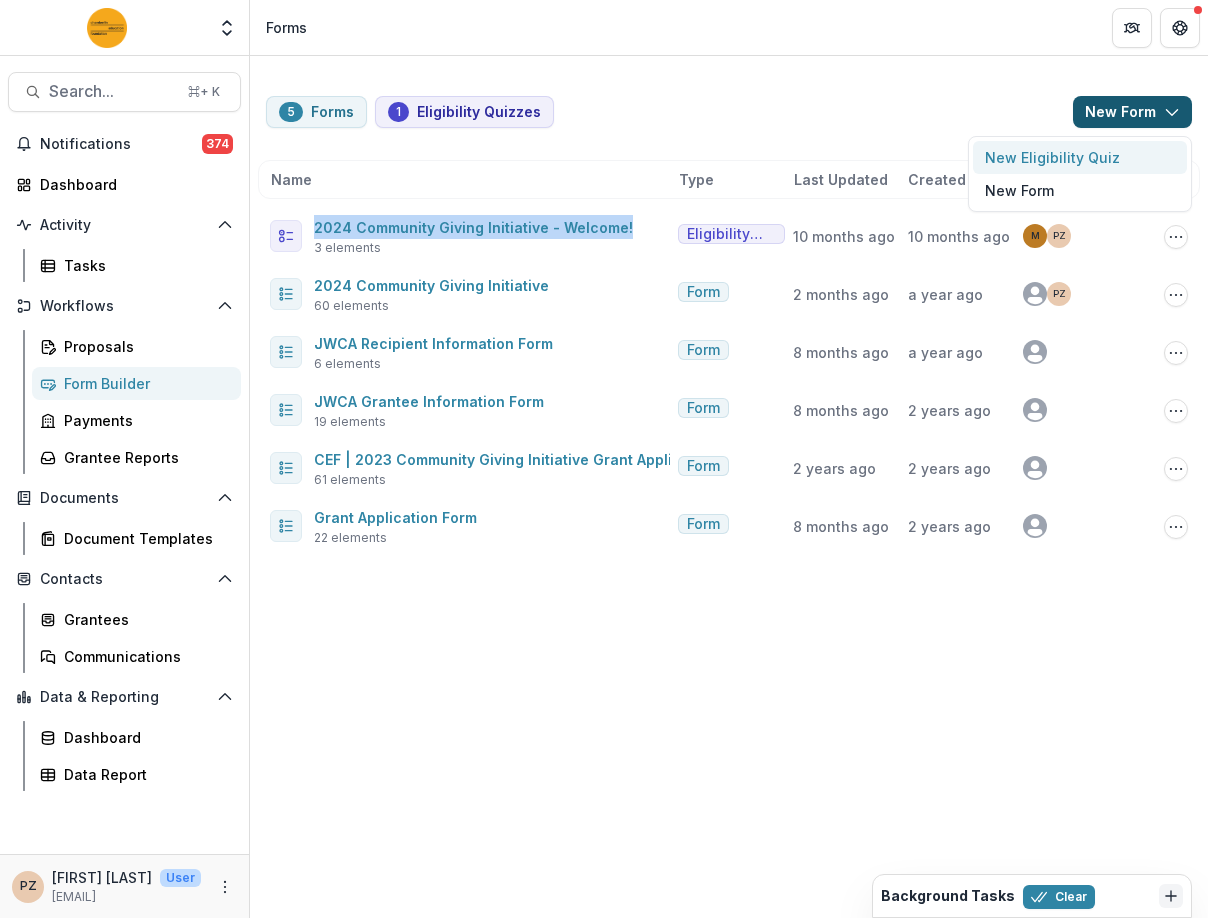click on "New Eligibility Quiz" at bounding box center (1080, 157) 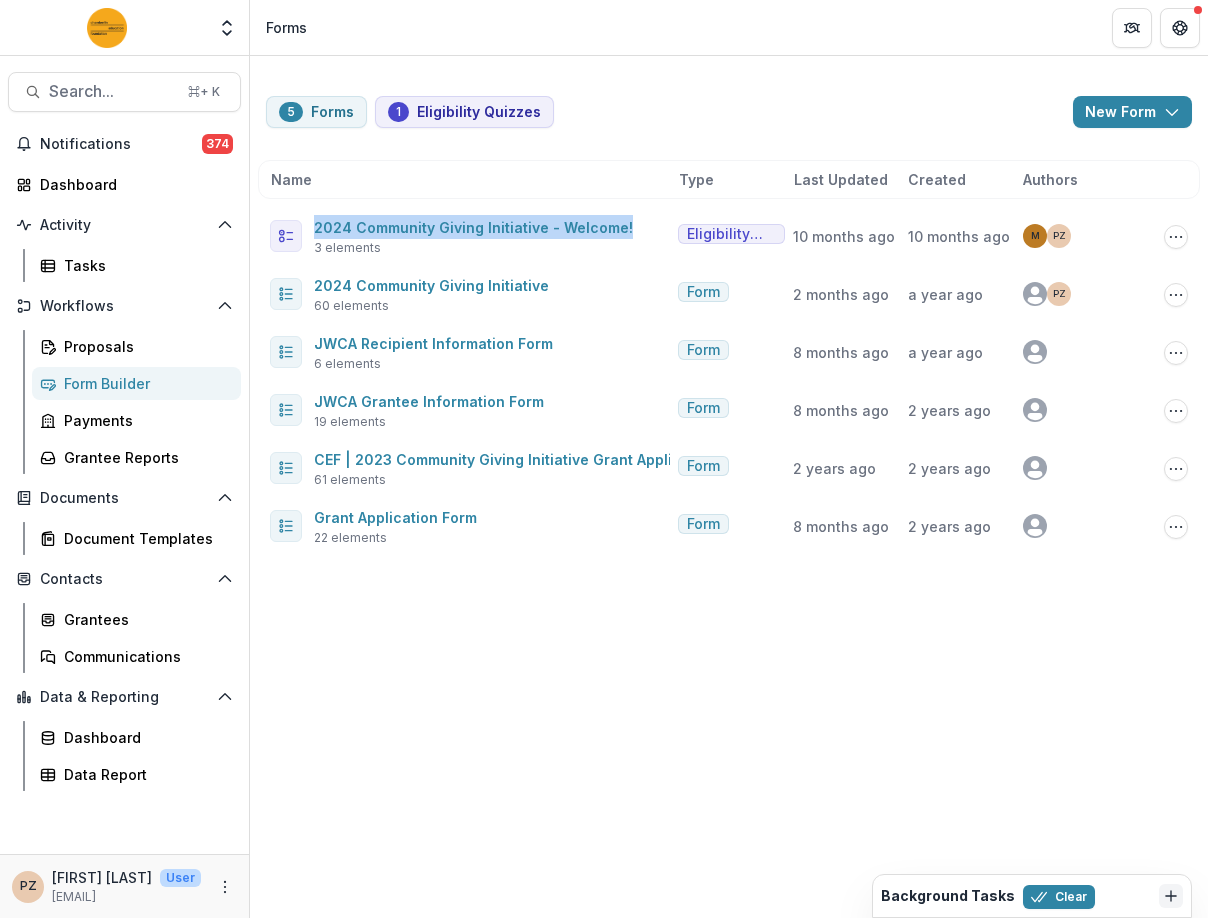 type 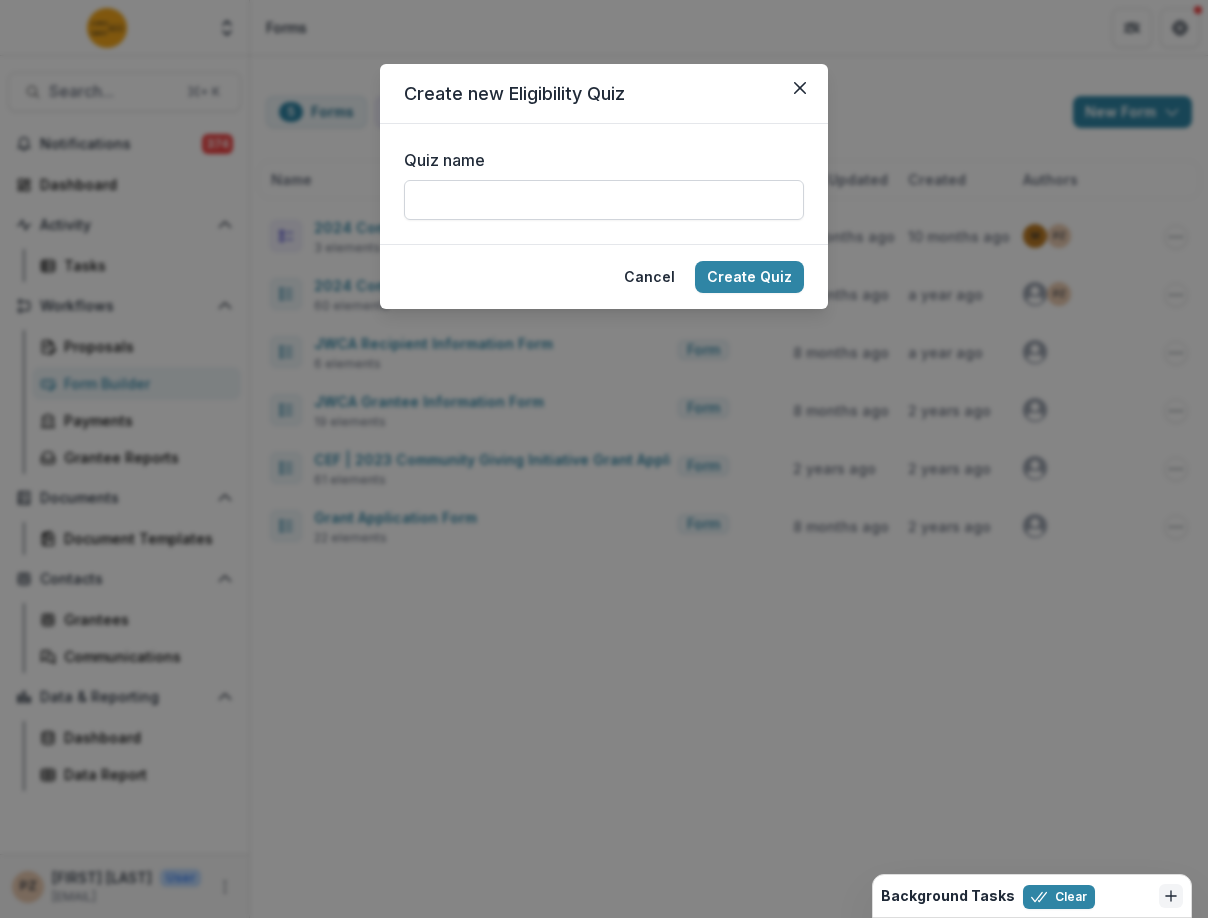 click on "Quiz name" at bounding box center (604, 200) 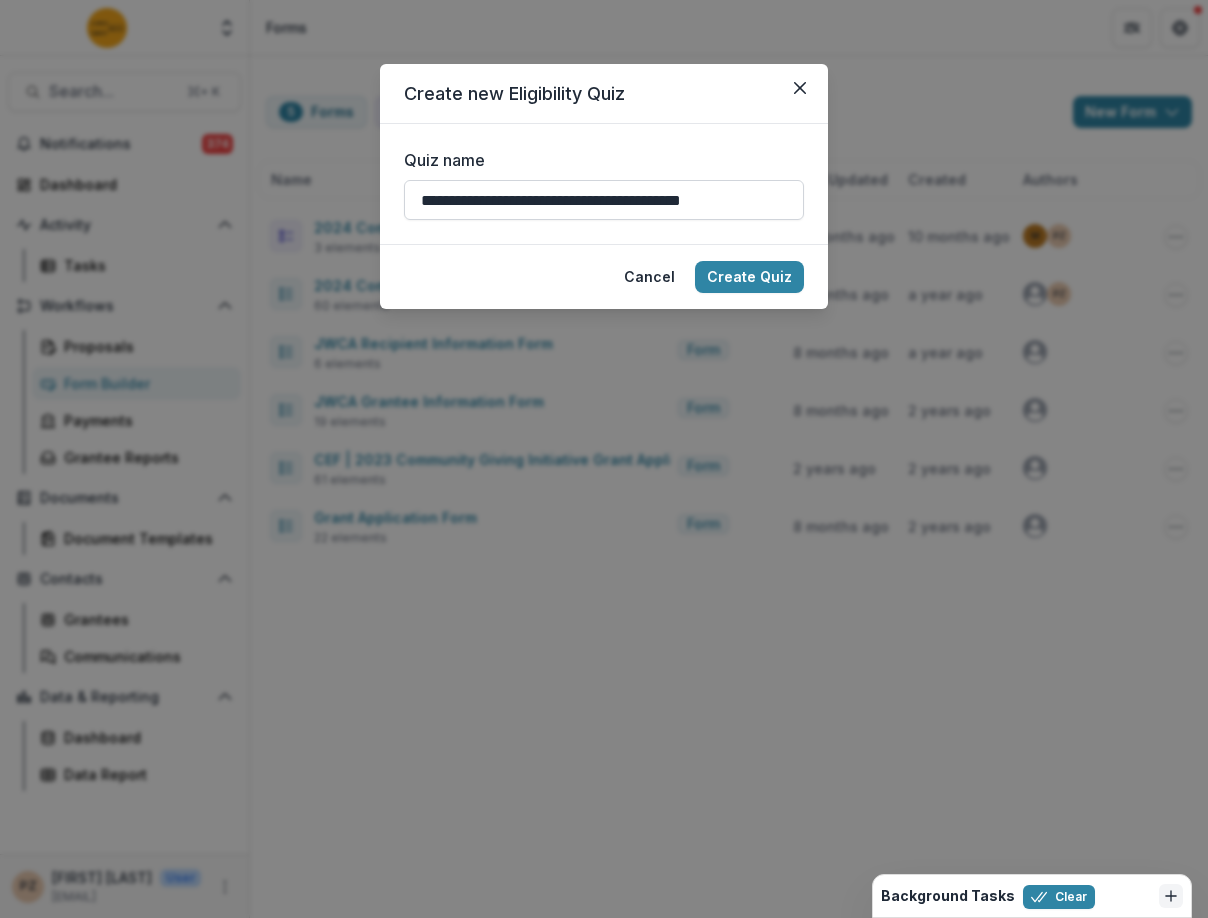 click on "**********" at bounding box center (604, 200) 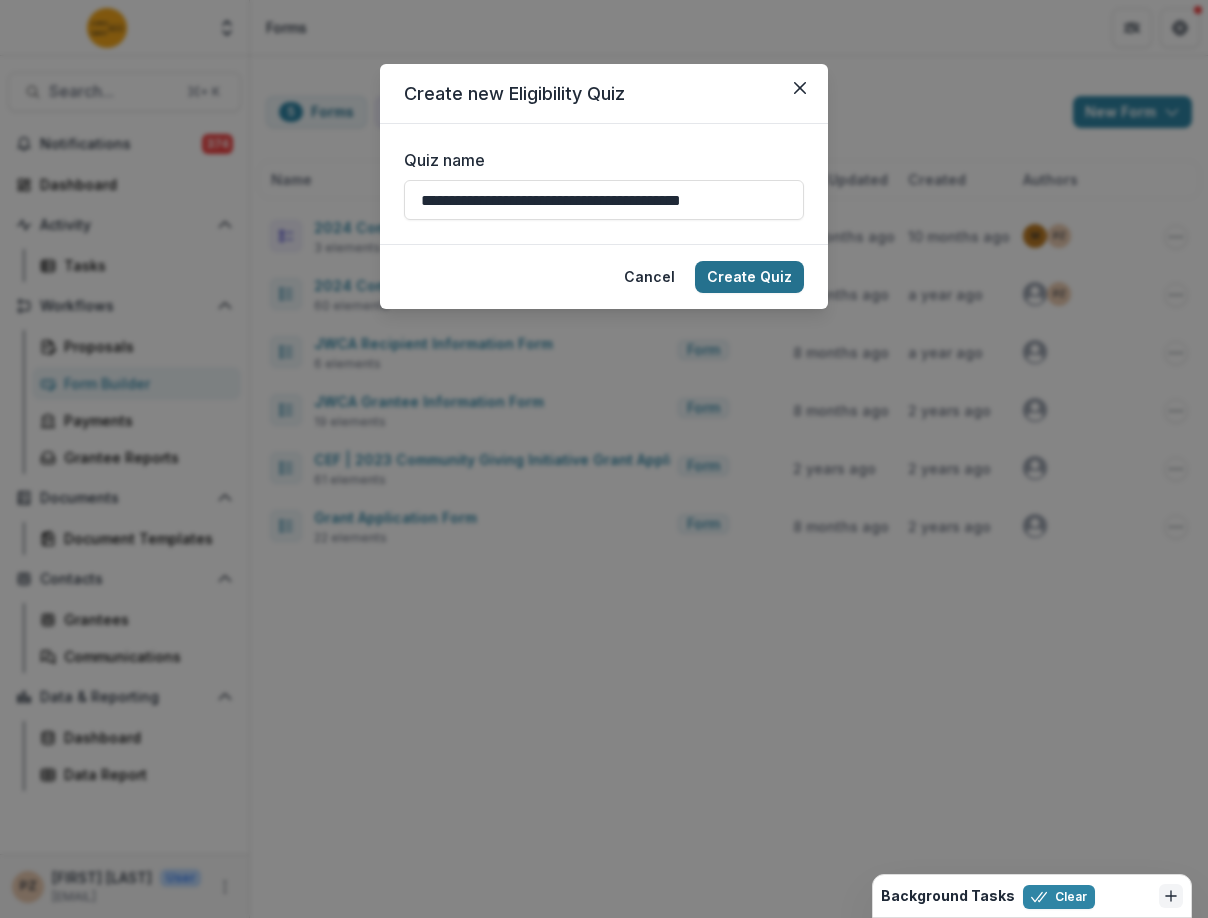 type on "**********" 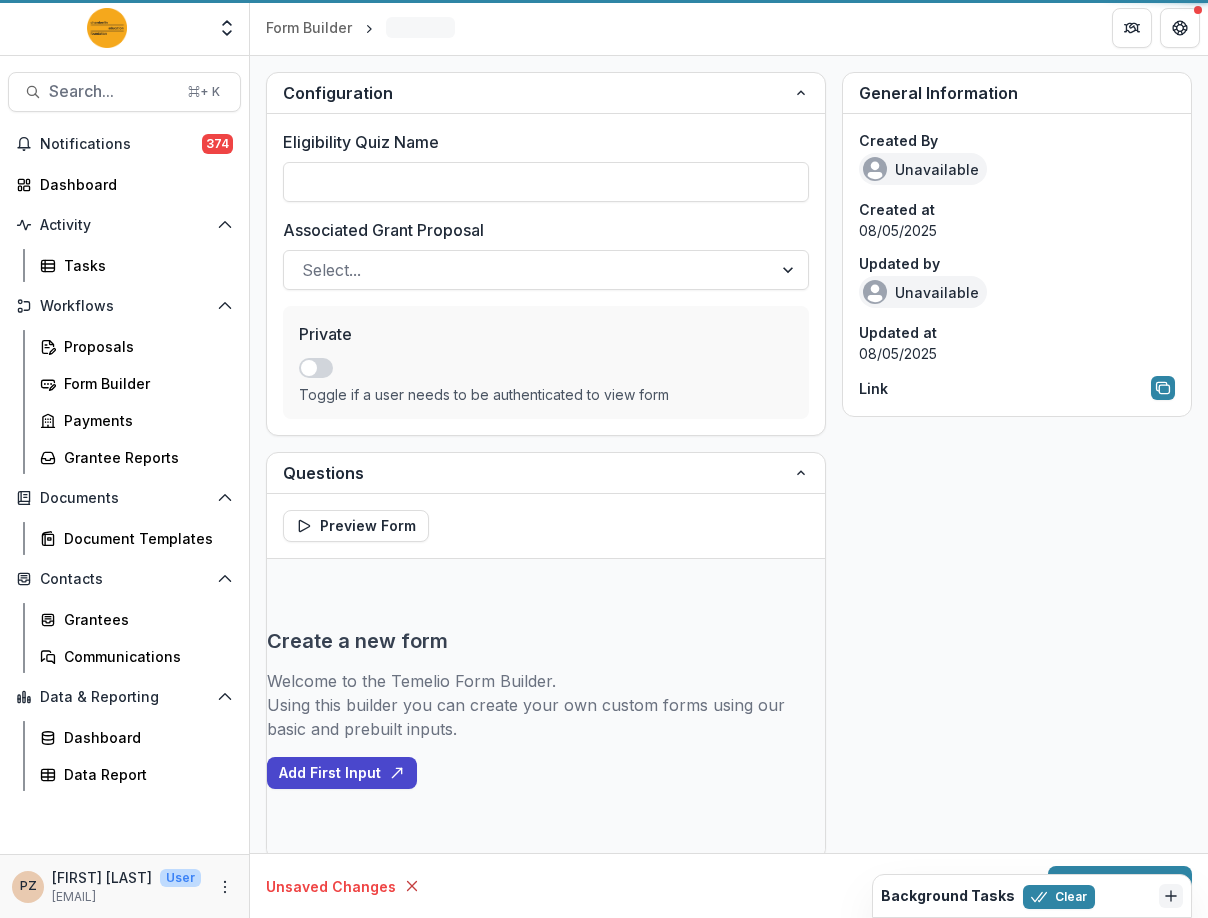 type on "**********" 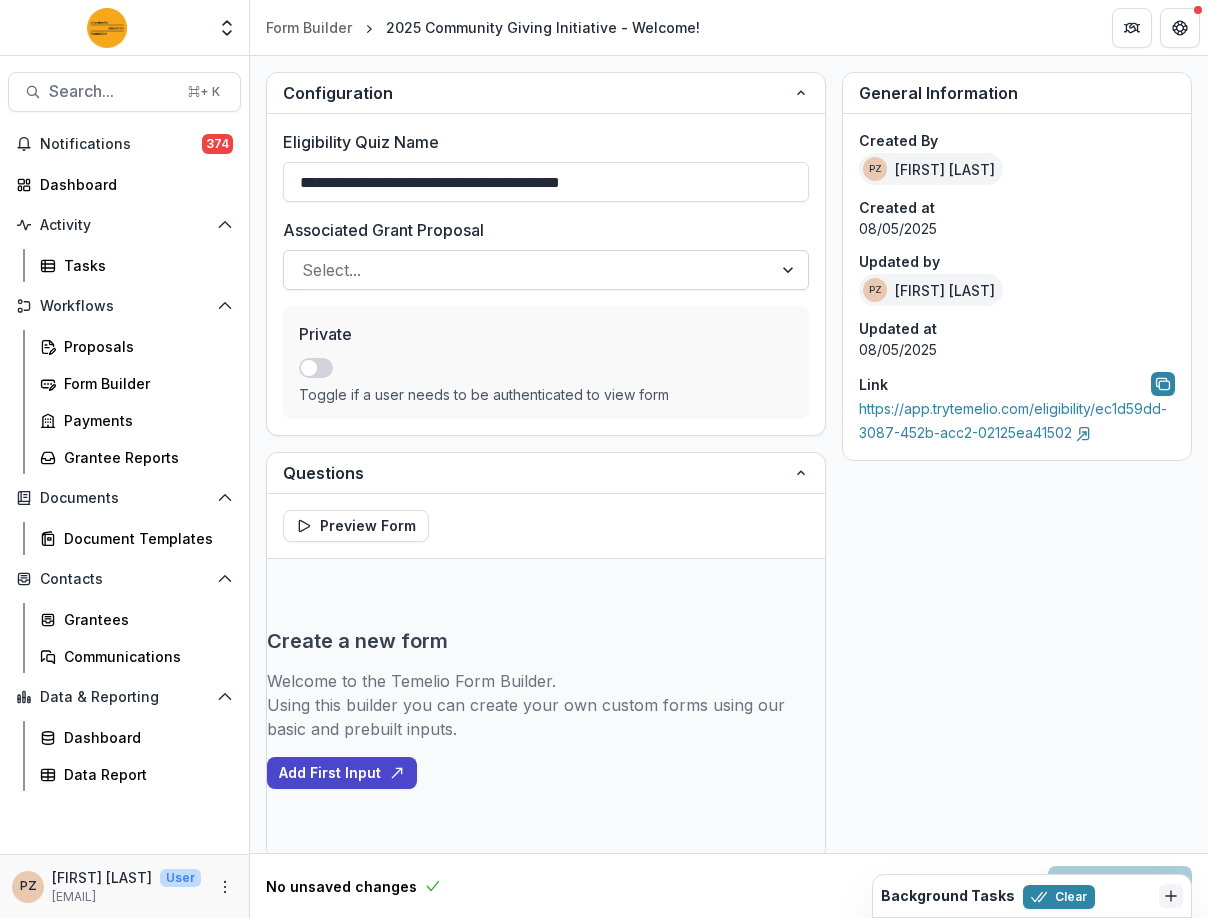 click at bounding box center [528, 270] 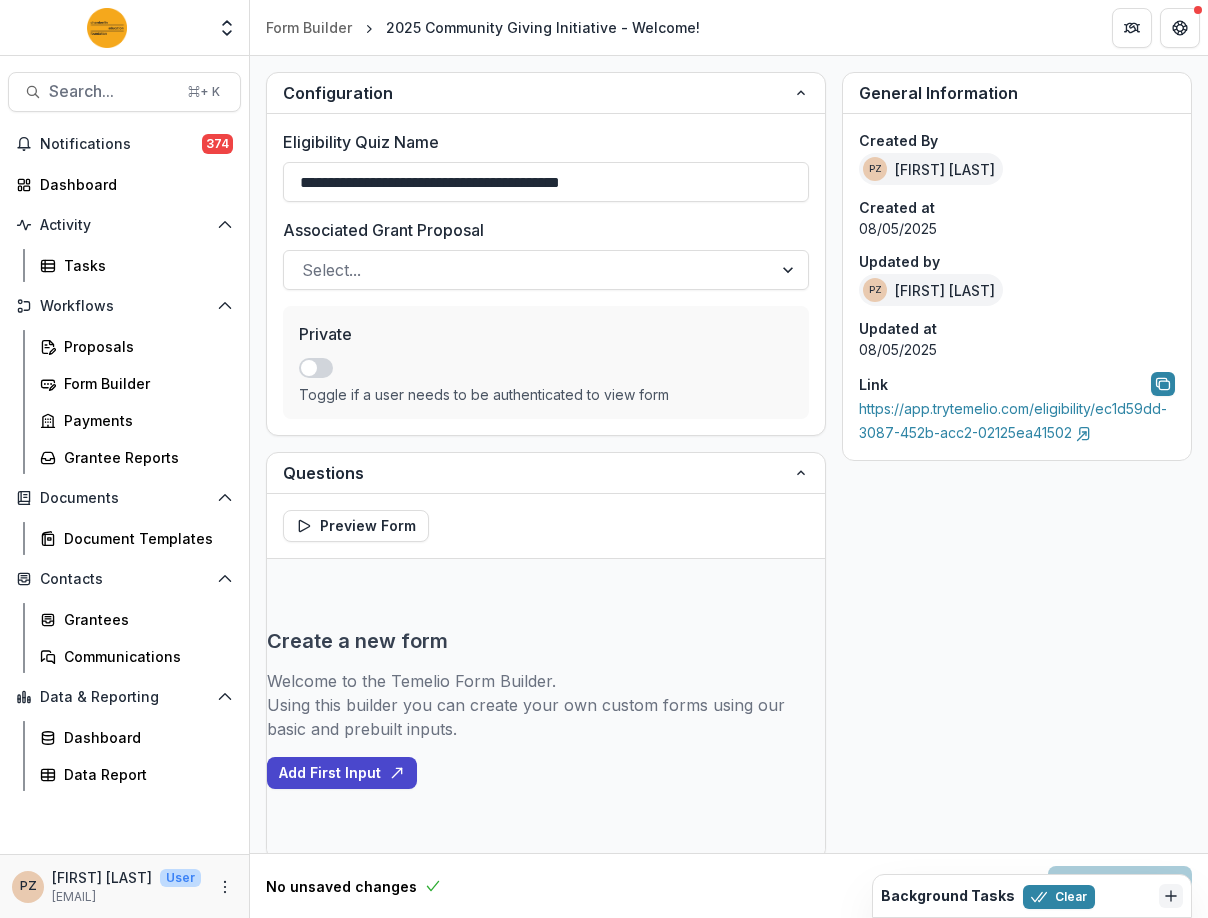 click on "Create a new form Welcome to the Temelio Form Builder. Using this builder you can create your own custom forms using our basic and prebuilt inputs. Add First Input" at bounding box center (546, 709) 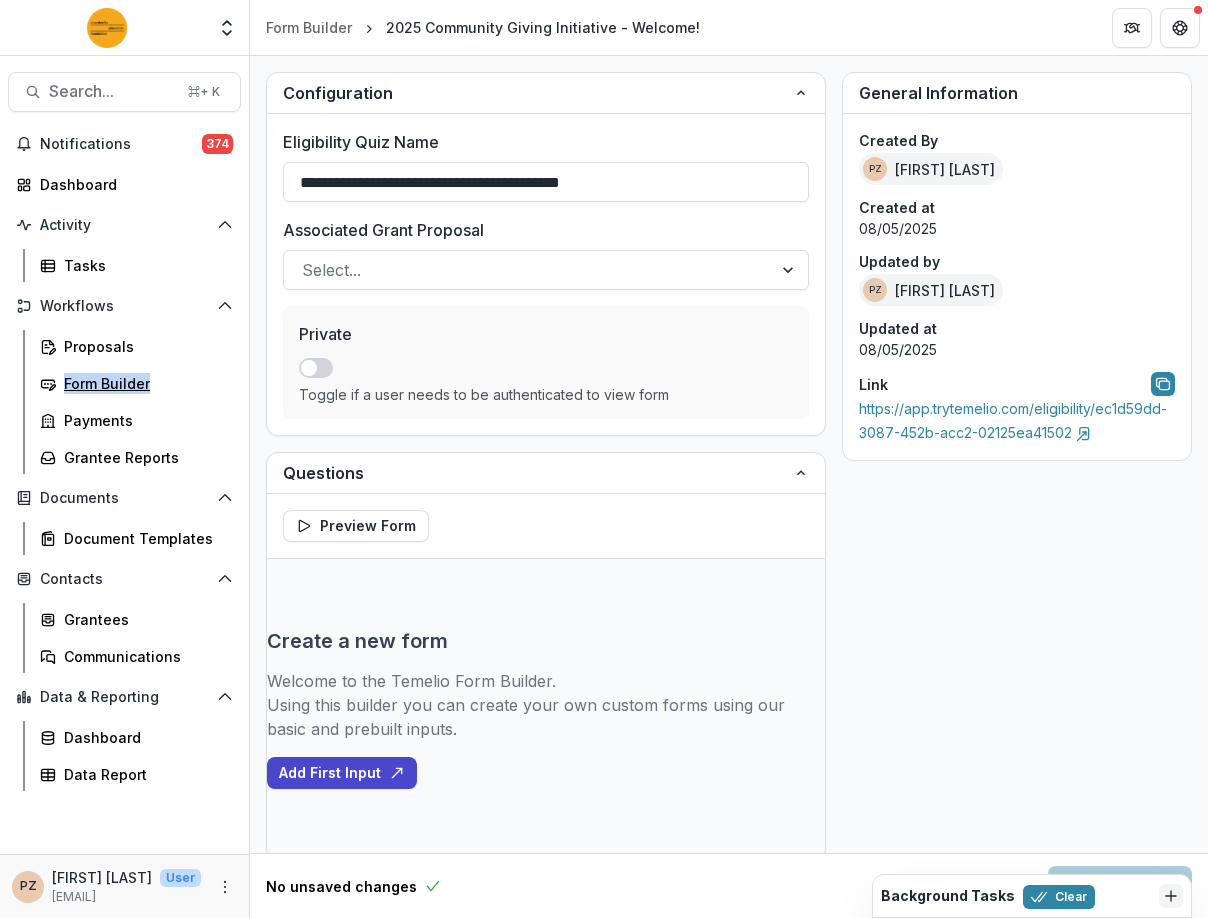 scroll, scrollTop: 3, scrollLeft: 0, axis: vertical 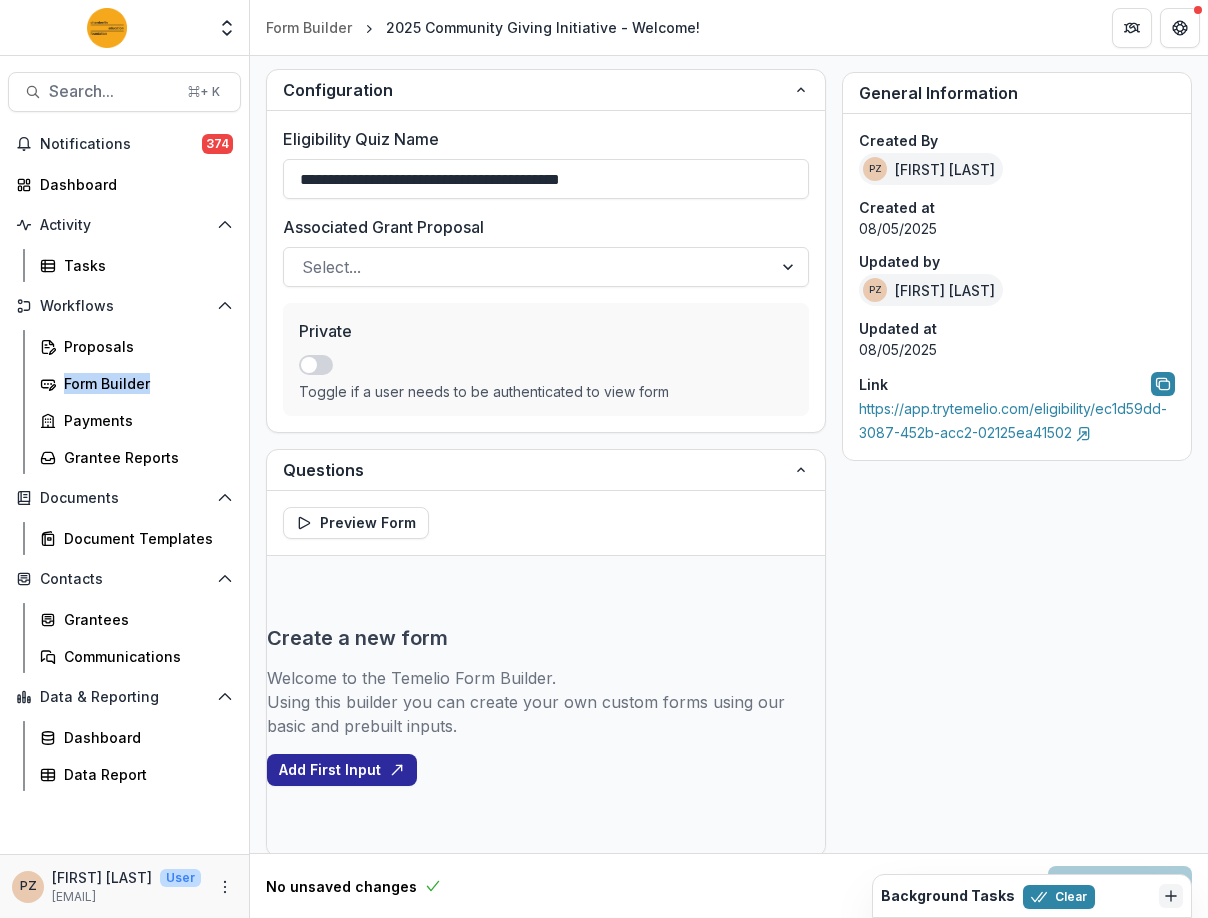 click on "Add First Input" at bounding box center (342, 770) 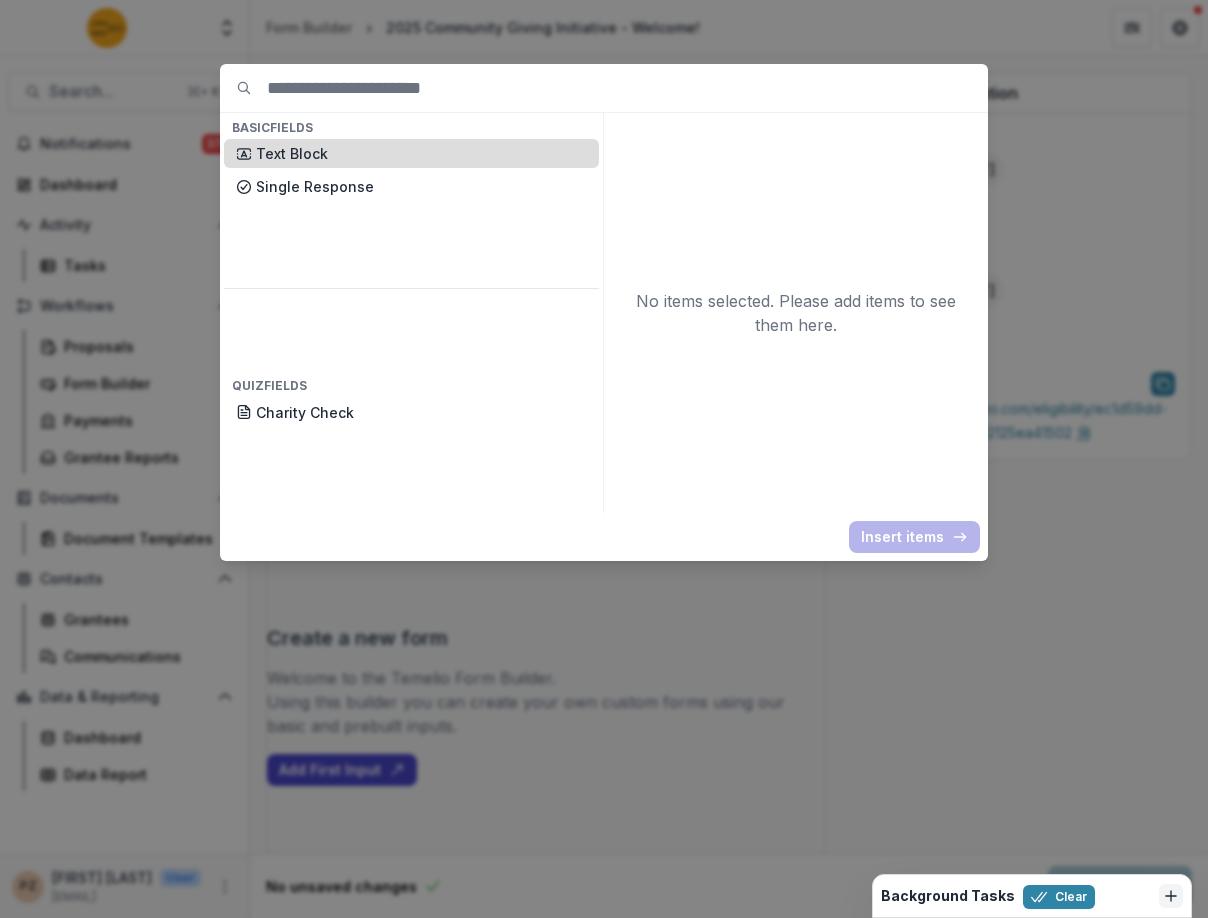 click on "Text Block" at bounding box center (421, 153) 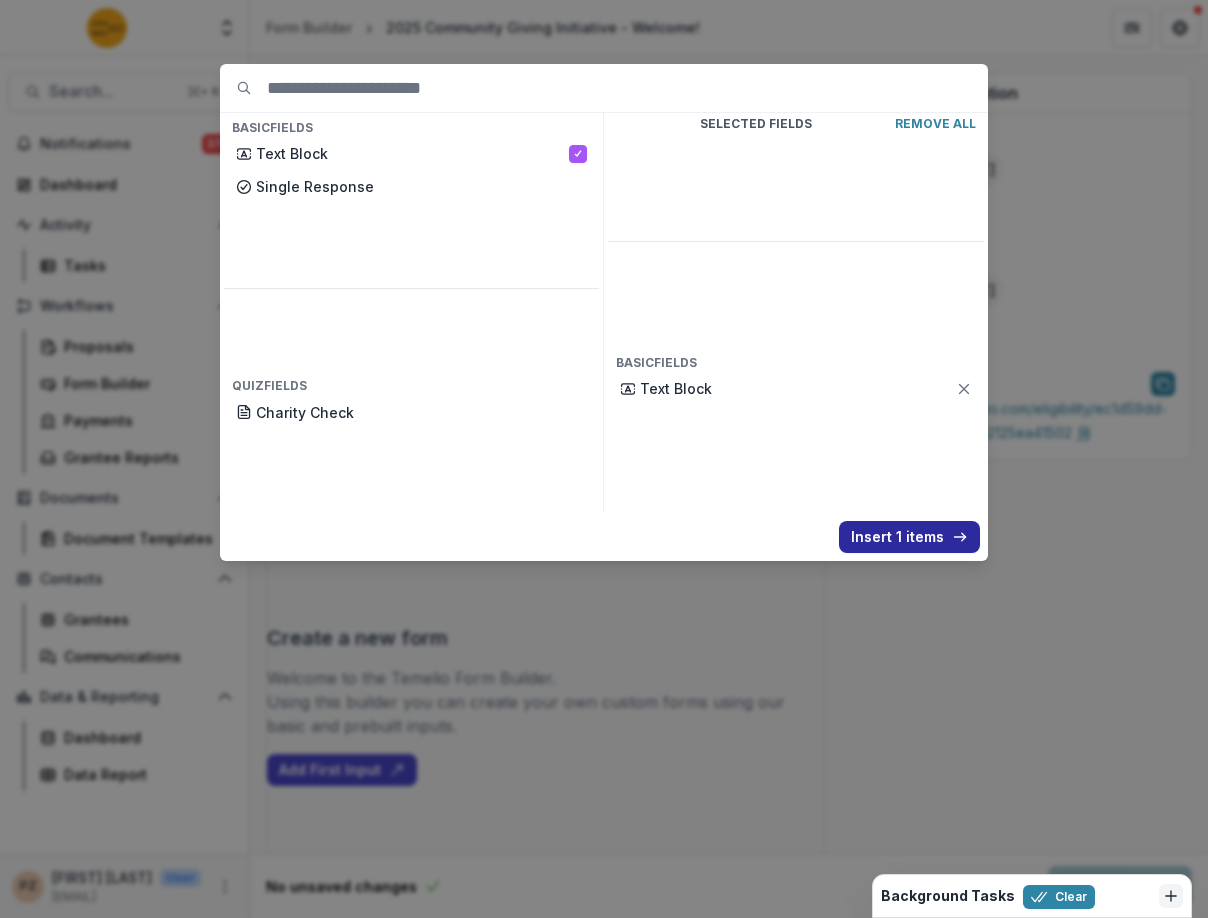 click on "Insert 1 items" at bounding box center [909, 537] 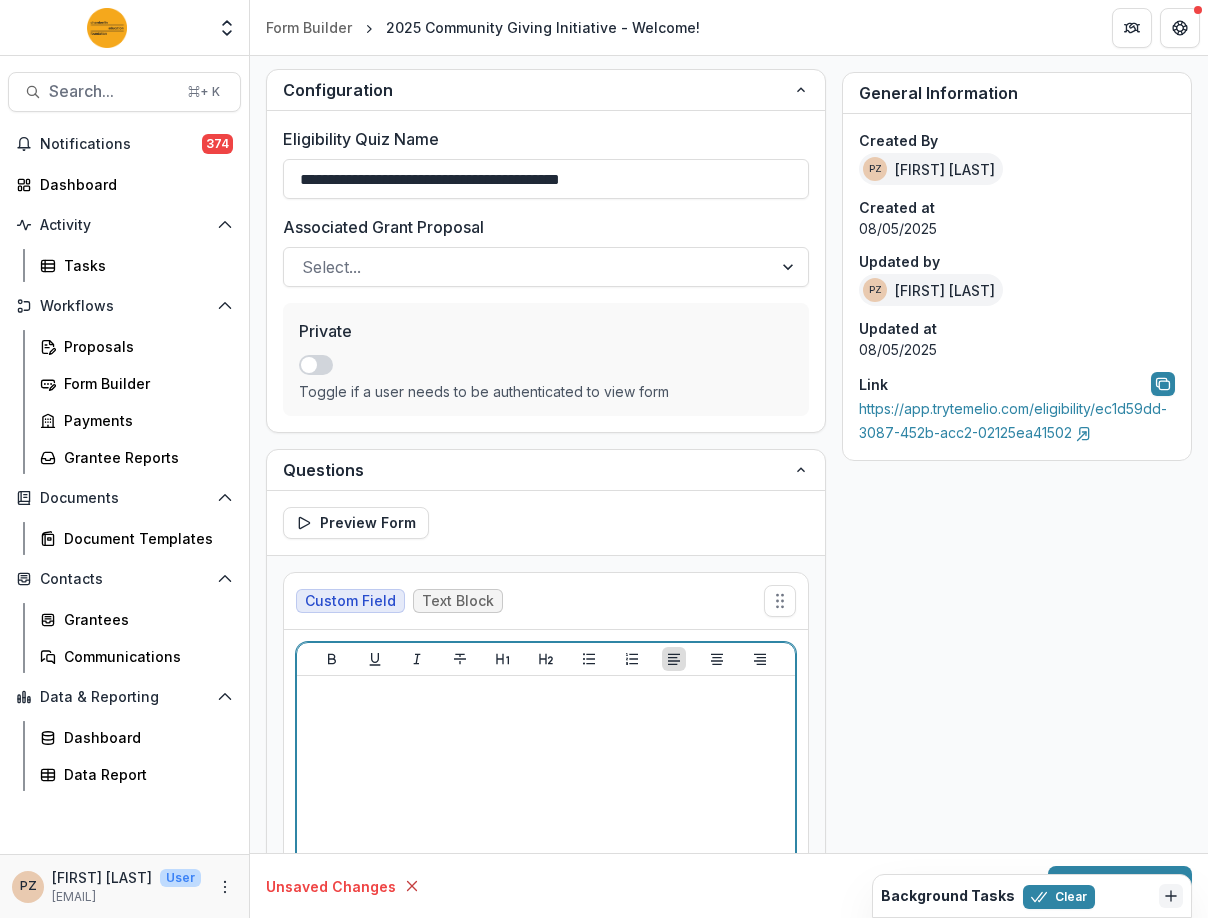 click at bounding box center [546, 834] 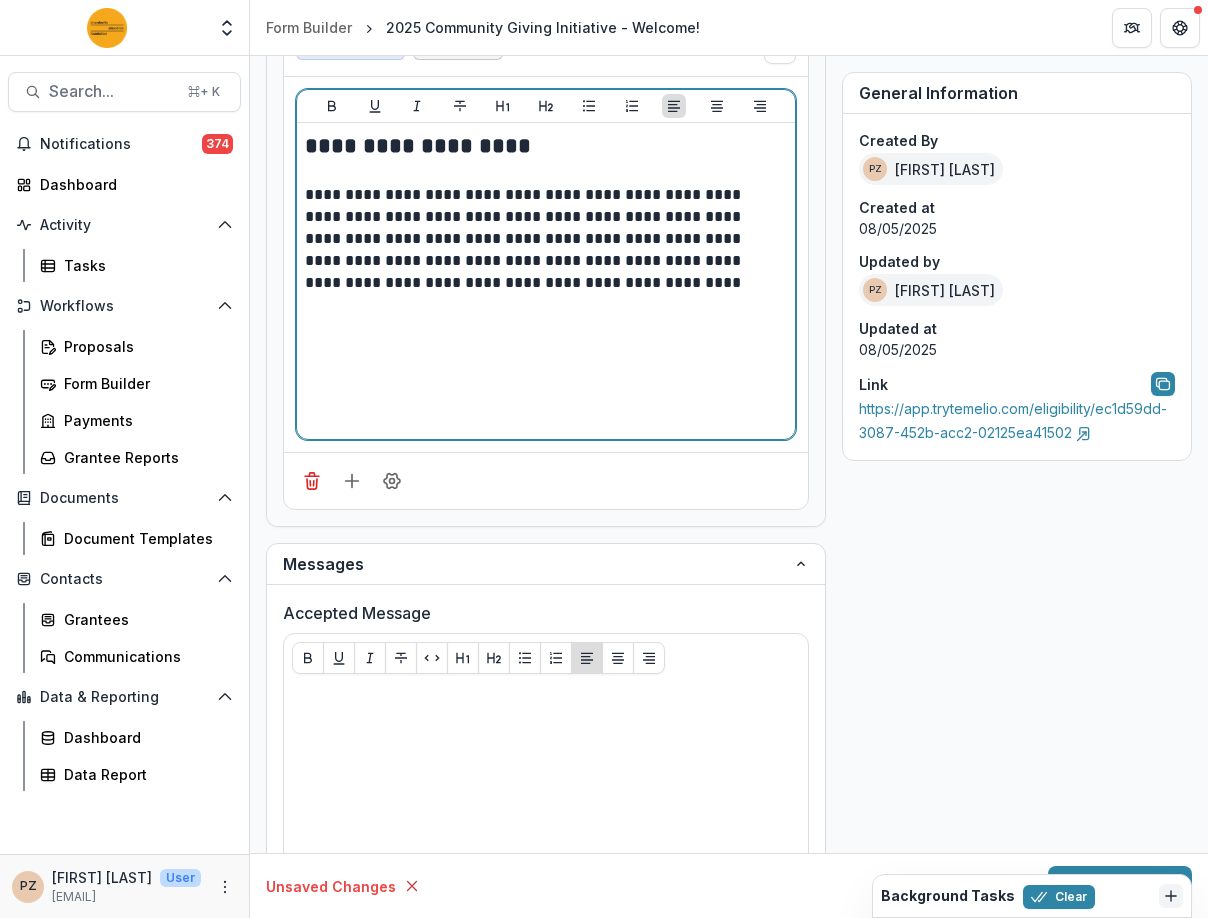 scroll, scrollTop: 555, scrollLeft: 0, axis: vertical 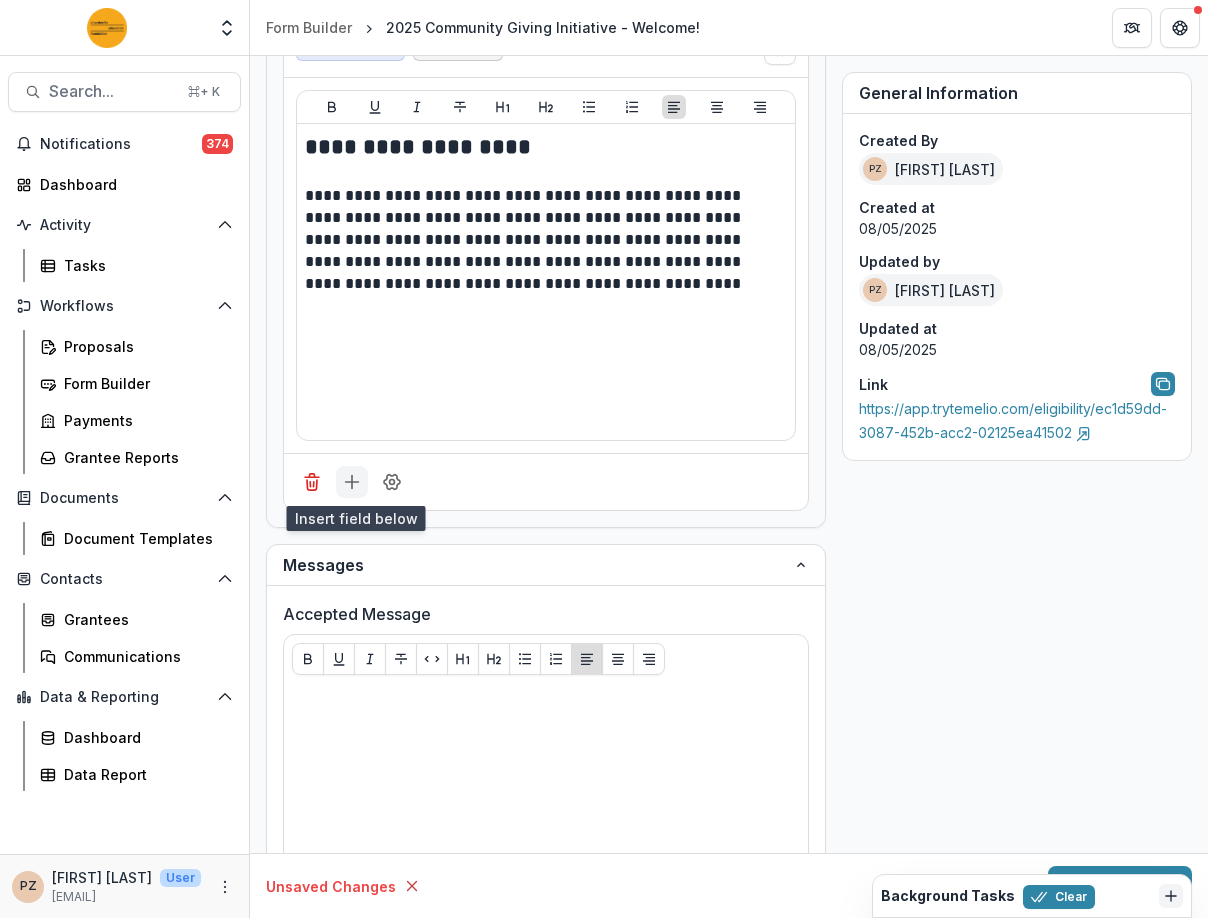 click 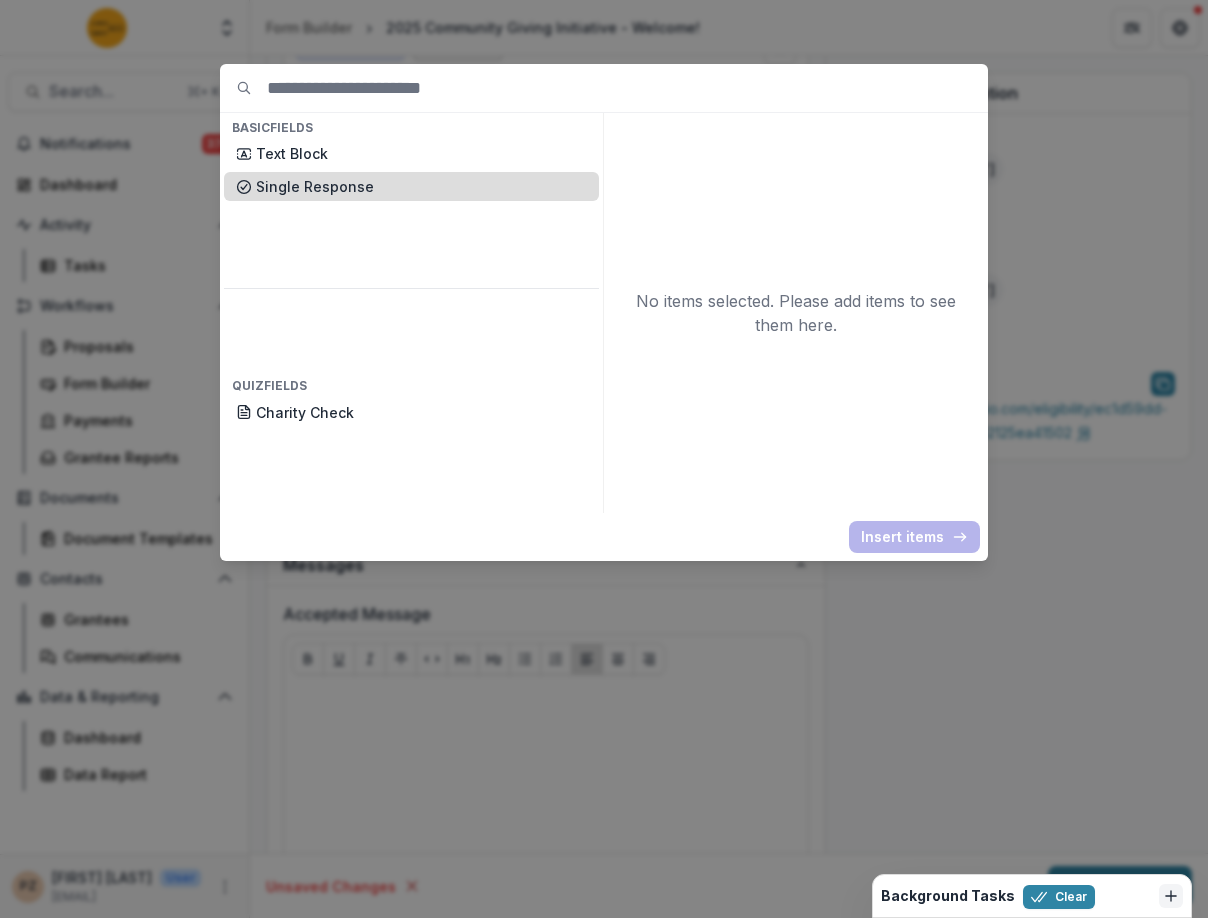 click on "Single Response" at bounding box center (421, 186) 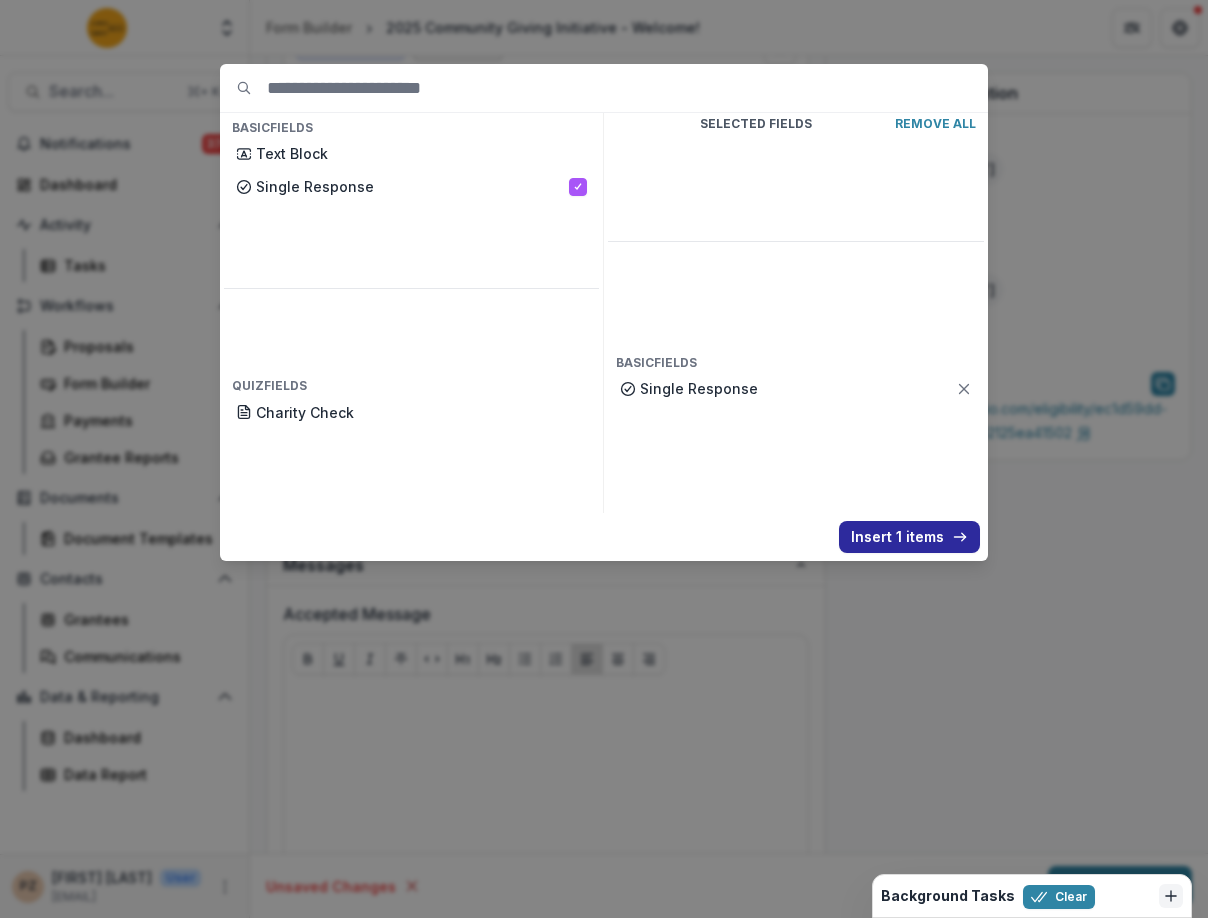 click on "Insert 1 items" at bounding box center [909, 537] 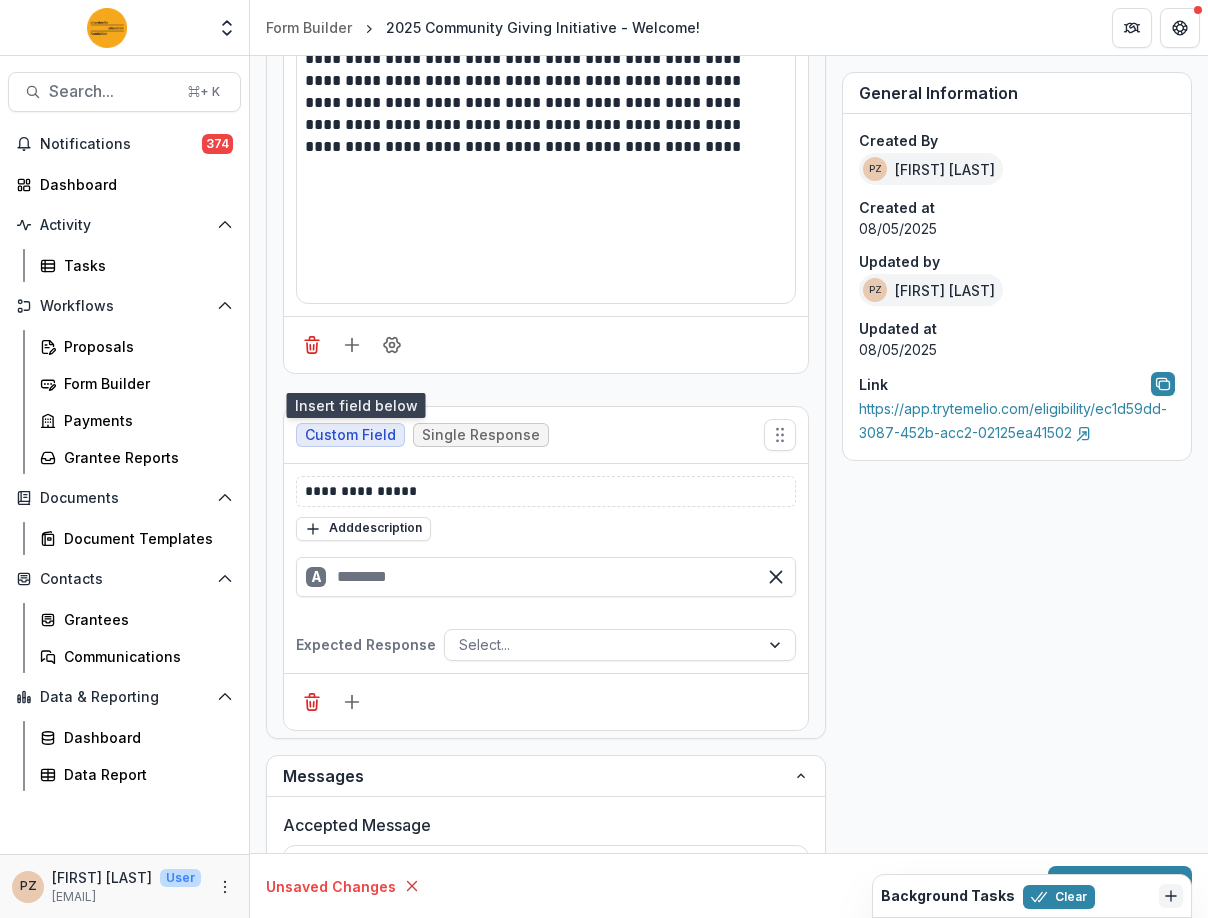 scroll, scrollTop: 145, scrollLeft: 0, axis: vertical 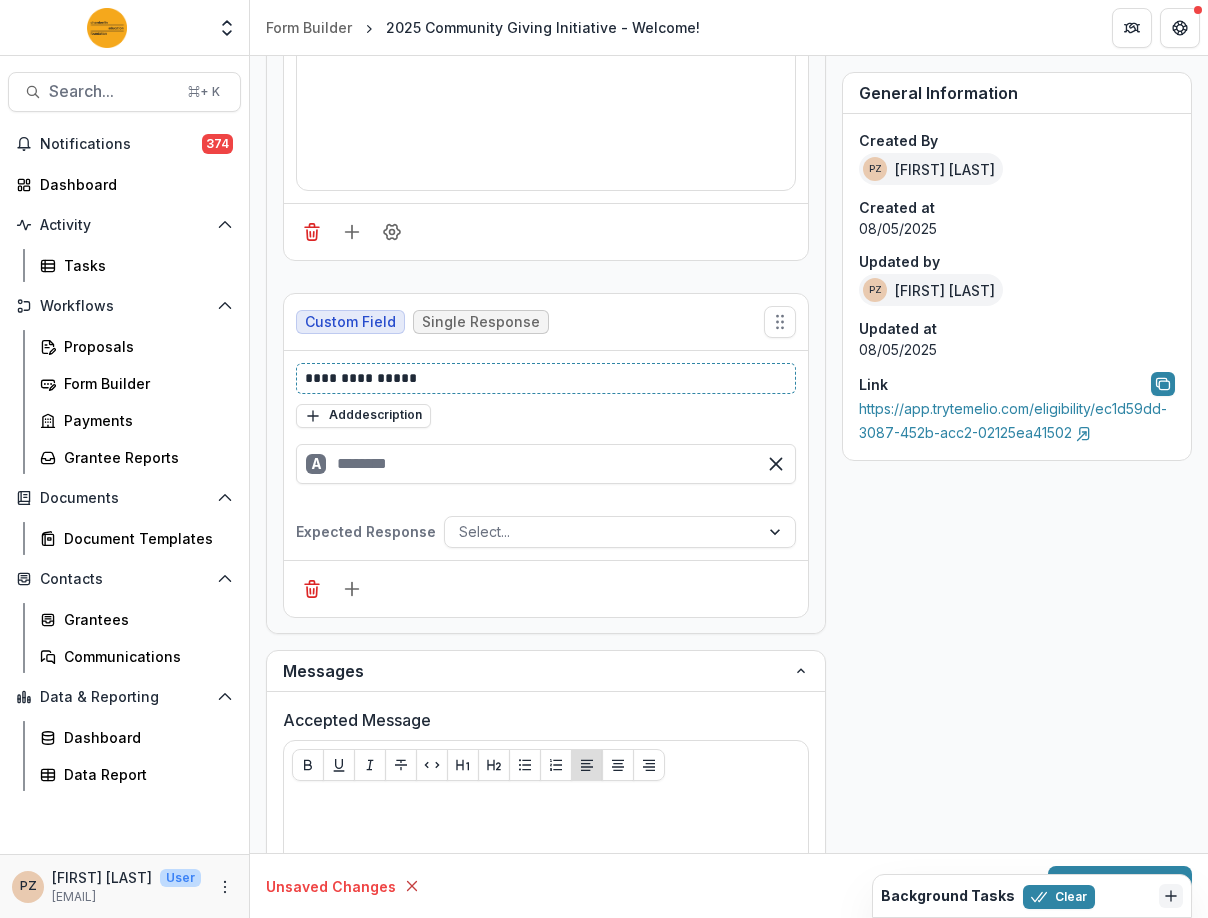 click on "**********" at bounding box center [540, 378] 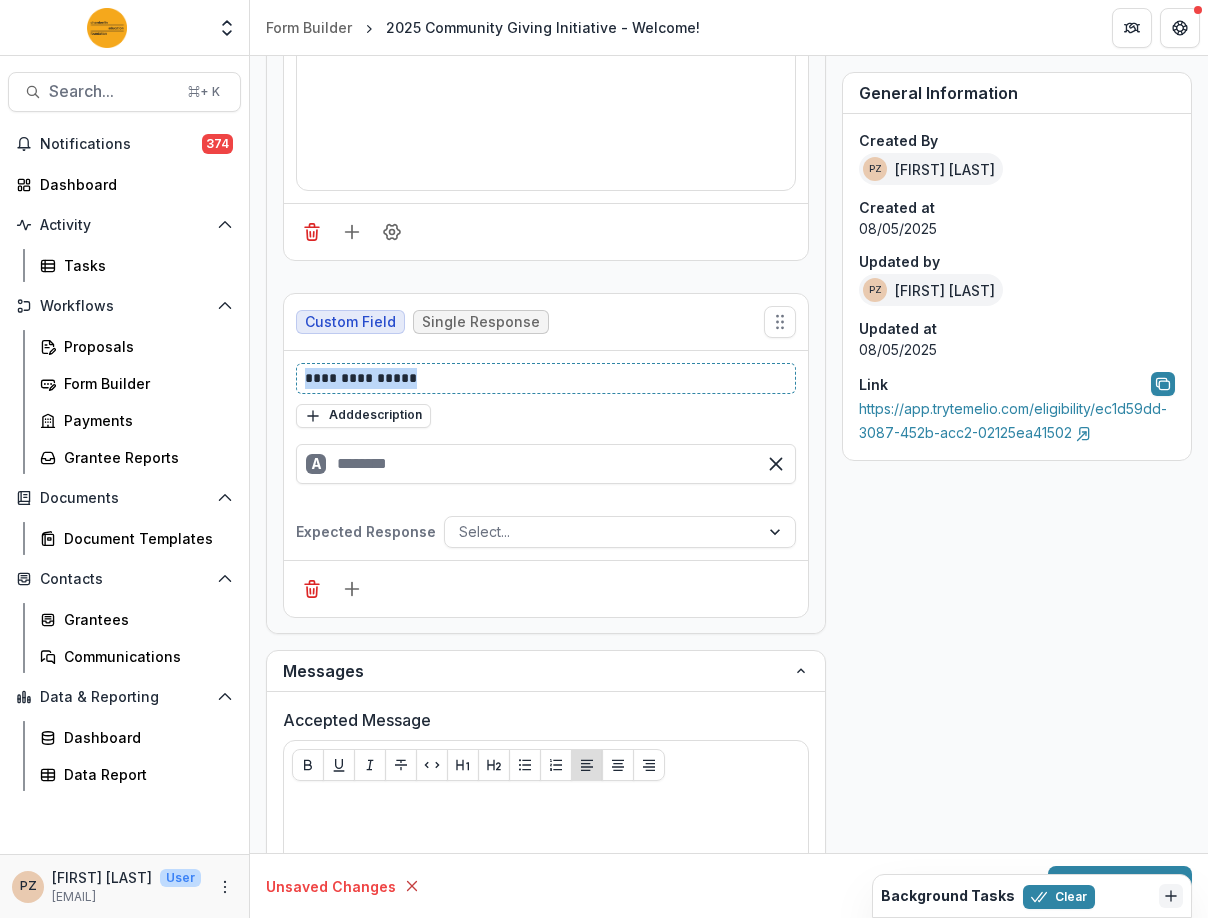 click on "**********" at bounding box center [540, 378] 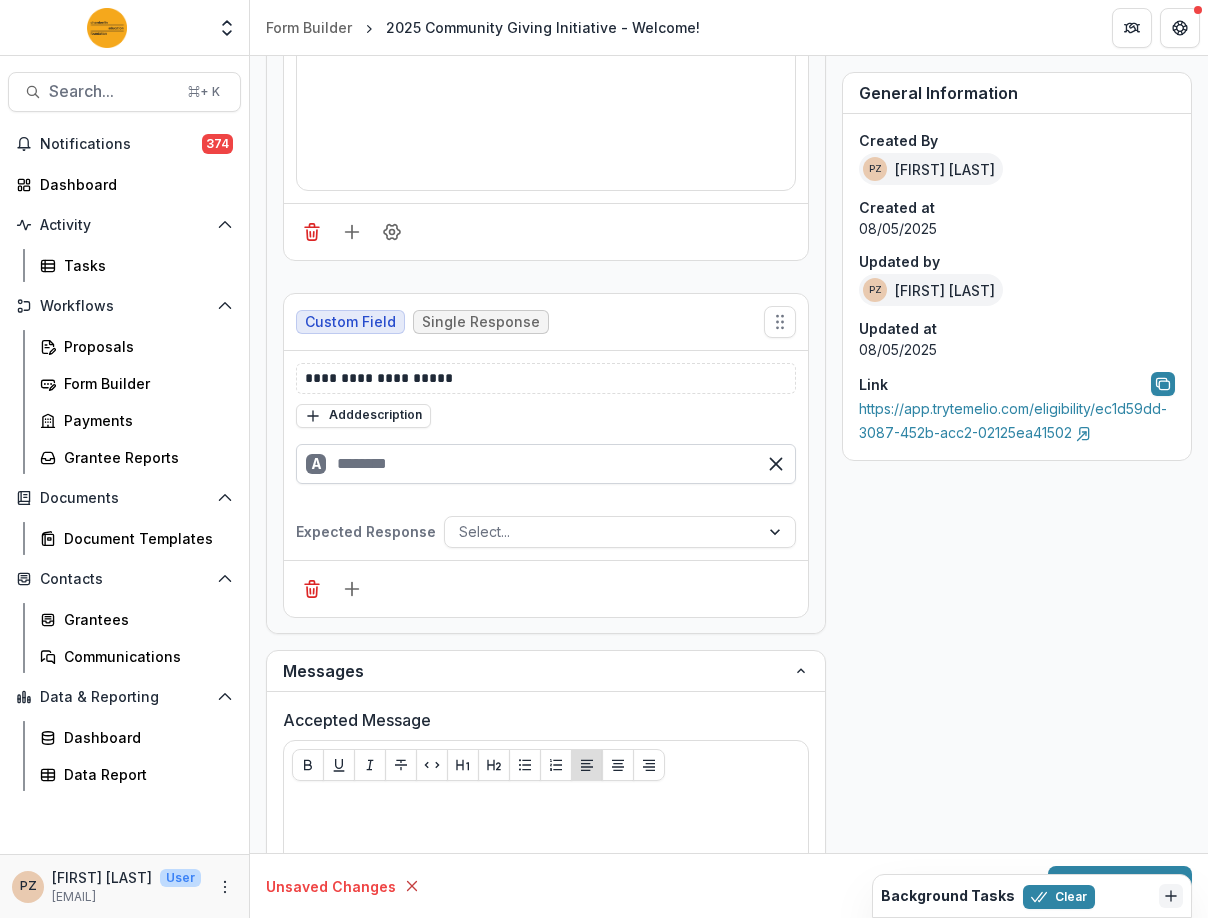 click at bounding box center (546, 464) 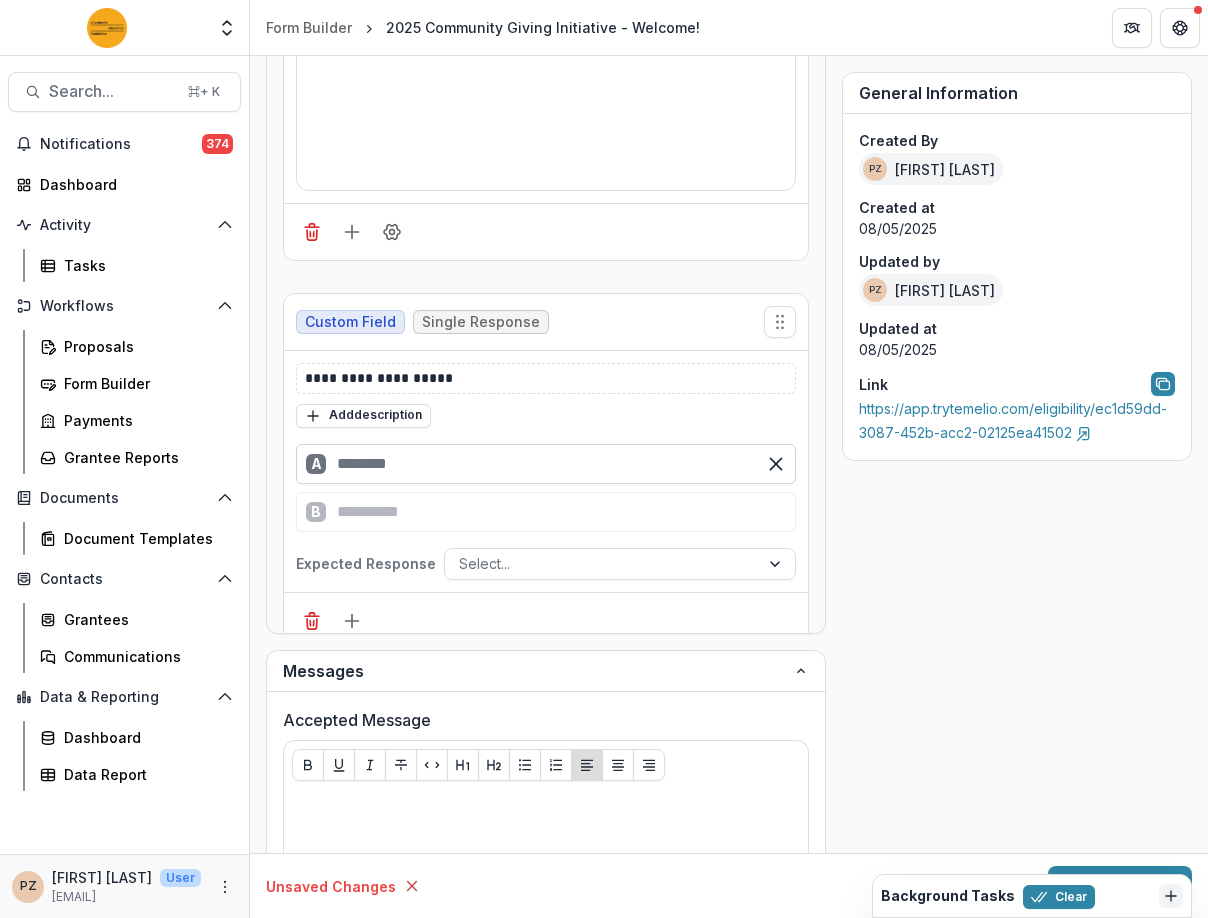 click at bounding box center [546, 464] 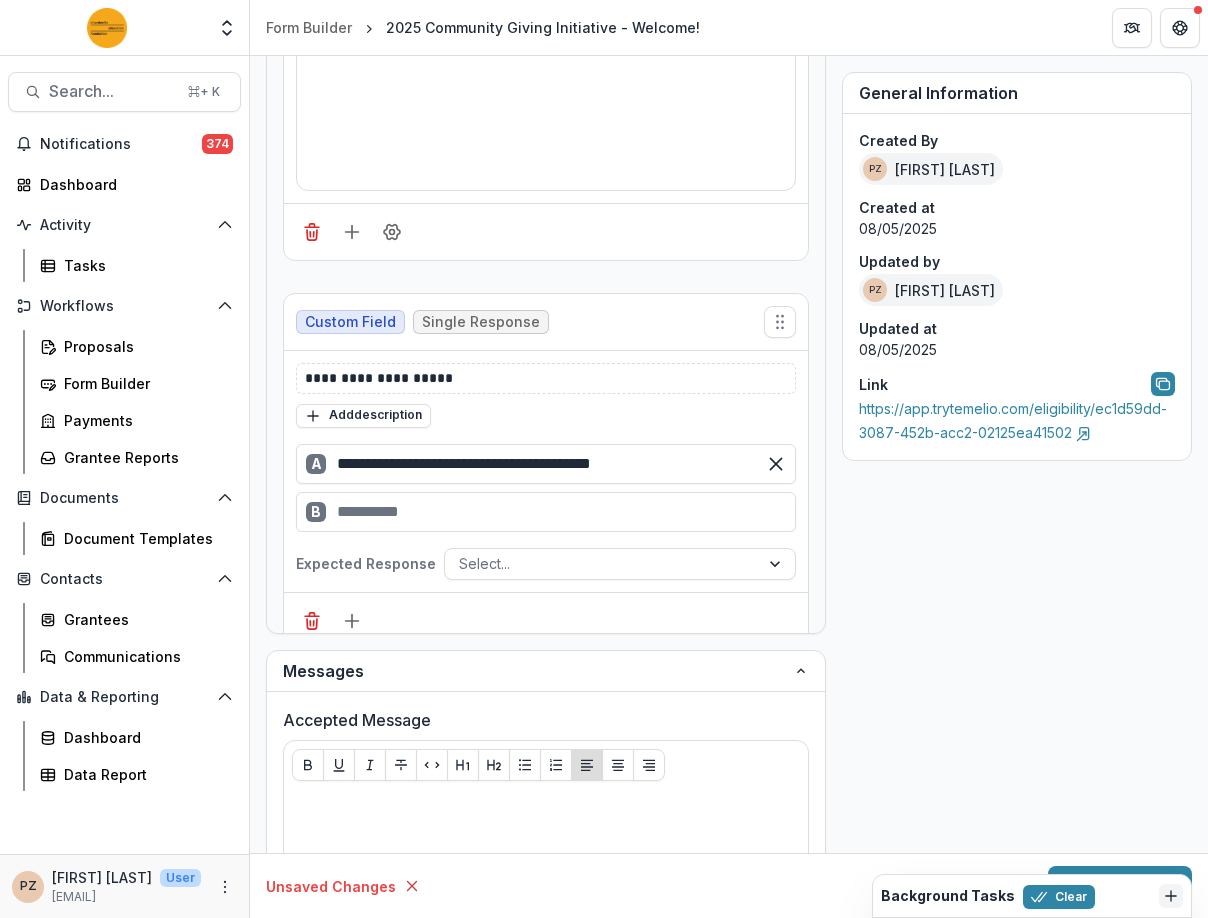 click on "B" at bounding box center (546, 512) 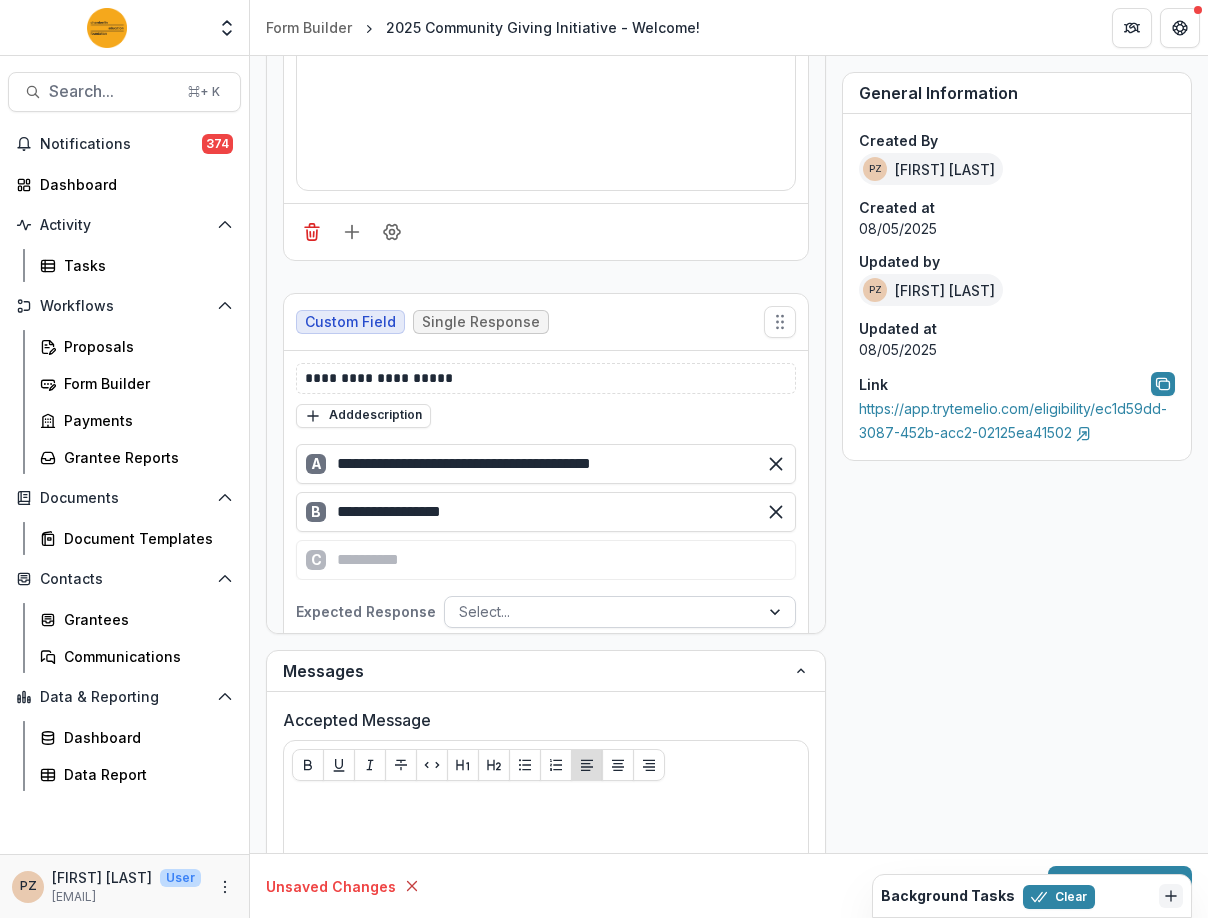 click on "Select..." at bounding box center [620, 612] 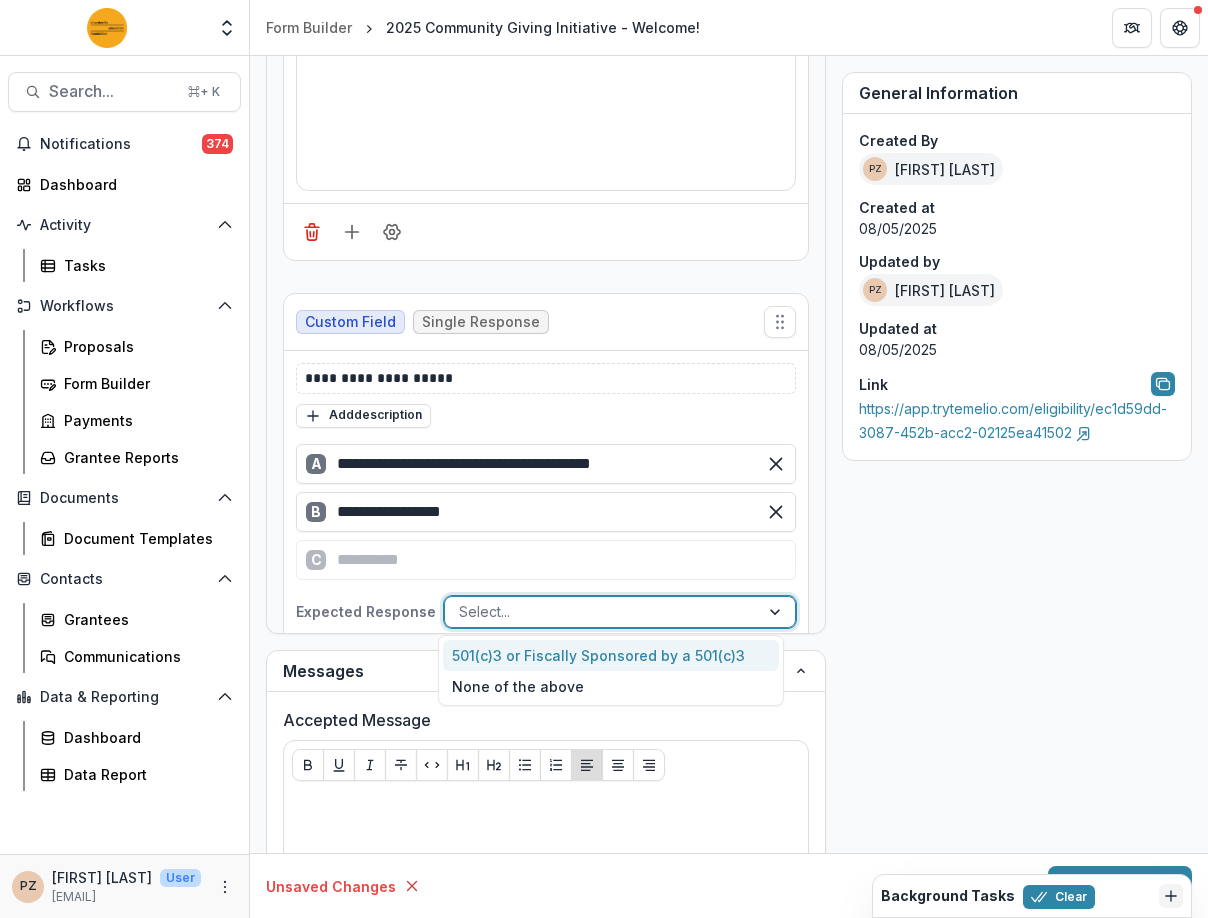 click on "501(c)3 or Fiscally Sponsored by a 501(c)3" at bounding box center [611, 655] 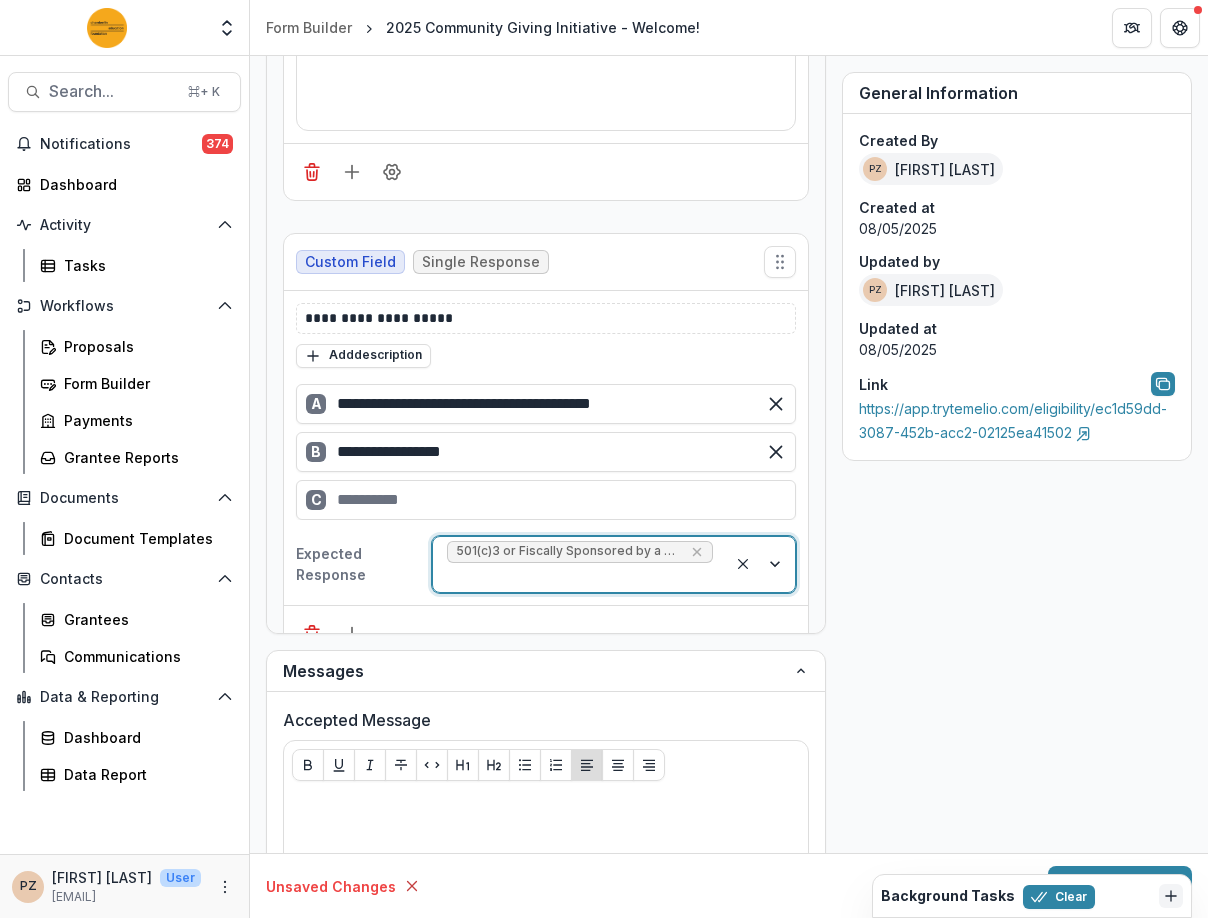 scroll, scrollTop: 250, scrollLeft: 0, axis: vertical 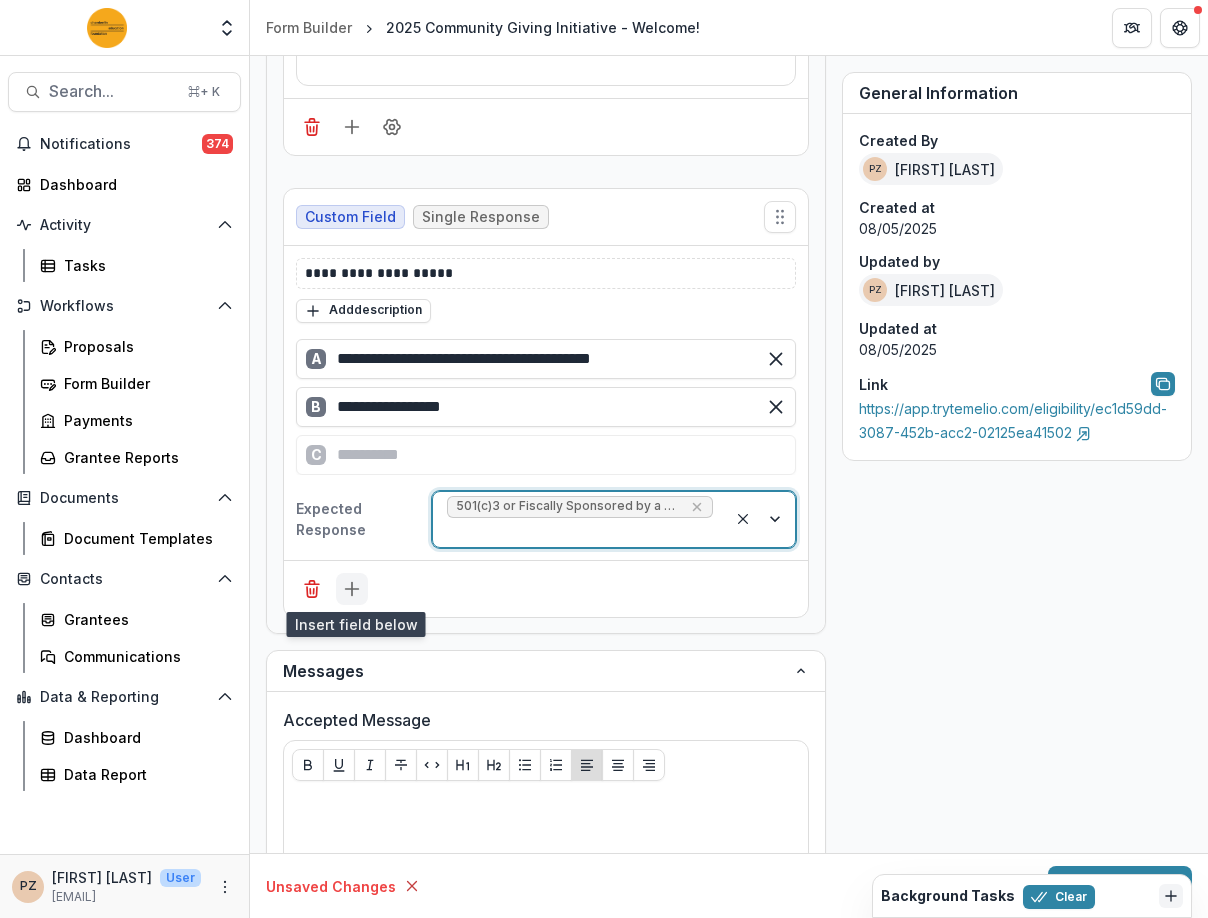 click 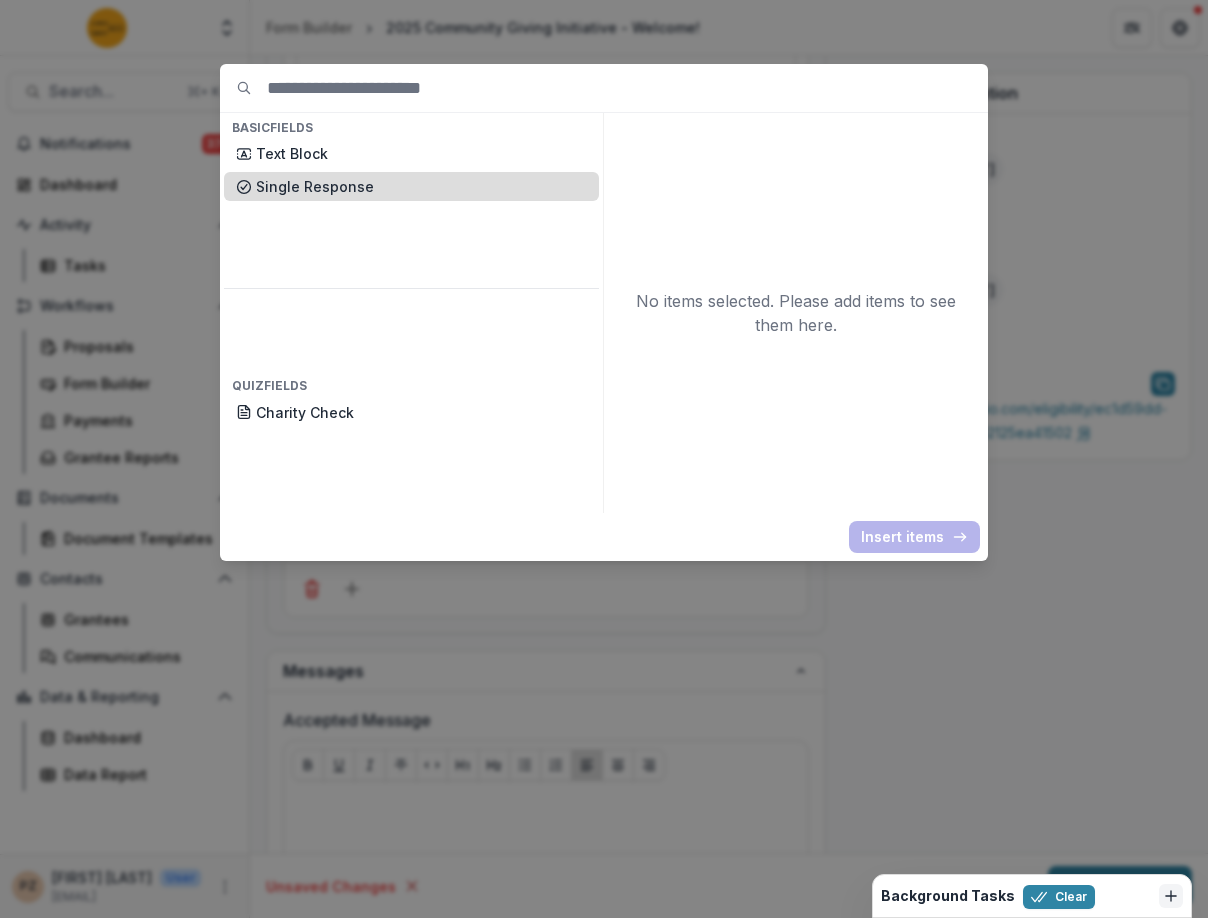 click on "Single Response" at bounding box center [421, 186] 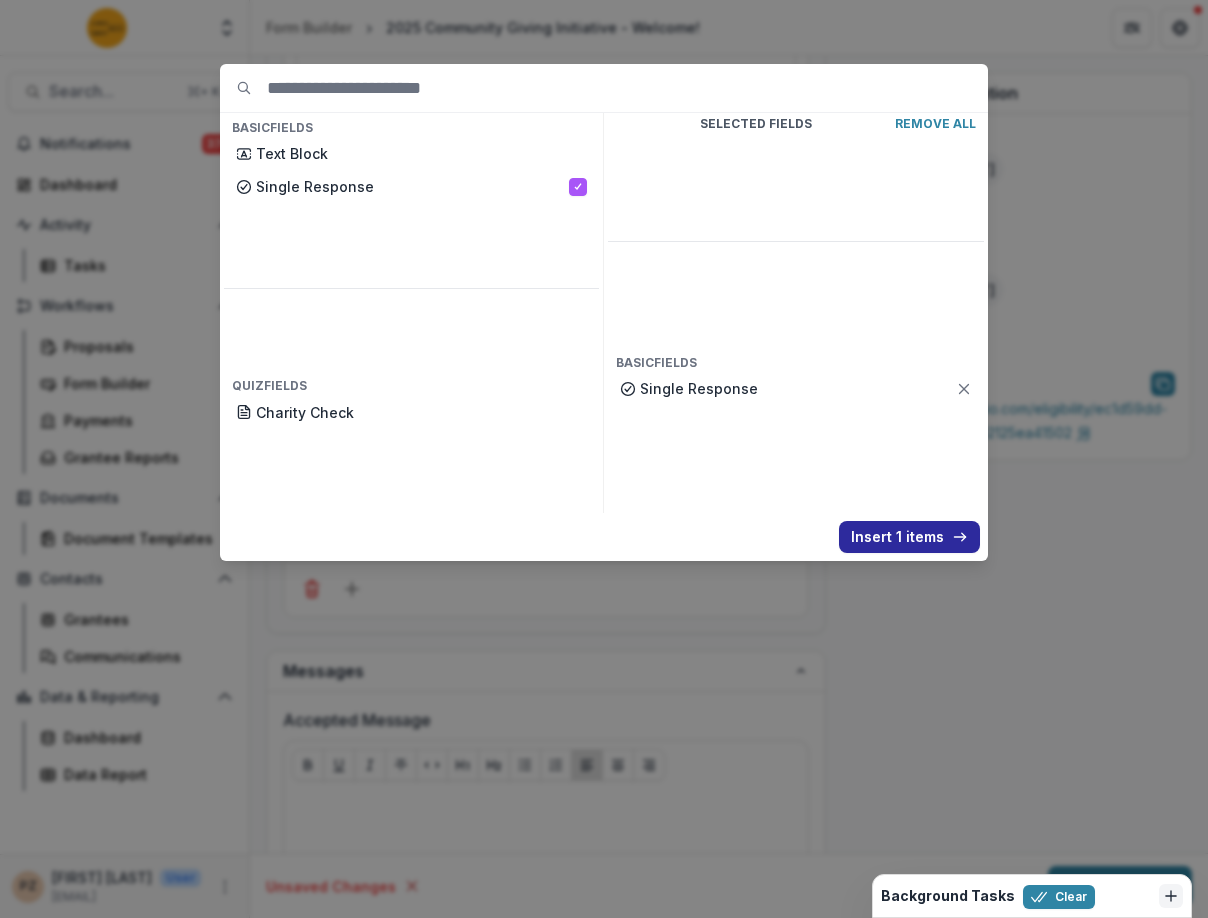 click on "Insert 1 items" at bounding box center [909, 537] 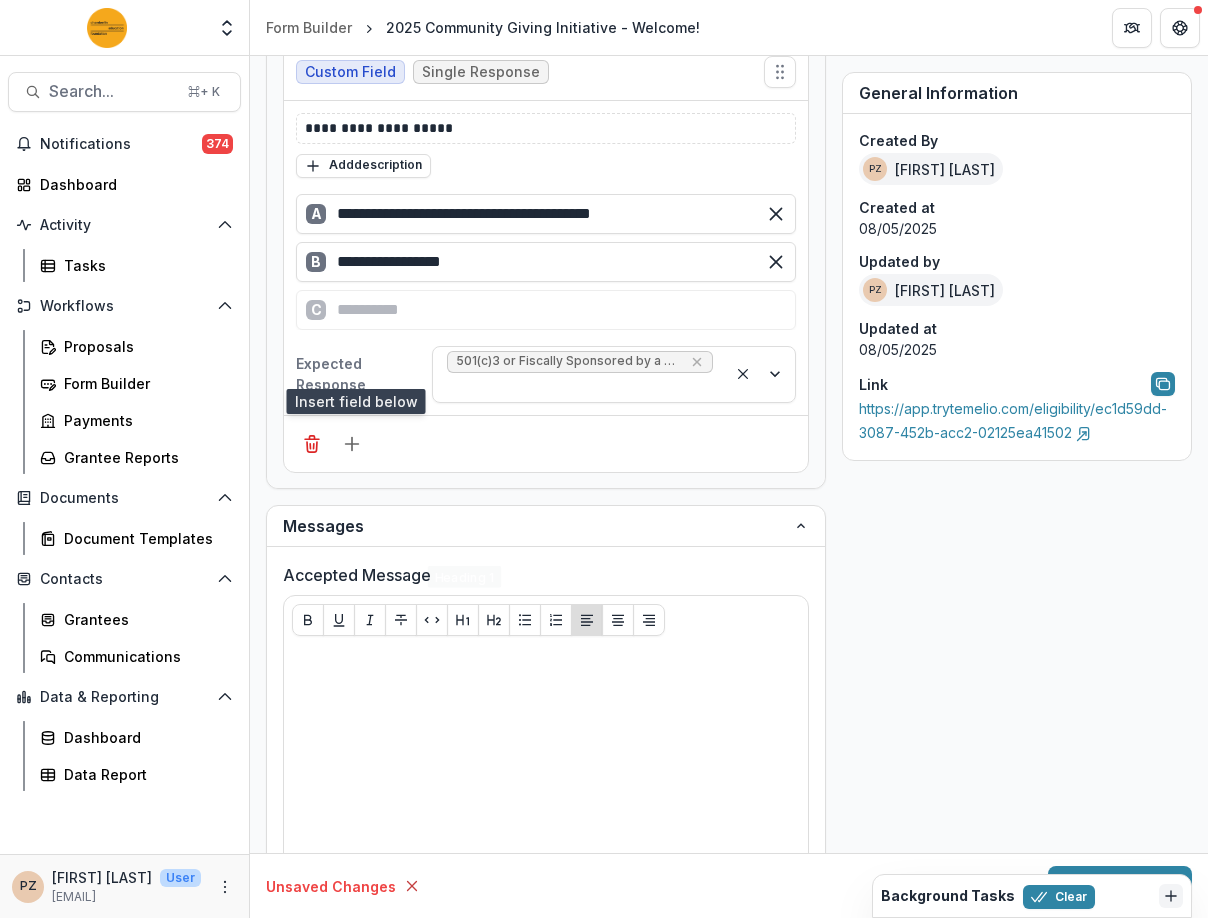 scroll, scrollTop: 883, scrollLeft: 0, axis: vertical 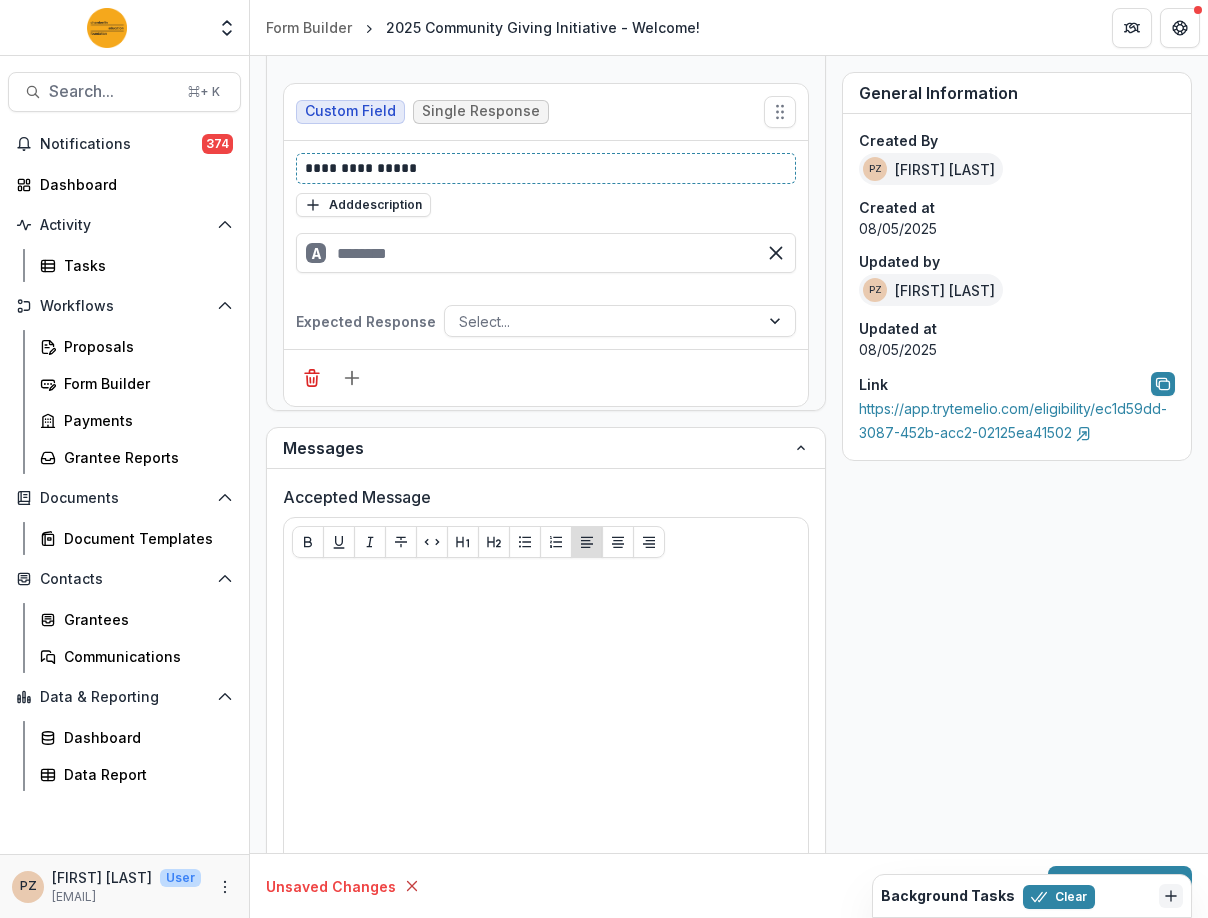 click on "**********" at bounding box center (540, 168) 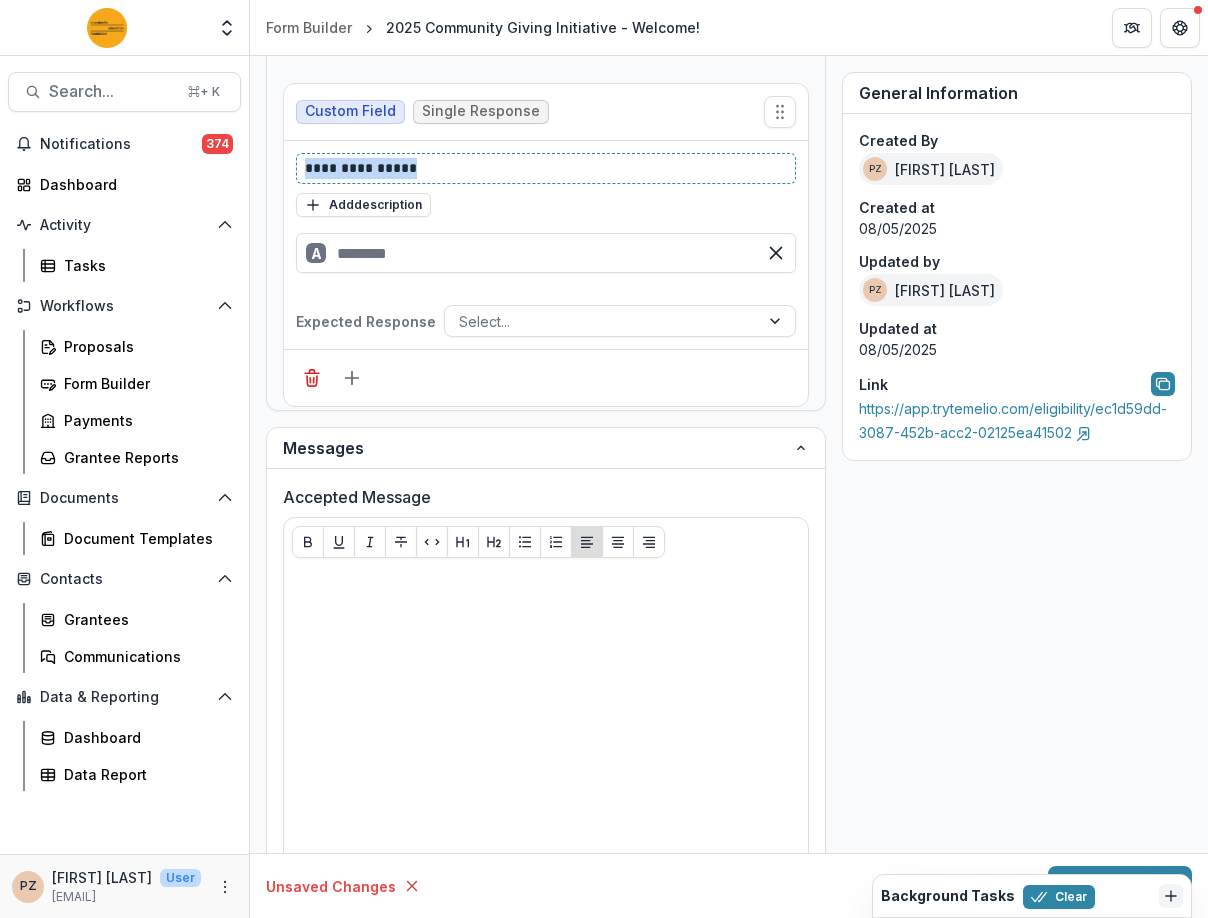 click on "**********" at bounding box center [540, 168] 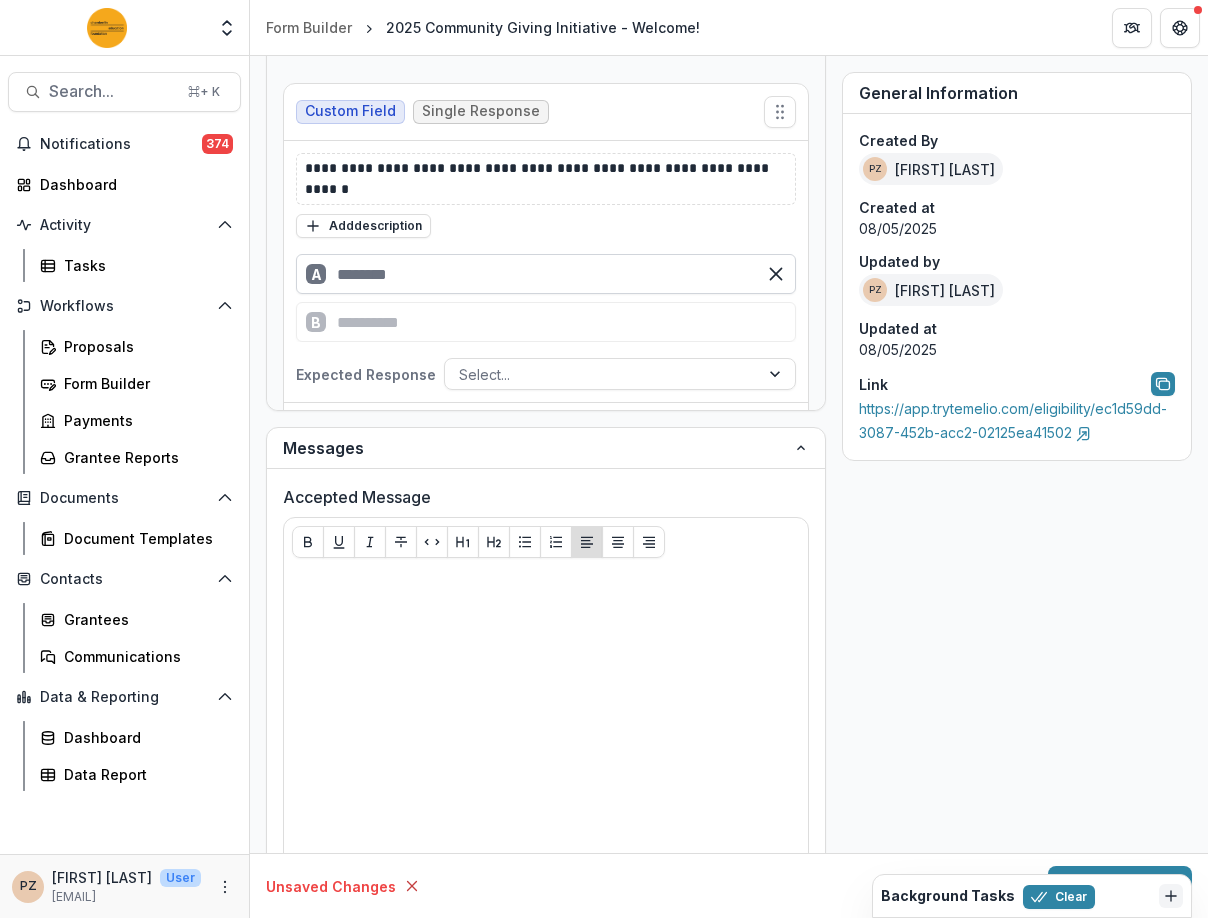 click at bounding box center [546, 274] 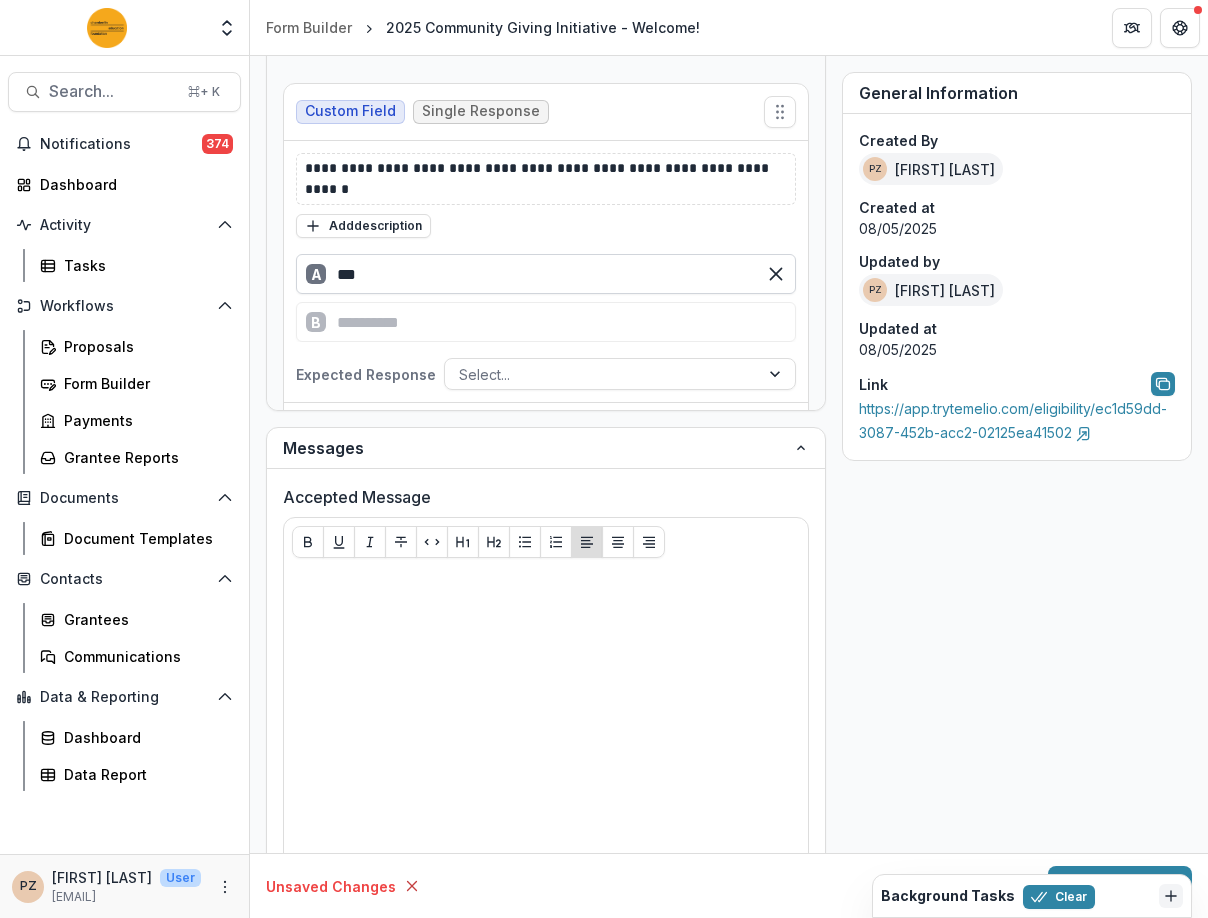 type on "***" 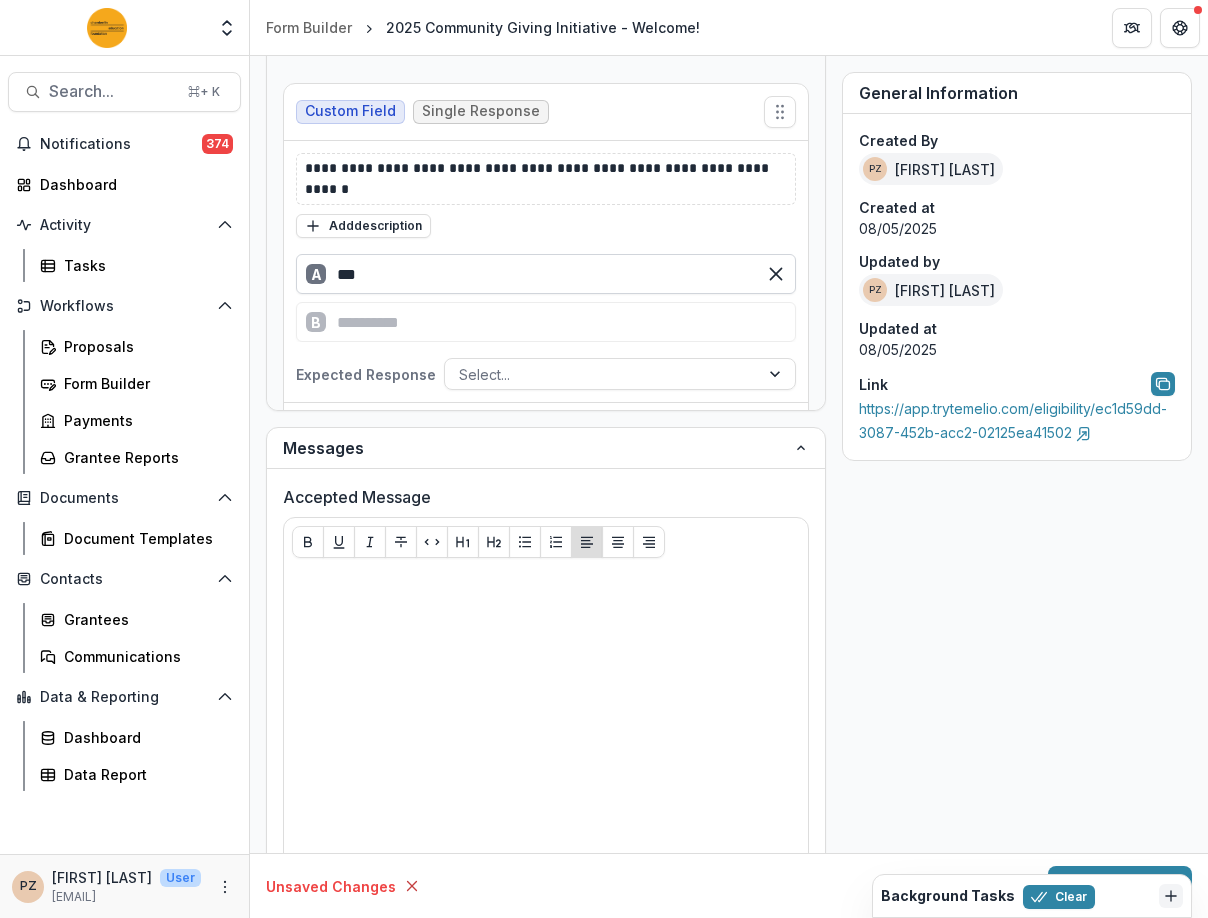 type 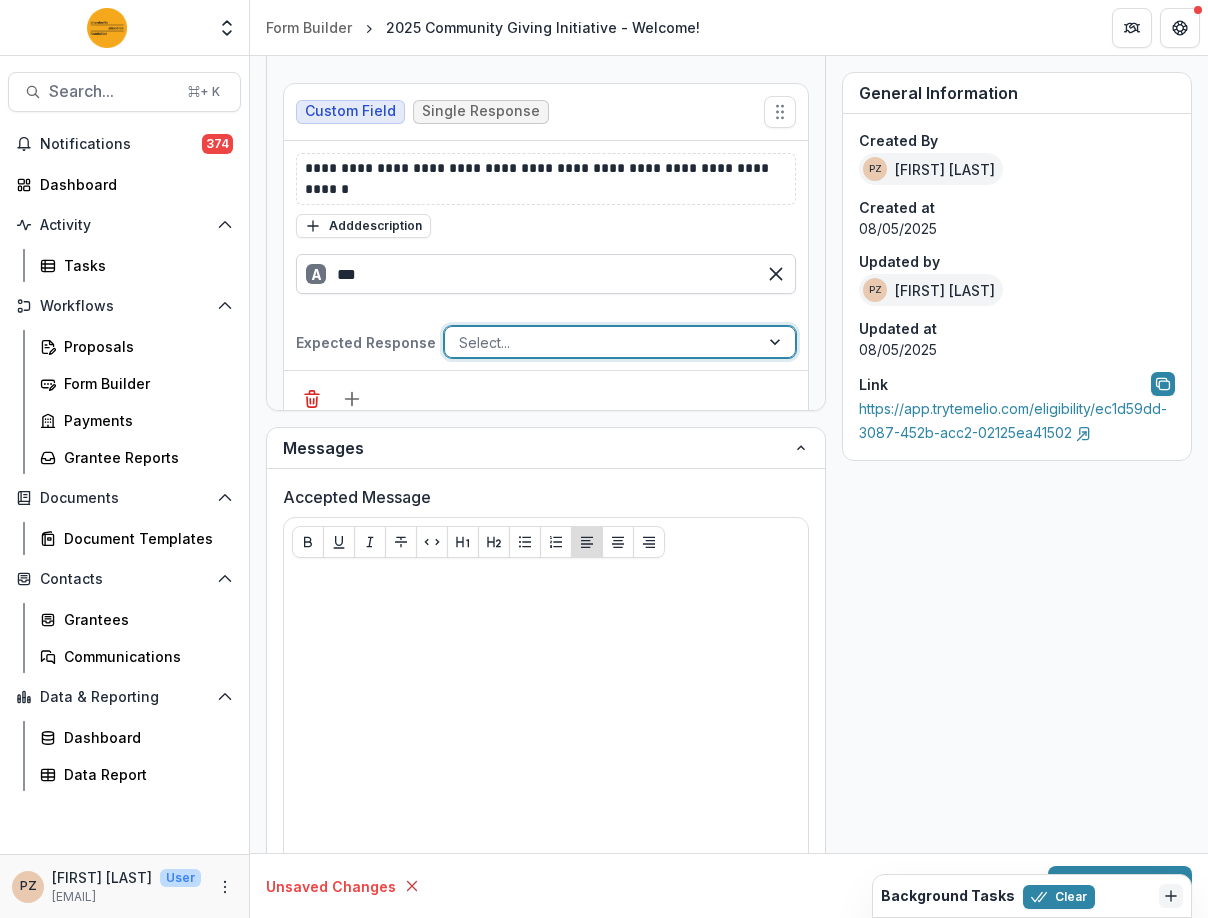 type on "*" 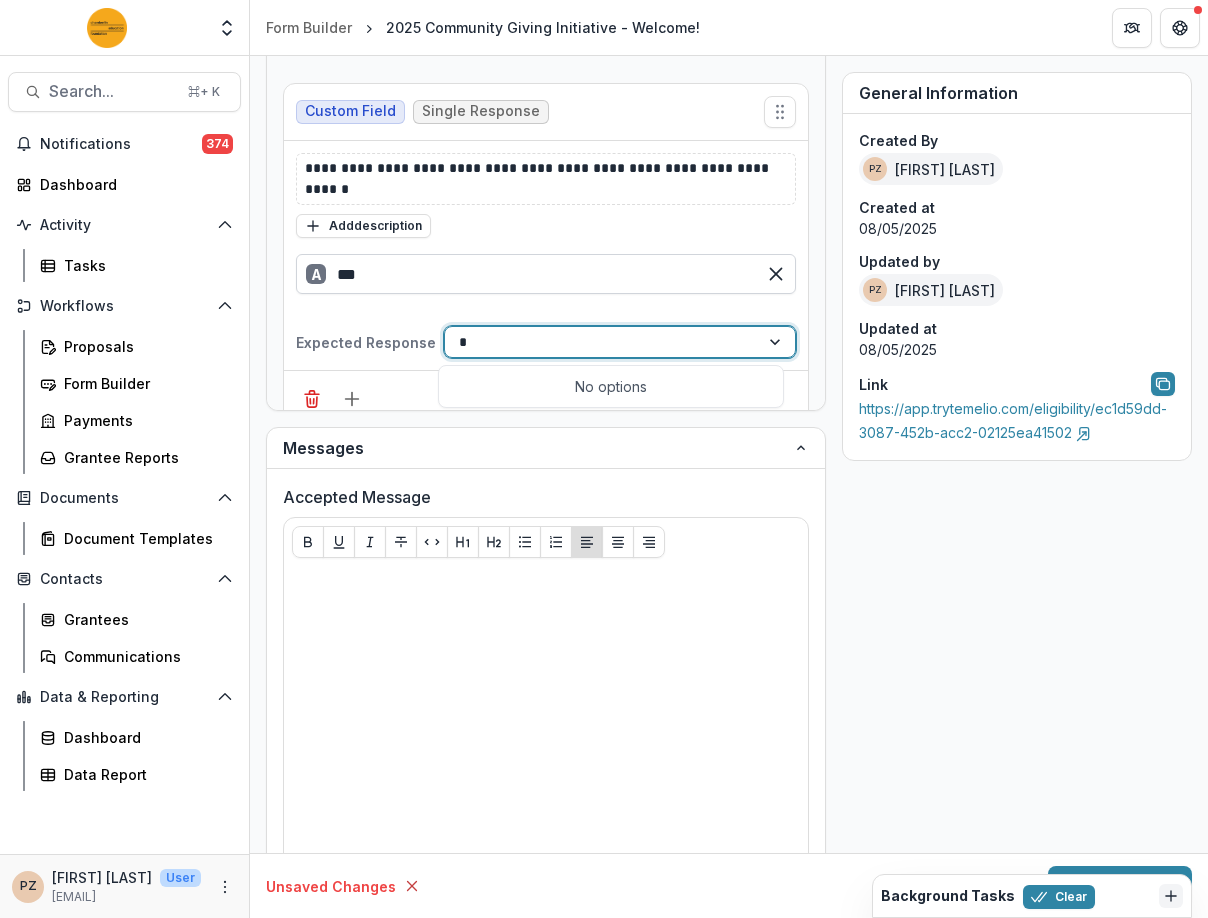 type 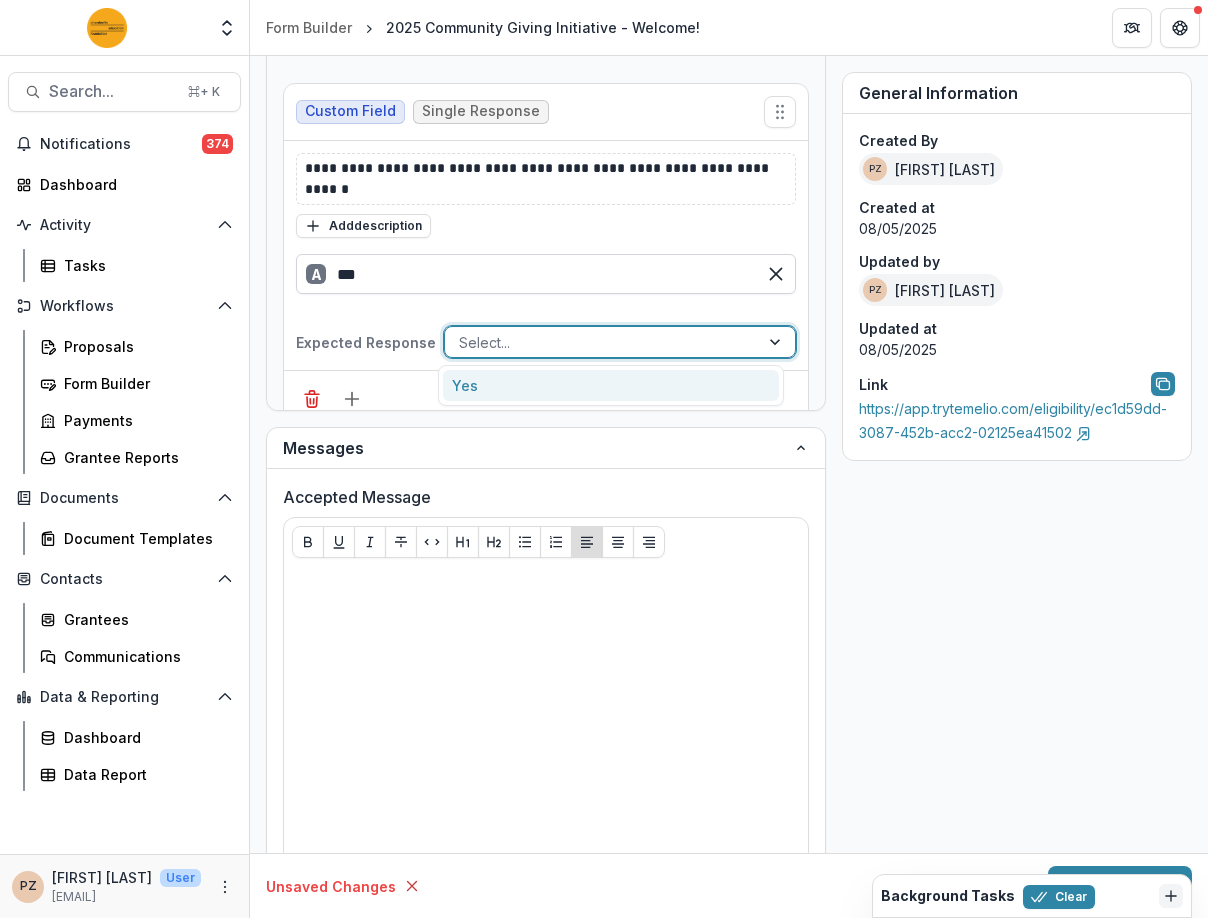 click on "***" at bounding box center [546, 274] 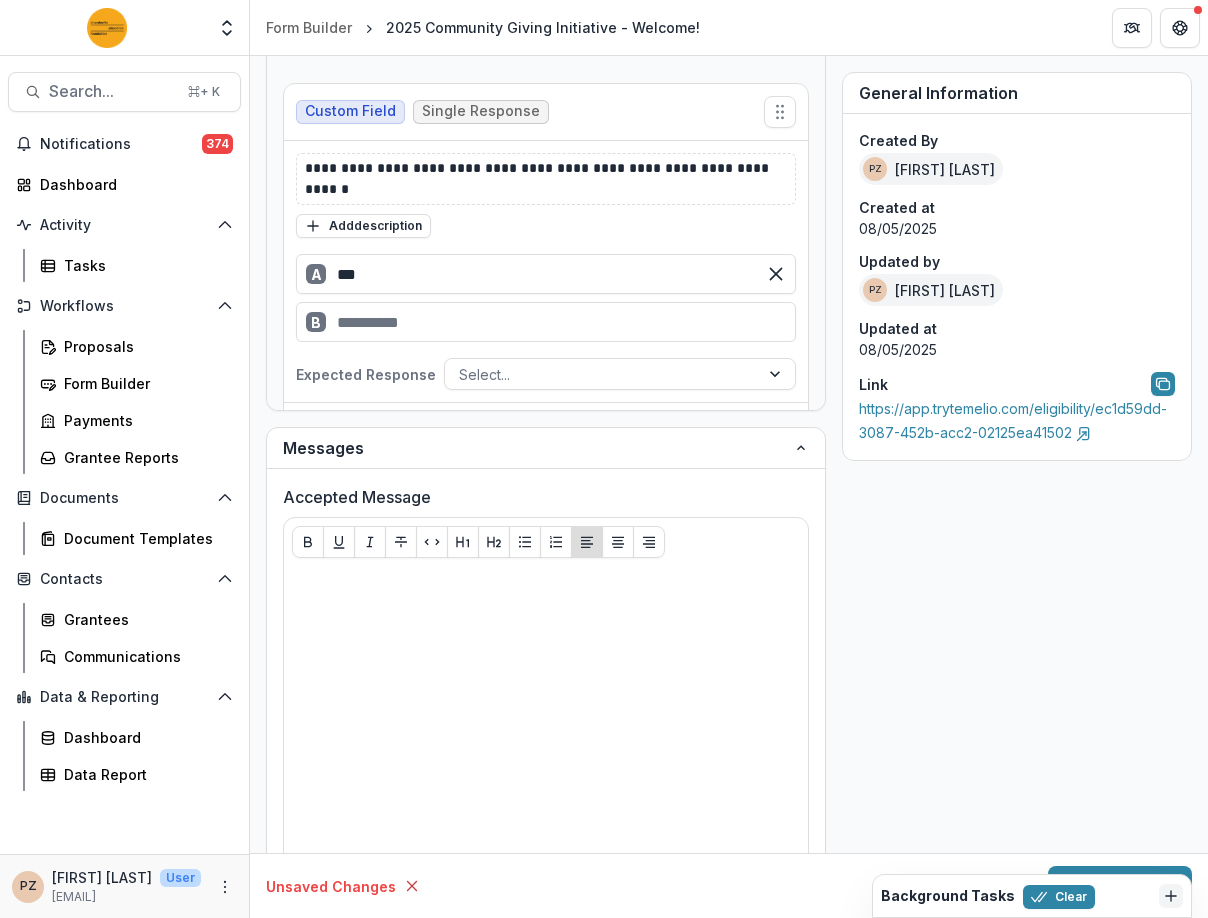 click on "B" at bounding box center [546, 322] 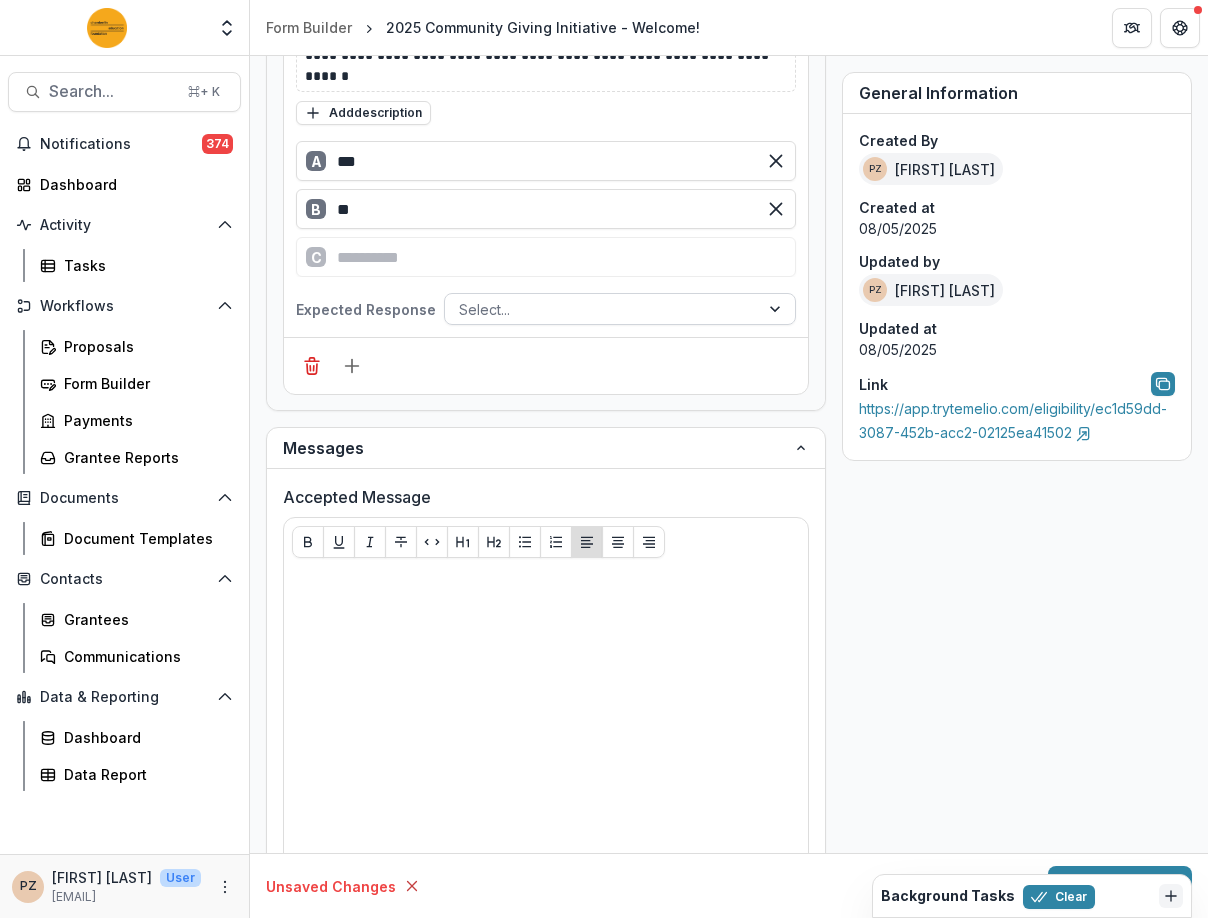 type on "**" 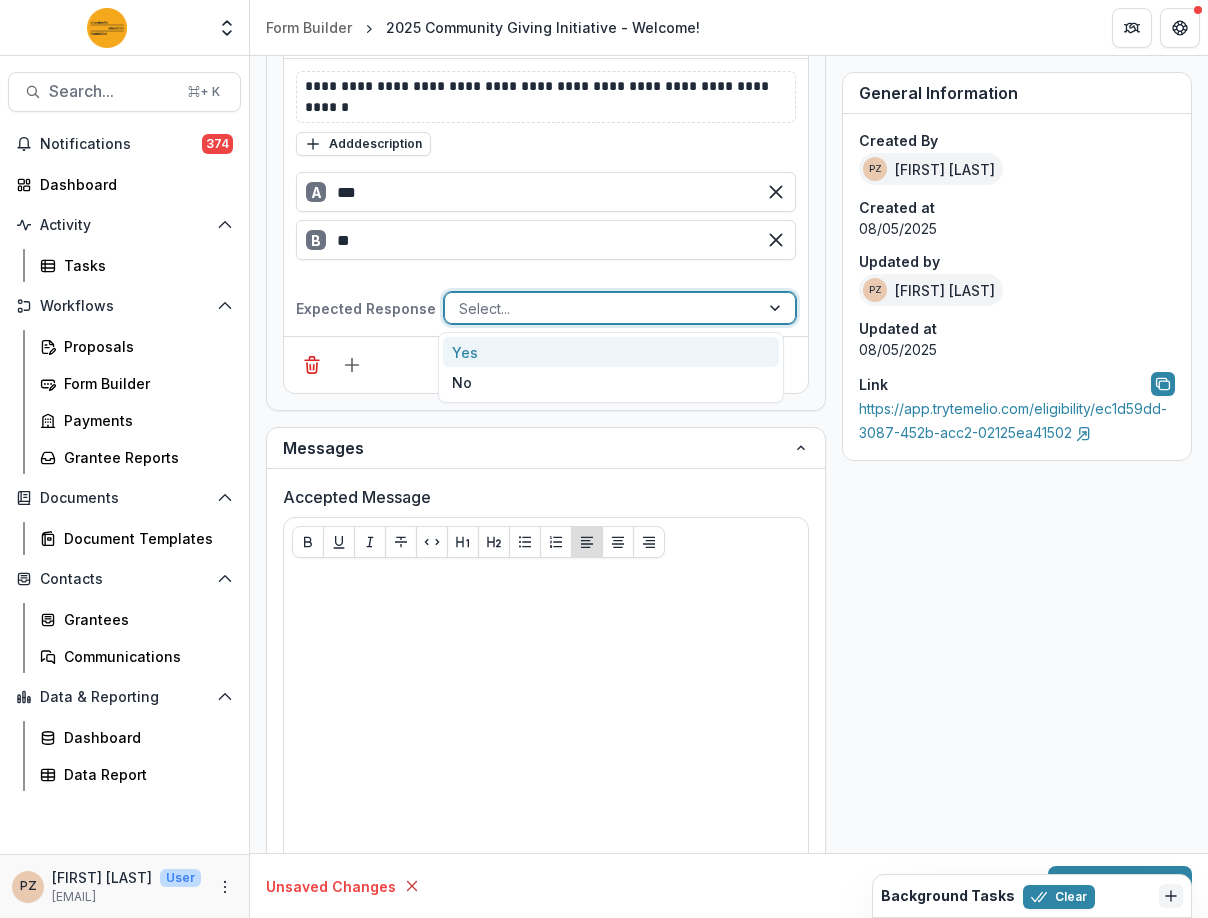 click at bounding box center [602, 308] 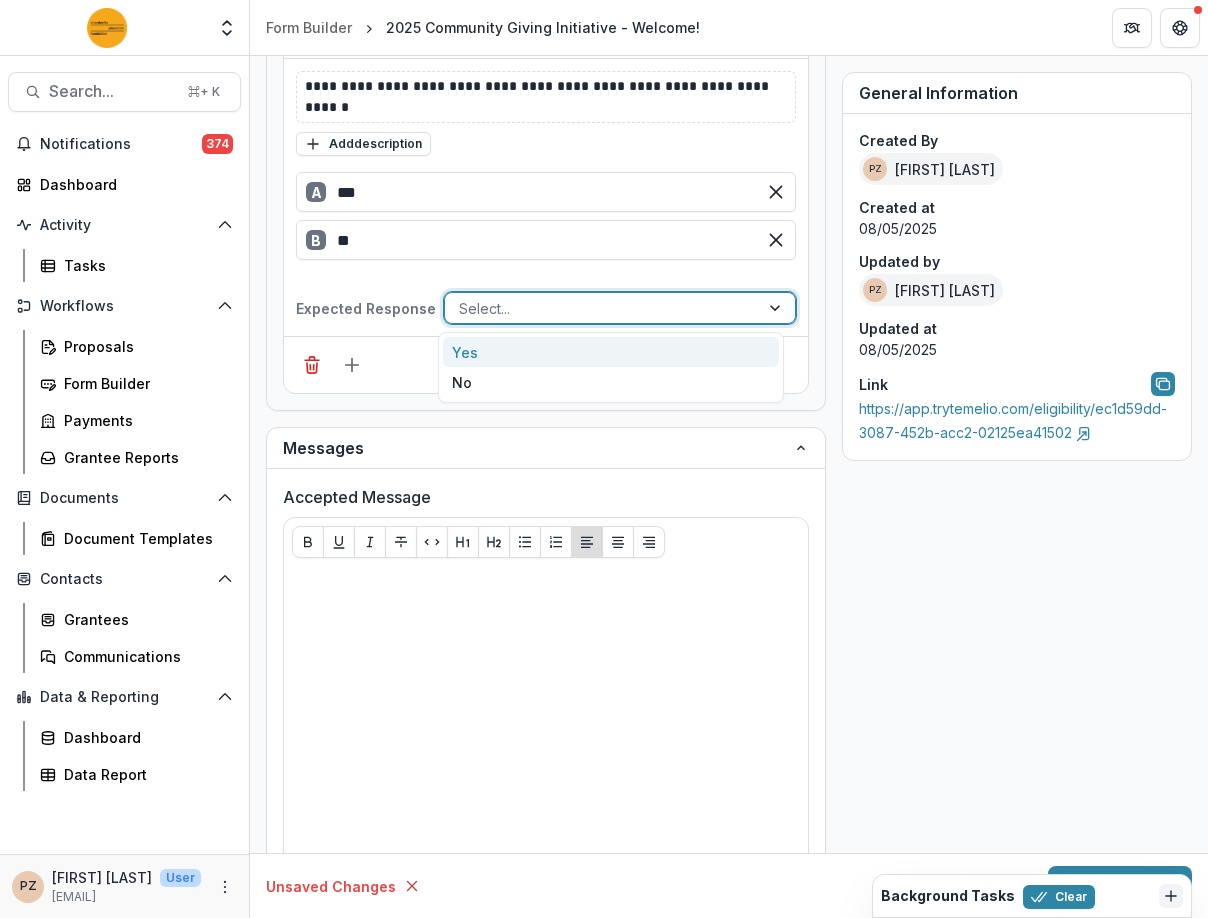 scroll, scrollTop: 675, scrollLeft: 0, axis: vertical 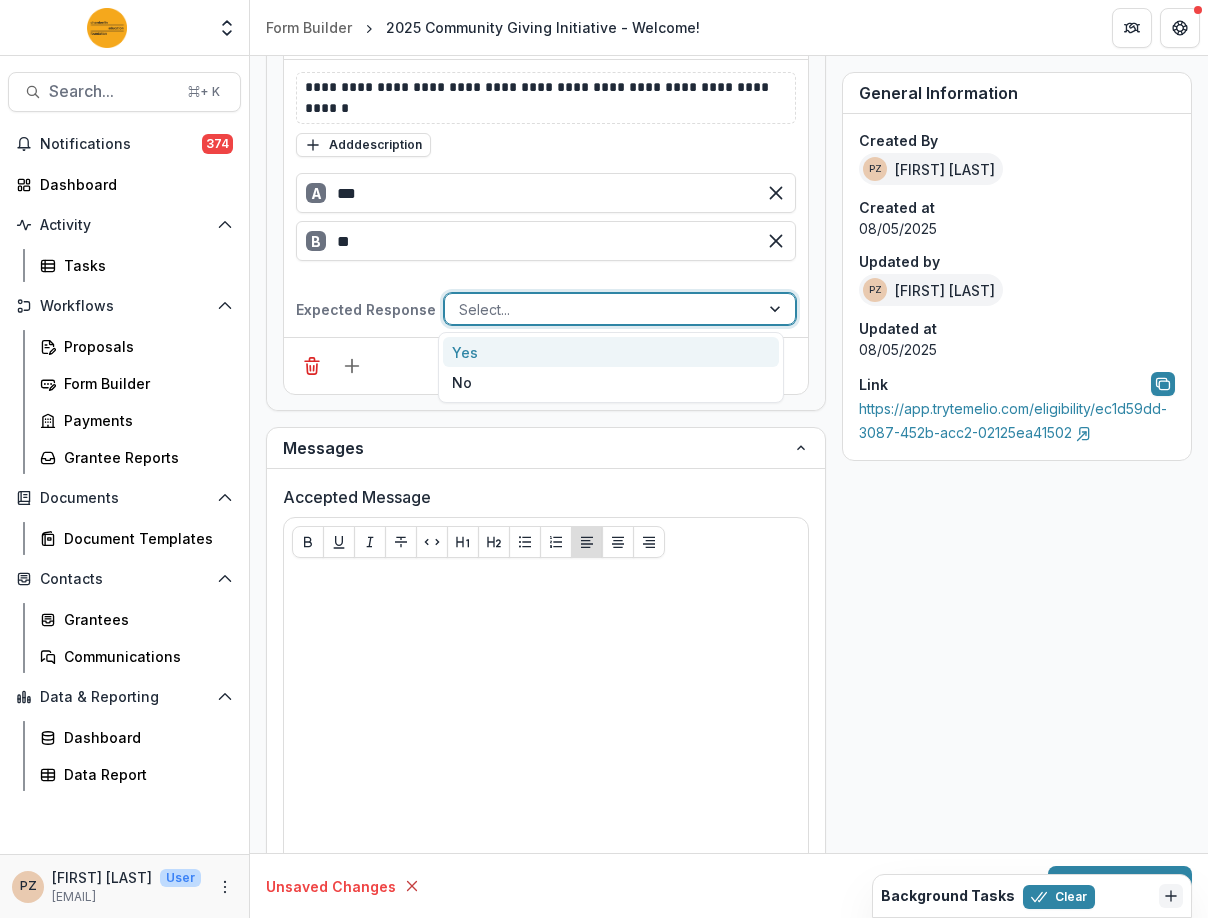 click on "Yes" at bounding box center (611, 352) 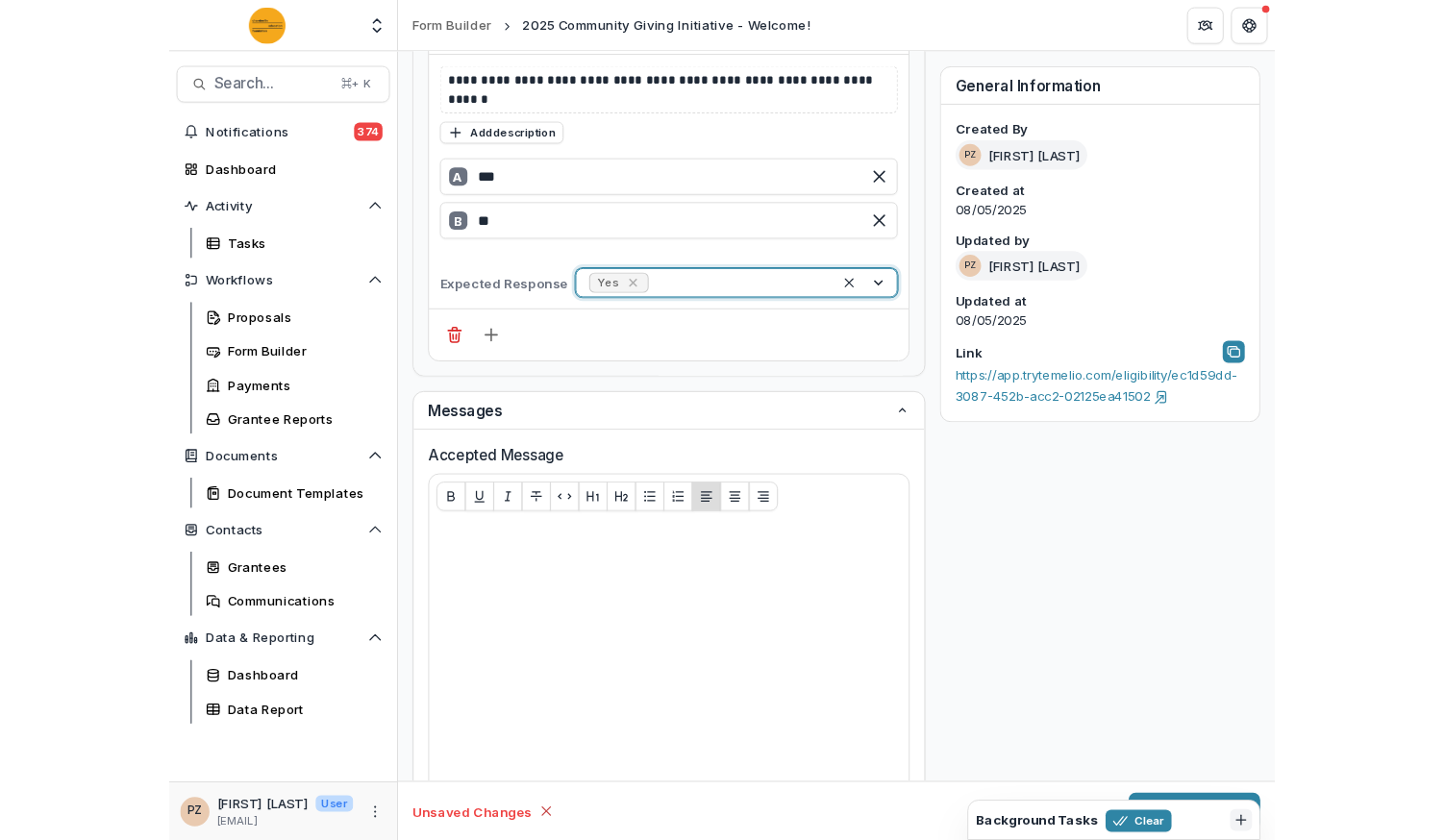 scroll, scrollTop: 629, scrollLeft: 0, axis: vertical 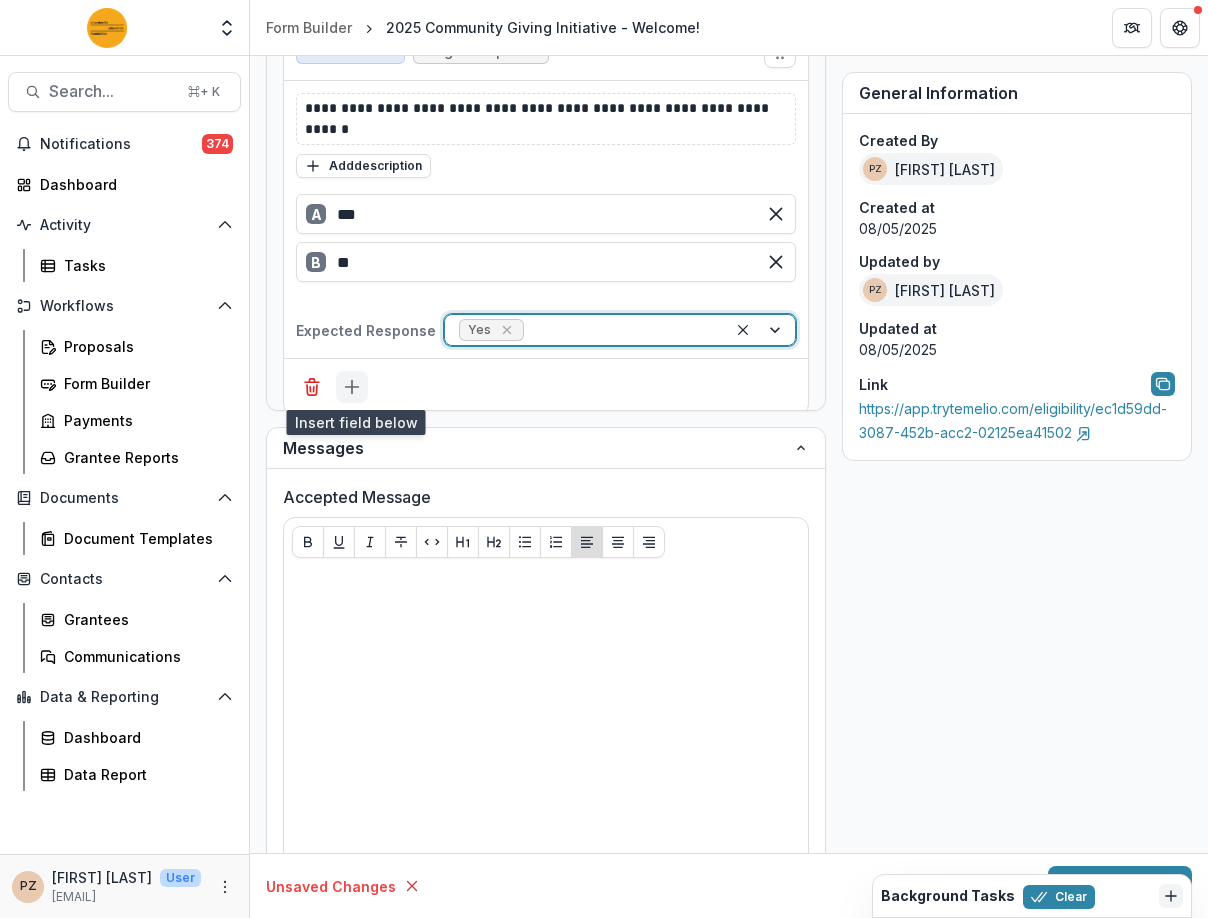click 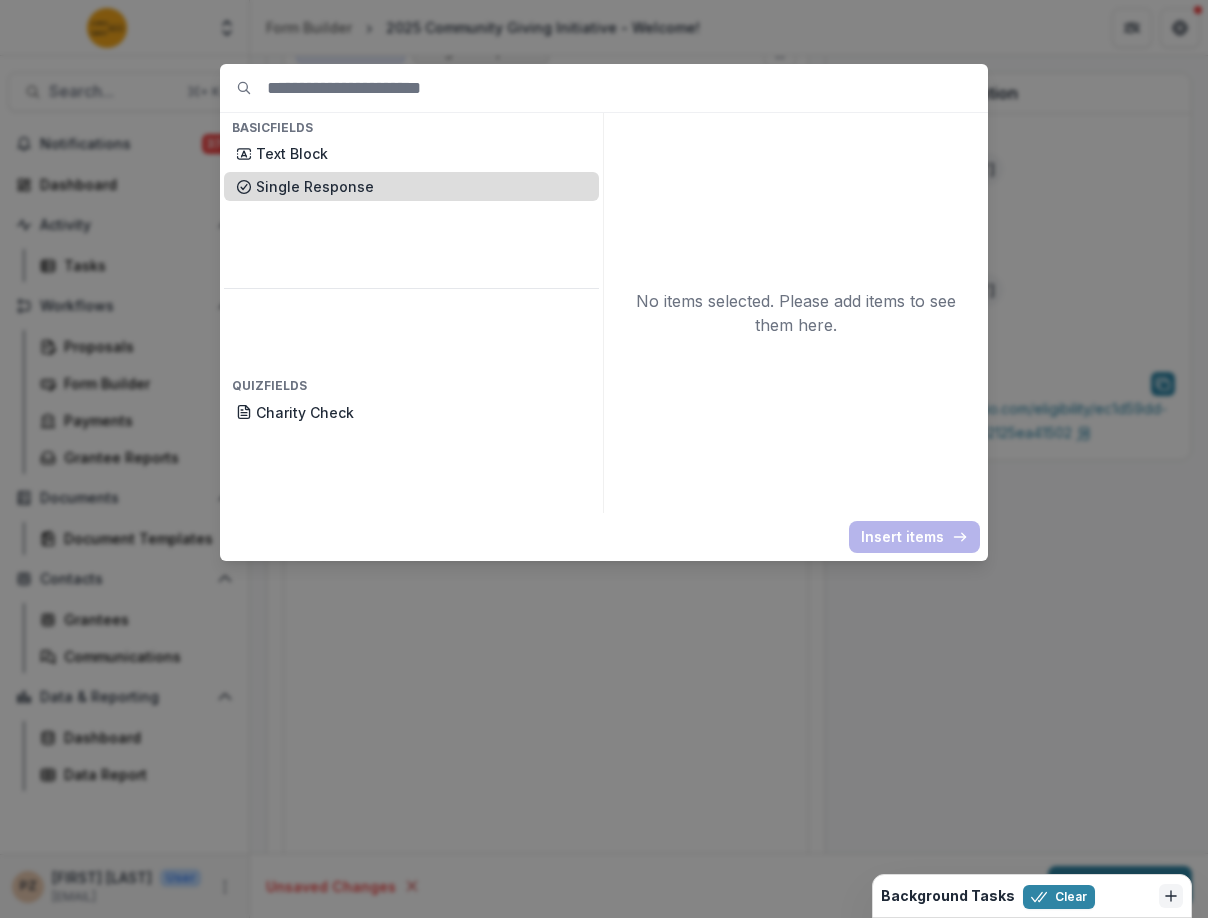 click on "Single Response" at bounding box center [421, 186] 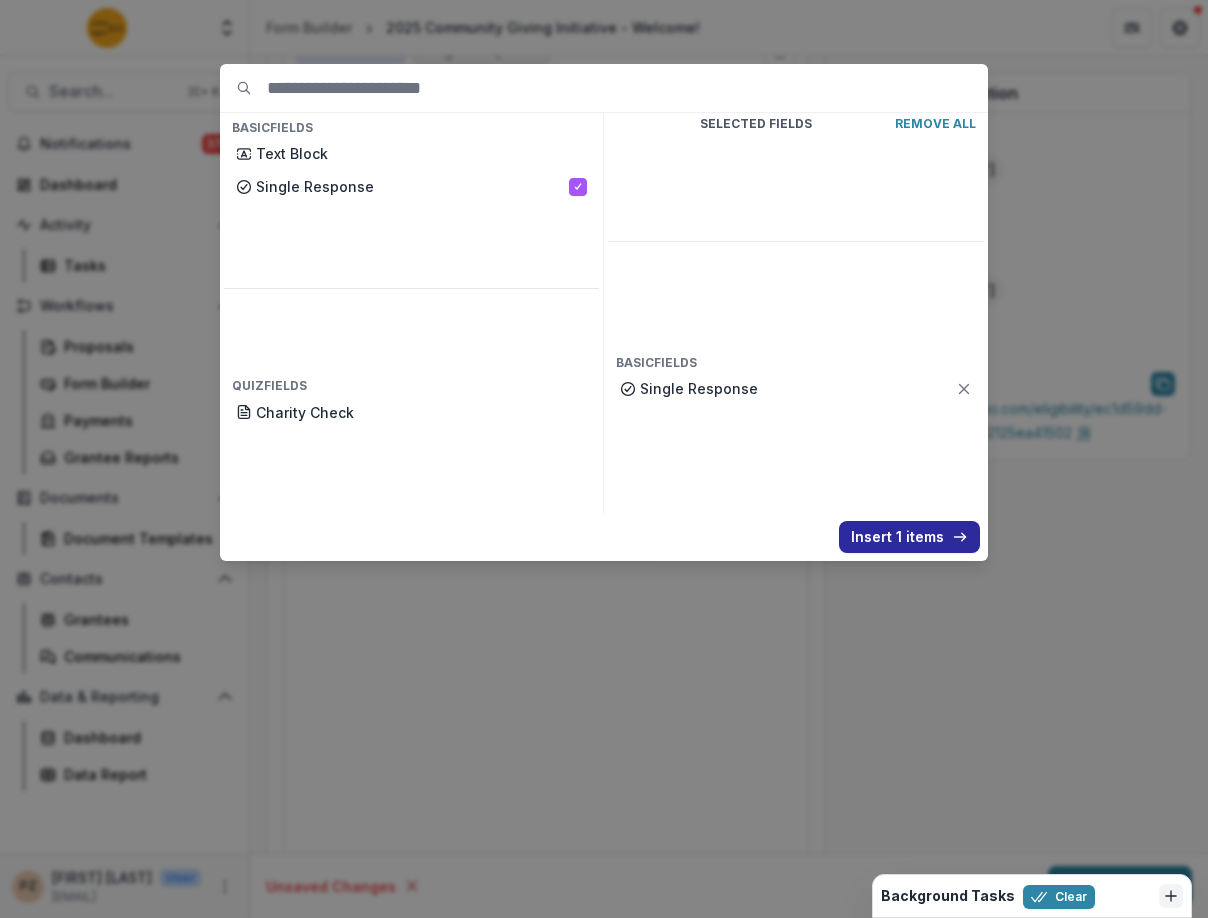 click on "Insert 1 items" at bounding box center (909, 537) 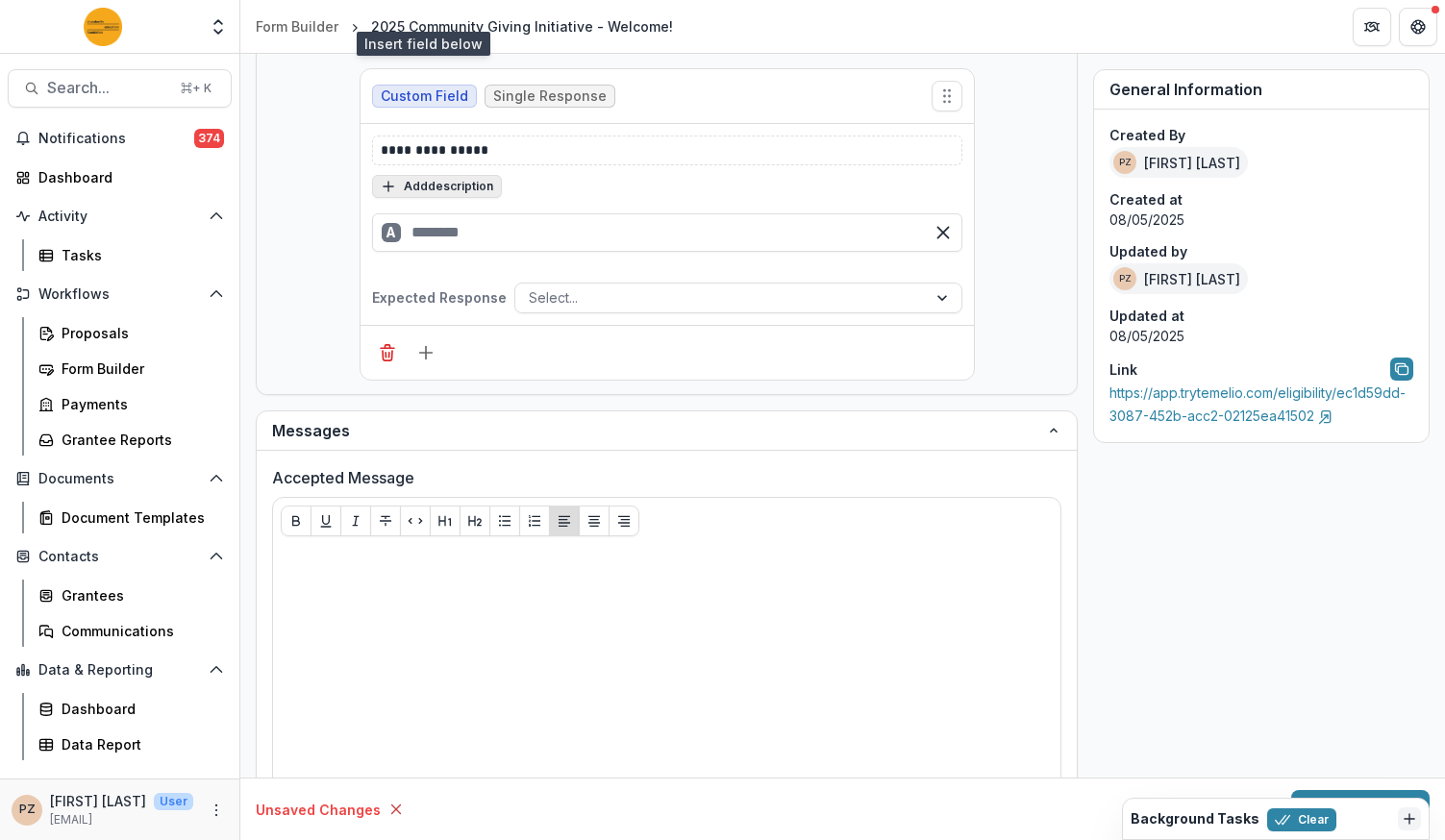 scroll, scrollTop: 941, scrollLeft: 0, axis: vertical 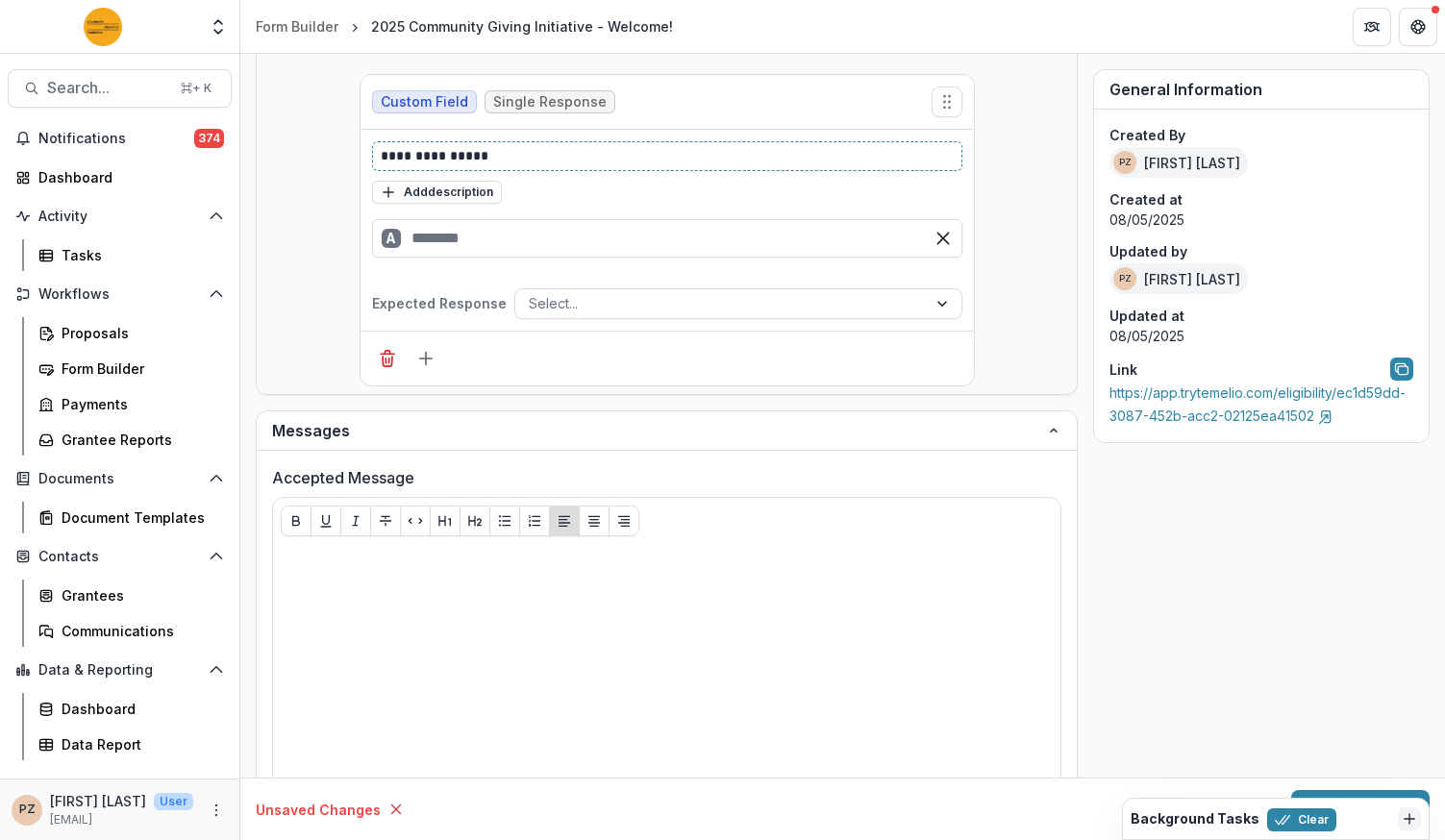 click on "**********" at bounding box center (667, 156) 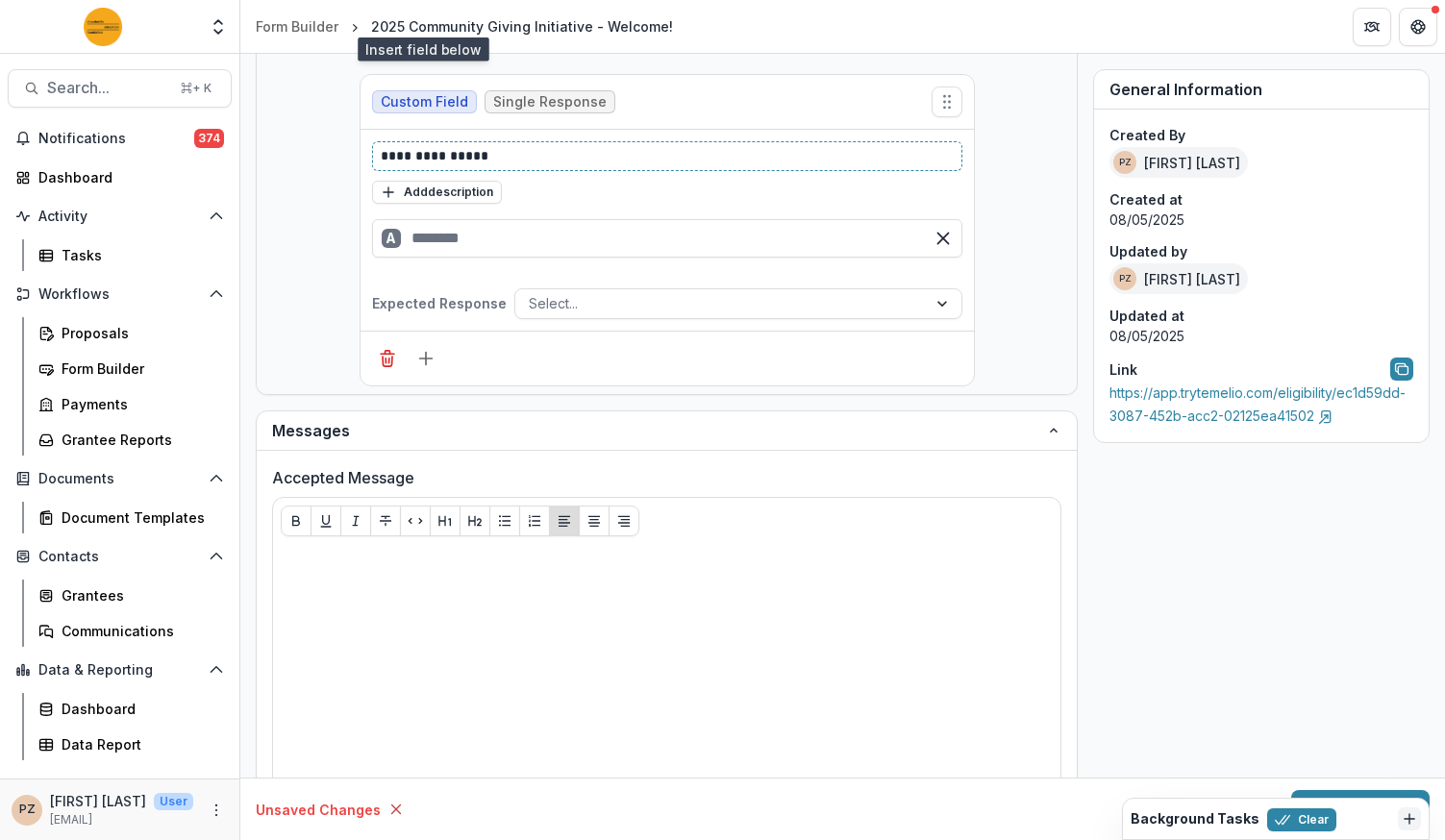 click on "**********" at bounding box center (667, 156) 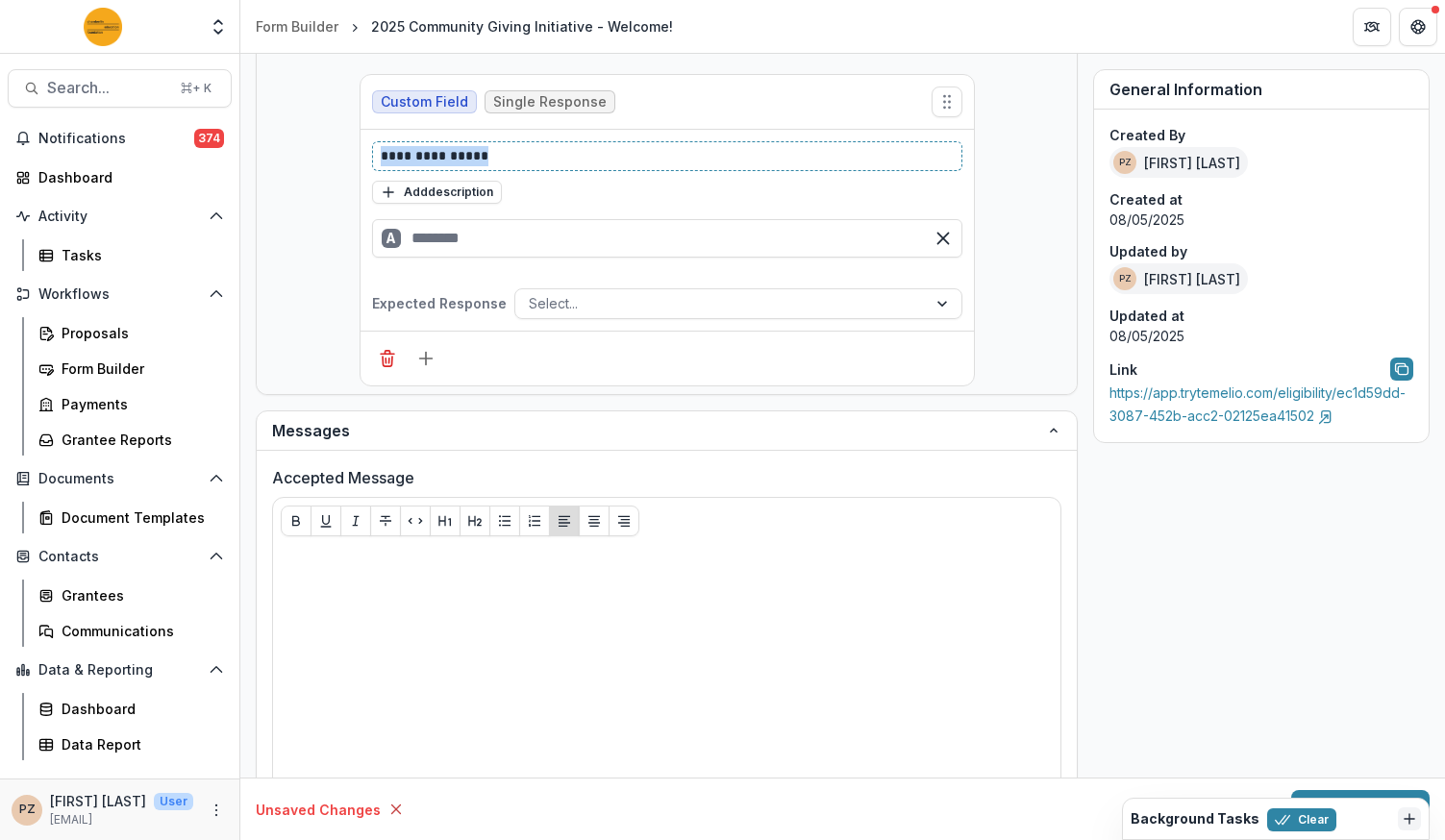 click on "**********" at bounding box center (667, 156) 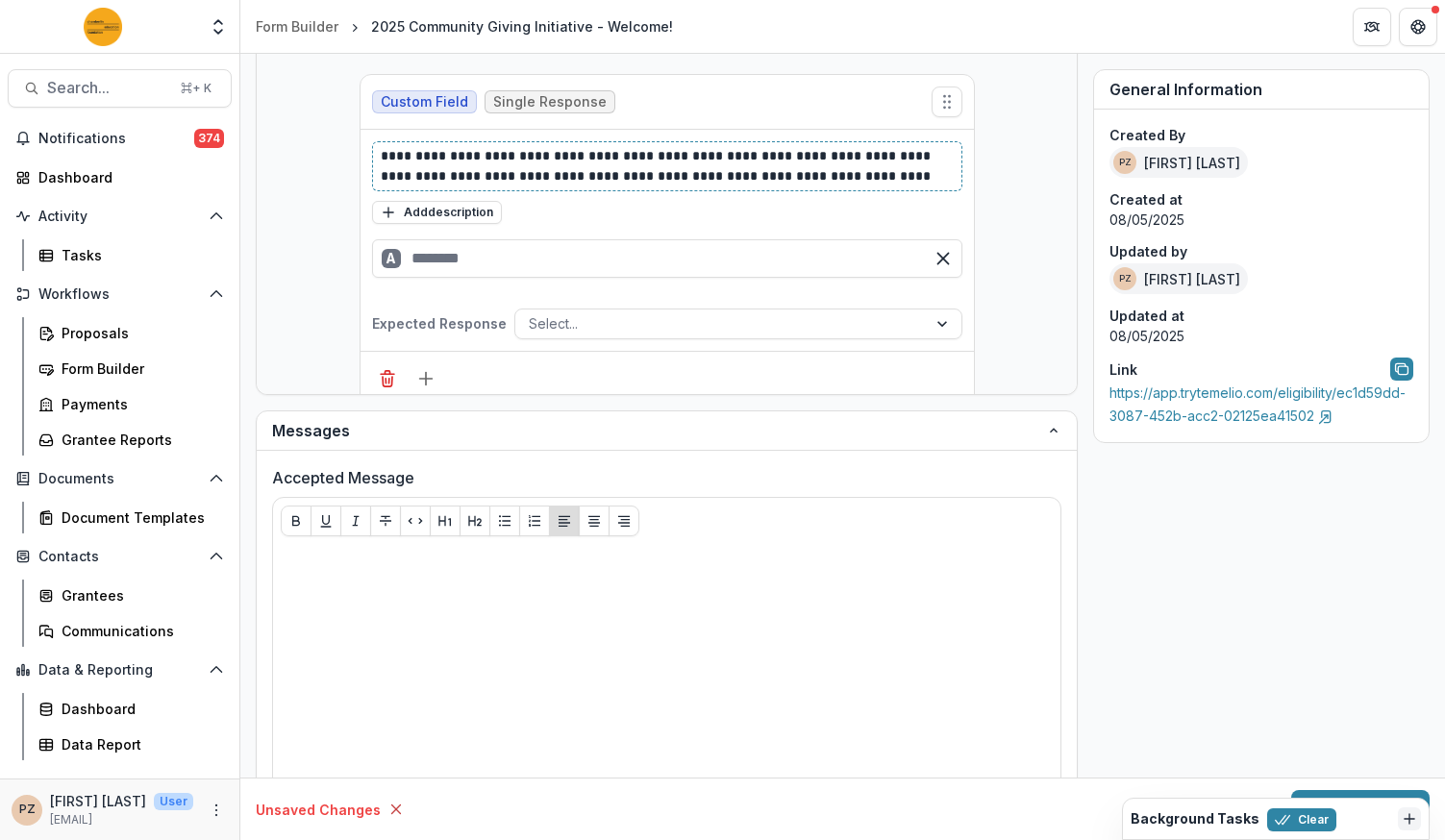 click on "**********" at bounding box center [667, 166] 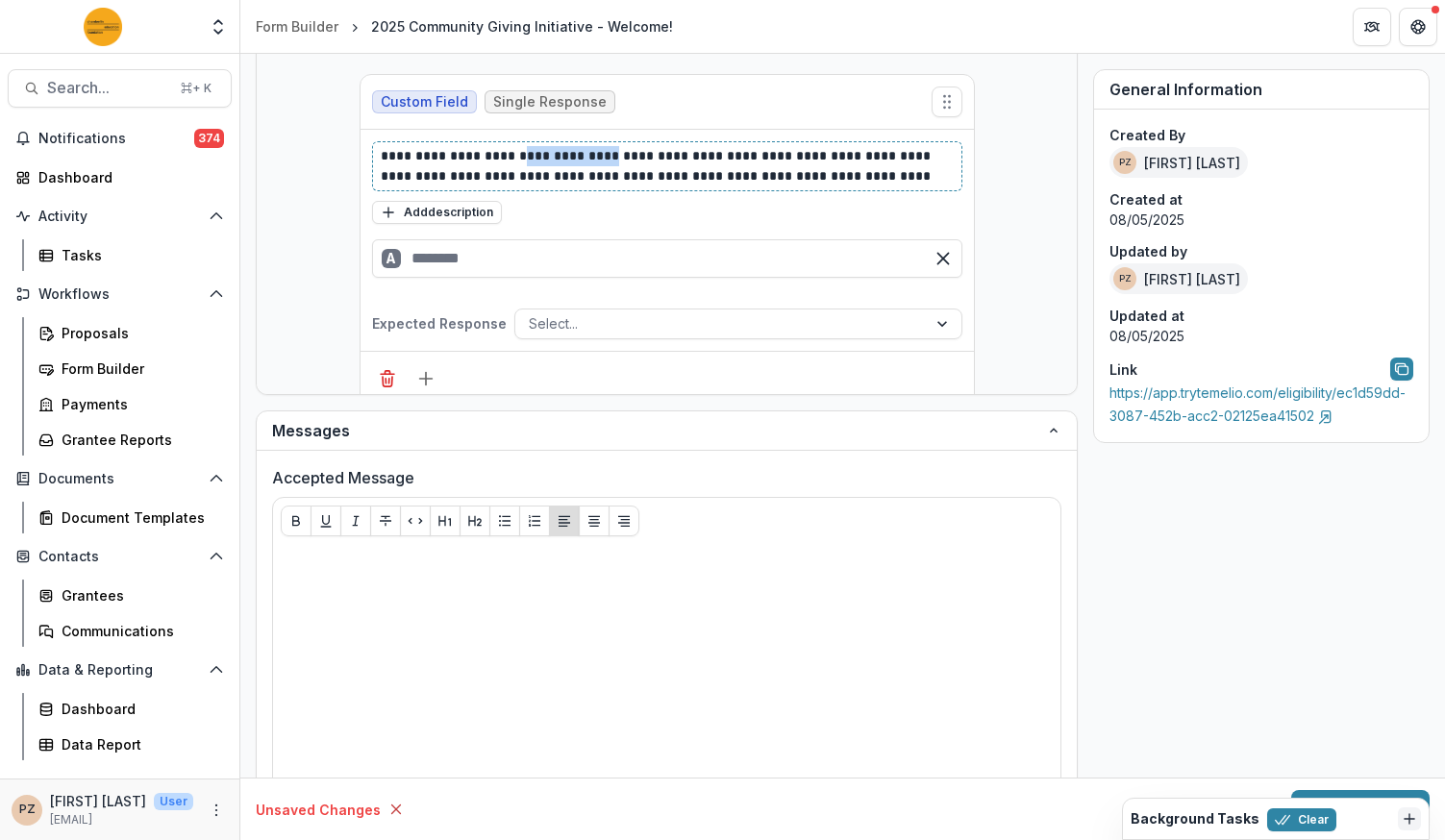 drag, startPoint x: 577, startPoint y: 156, endPoint x: 506, endPoint y: 161, distance: 71.175839 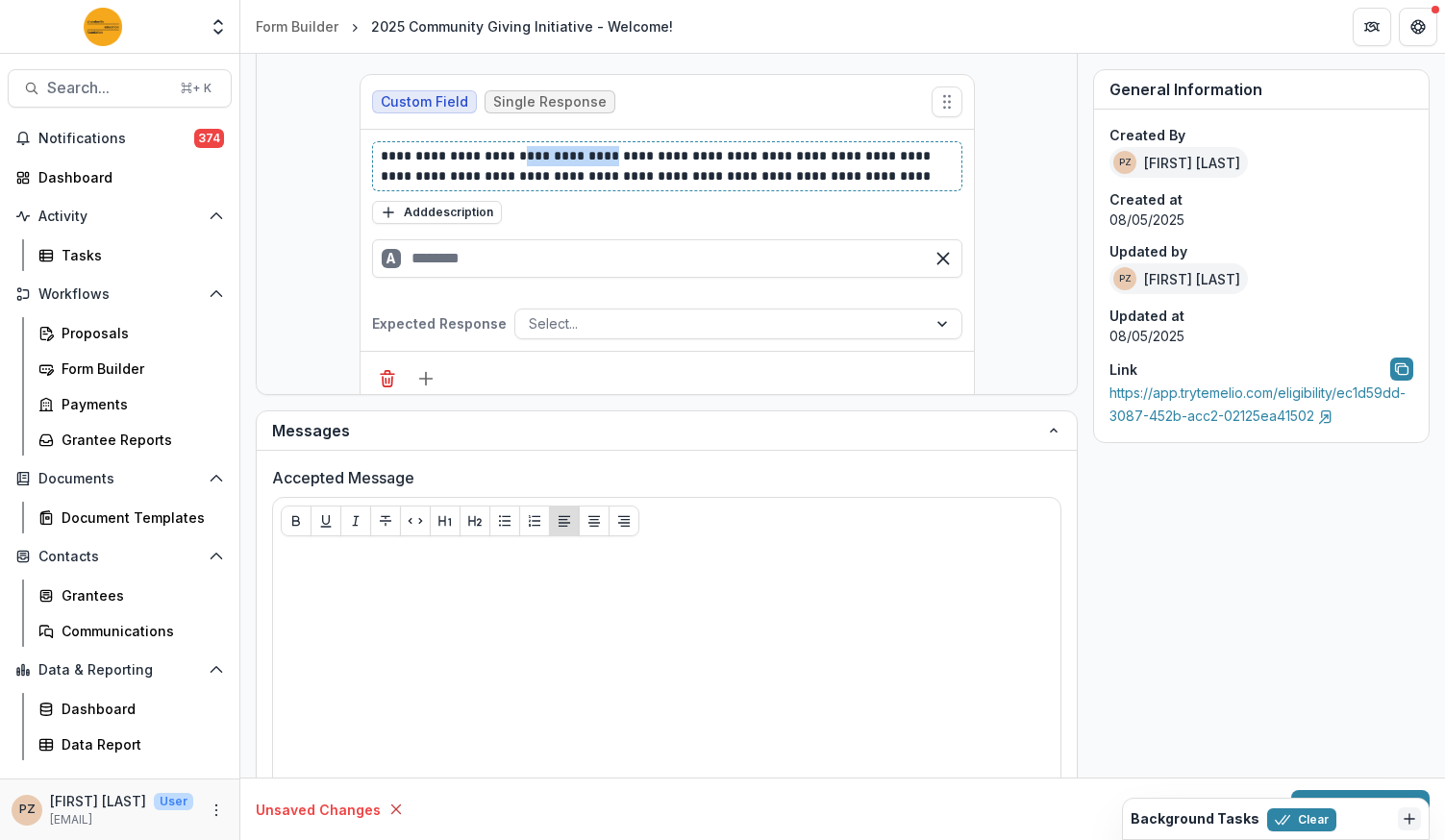click on "**********" at bounding box center (667, 166) 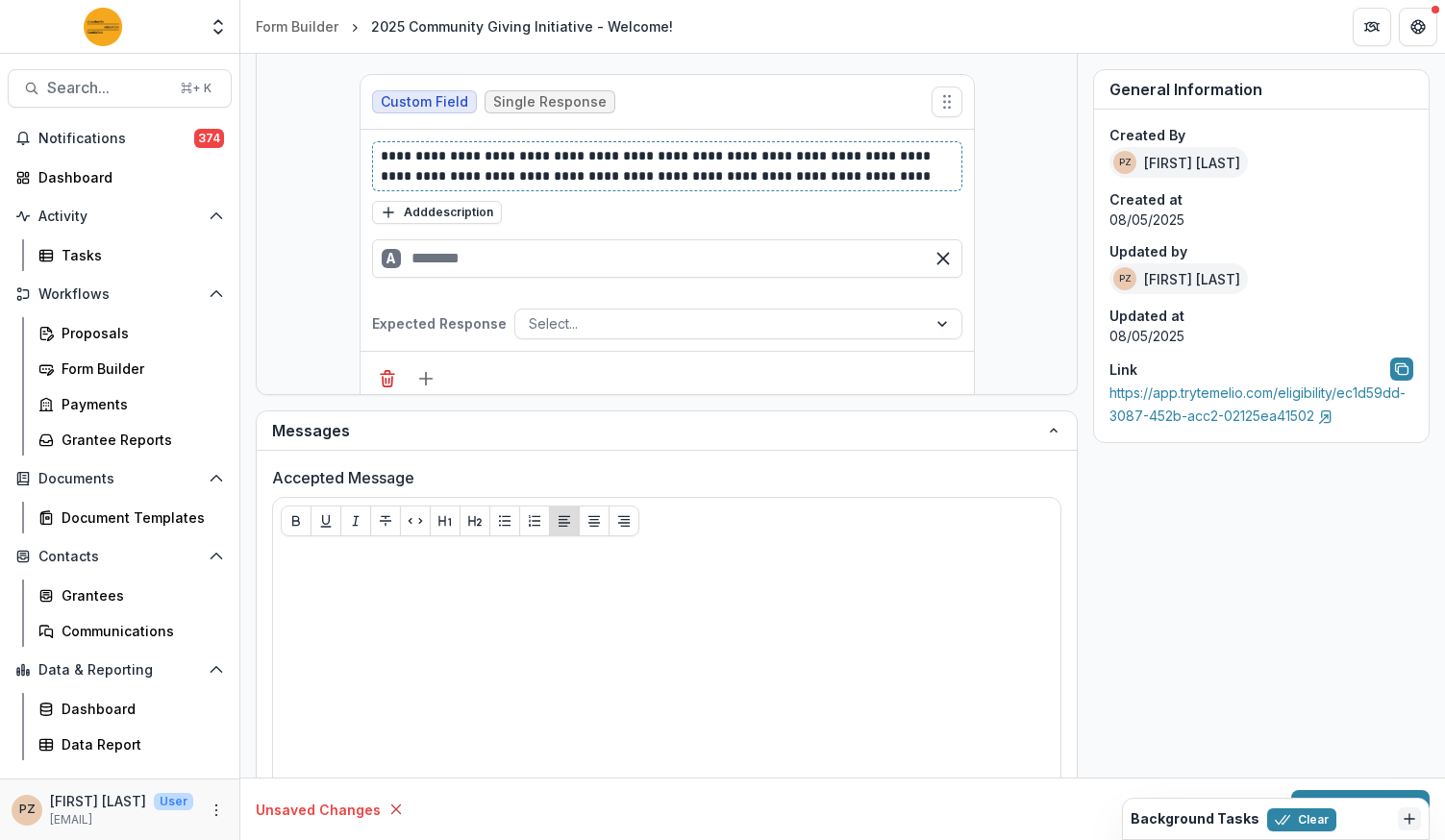 click on "**********" at bounding box center [667, 166] 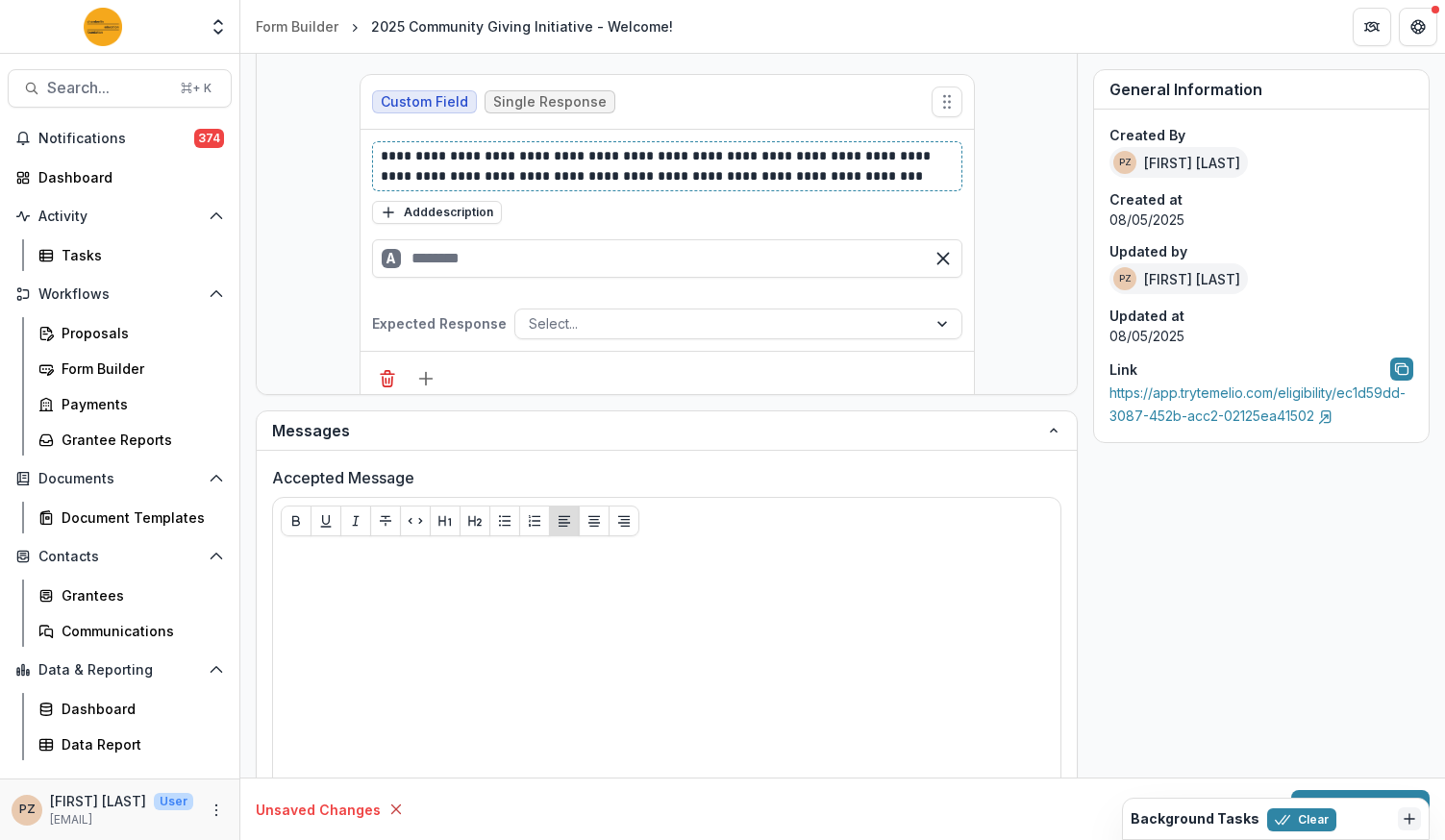 click on "**********" at bounding box center (667, 166) 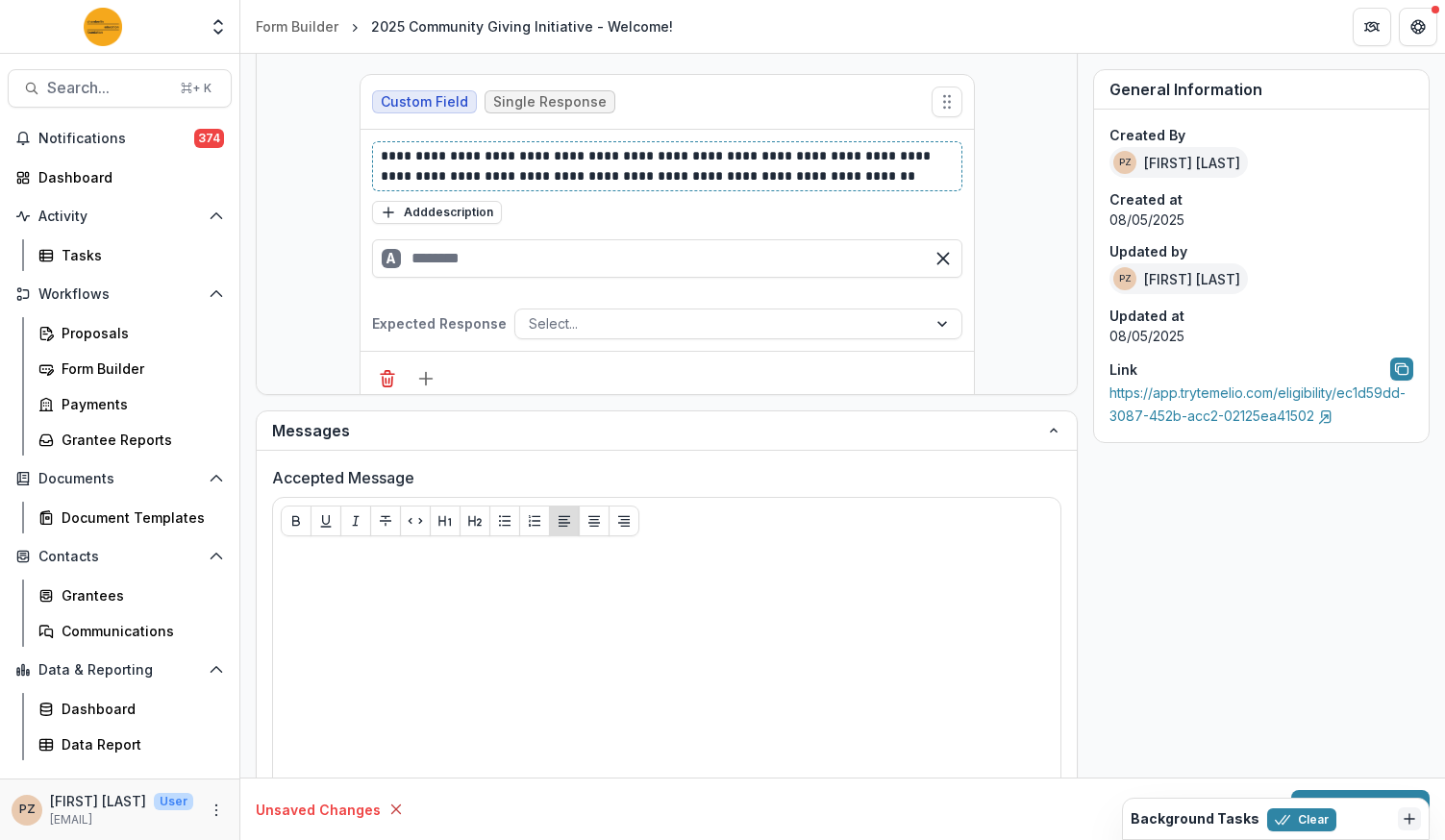 click on "**********" at bounding box center (667, 166) 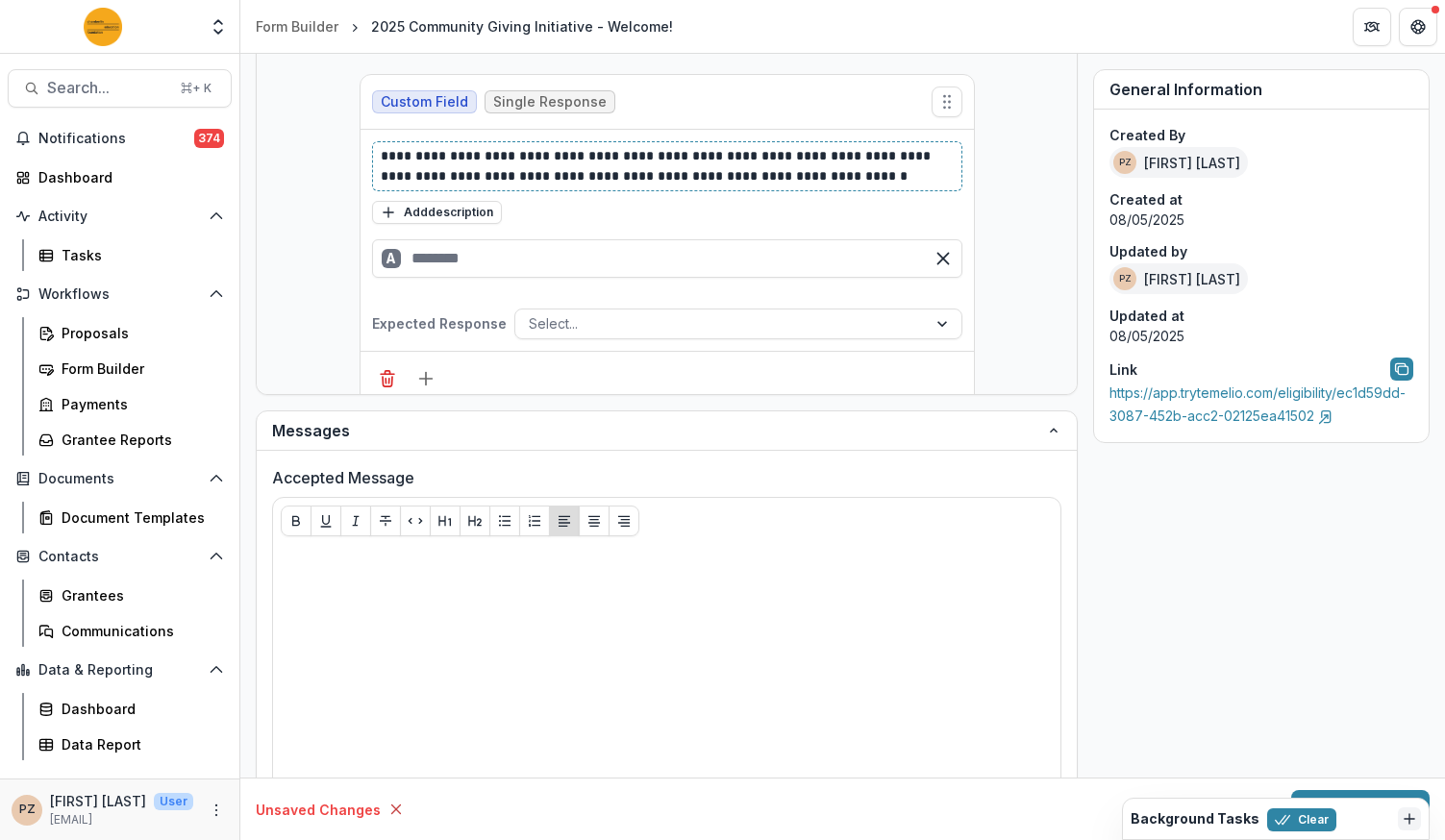 click on "**********" at bounding box center (667, 166) 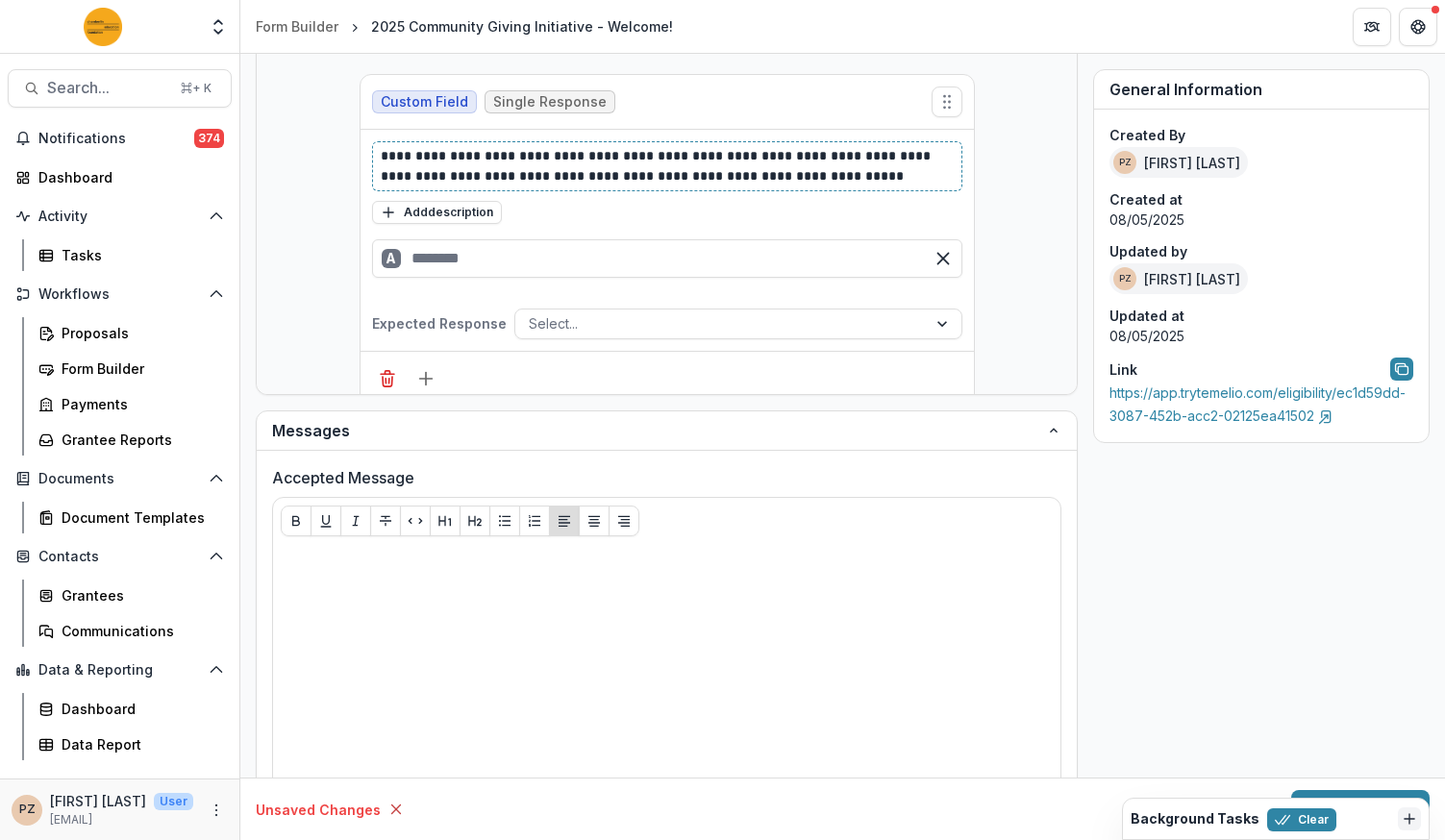 click on "**********" at bounding box center [667, 166] 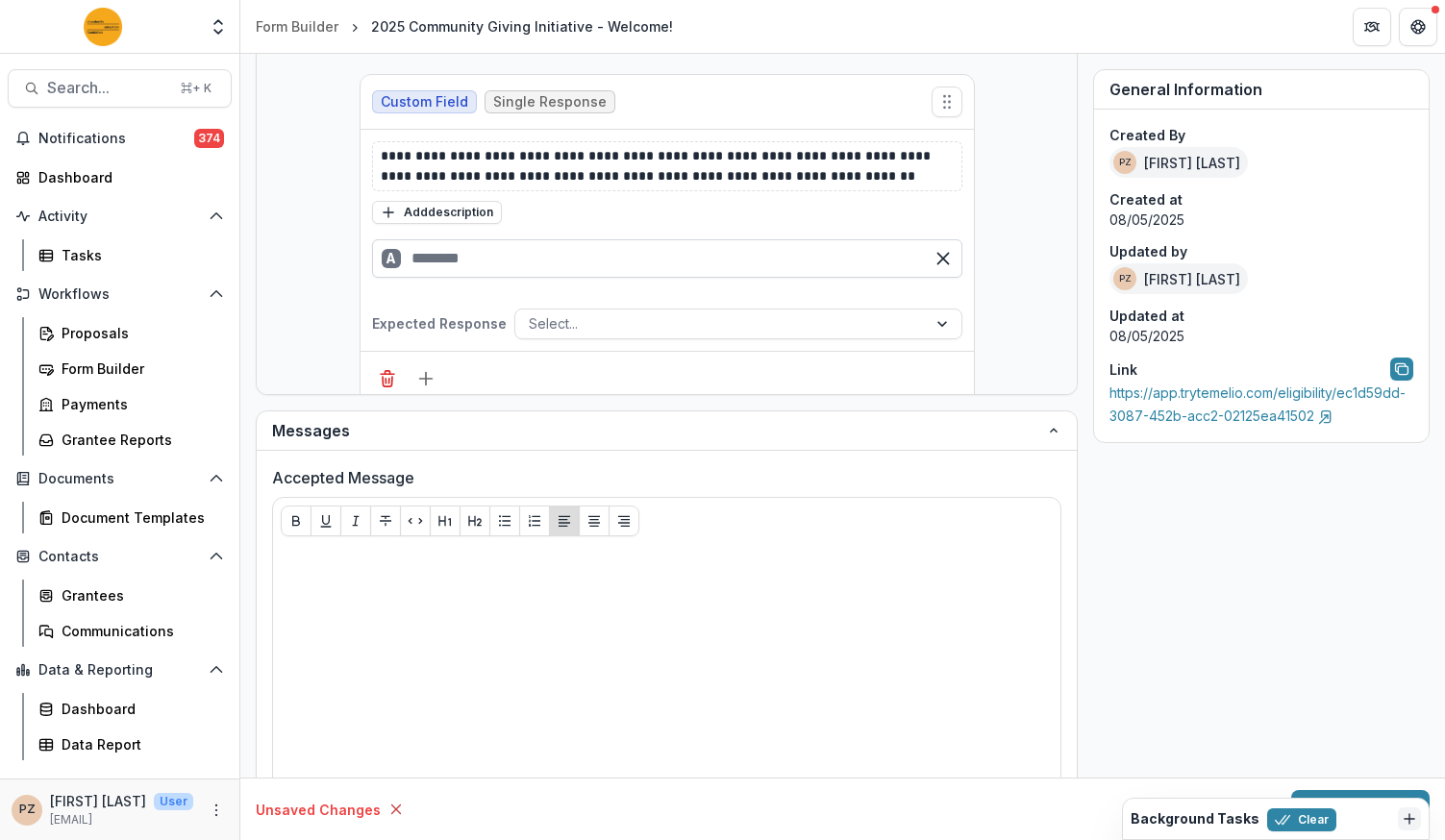 click at bounding box center [667, 259] 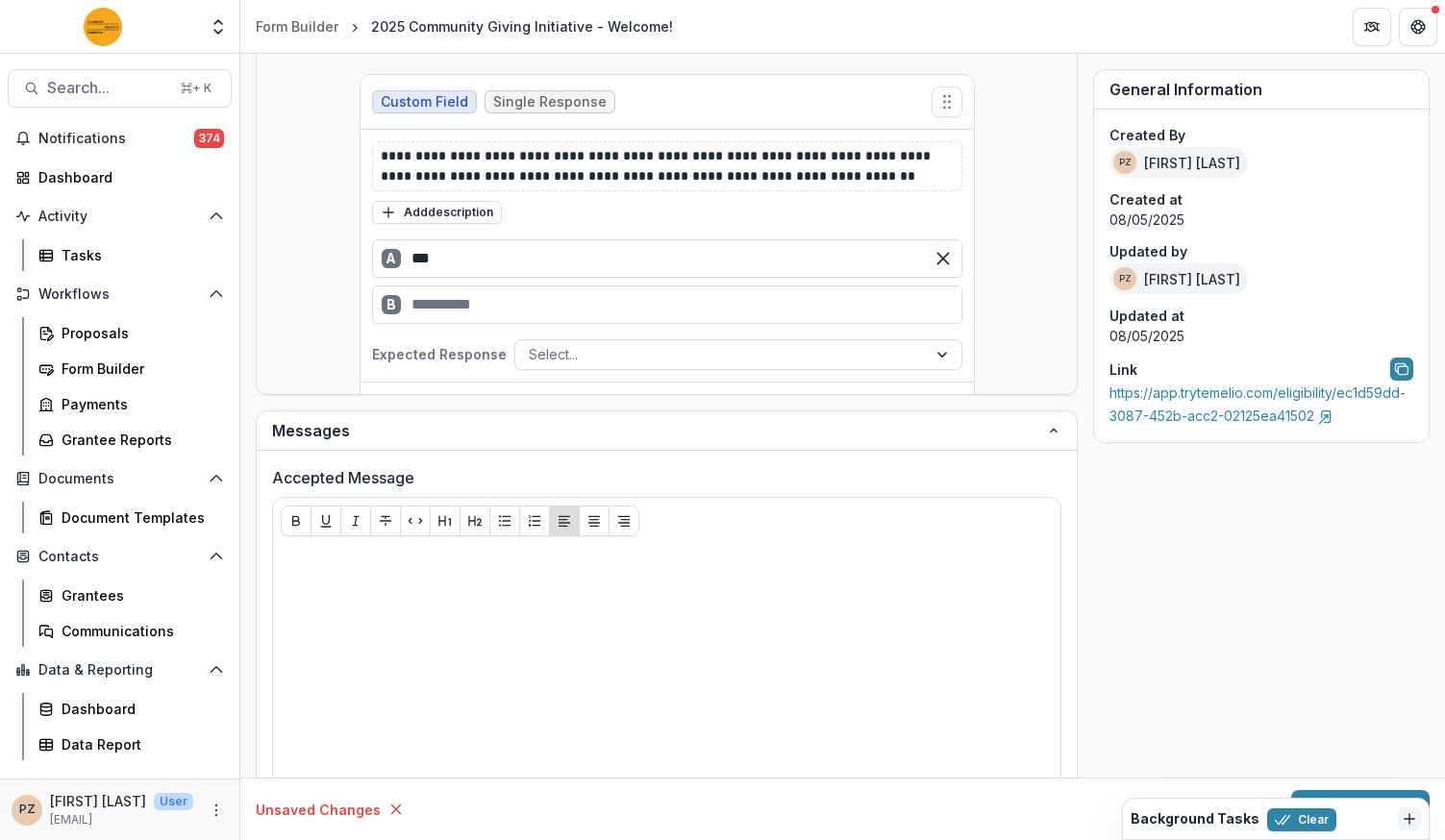 click on "B" at bounding box center (667, 305) 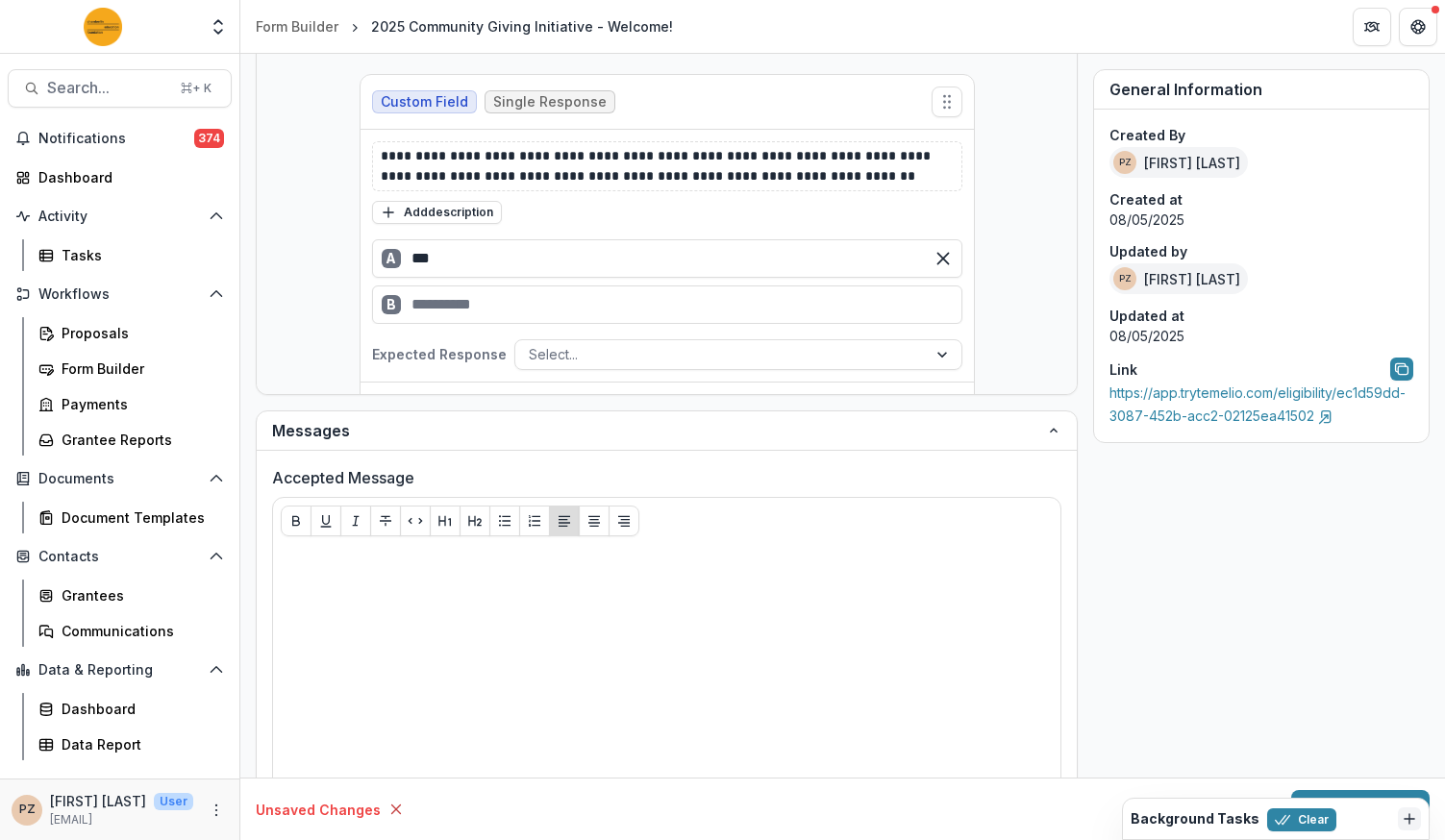 type on "***" 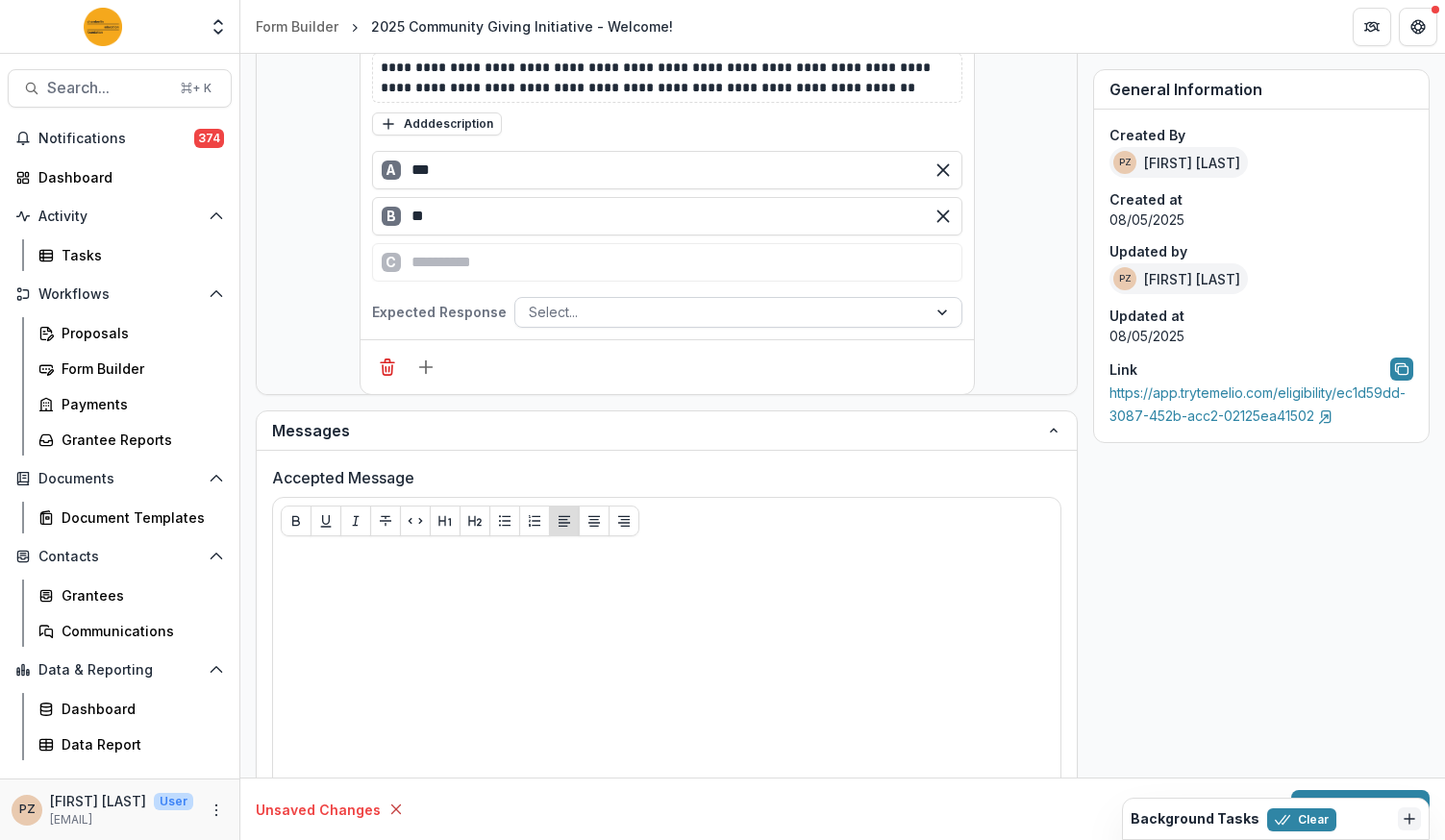 type on "**" 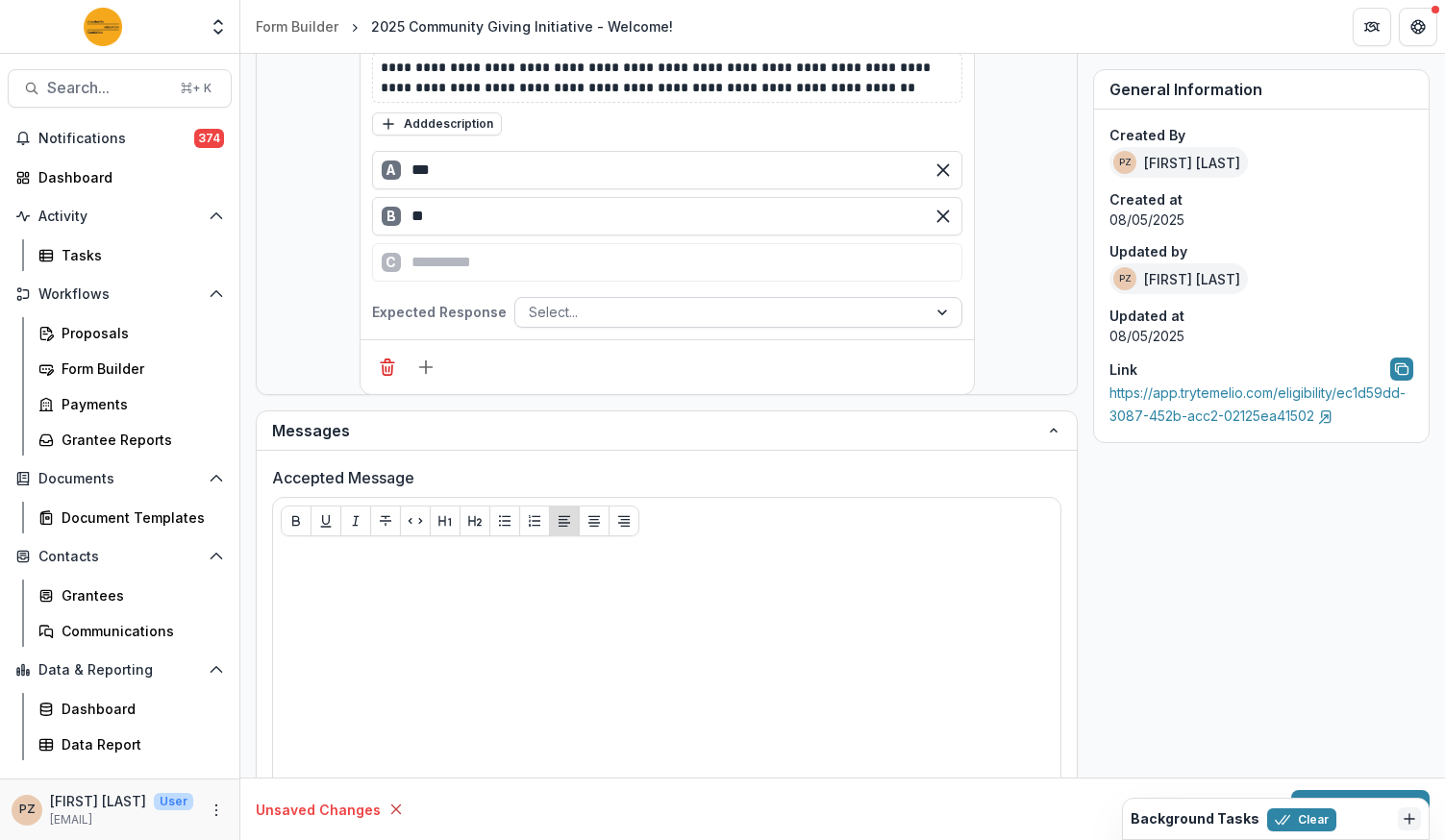 click on "Select..." at bounding box center (721, 311) 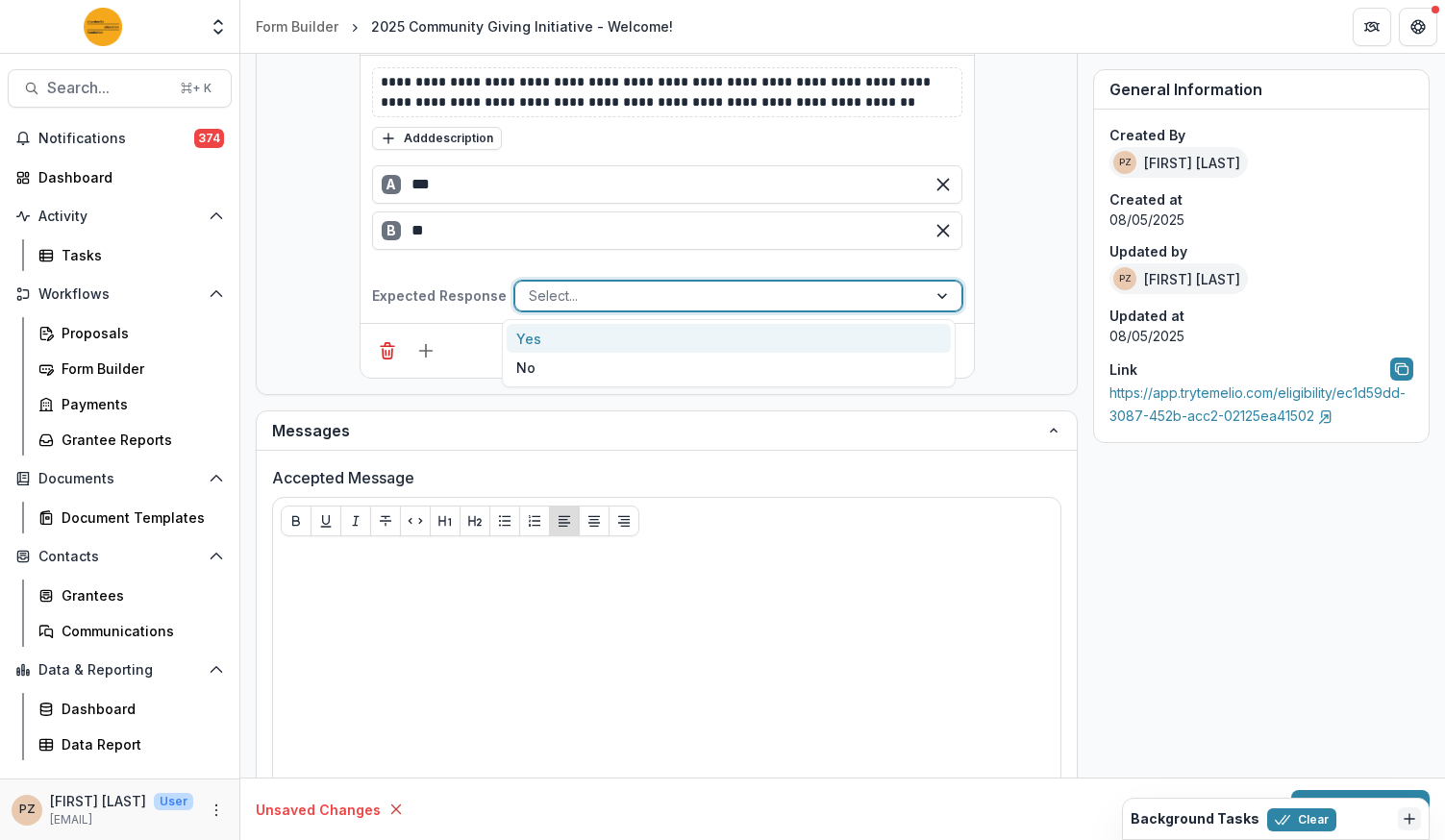 scroll, scrollTop: 1013, scrollLeft: 0, axis: vertical 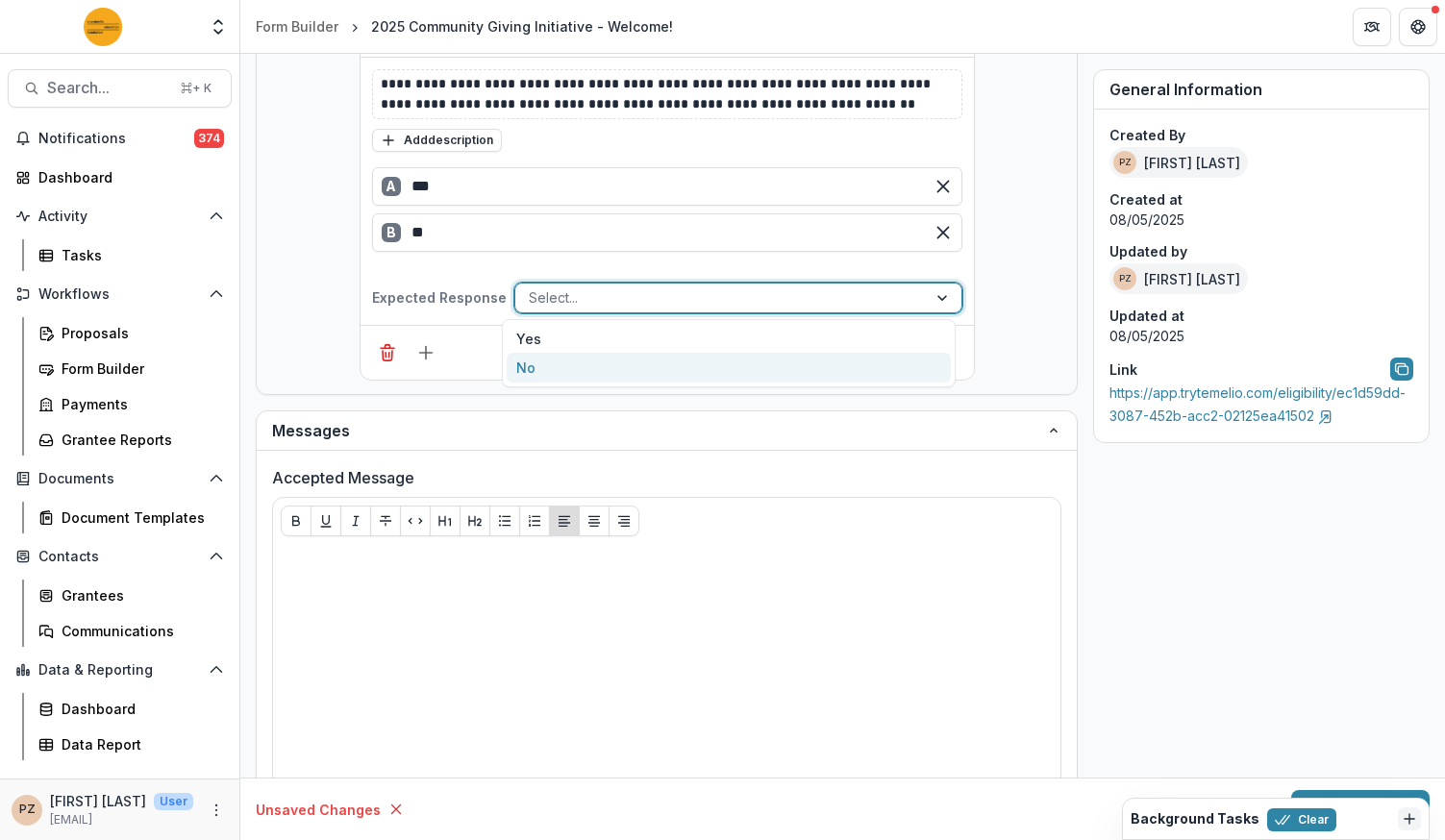 click on "No" at bounding box center (729, 367) 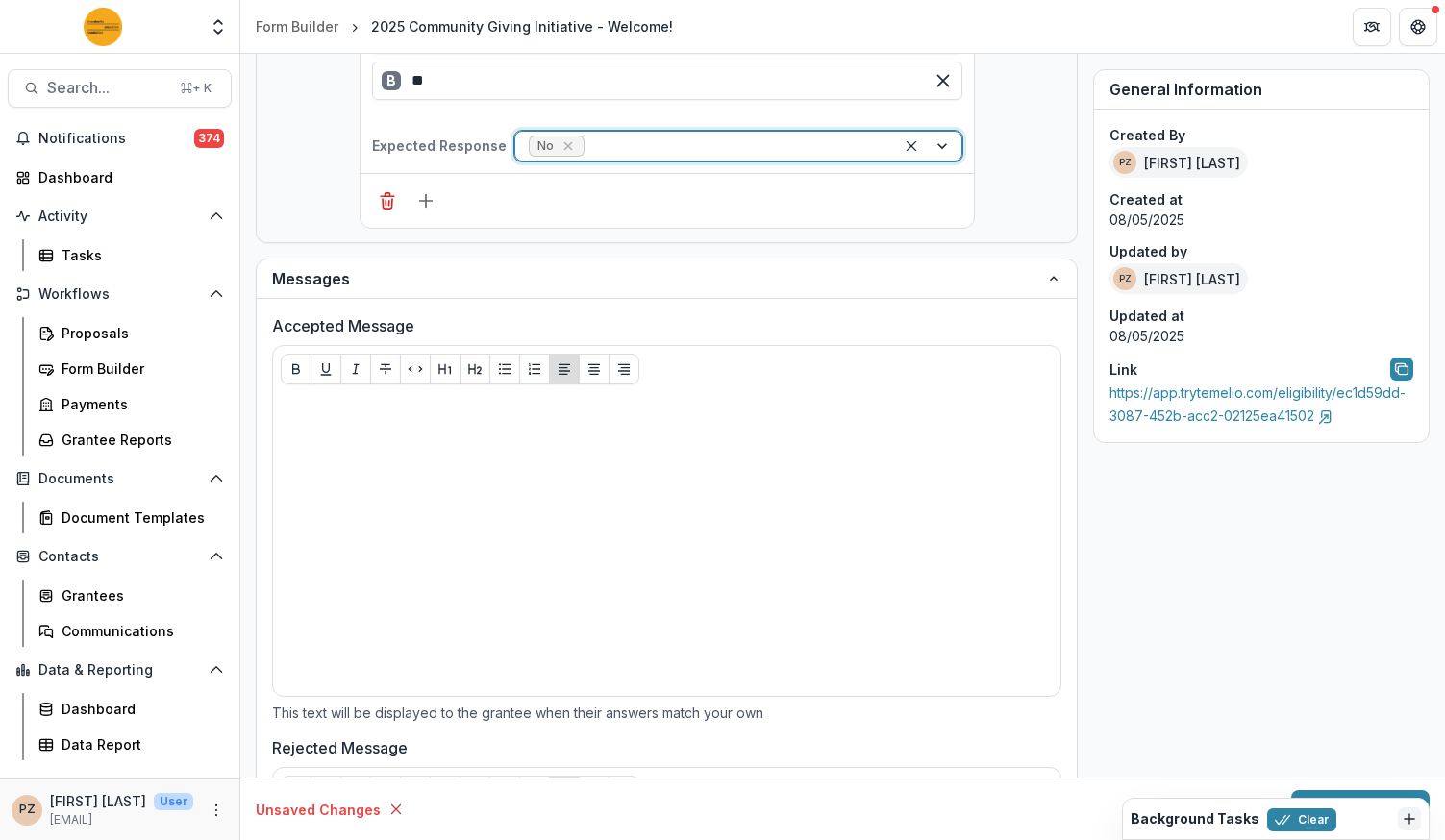 scroll, scrollTop: 1010, scrollLeft: 0, axis: vertical 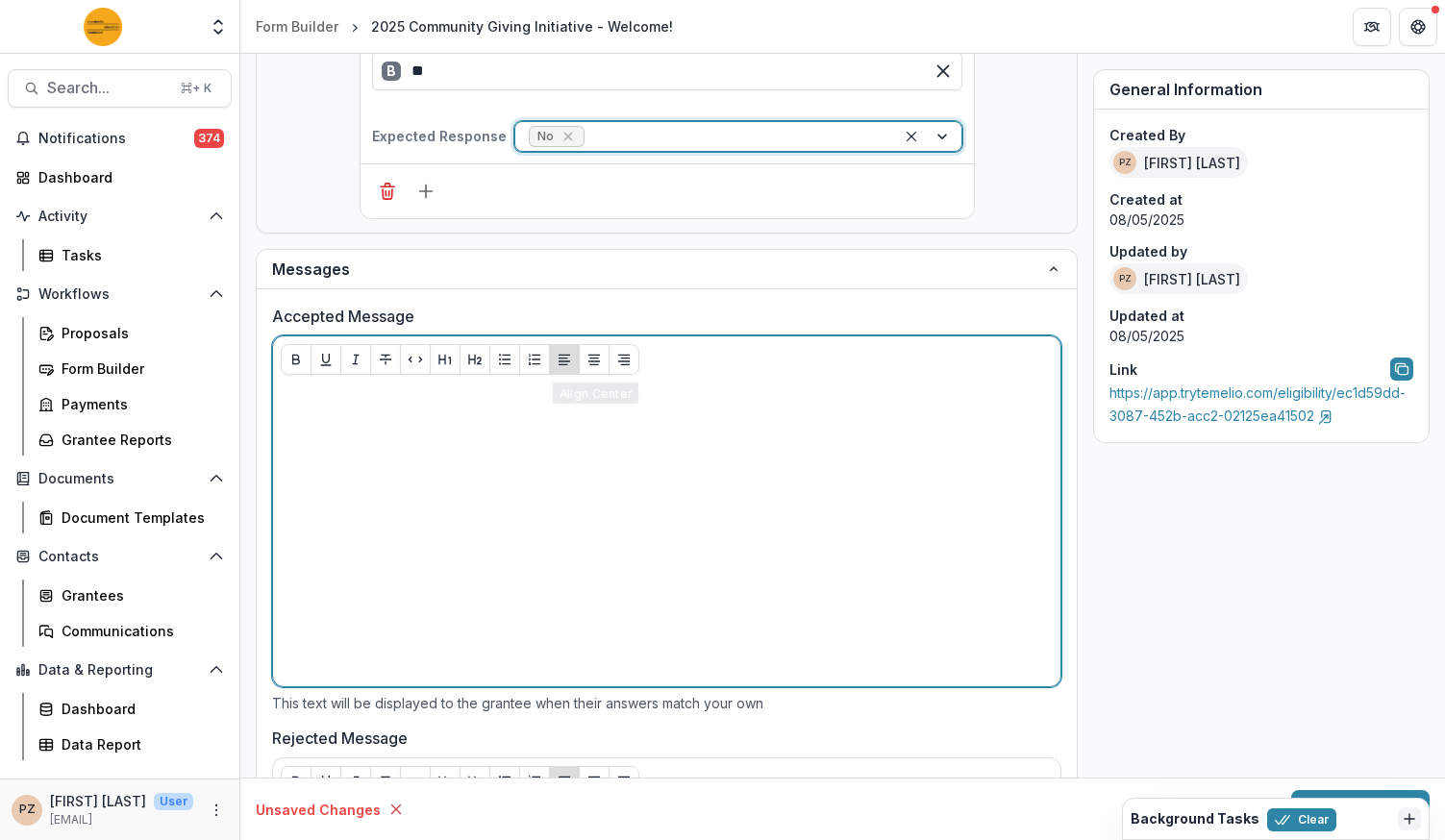 click at bounding box center [666, 534] 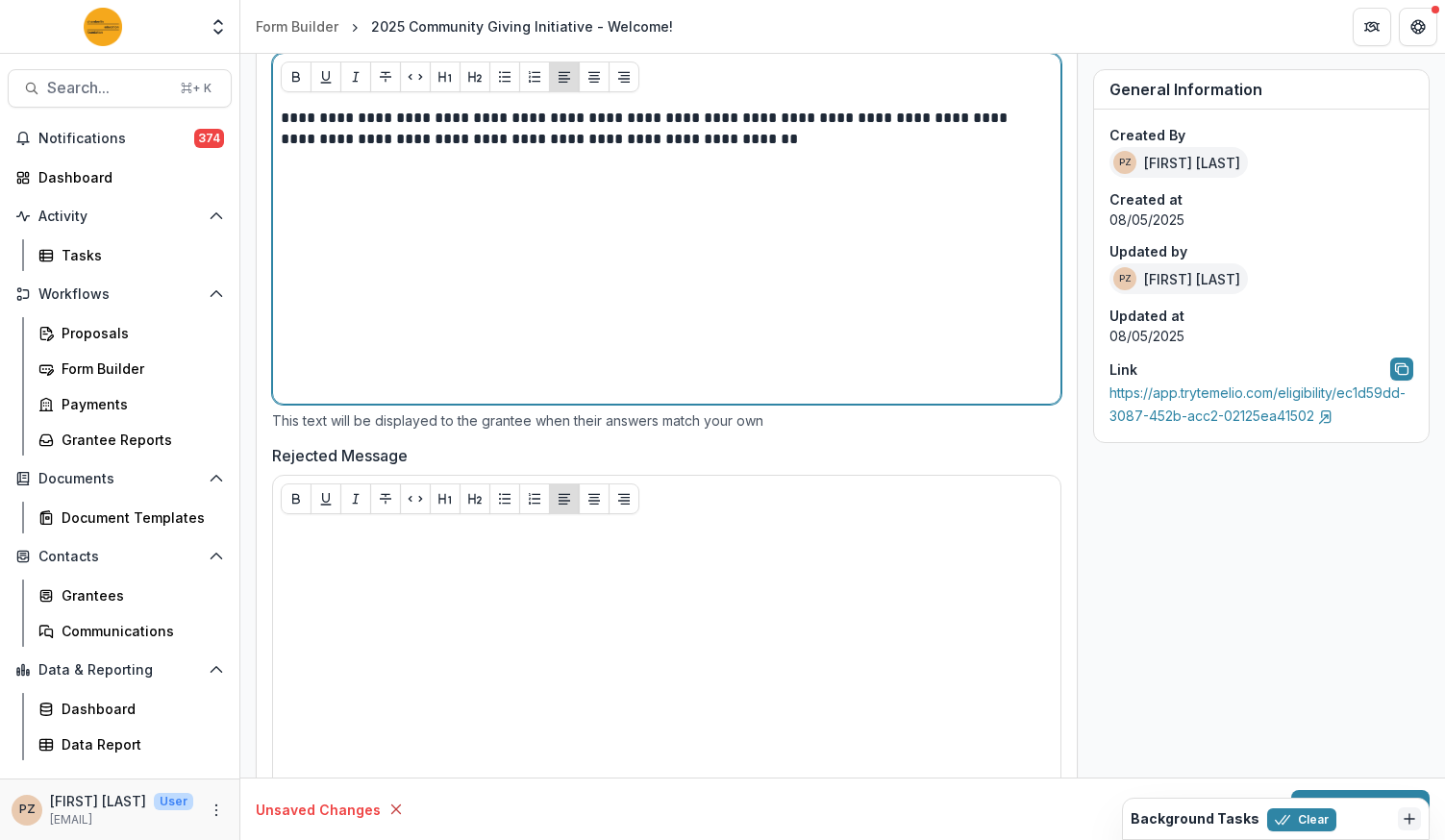 scroll, scrollTop: 1397, scrollLeft: 0, axis: vertical 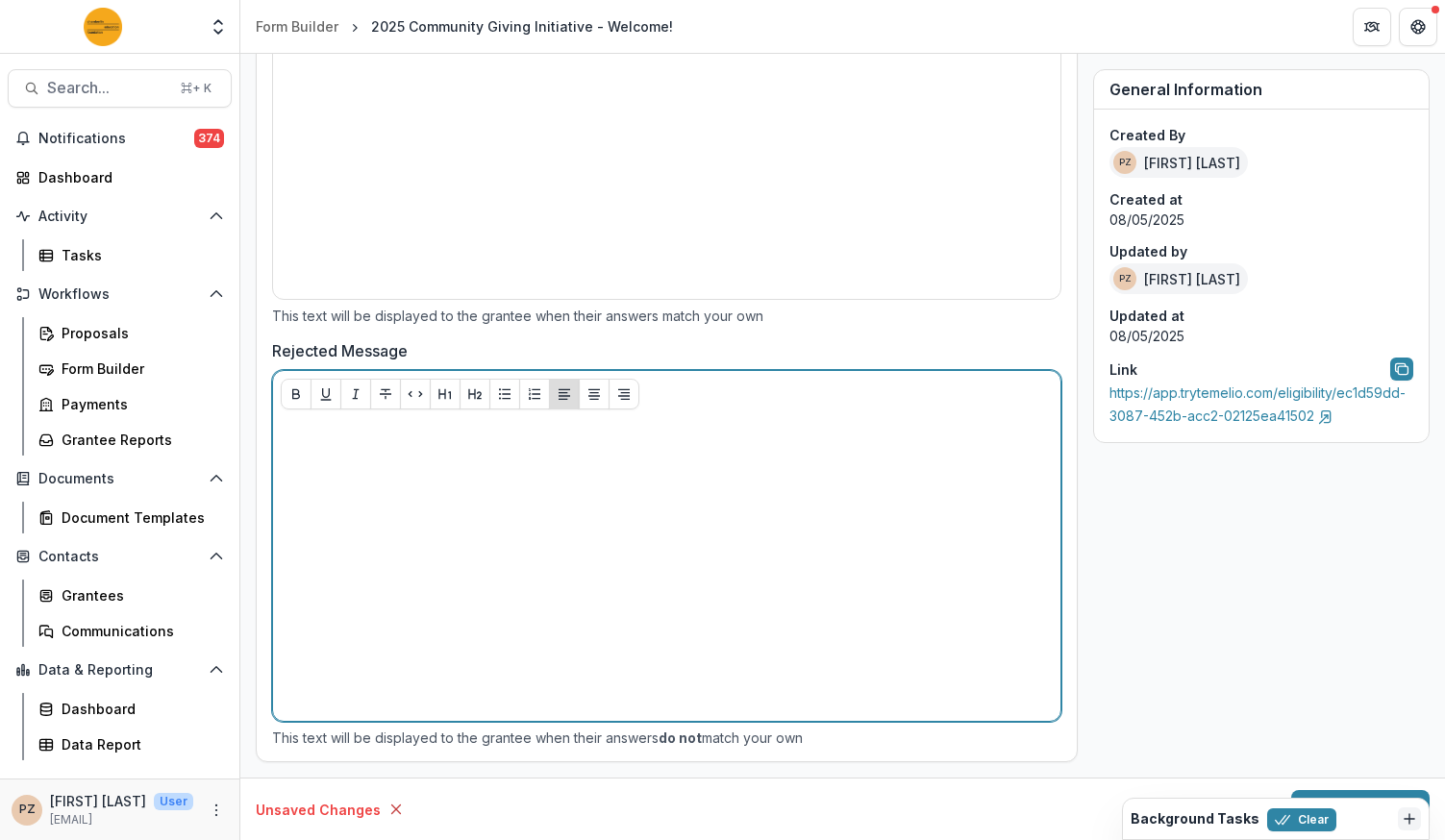 click at bounding box center (666, 569) 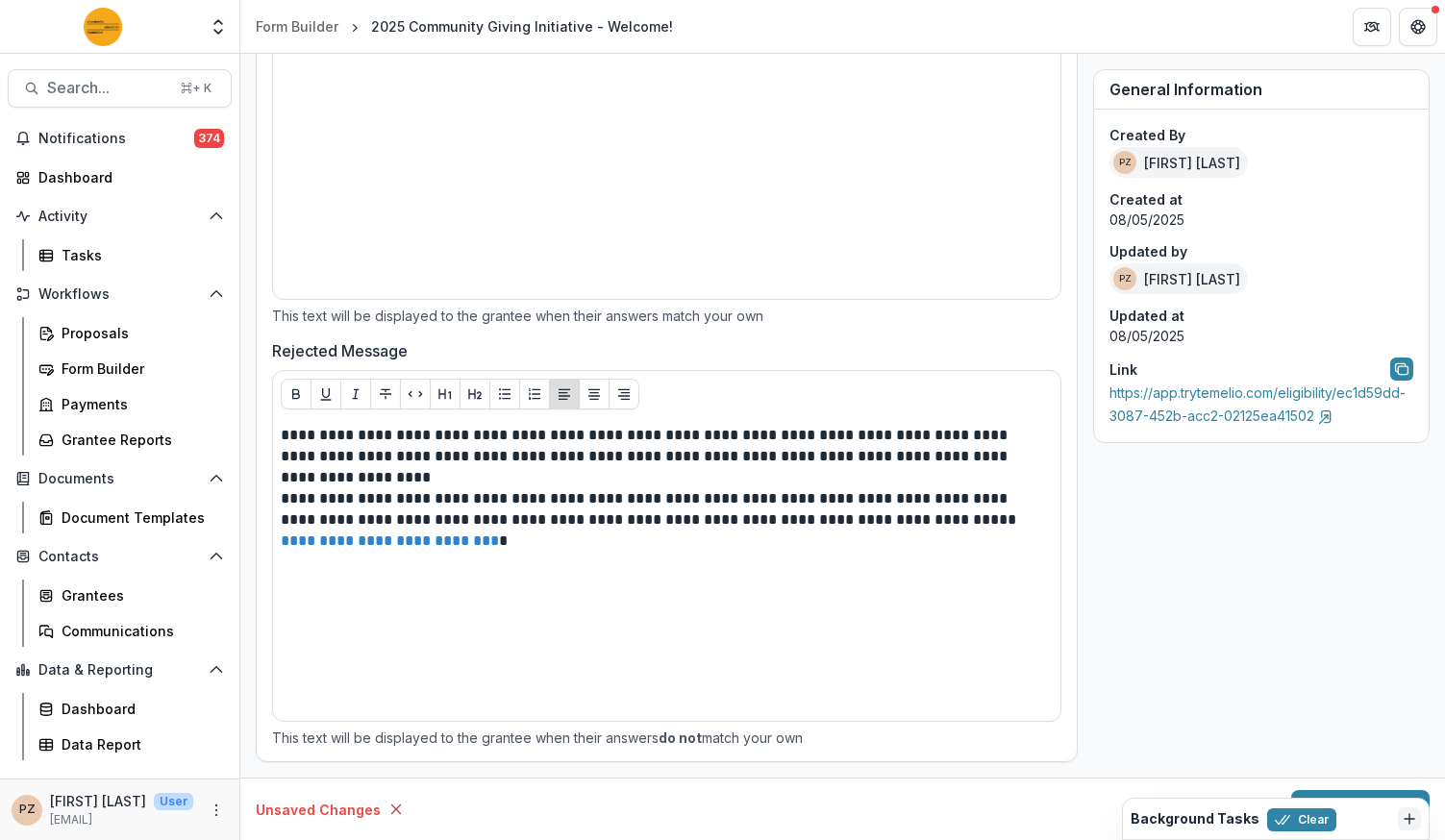 click 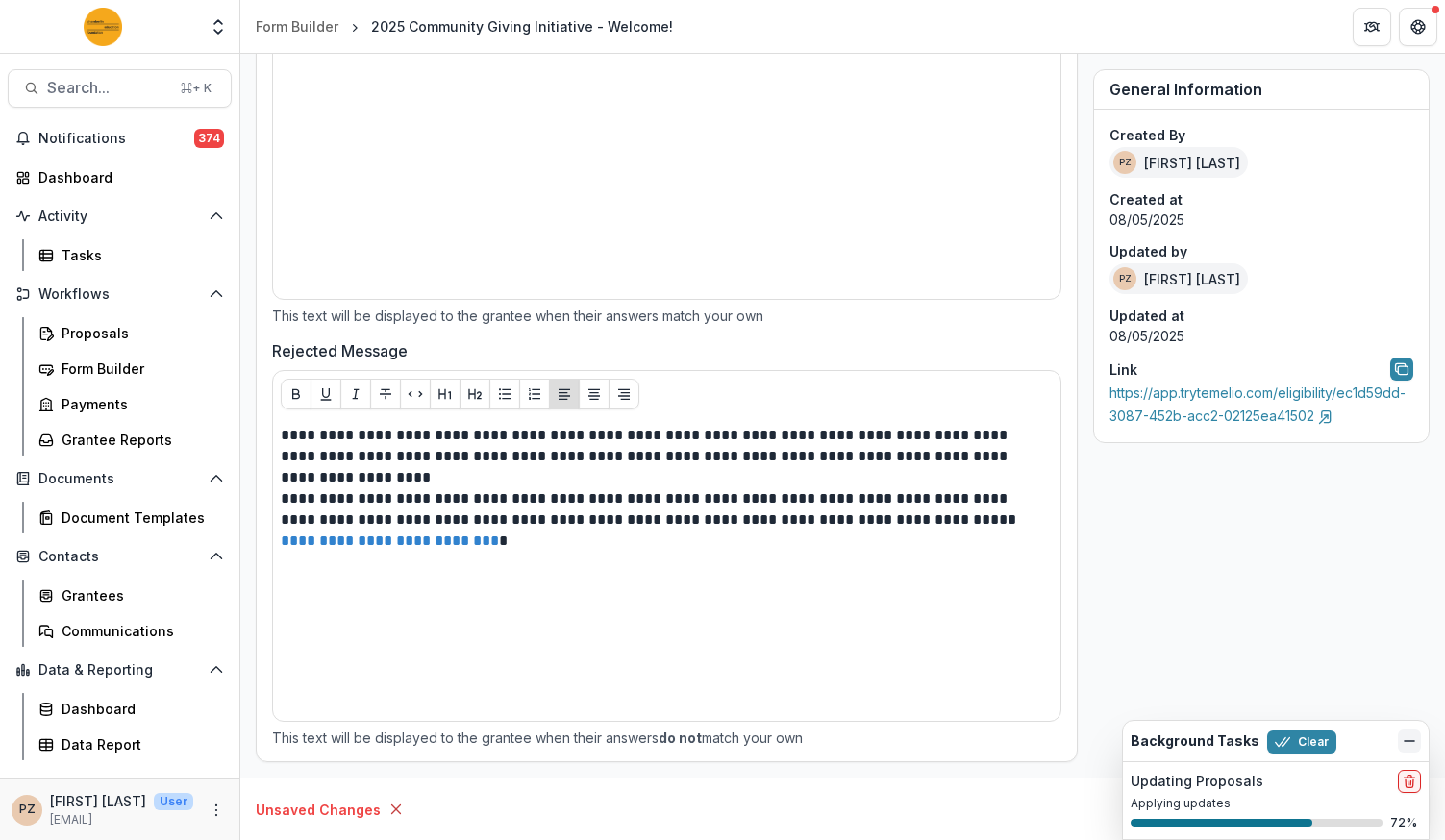 click on "Background Tasks Clear" at bounding box center (1276, 741) 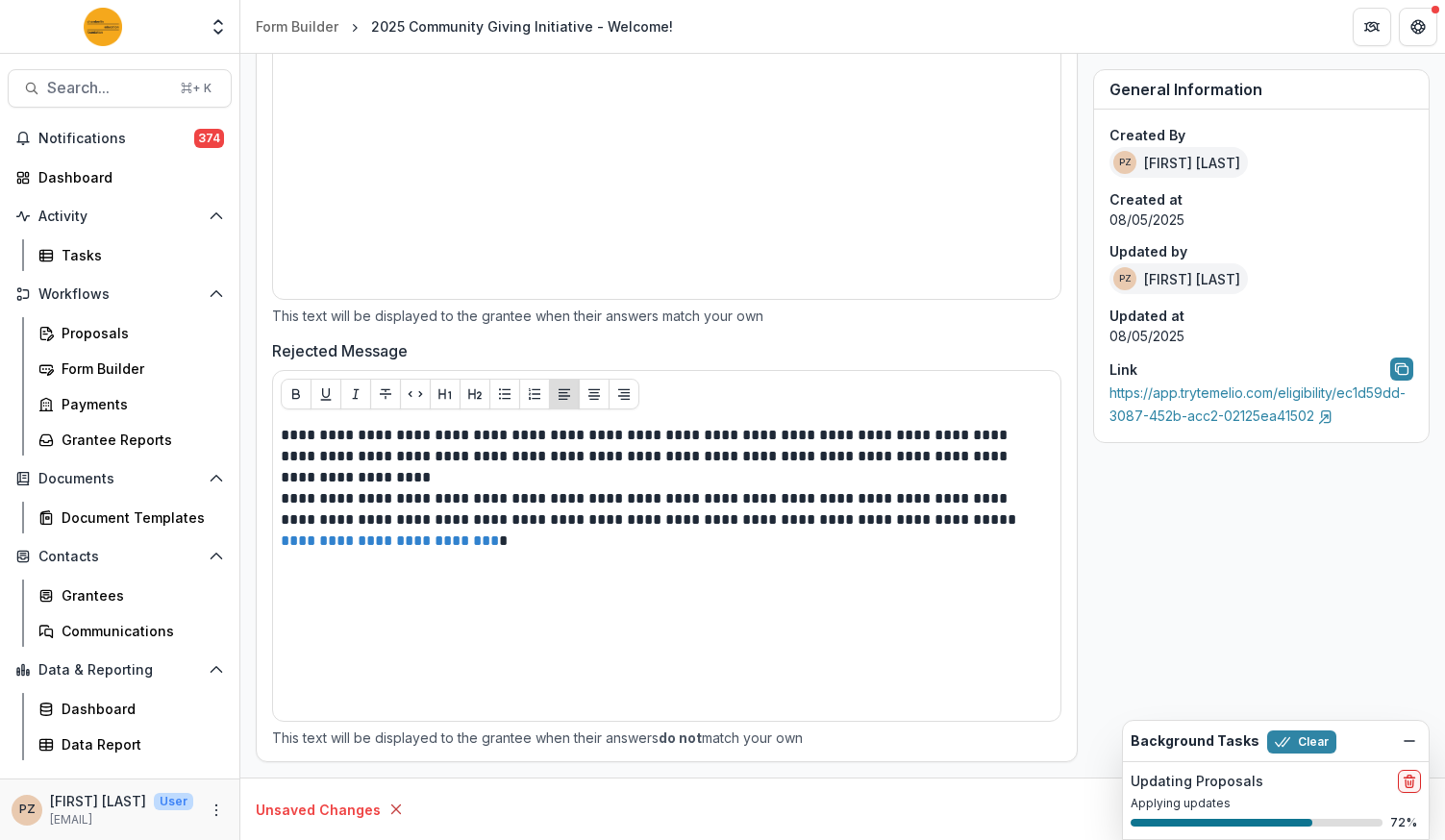click 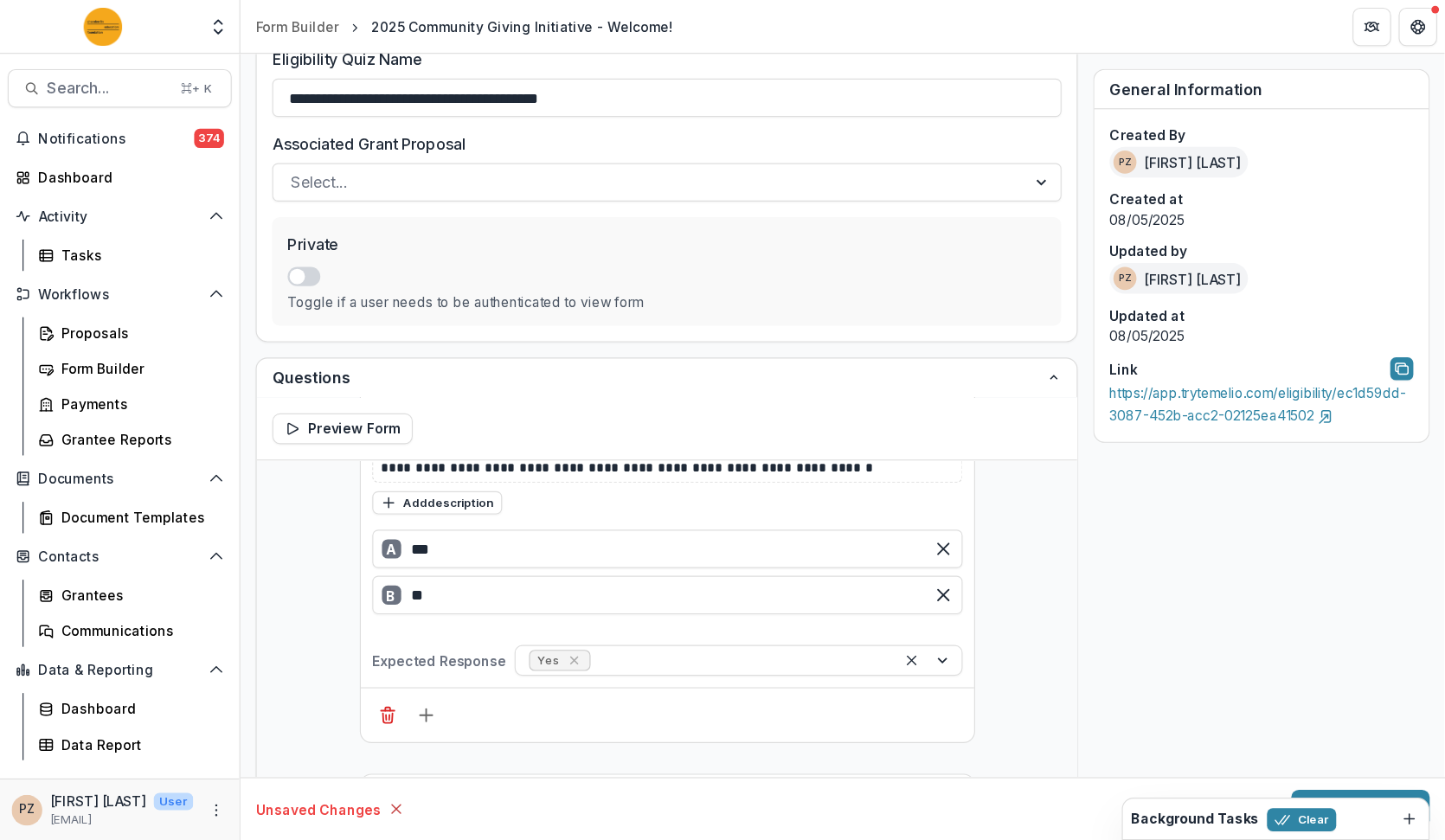 scroll, scrollTop: 0, scrollLeft: 0, axis: both 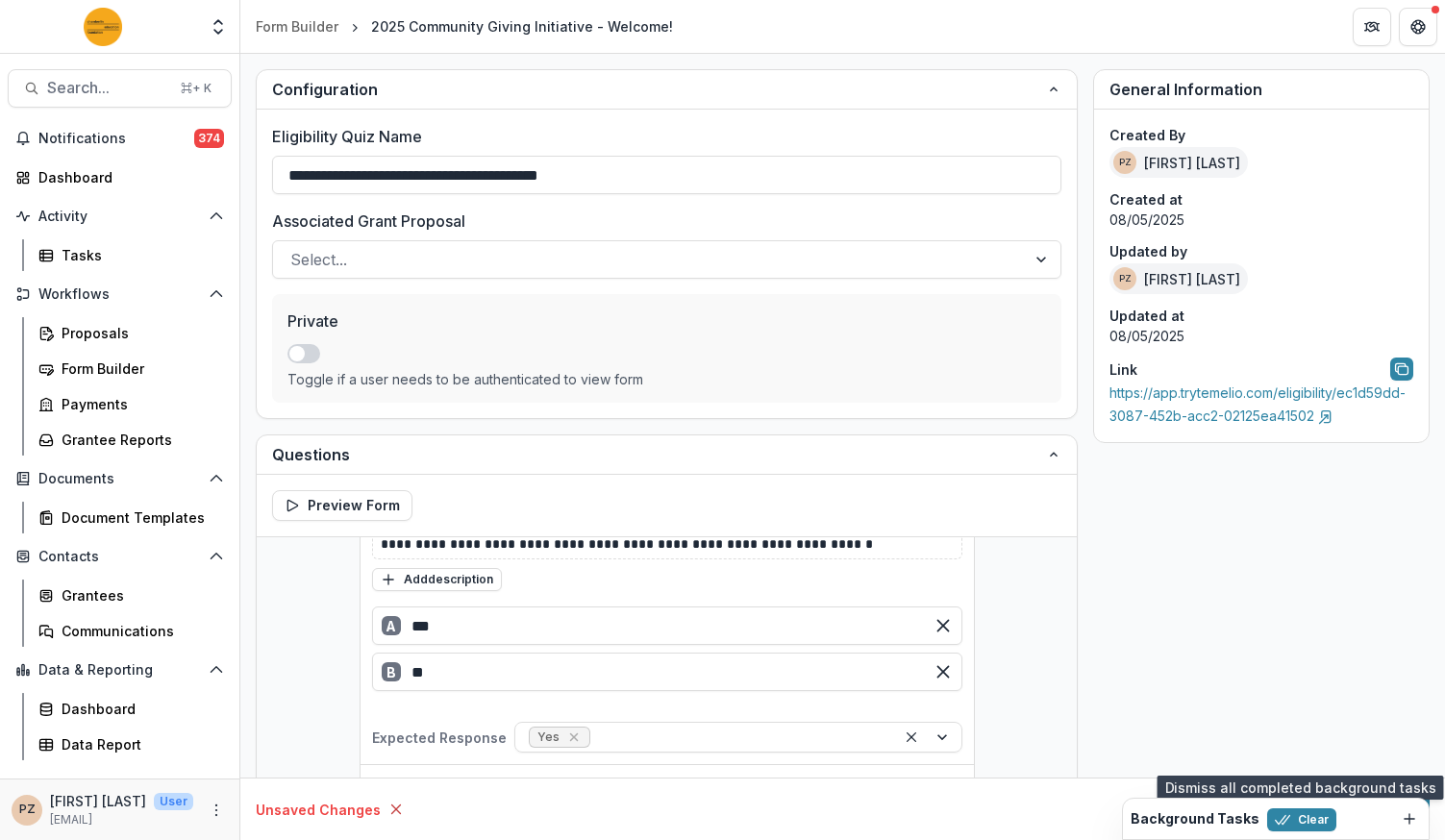 drag, startPoint x: 1322, startPoint y: 809, endPoint x: 1260, endPoint y: 806, distance: 62.072538 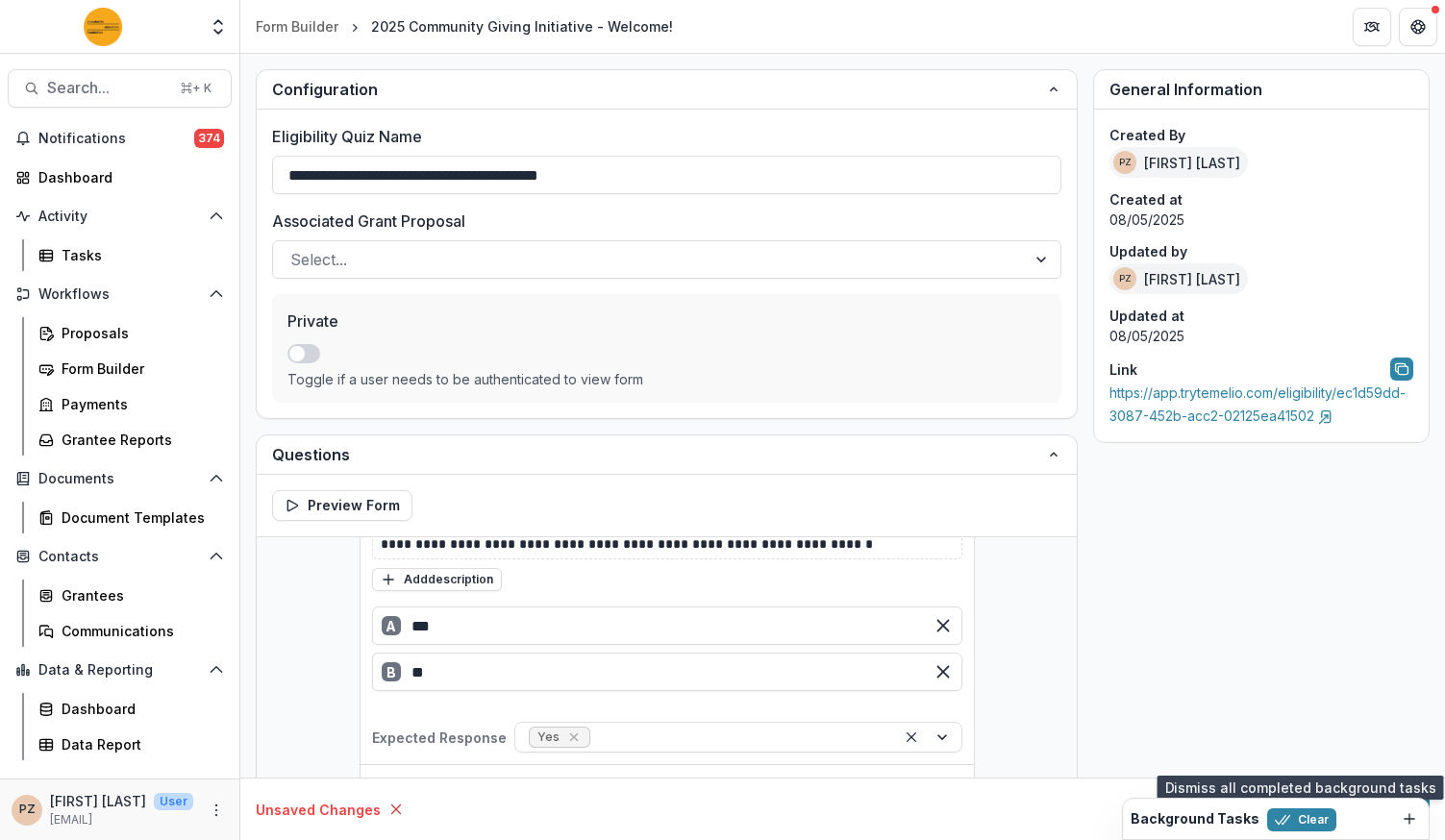 click on "Clear" at bounding box center [1302, 819] 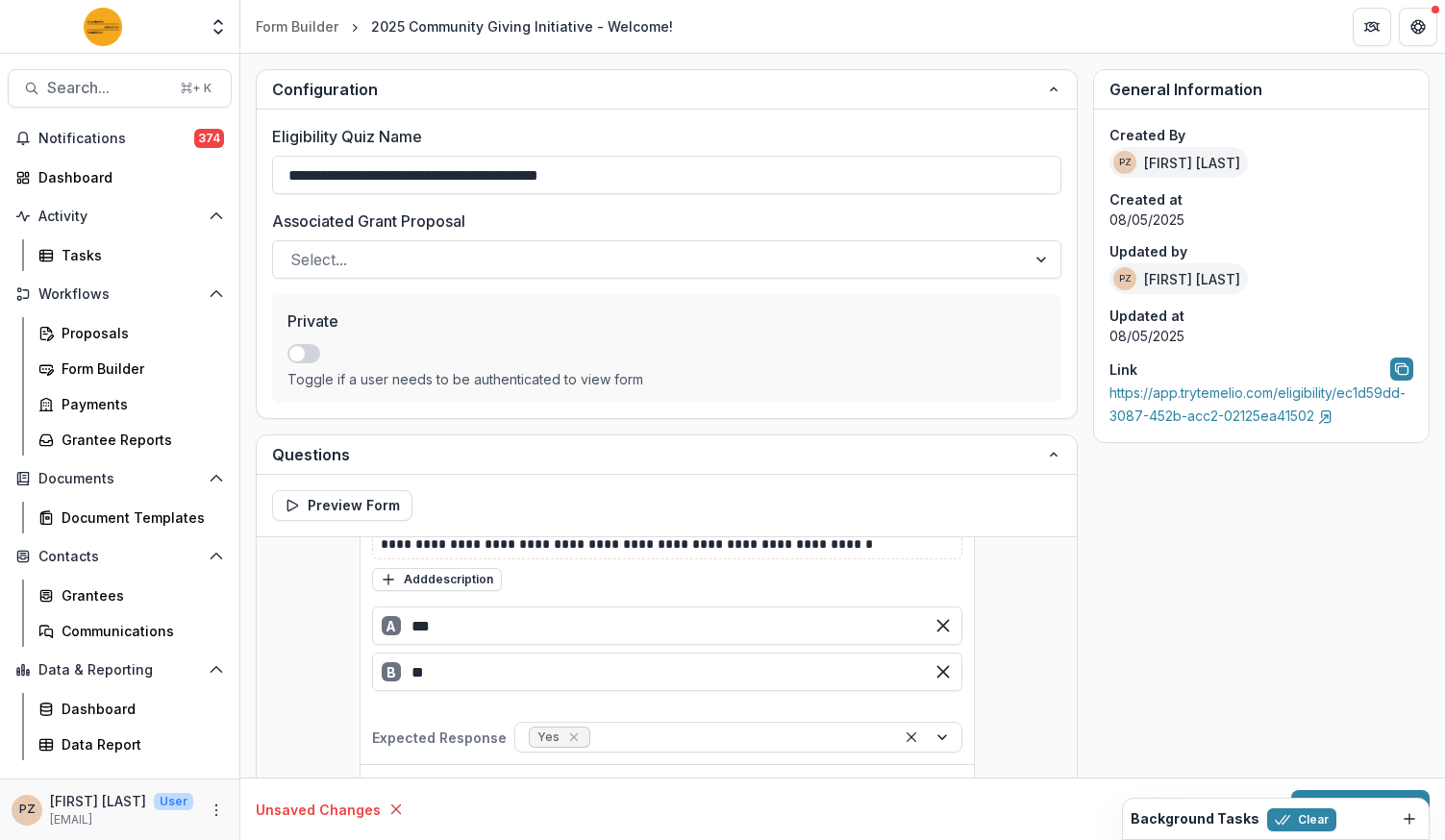 type 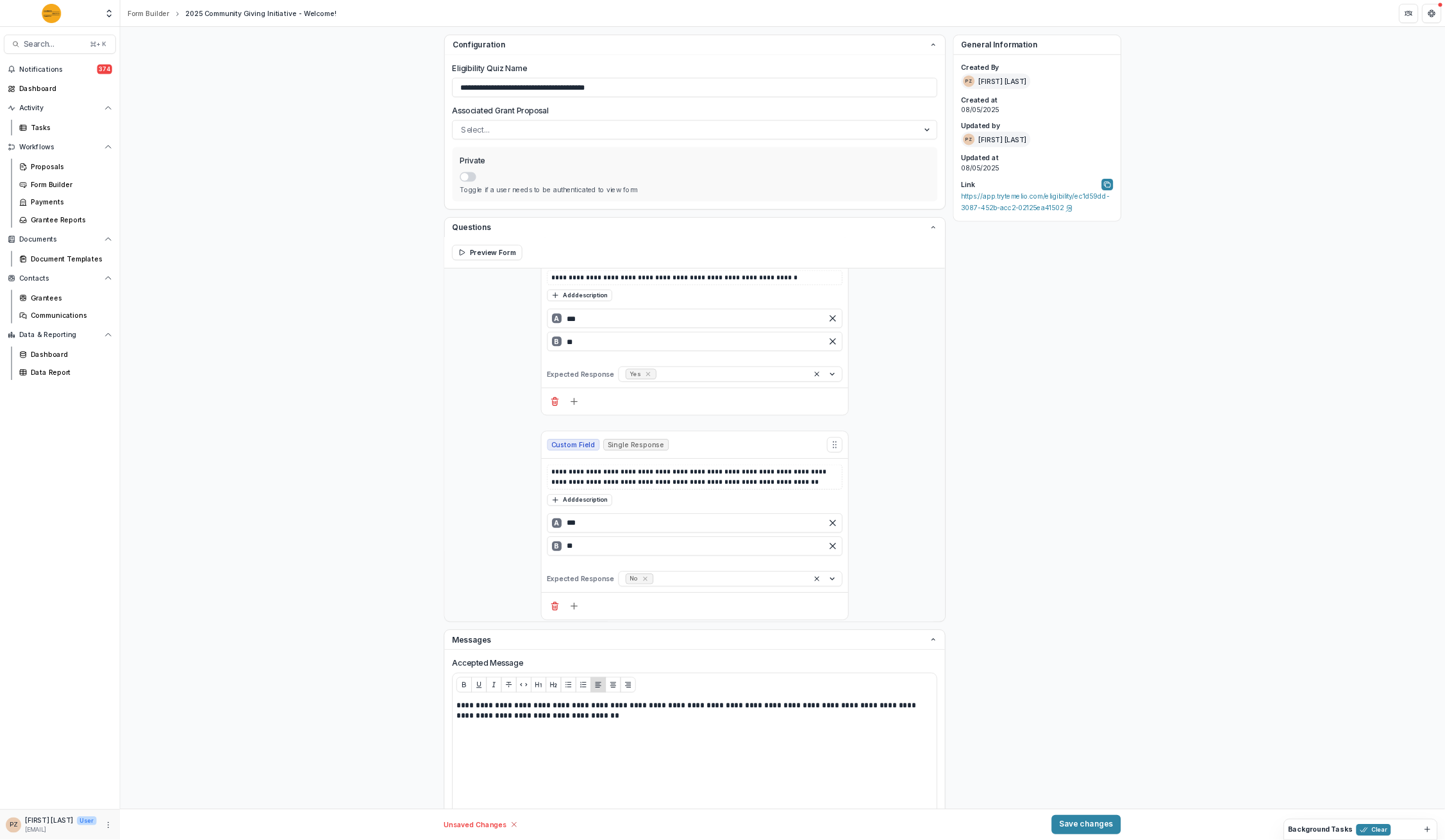 scroll, scrollTop: 668, scrollLeft: 0, axis: vertical 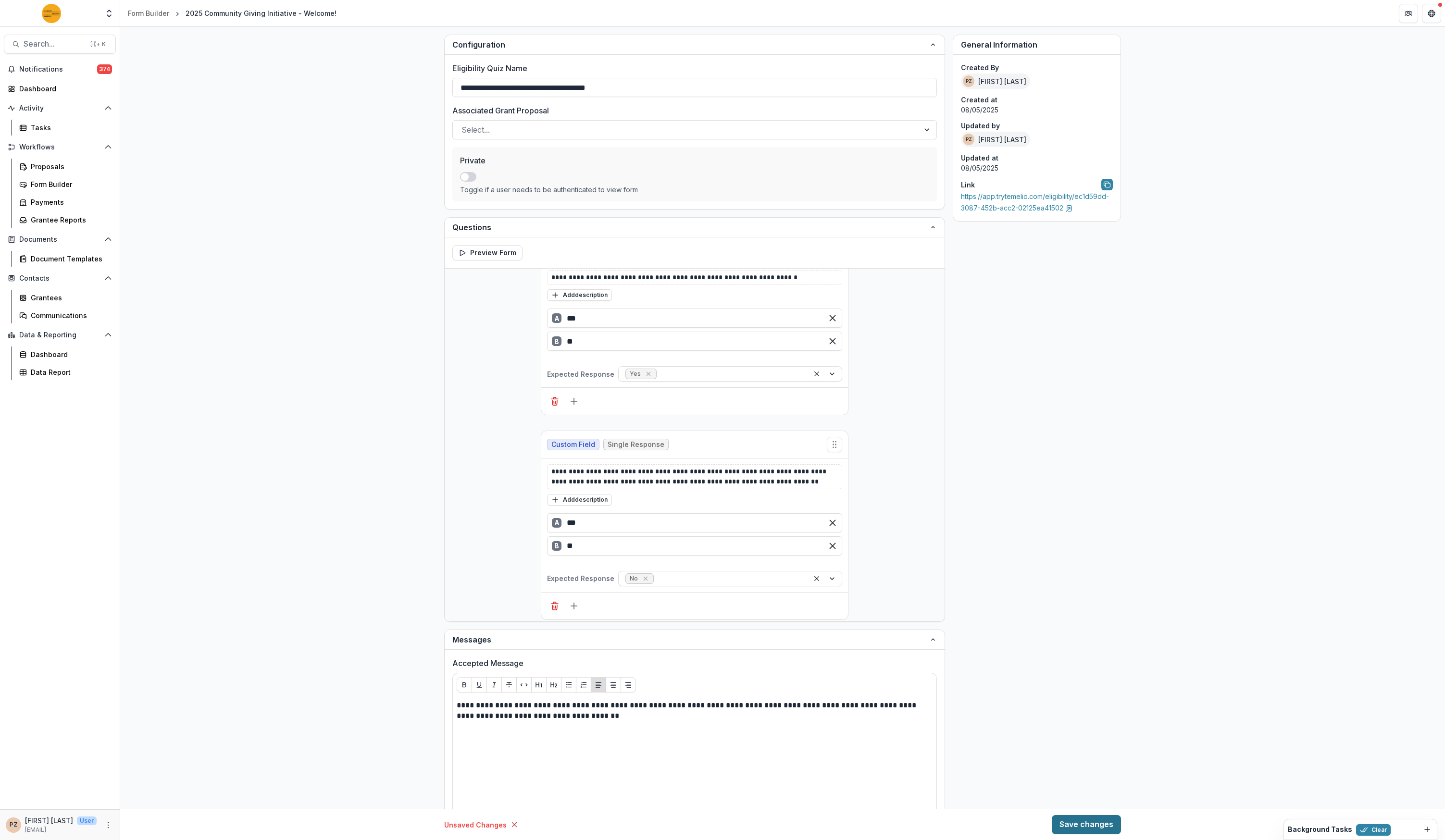 click on "Save changes" at bounding box center (1086, 825) 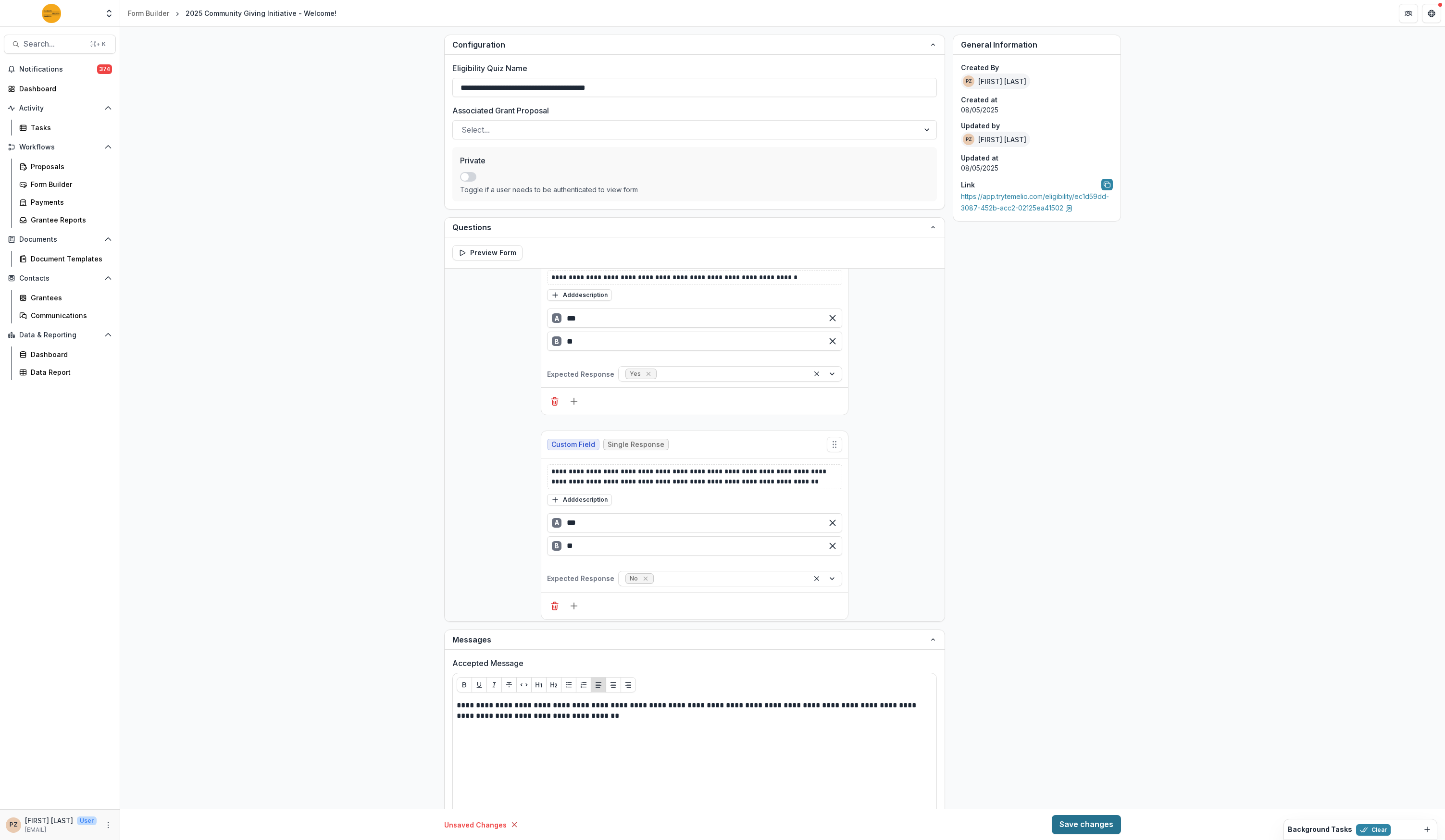 click on "Save changes" at bounding box center [1086, 825] 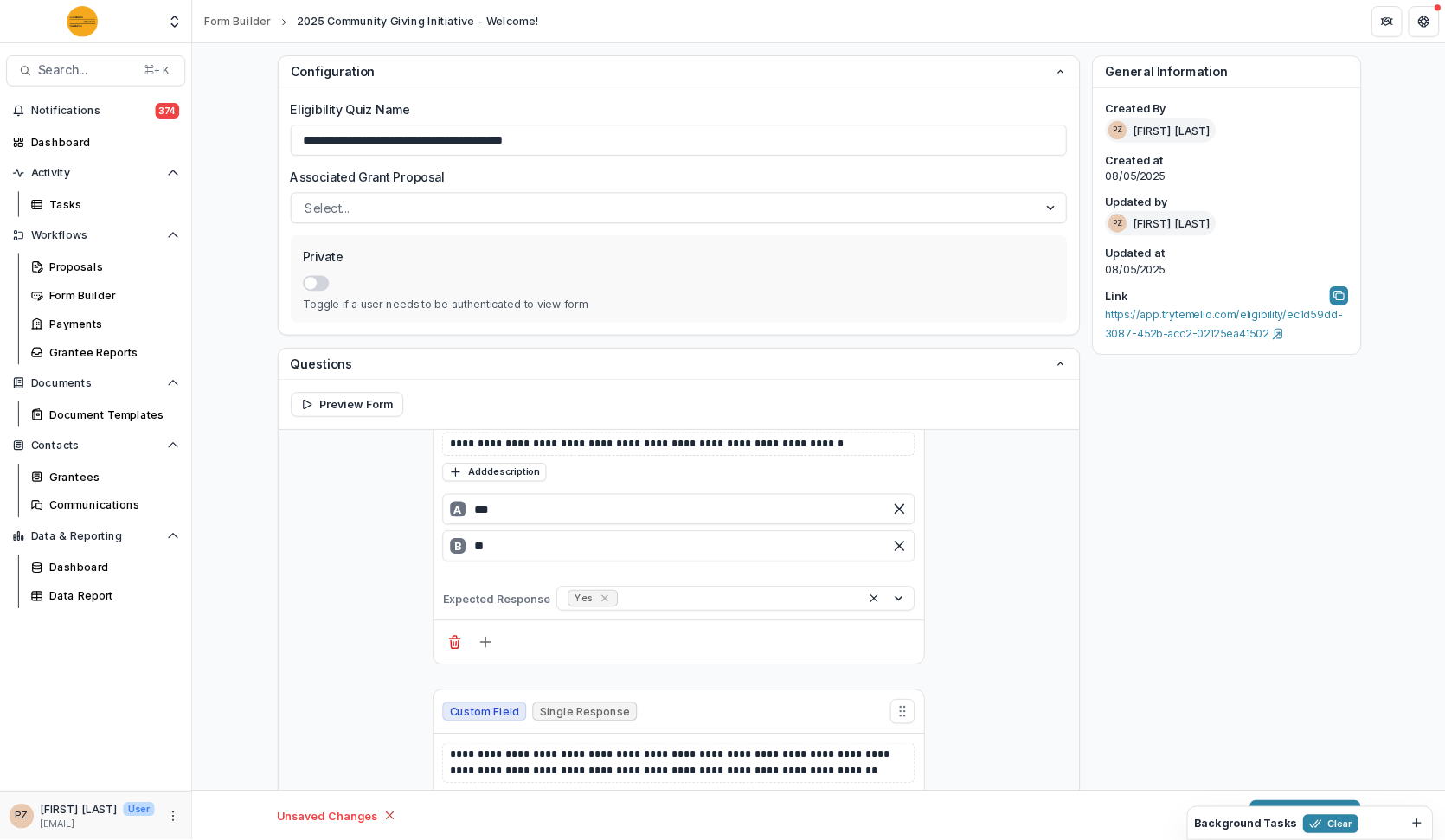 scroll, scrollTop: 901, scrollLeft: 0, axis: vertical 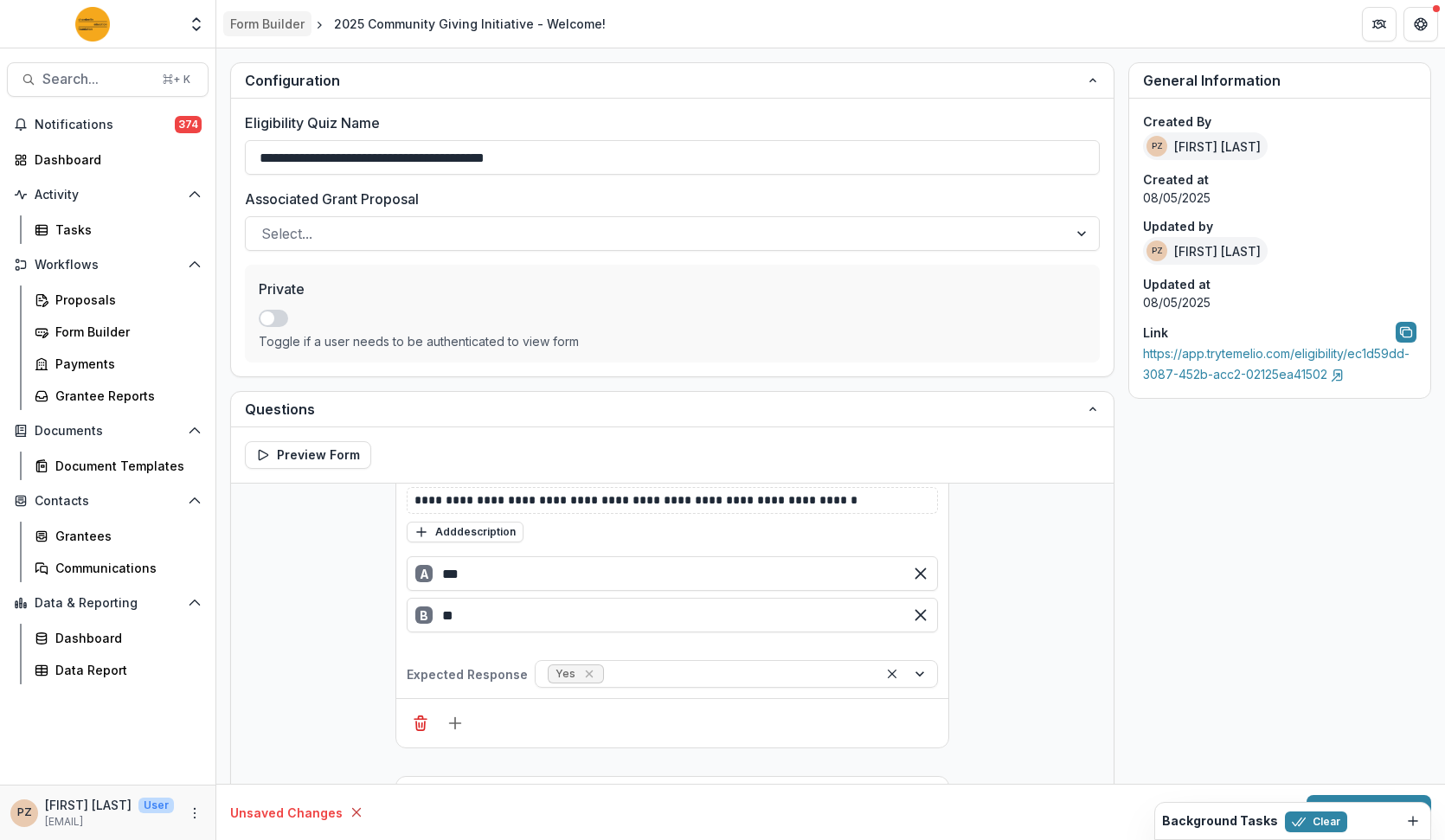 click on "Form Builder" at bounding box center (267, 23) 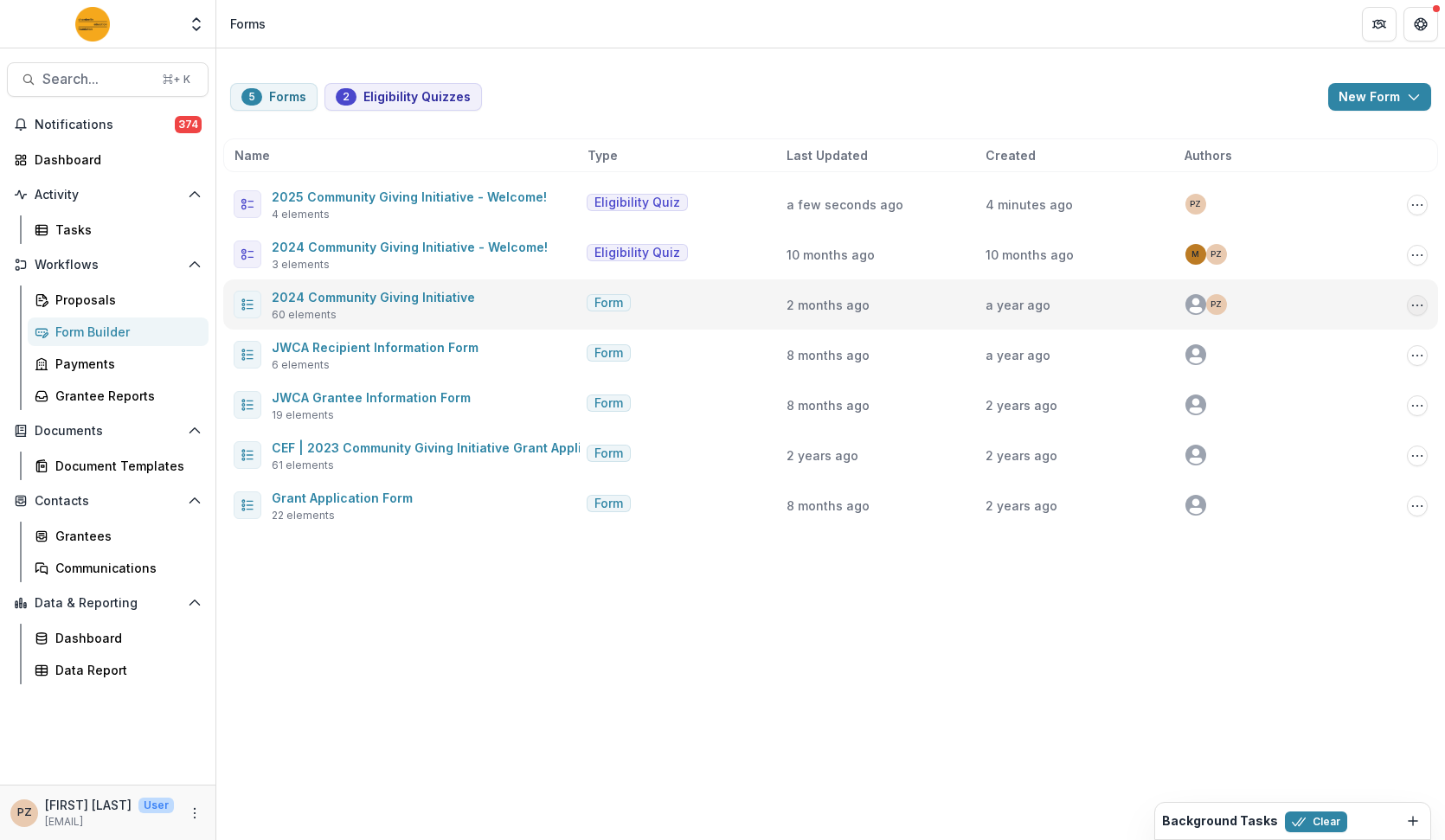 click 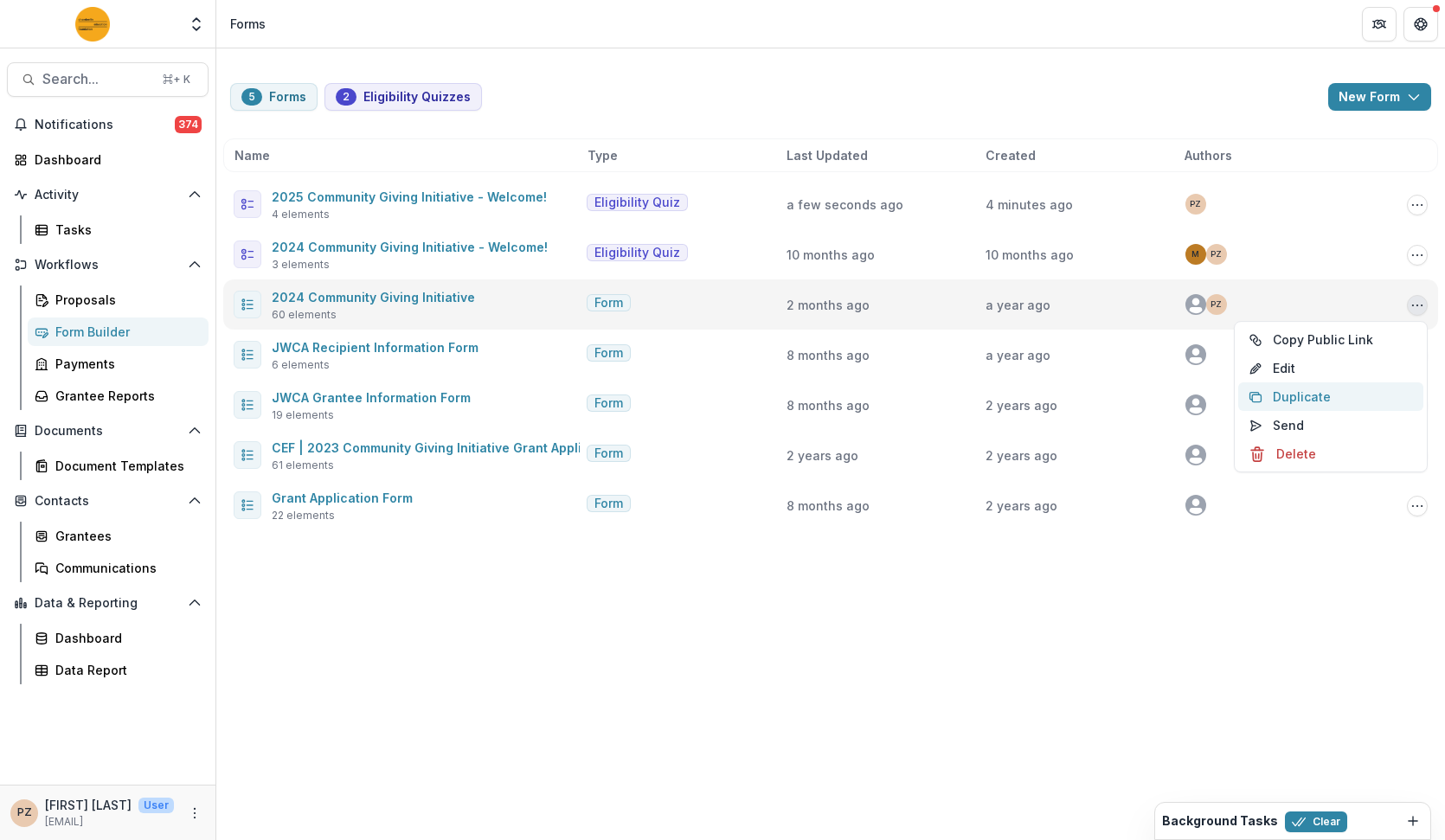 click on "Duplicate" at bounding box center (1331, 396) 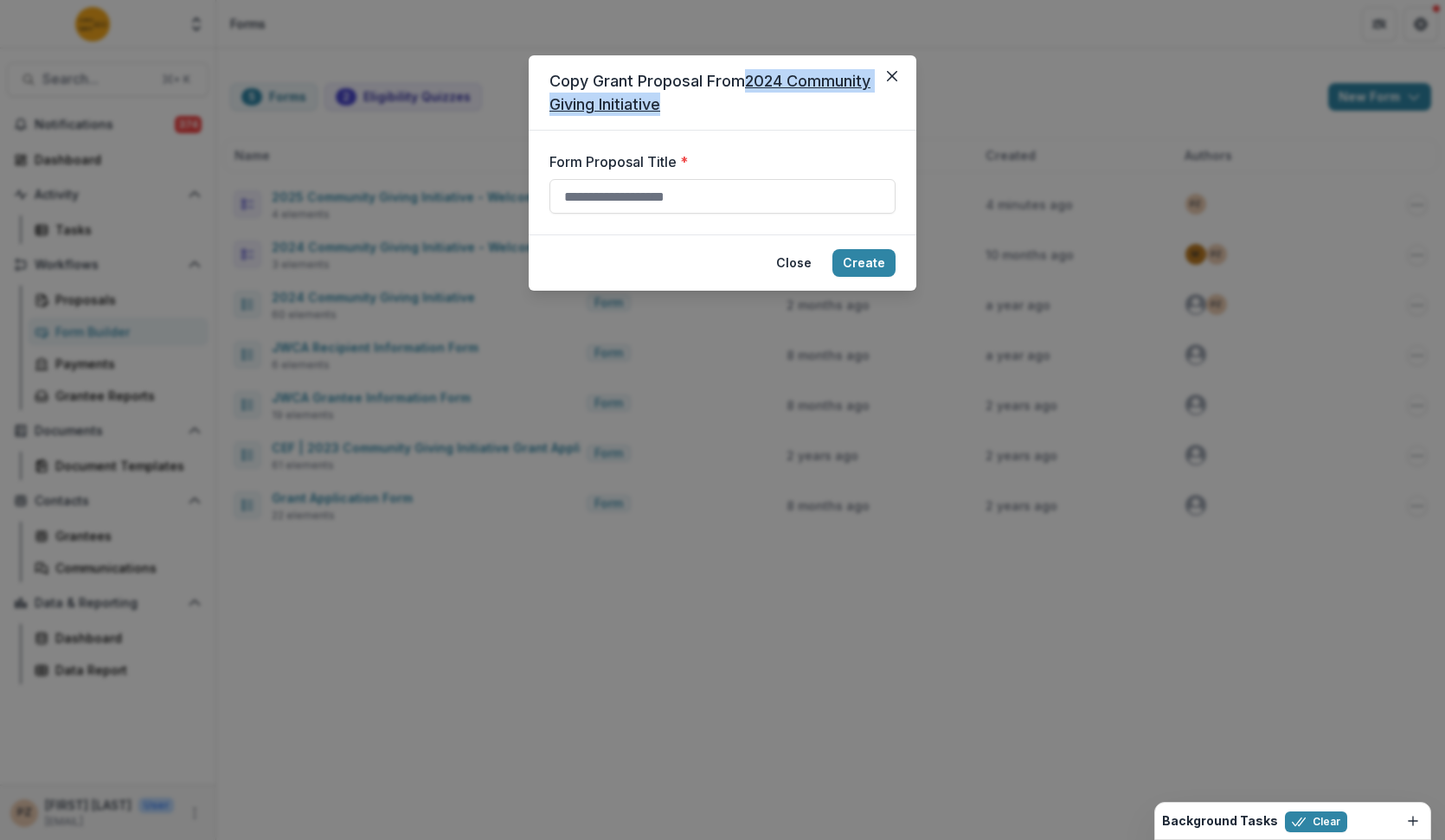 drag, startPoint x: 667, startPoint y: 103, endPoint x: 753, endPoint y: 79, distance: 89.28606 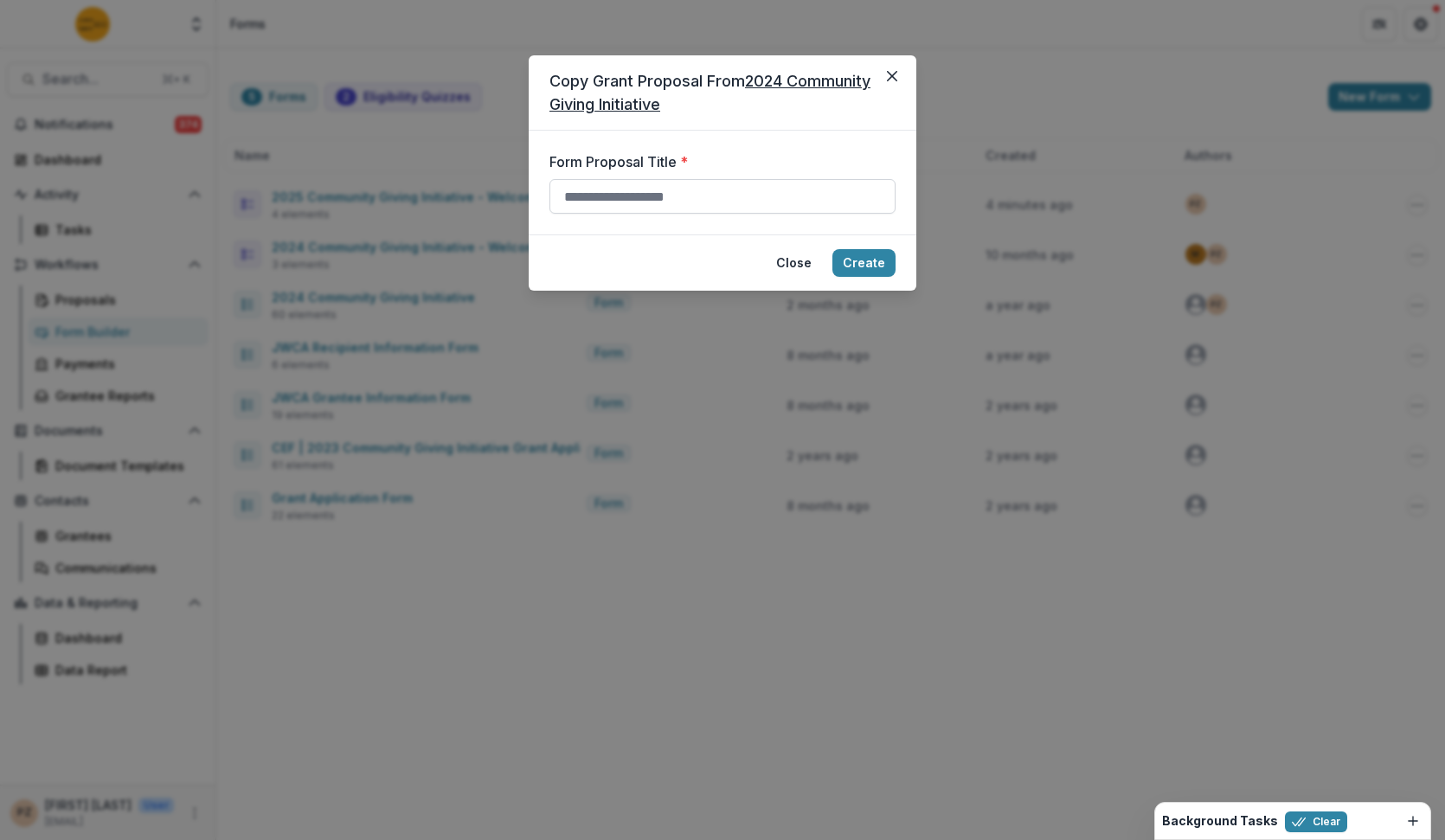 click on "Form Proposal Title *" at bounding box center (722, 196) 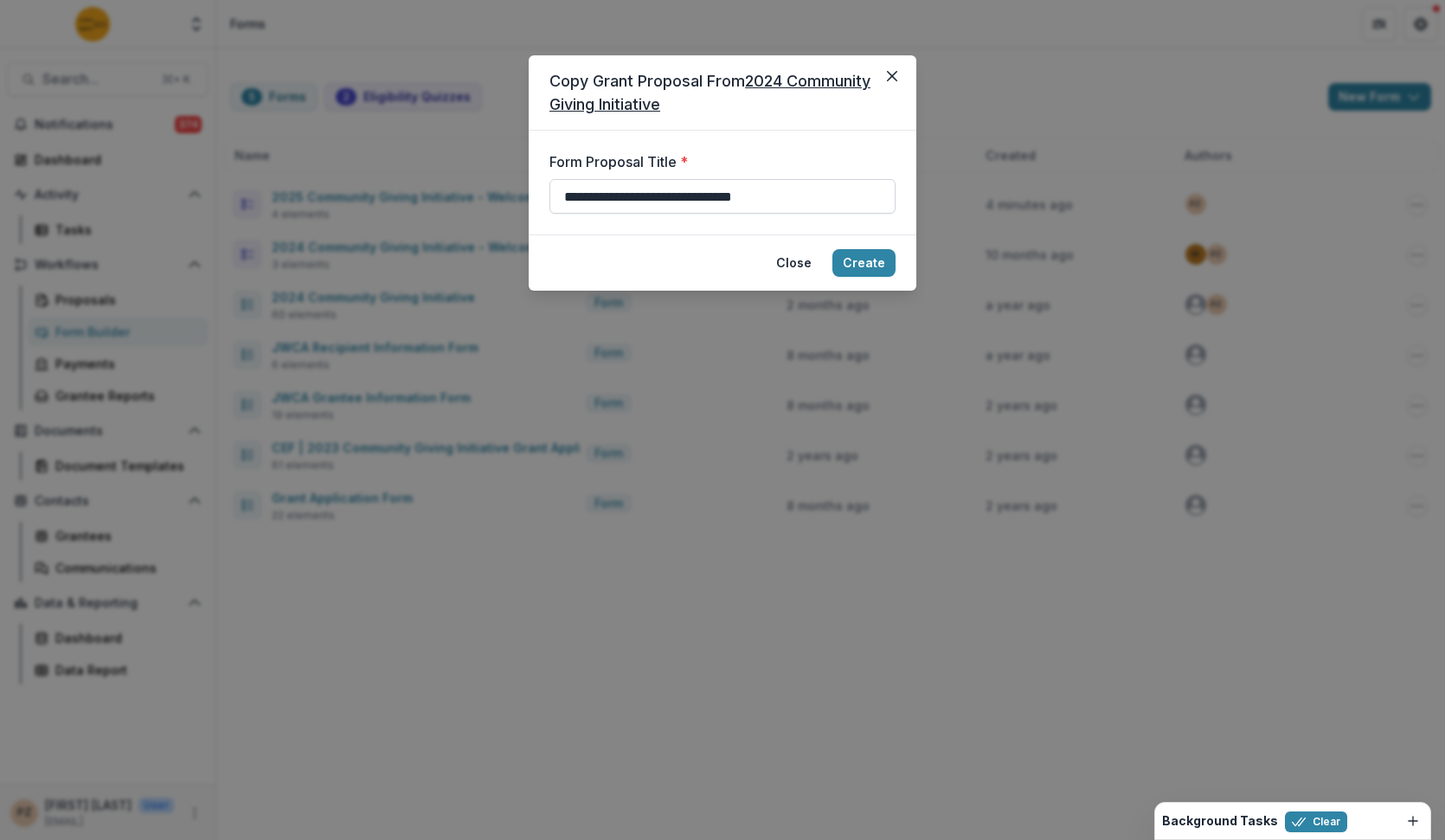 click on "**********" at bounding box center (722, 196) 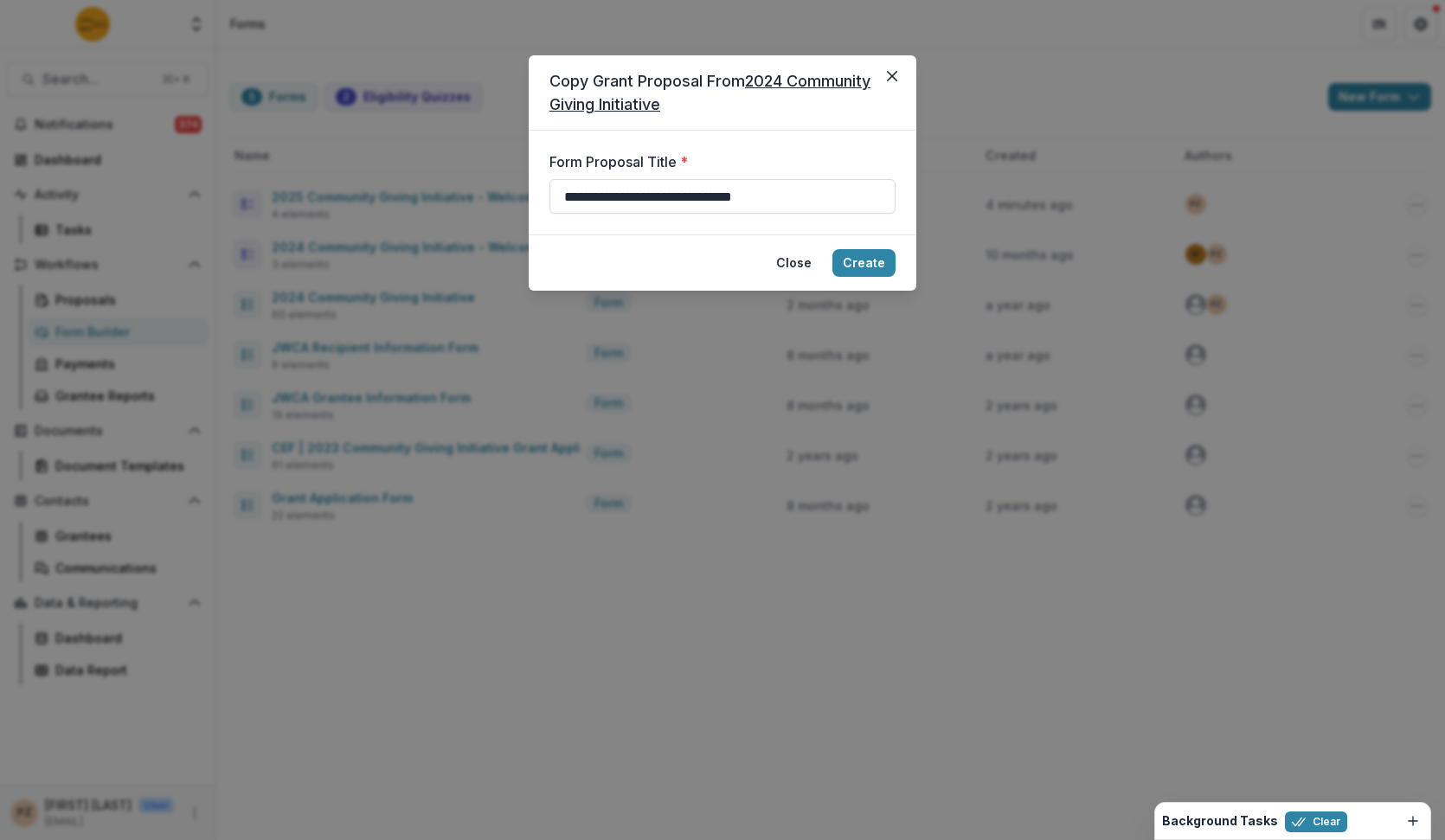 type on "**********" 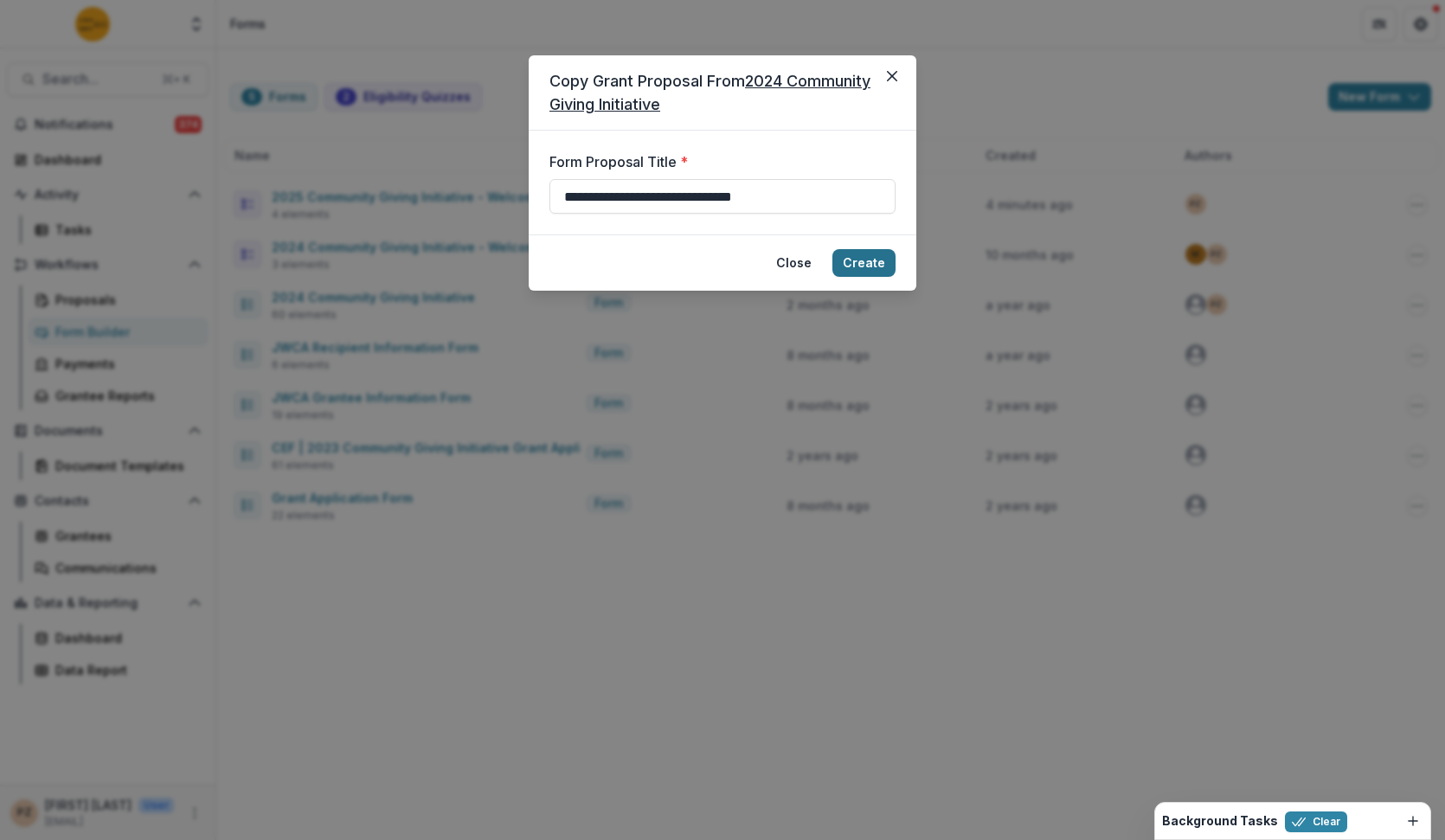 click on "Create" at bounding box center (864, 263) 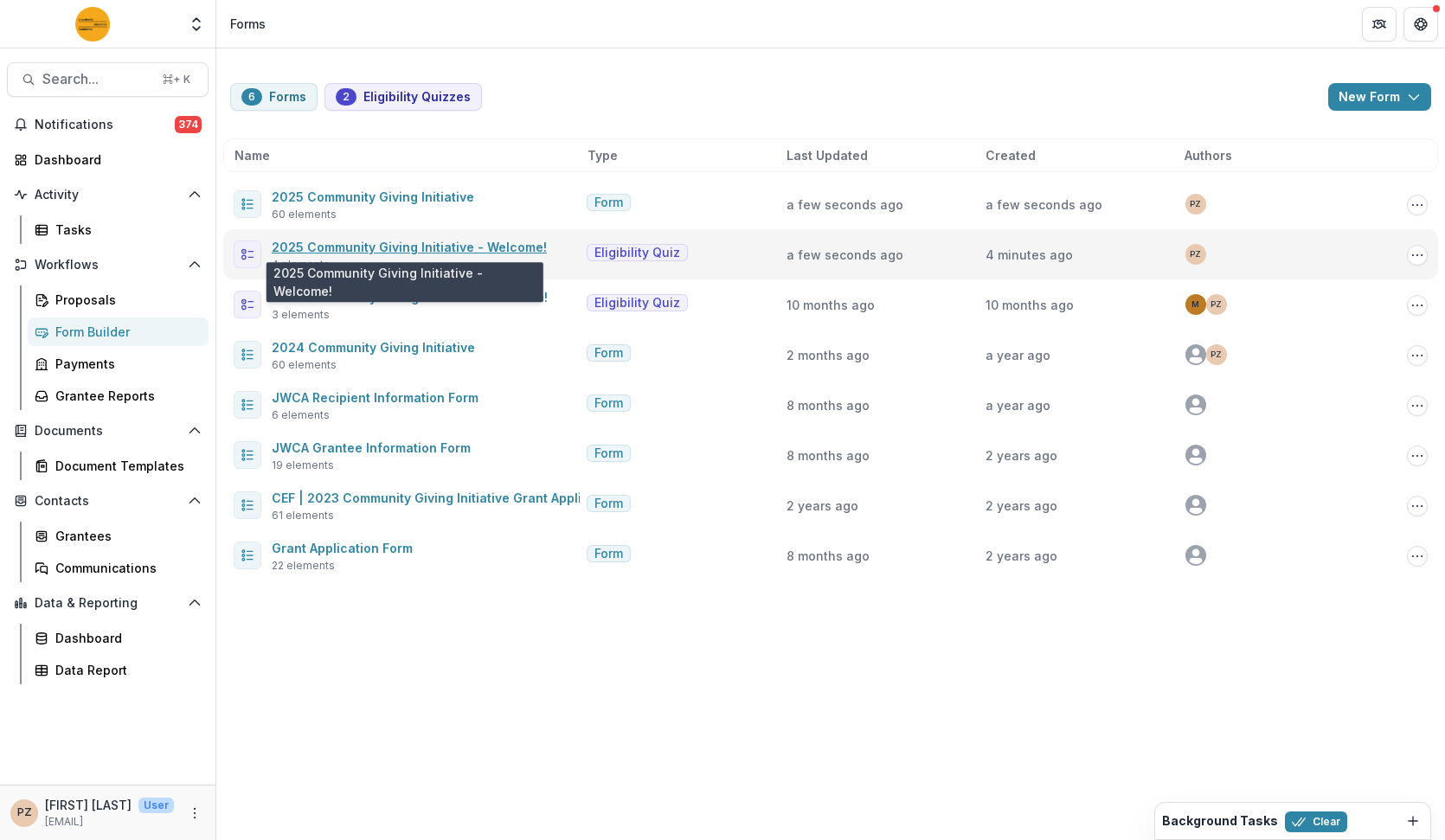 click on "2025 Community Giving Initiative - Welcome!" at bounding box center [409, 247] 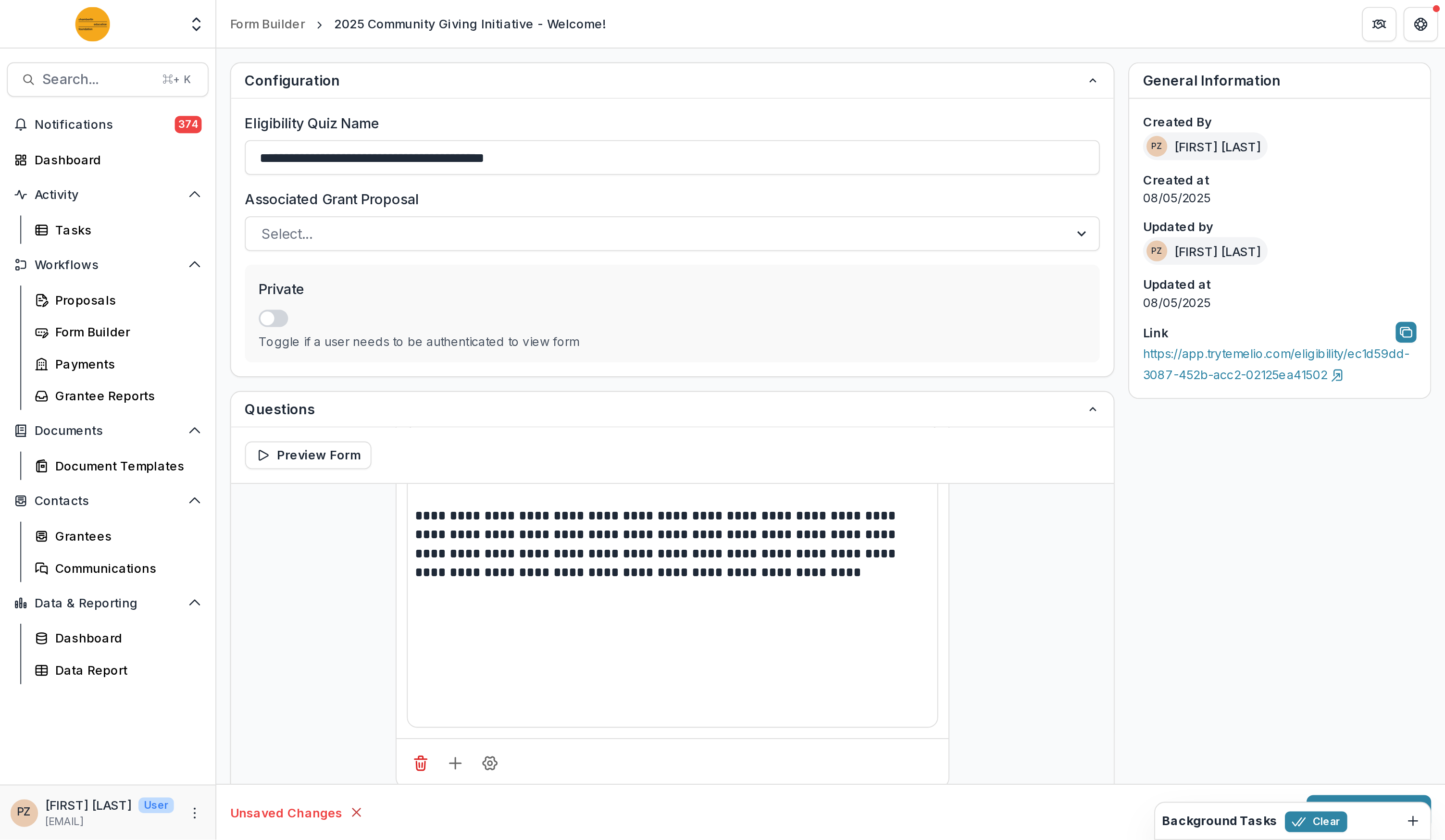 scroll, scrollTop: 0, scrollLeft: 0, axis: both 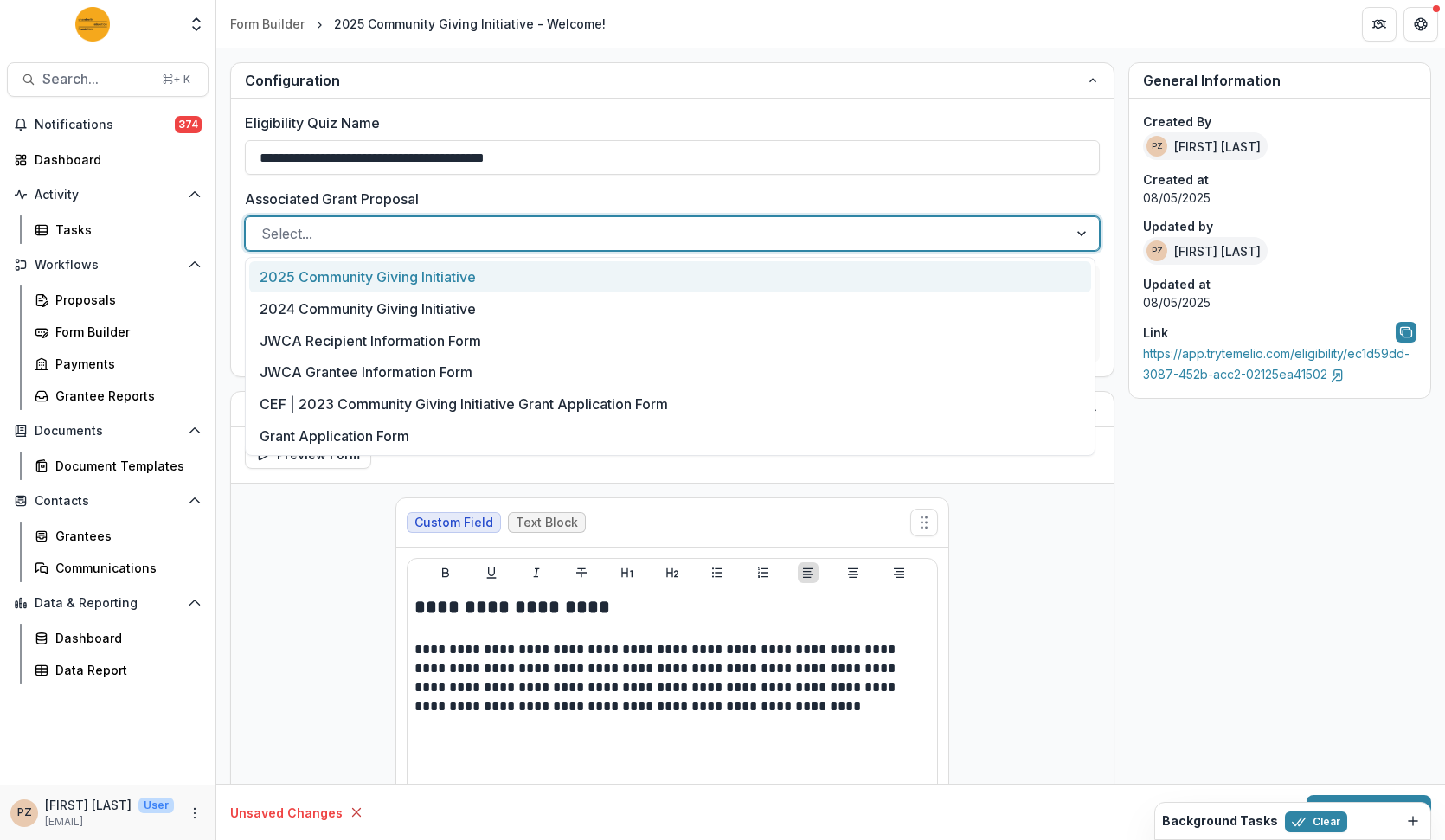 click on "Select..." at bounding box center (657, 234) 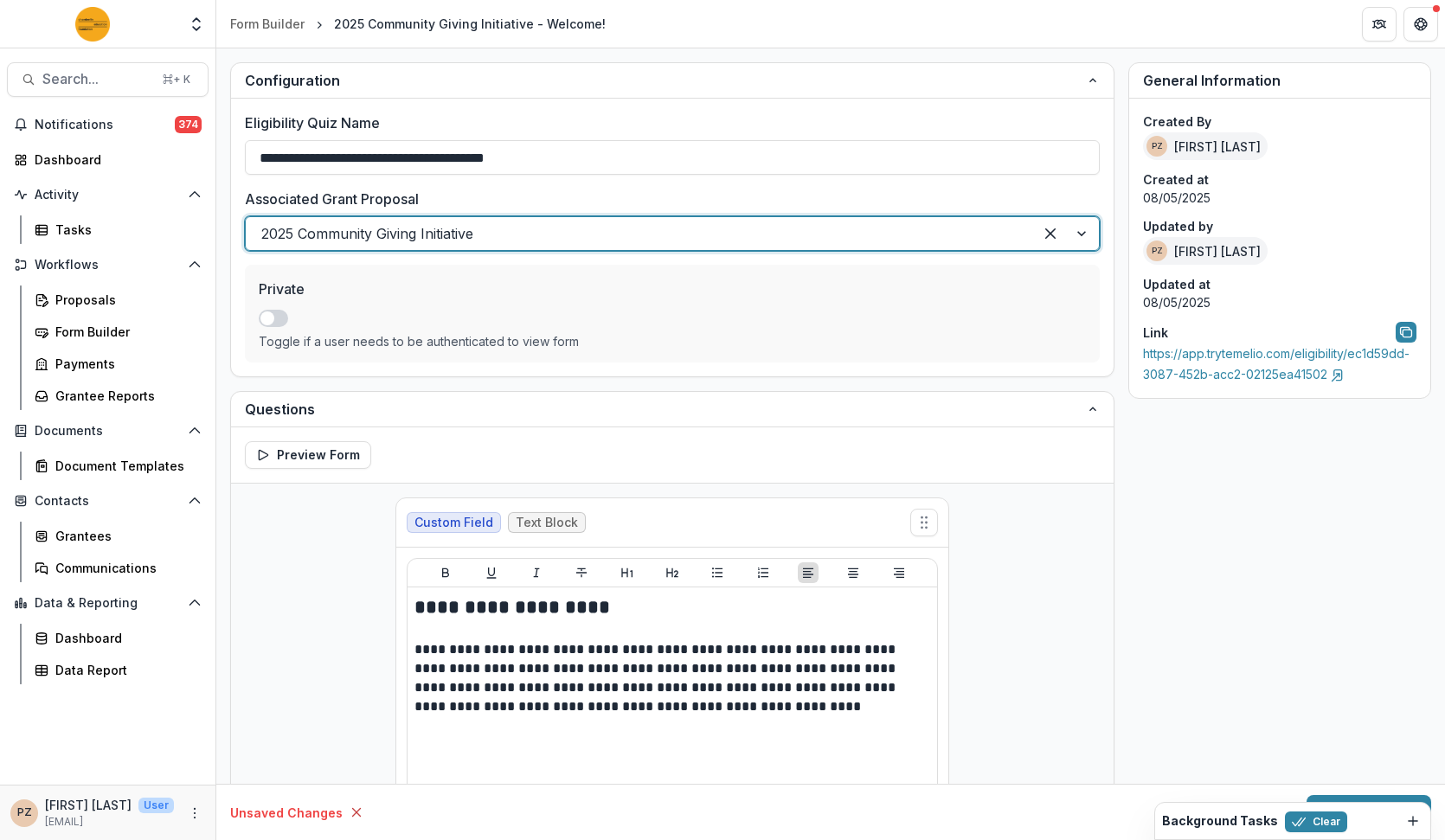 click on "**********" at bounding box center (672, 1244) 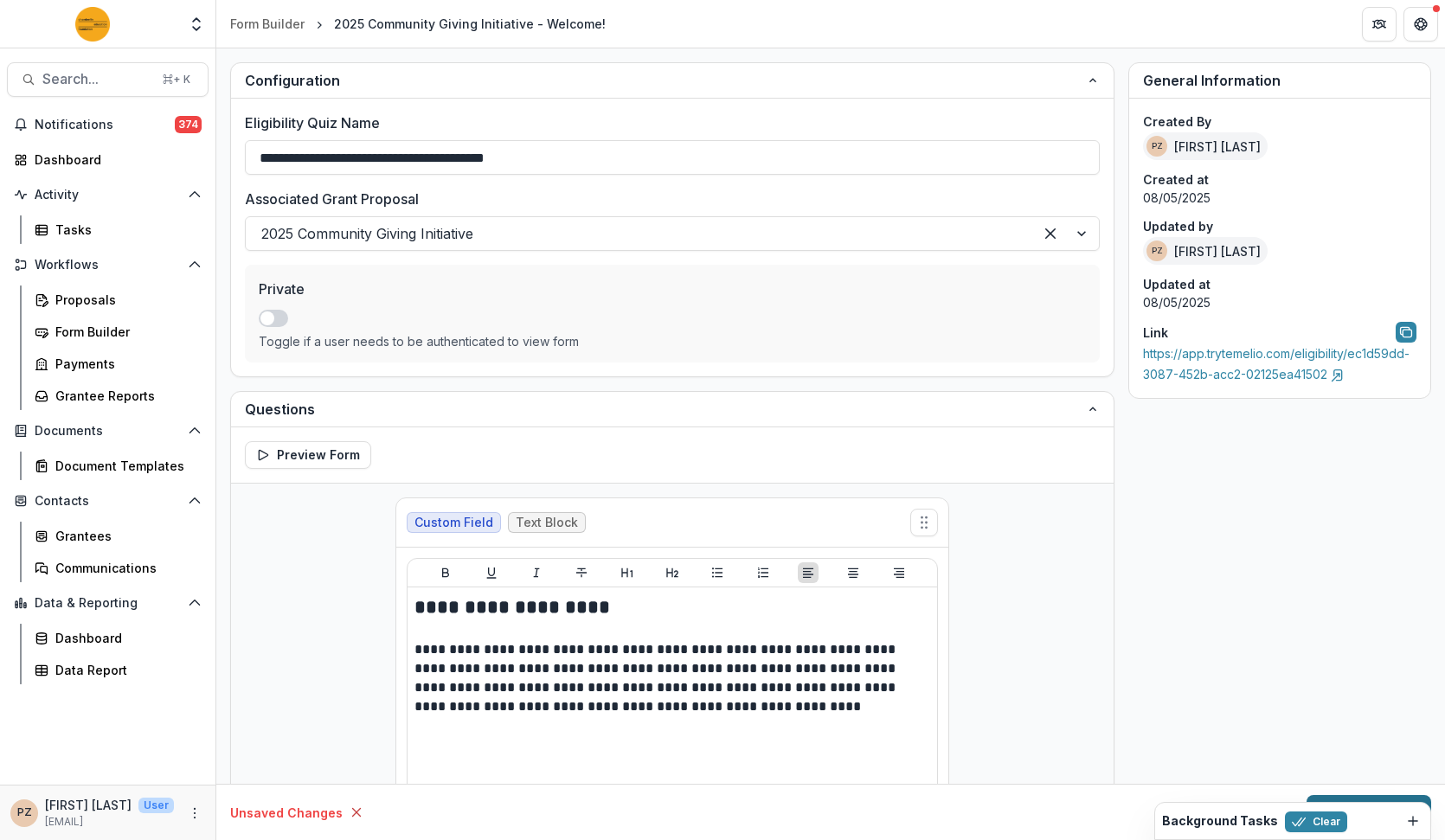 click on "Save changes" at bounding box center [1369, 812] 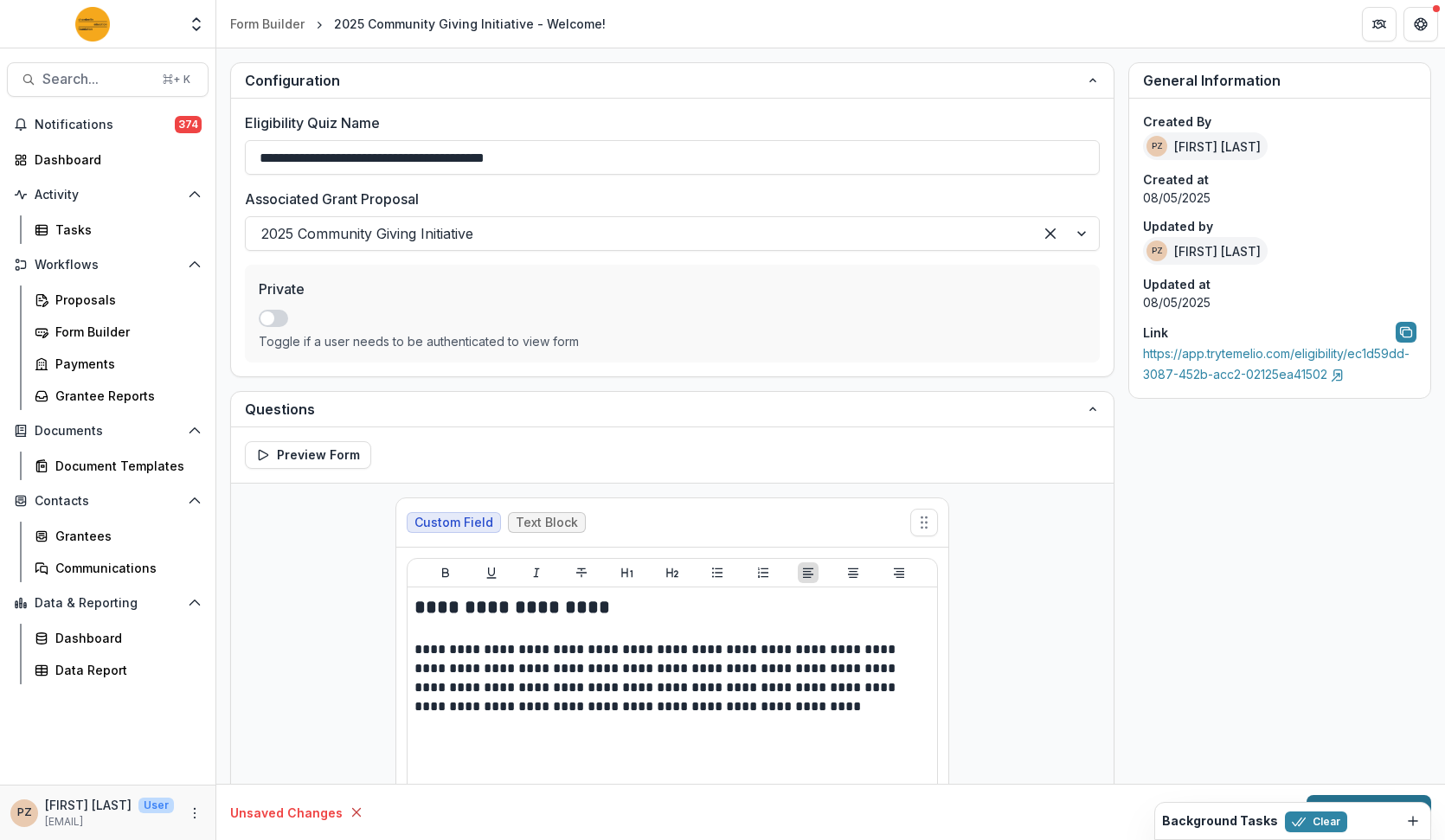 click on "Save changes" at bounding box center [1369, 812] 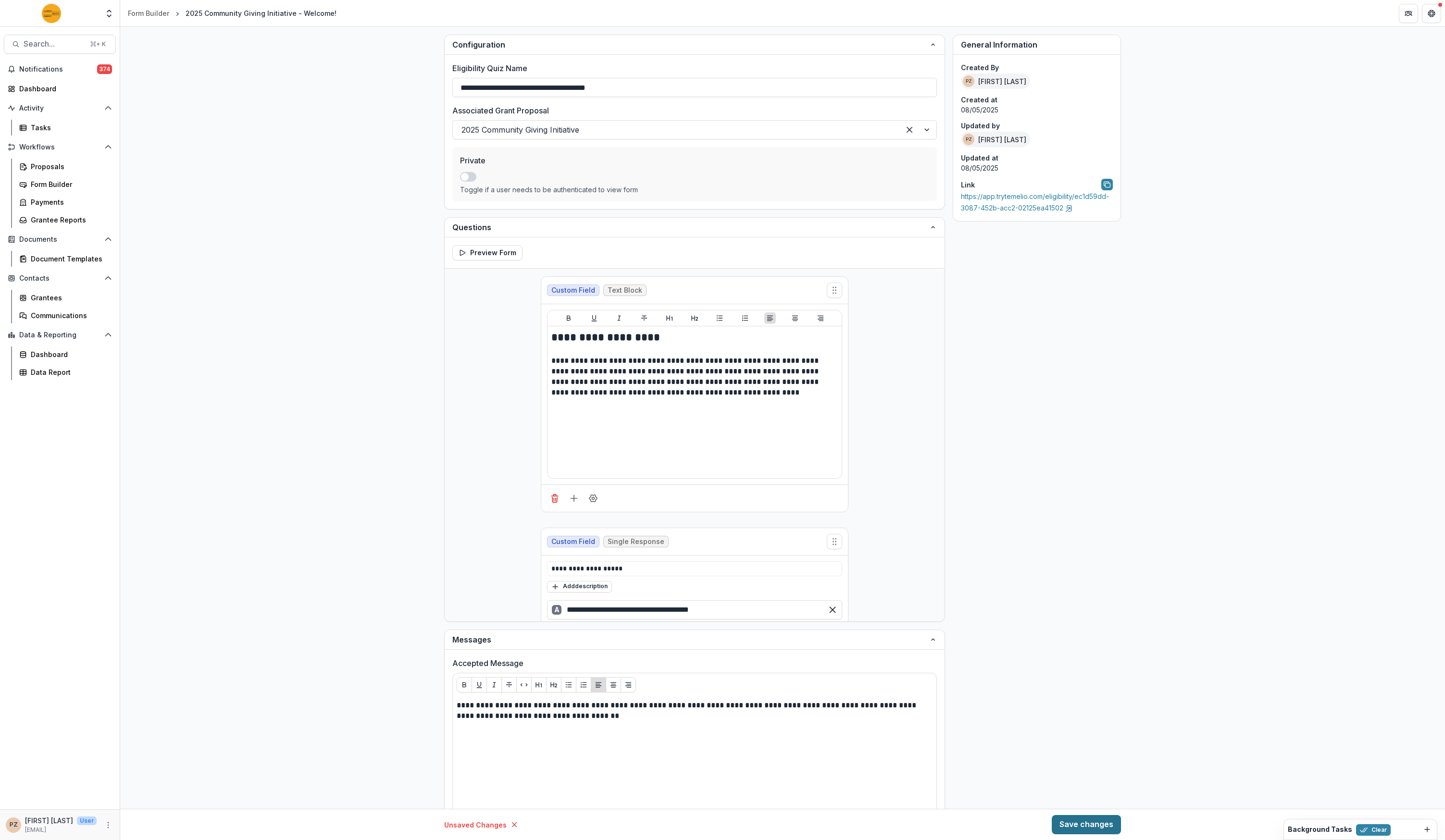 click on "Save changes" at bounding box center (1086, 825) 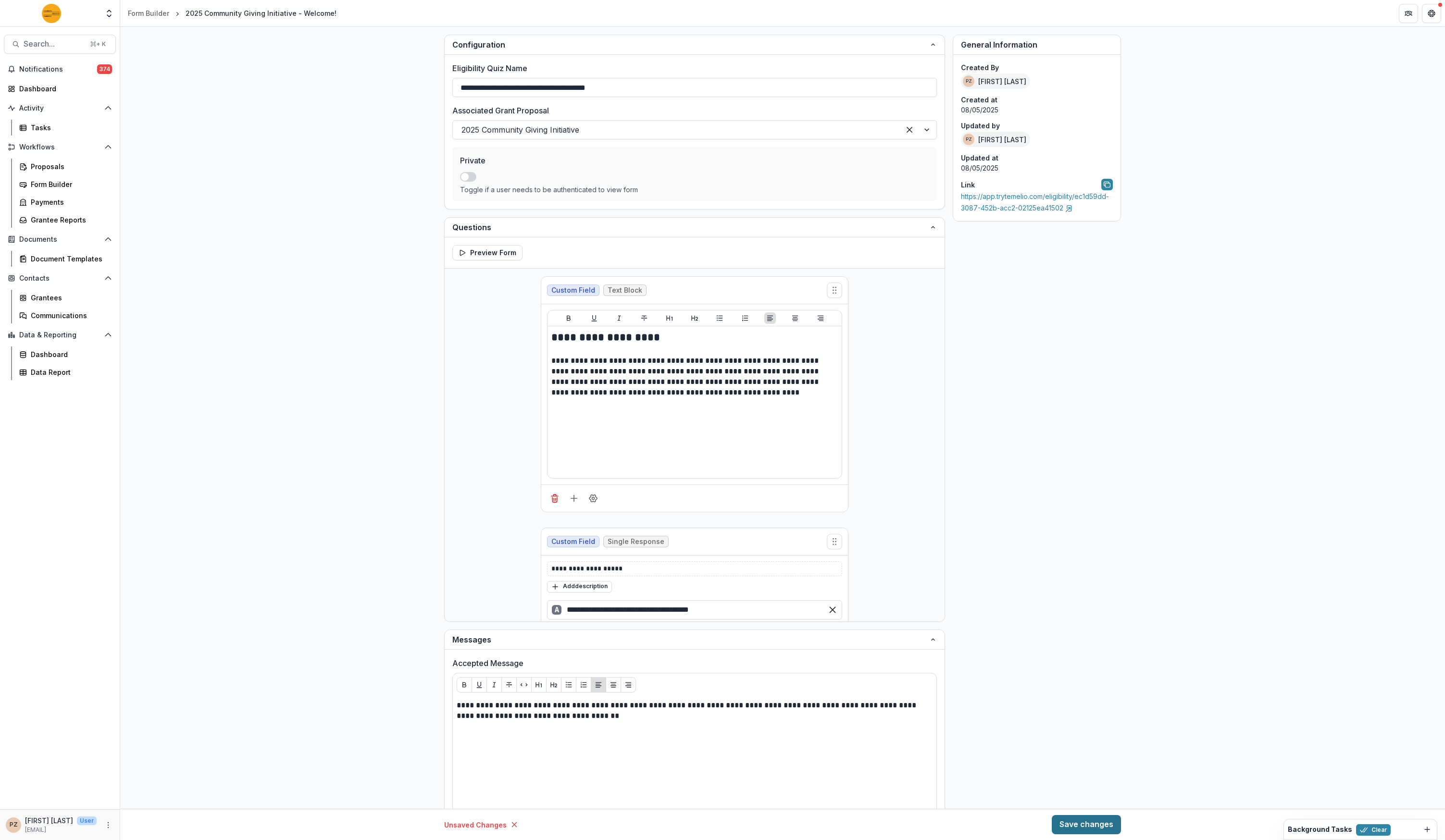click on "Save changes" at bounding box center [1086, 825] 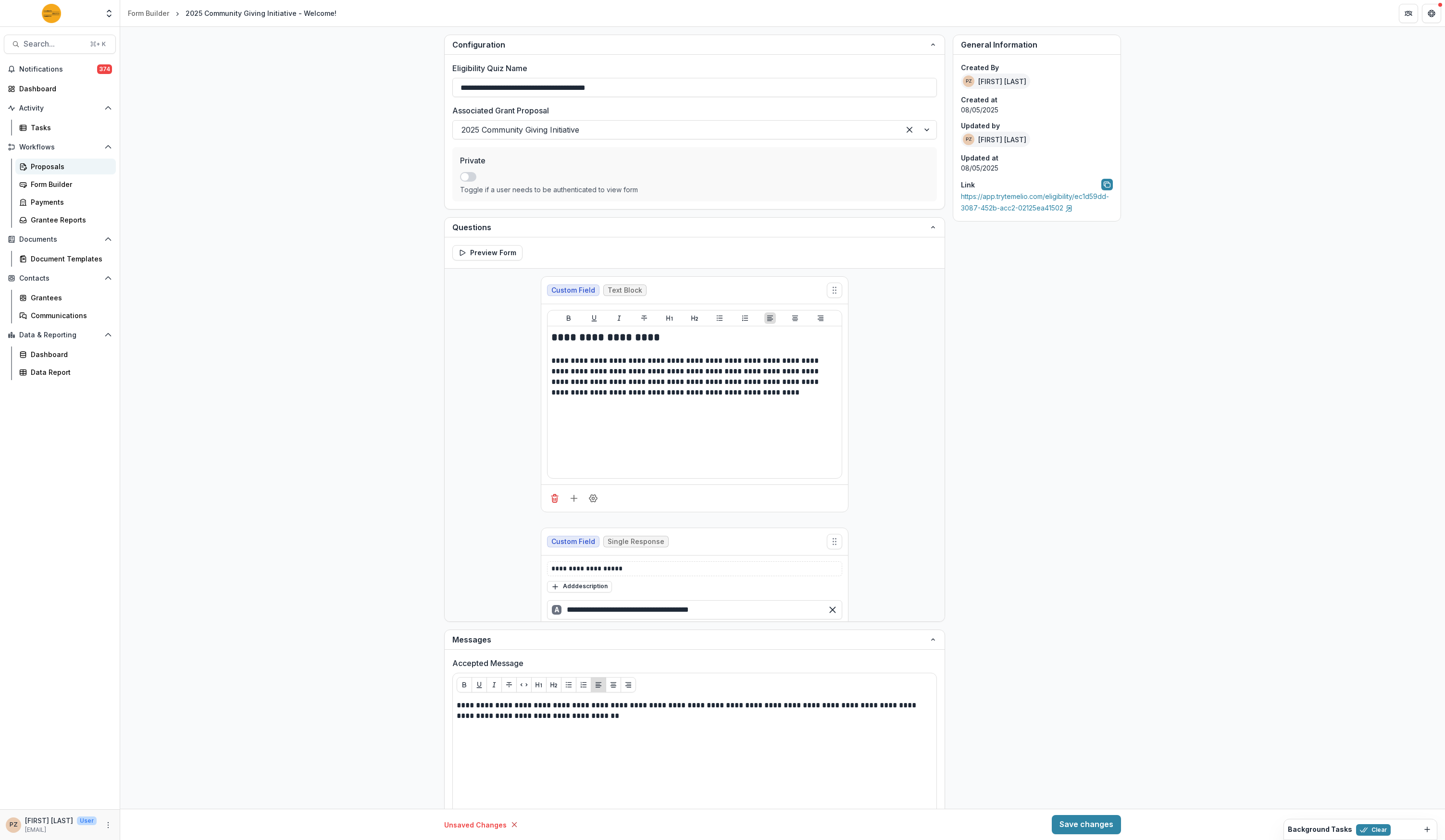 click on "Proposals" at bounding box center [69, 166] 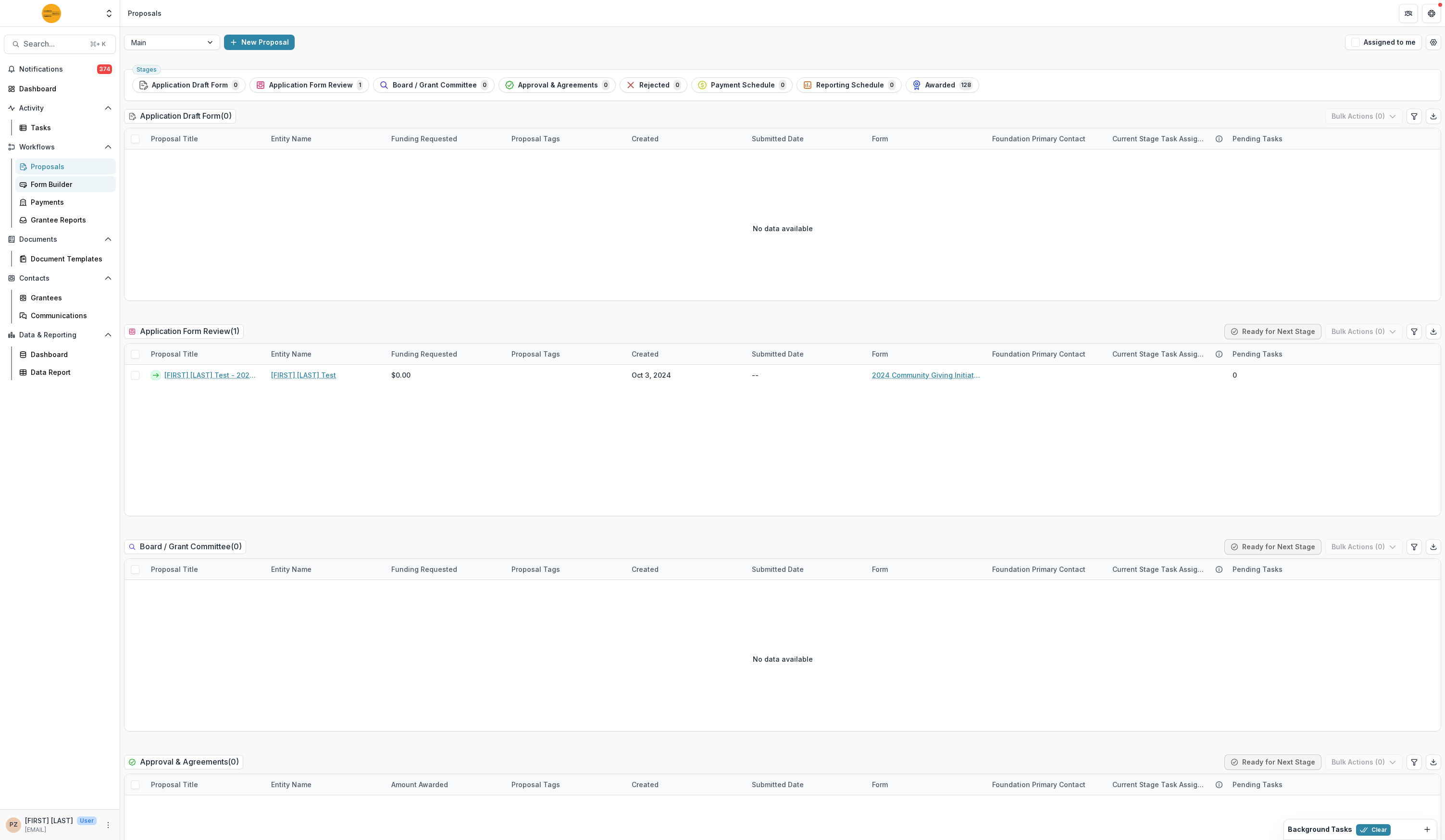 click on "Form Builder" at bounding box center [69, 184] 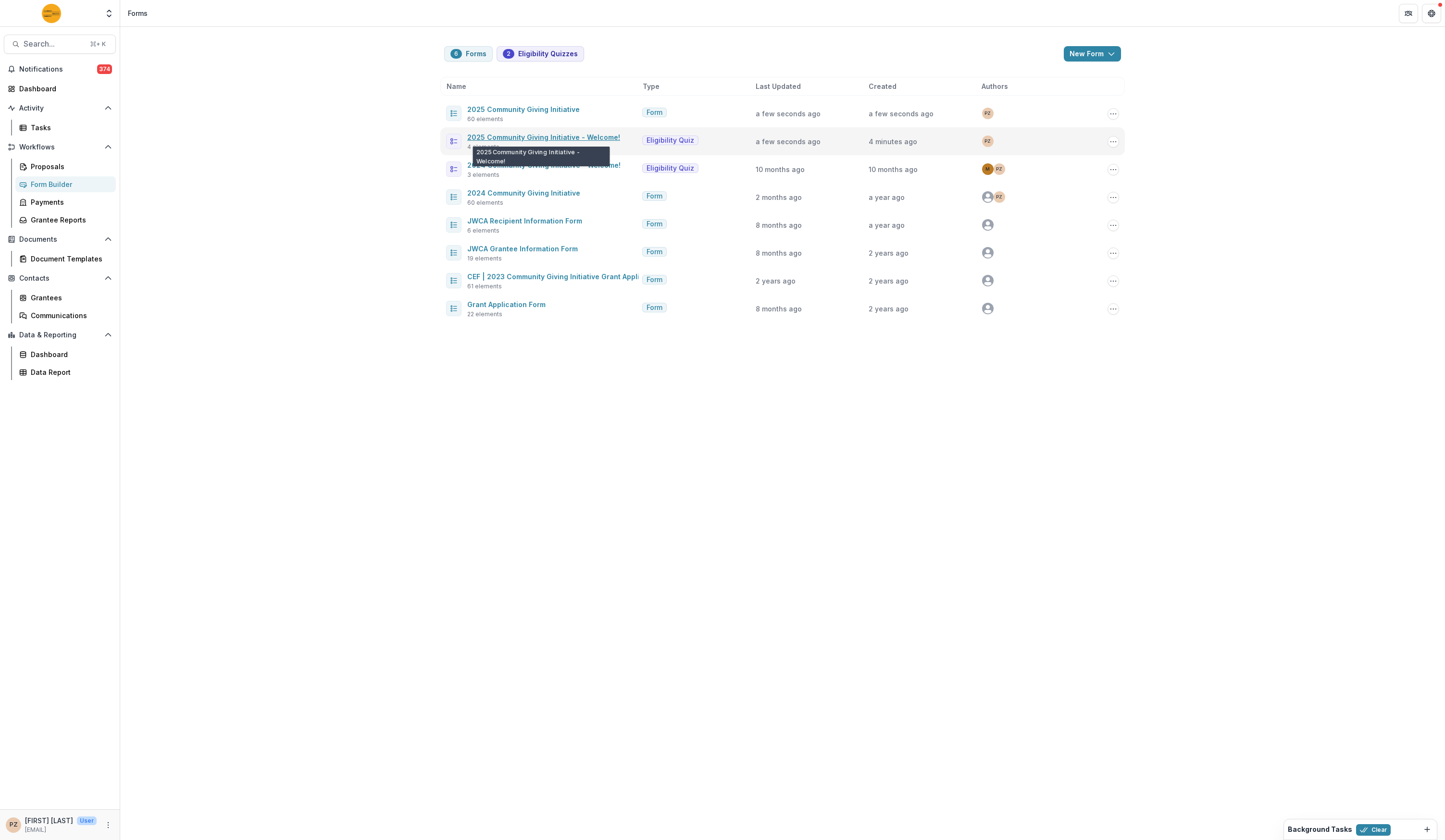 click on "2025 Community Giving Initiative - Welcome!" at bounding box center [544, 137] 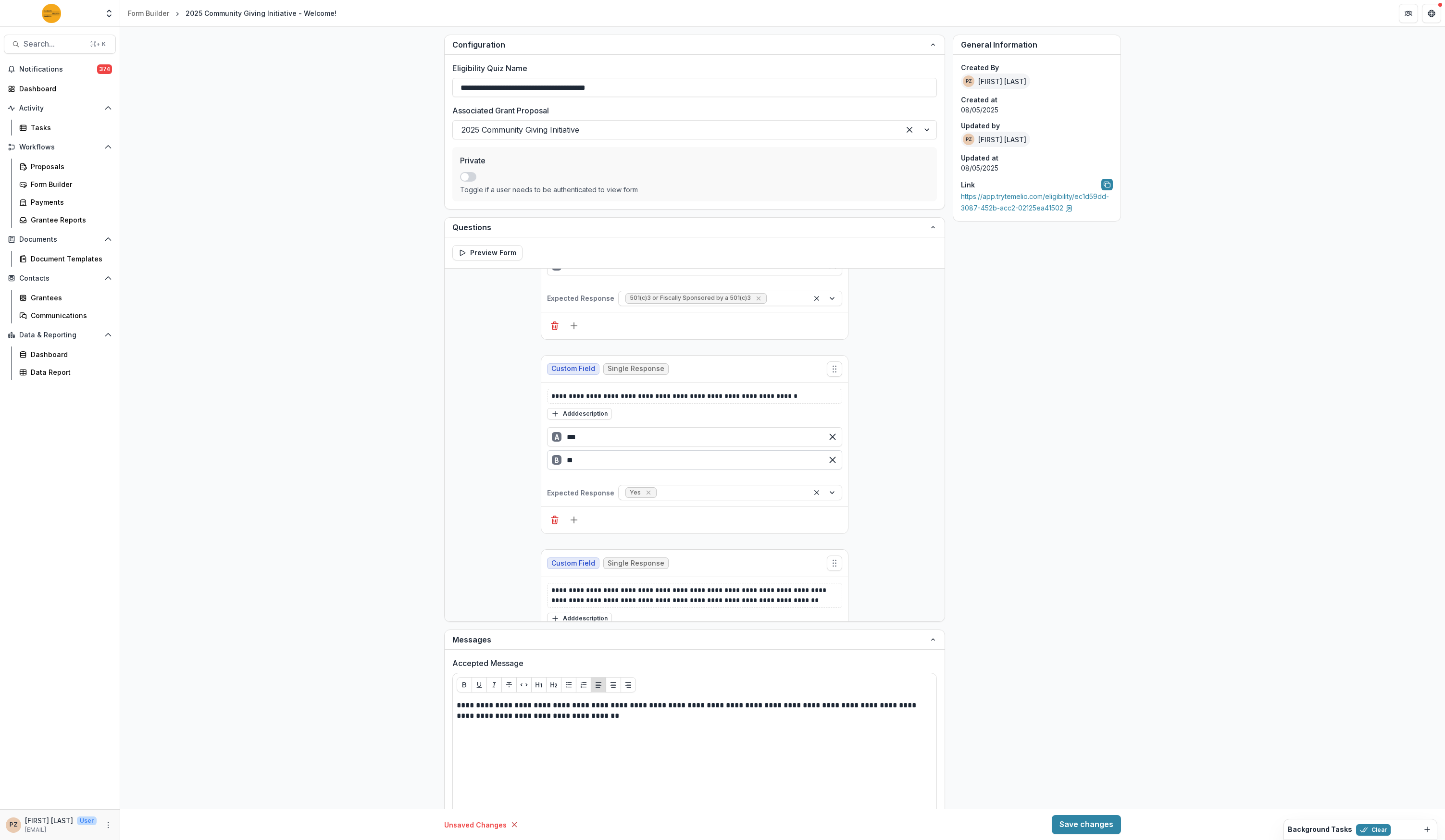 scroll, scrollTop: 492, scrollLeft: 0, axis: vertical 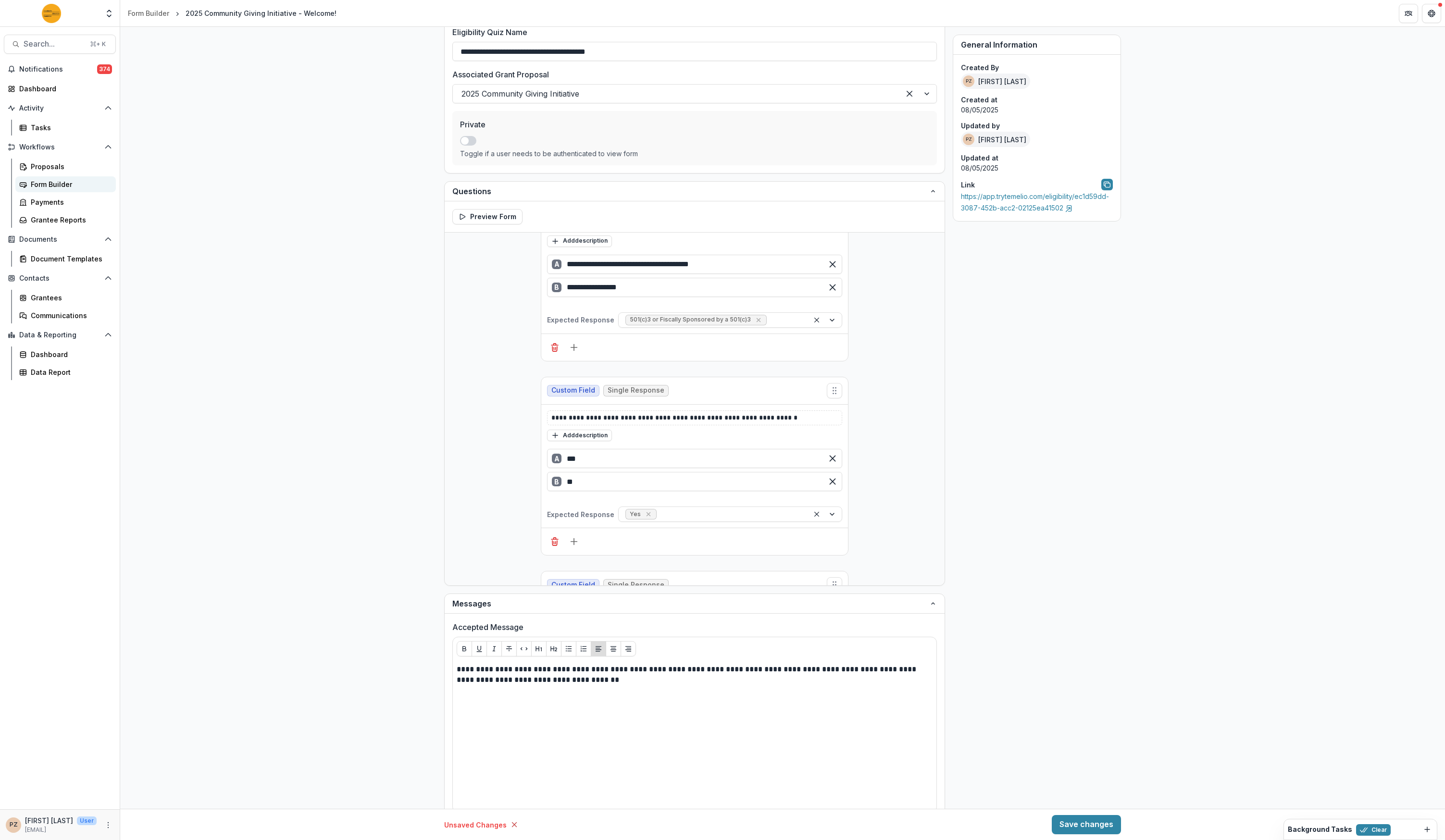 click on "Form Builder" at bounding box center [69, 184] 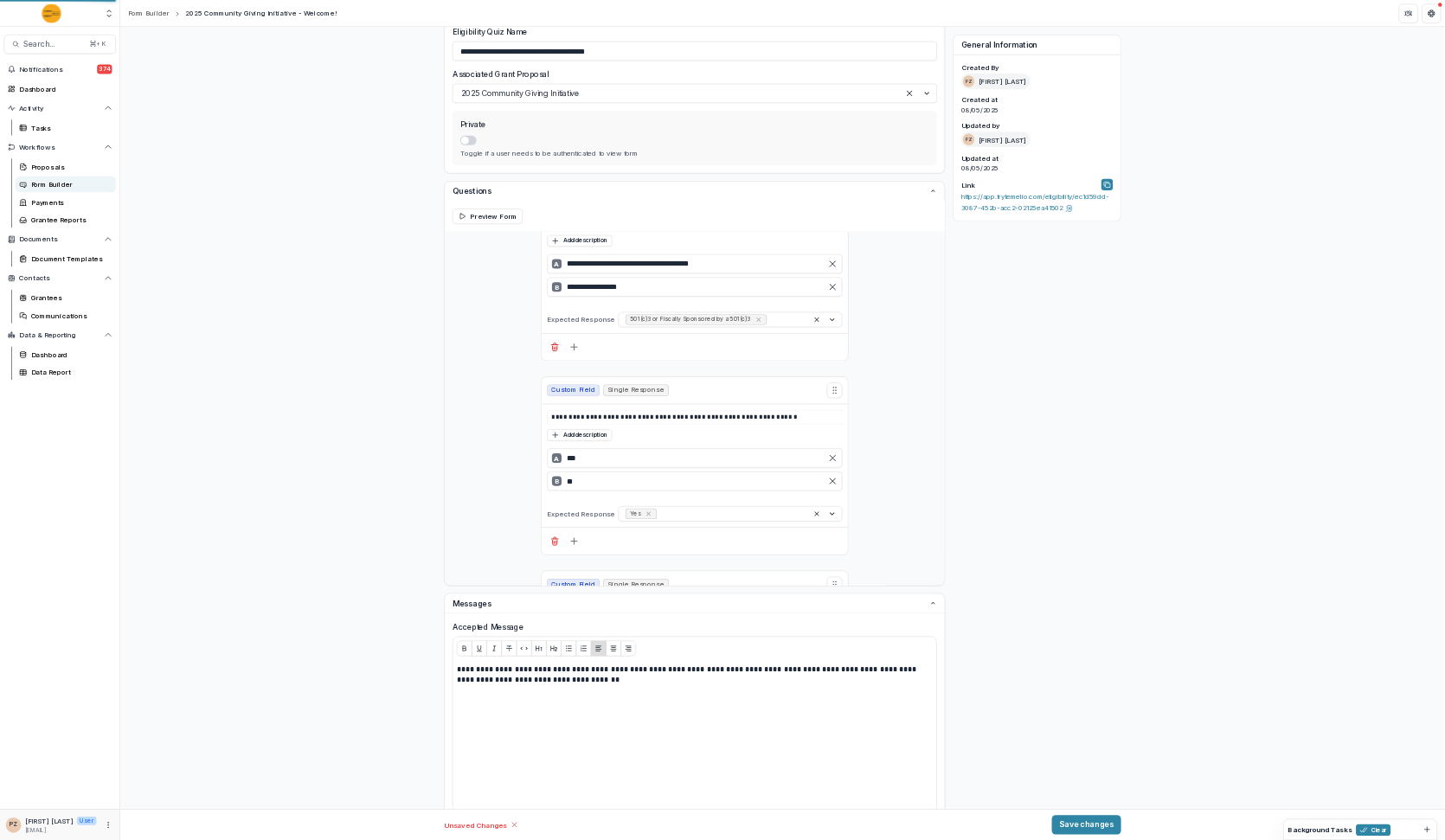 scroll, scrollTop: 0, scrollLeft: 0, axis: both 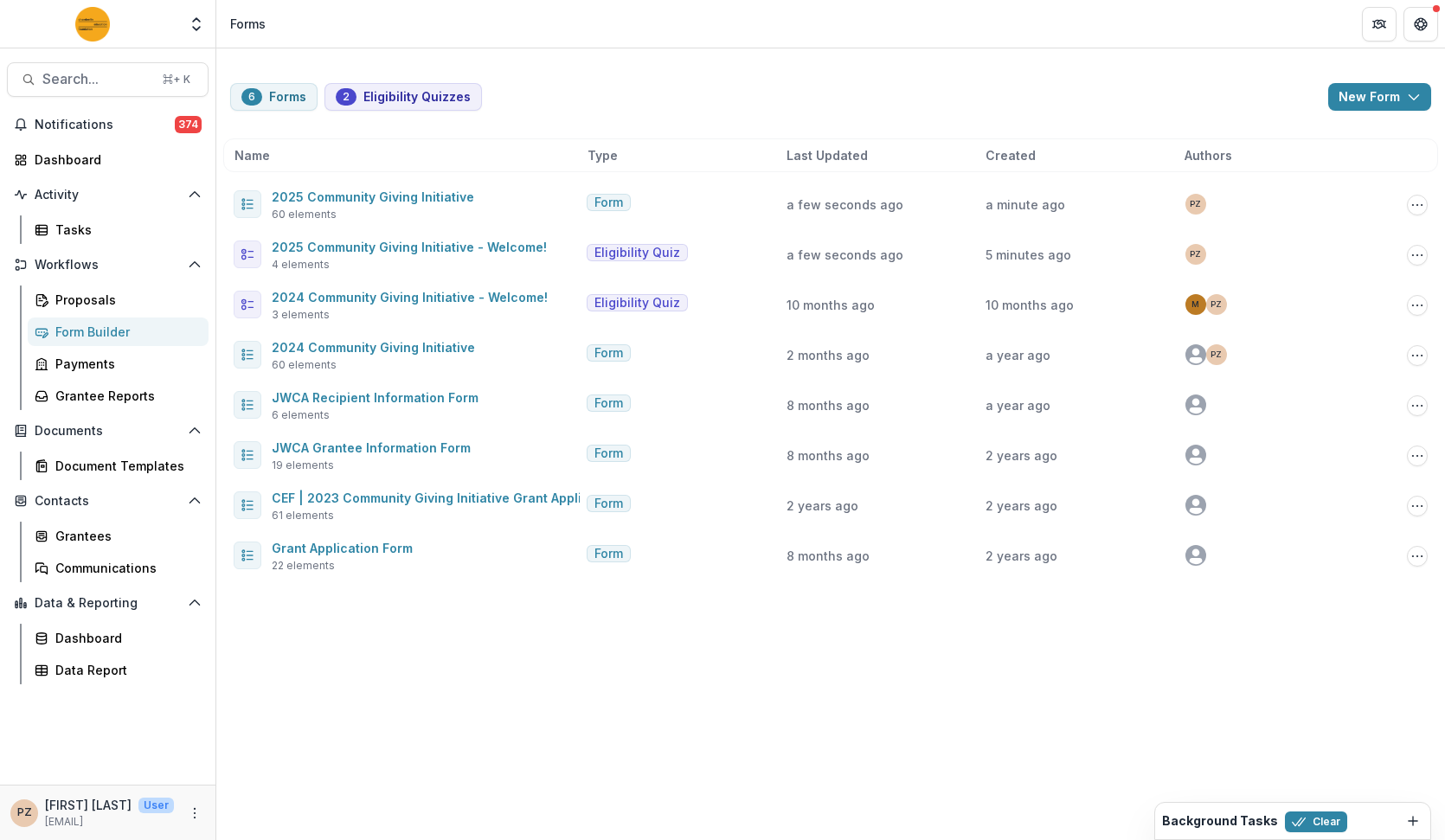 click on "6 Forms 2 Eligibility Quizzes New Form New Eligibility Quiz New Form Name Type Last Updated Created Authors 2025 Community Giving Initiative 60   elements Form a few seconds ago a minute ago PZ Copy Public Link Edit Duplicate Send Delete 2025 Community Giving Initiative - Welcome! 4   elements Eligibility Quiz a few seconds ago 5 minutes ago PZ Edit Delete 2024 Community Giving Initiative - Welcome! 3   elements Eligibility Quiz 10 months ago 10 months ago PZ M Edit Delete 2024 Community Giving Initiative 60   elements Form 2 months ago a year ago PZ Copy Public Link Edit Duplicate Send Delete JWCA Recipient Information Form 6   elements Form 8 months ago a year ago Edit Duplicate Send Delete JWCA Grantee Information Form 19   elements Form 8 months ago 2 years ago Edit Duplicate Send Delete CEF | 2023 Community Giving Initiative Grant Application Form 61   elements Form 2 years ago 2 years ago Edit Duplicate Send Delete Grant Application Form 22   elements Form 8 months ago 2 years ago Edit Duplicate Send" at bounding box center (831, 444) 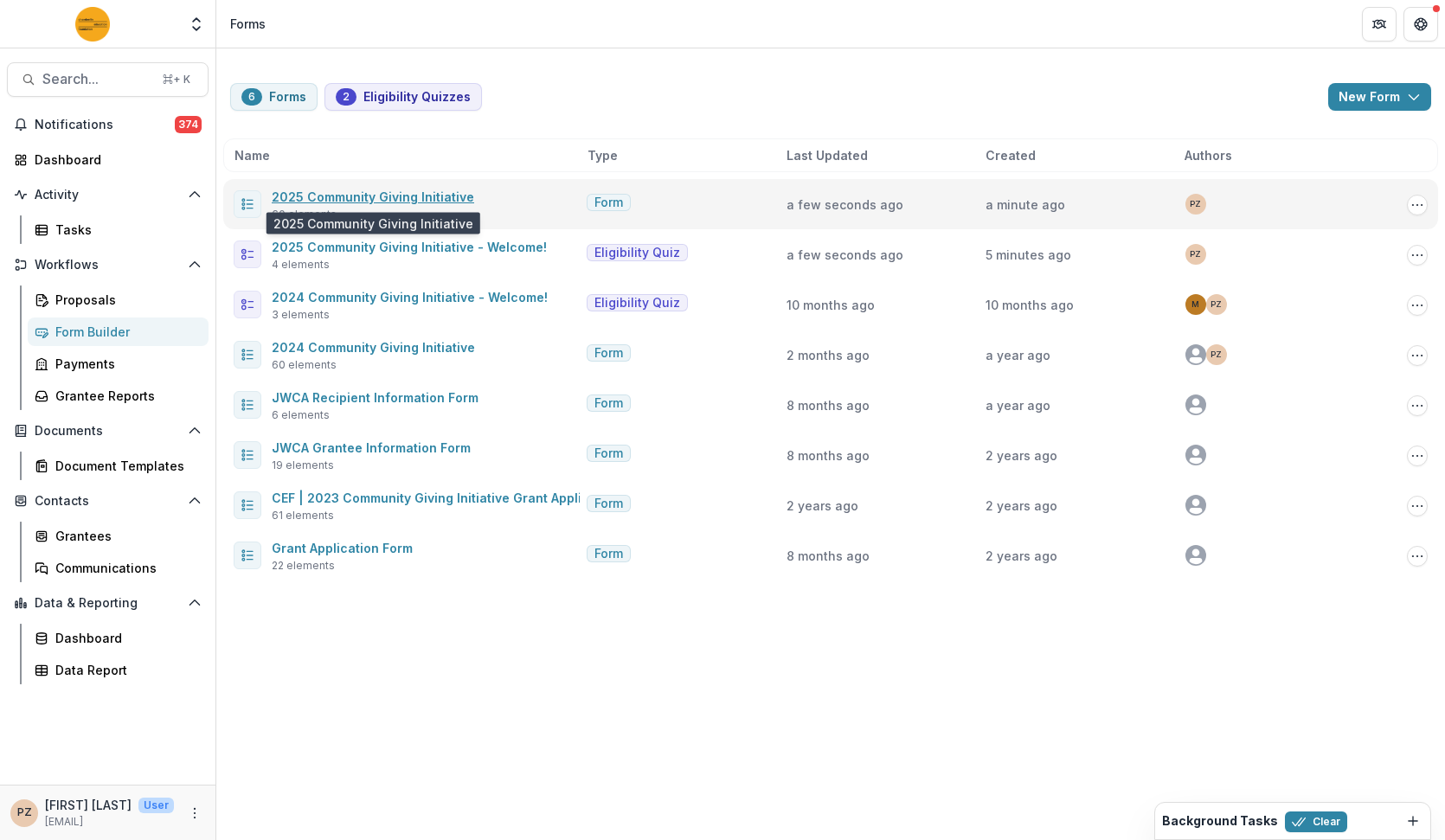 click on "2025 Community Giving Initiative" at bounding box center (373, 196) 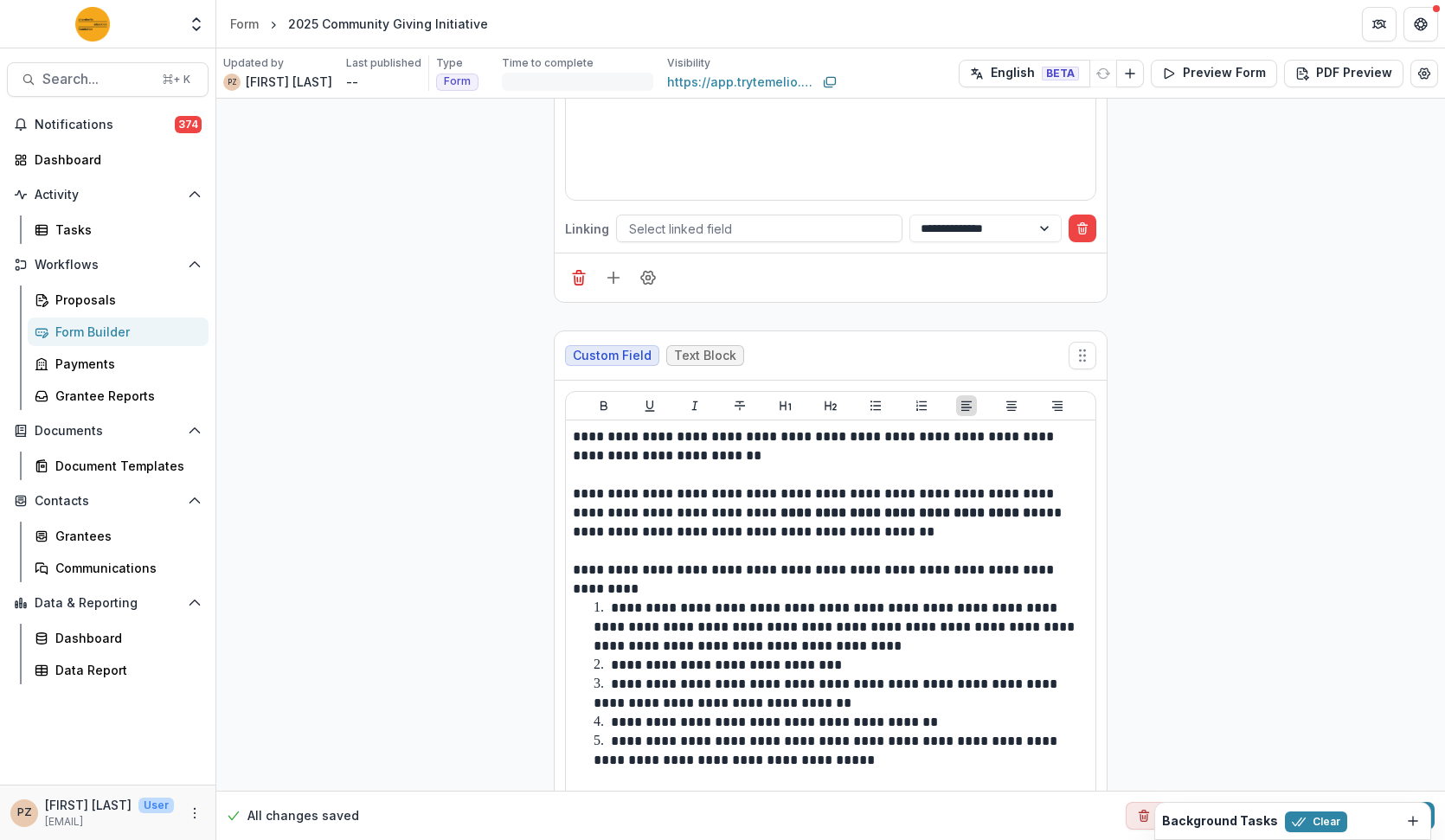 scroll, scrollTop: 0, scrollLeft: 0, axis: both 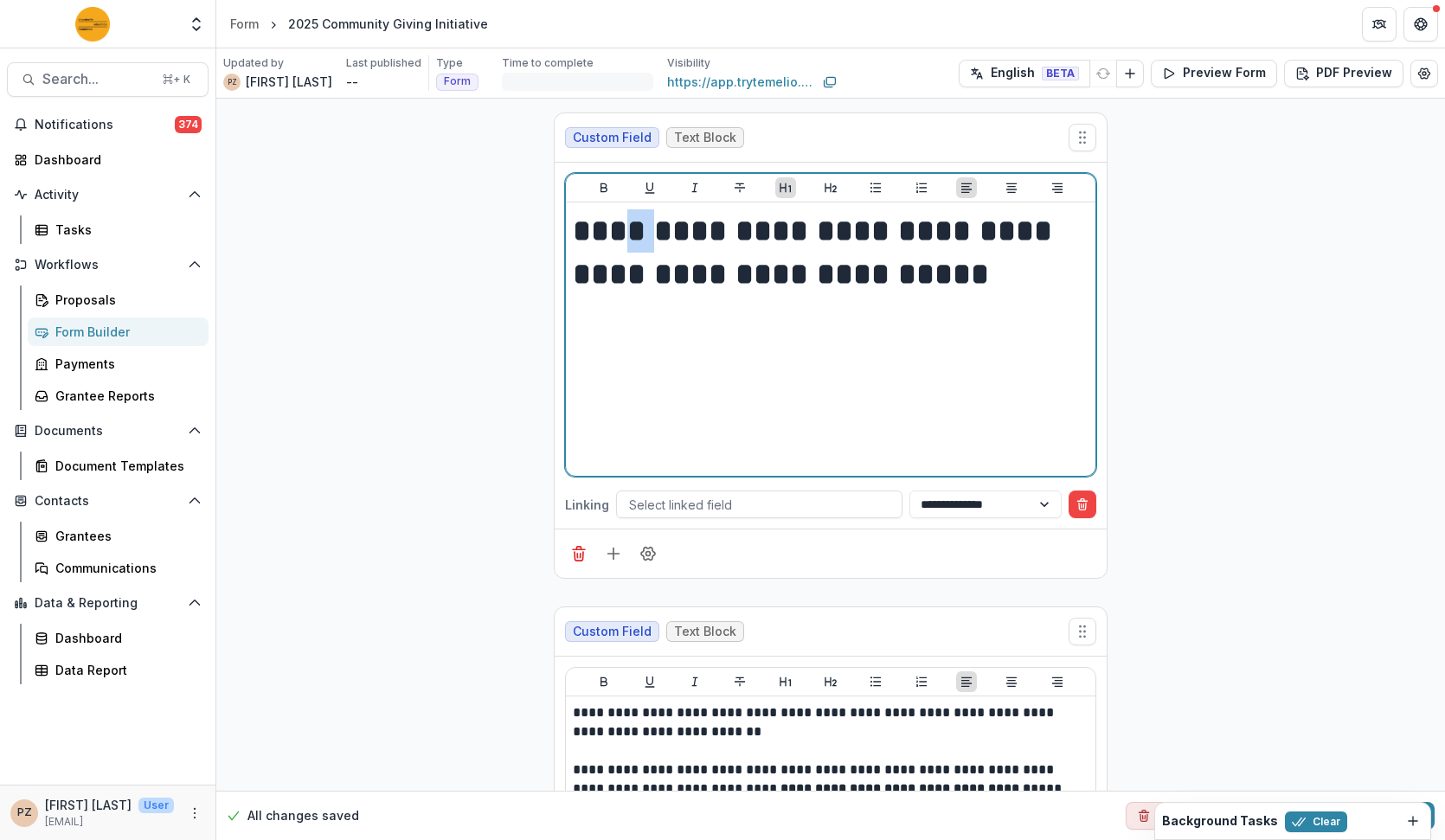 click on "**********" at bounding box center [832, 253] 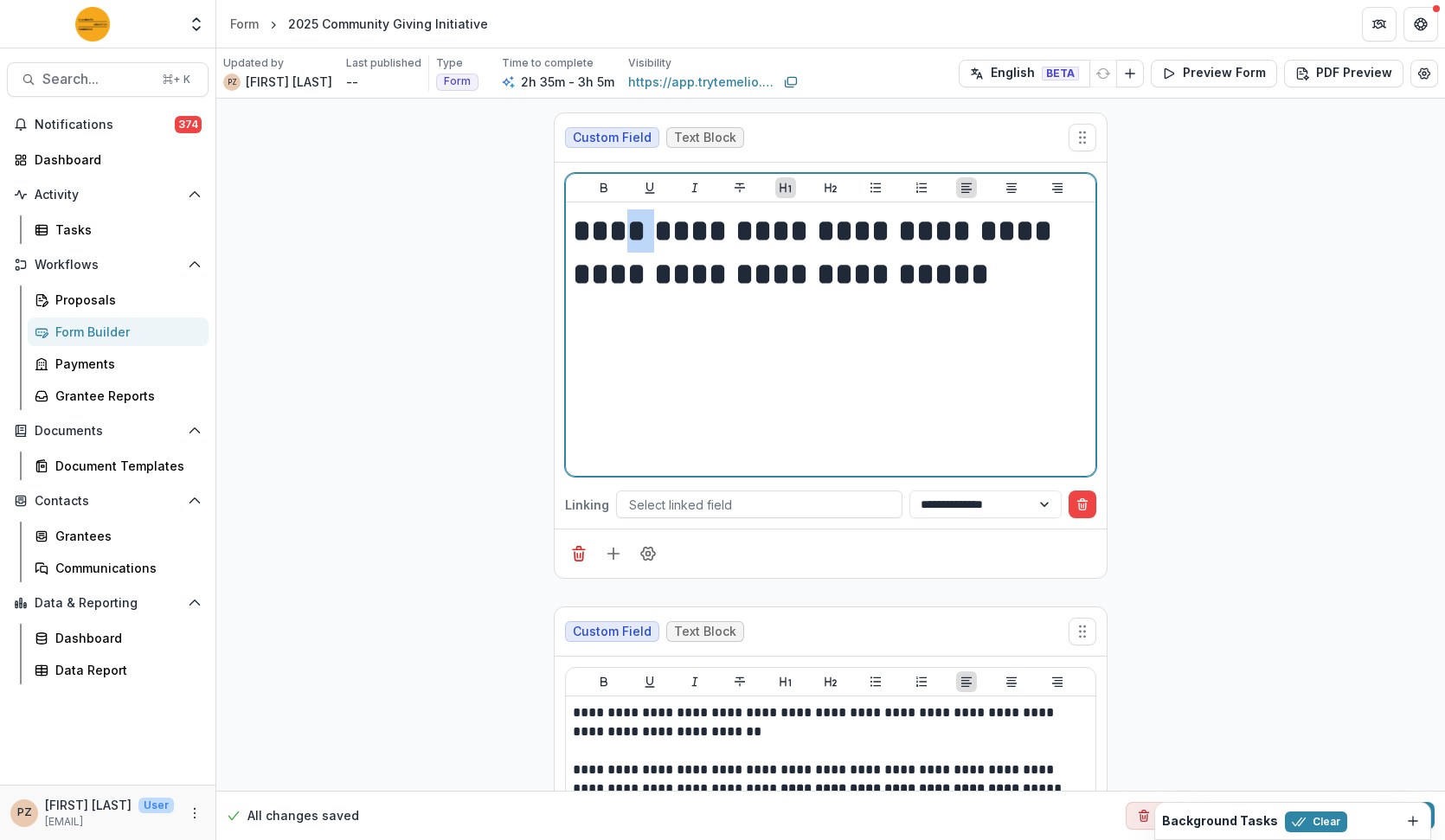 click on "**********" at bounding box center [832, 253] 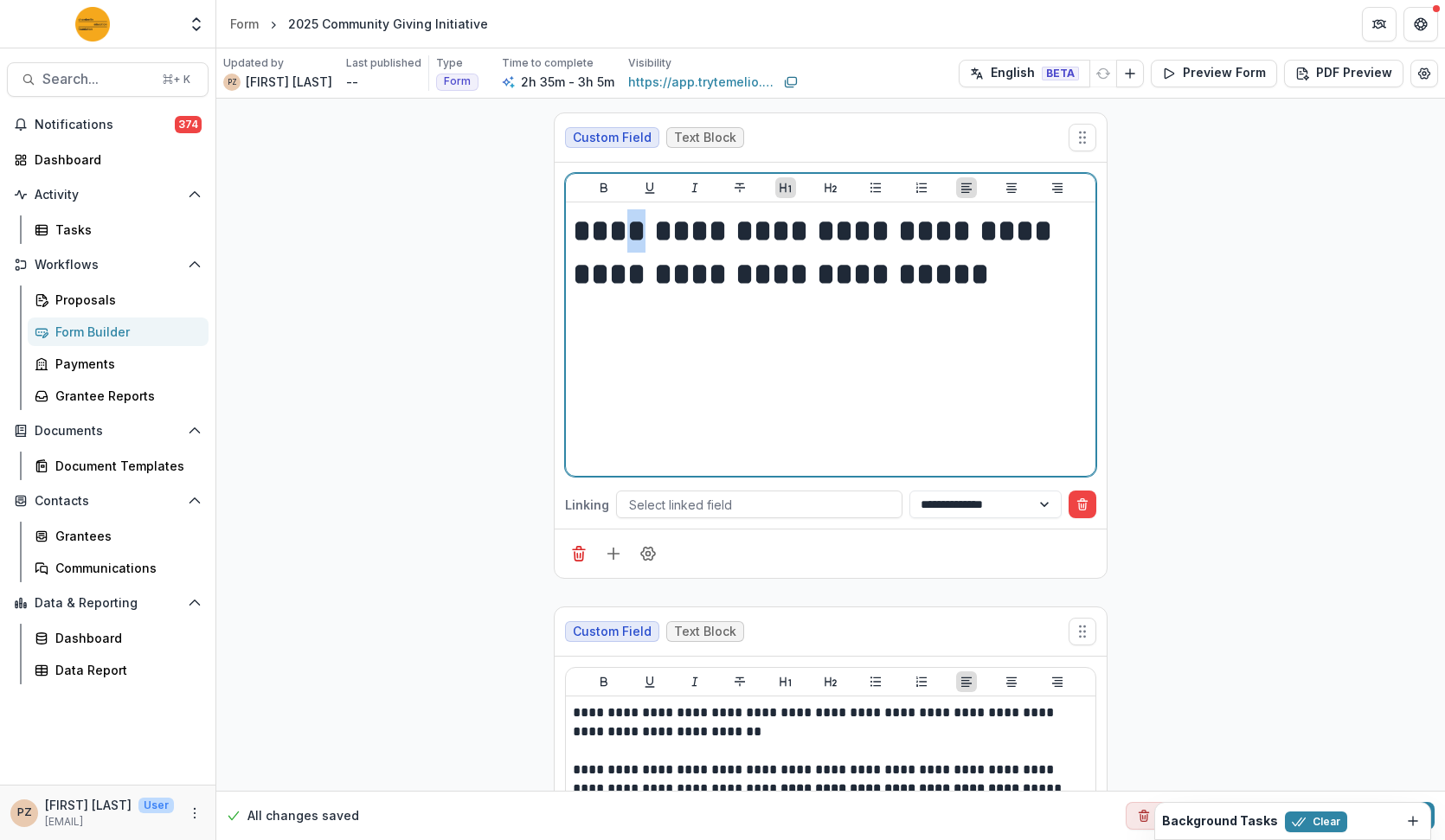 click on "**********" at bounding box center [832, 253] 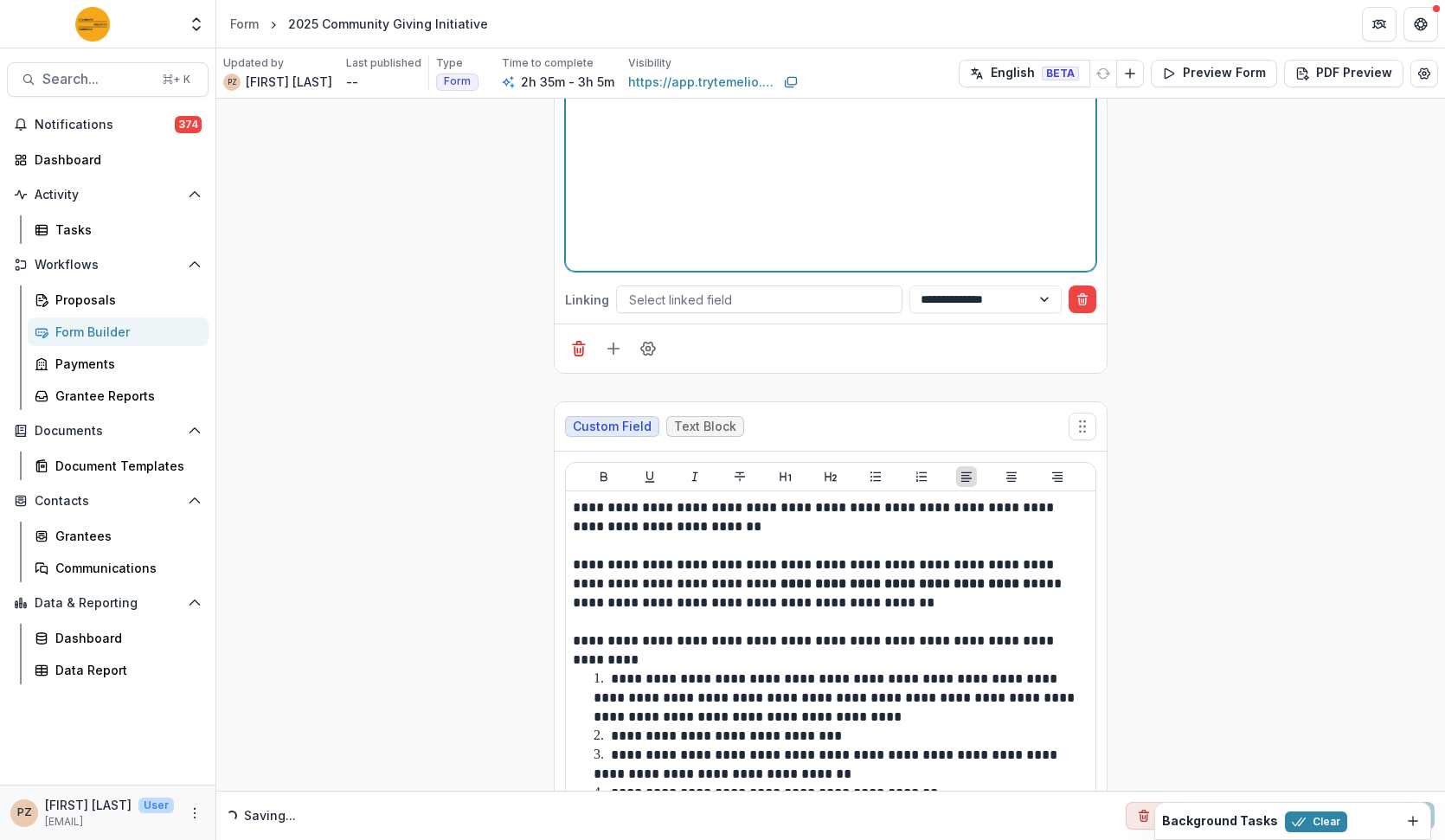 scroll, scrollTop: 208, scrollLeft: 0, axis: vertical 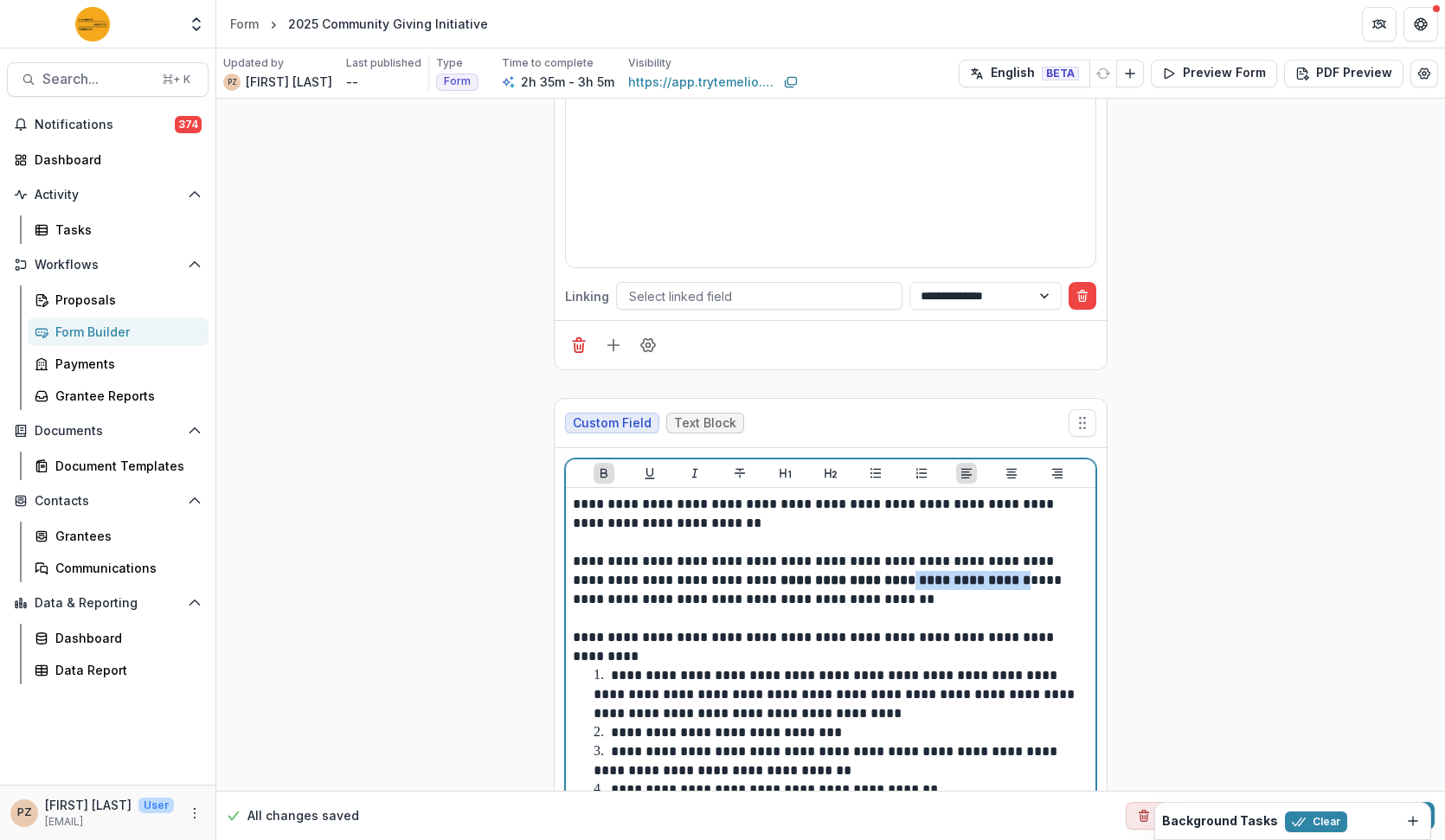 drag, startPoint x: 980, startPoint y: 574, endPoint x: 851, endPoint y: 579, distance: 129.09686 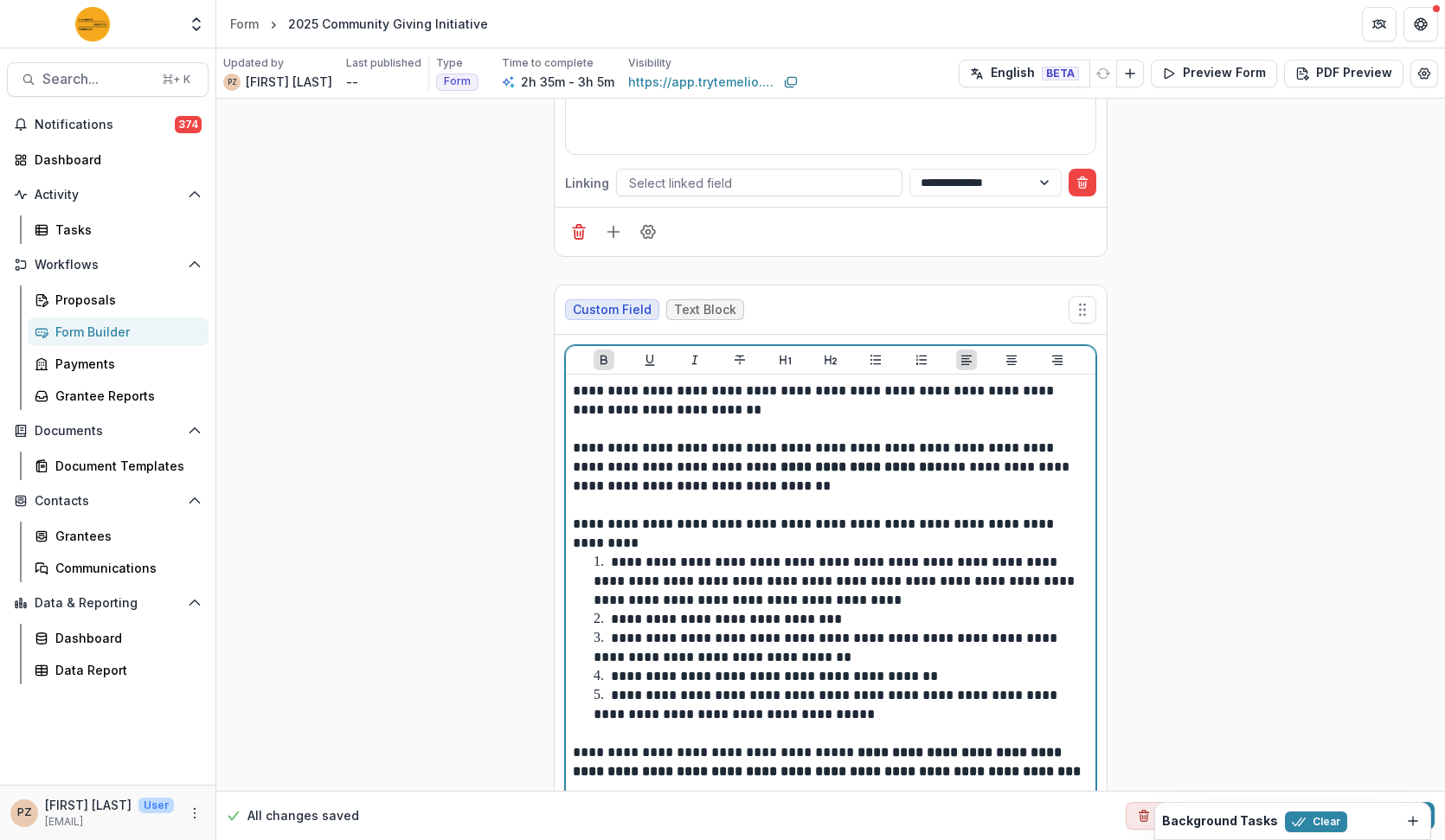 scroll, scrollTop: 325, scrollLeft: 0, axis: vertical 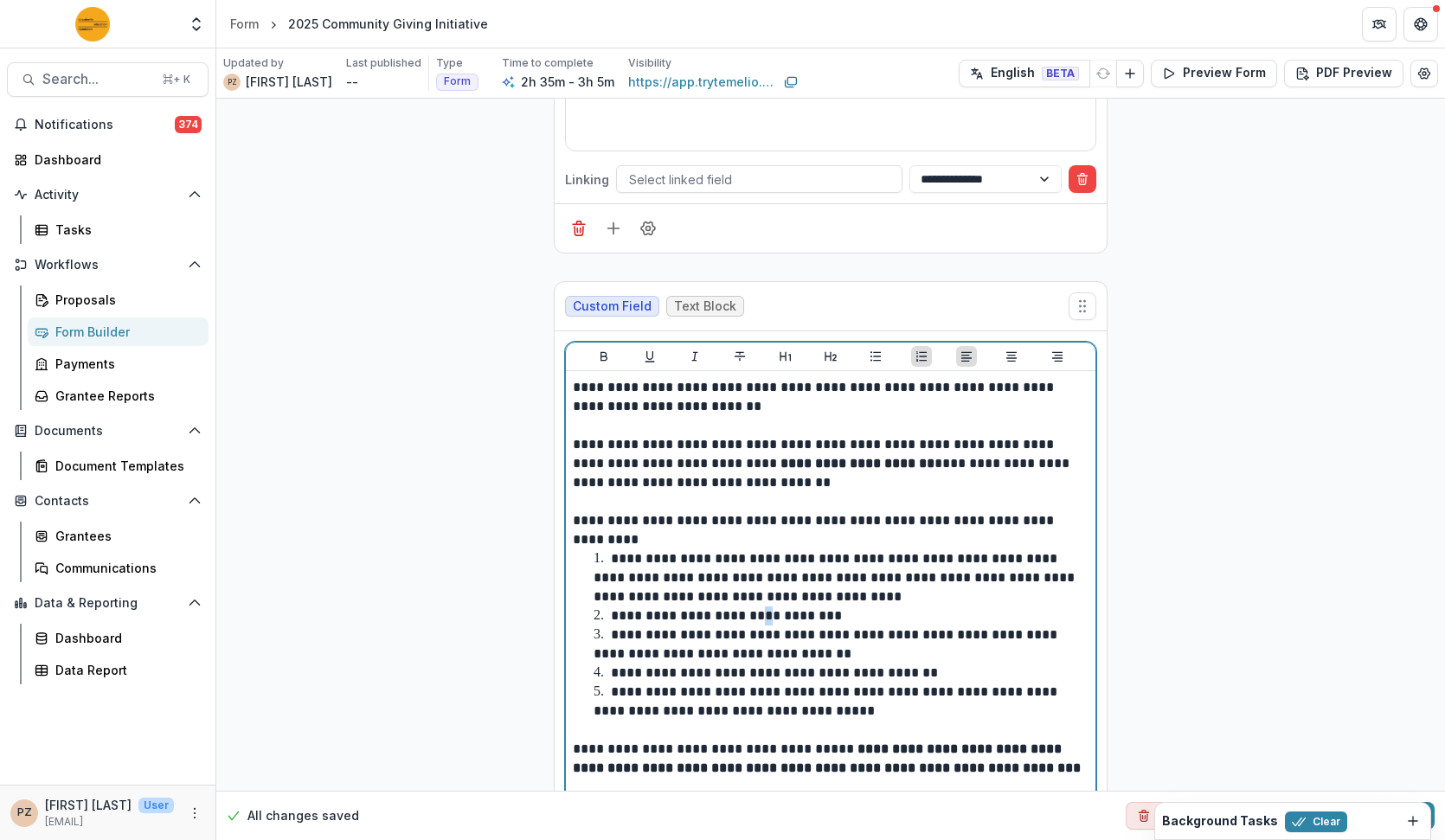 click on "**********" at bounding box center [726, 615] 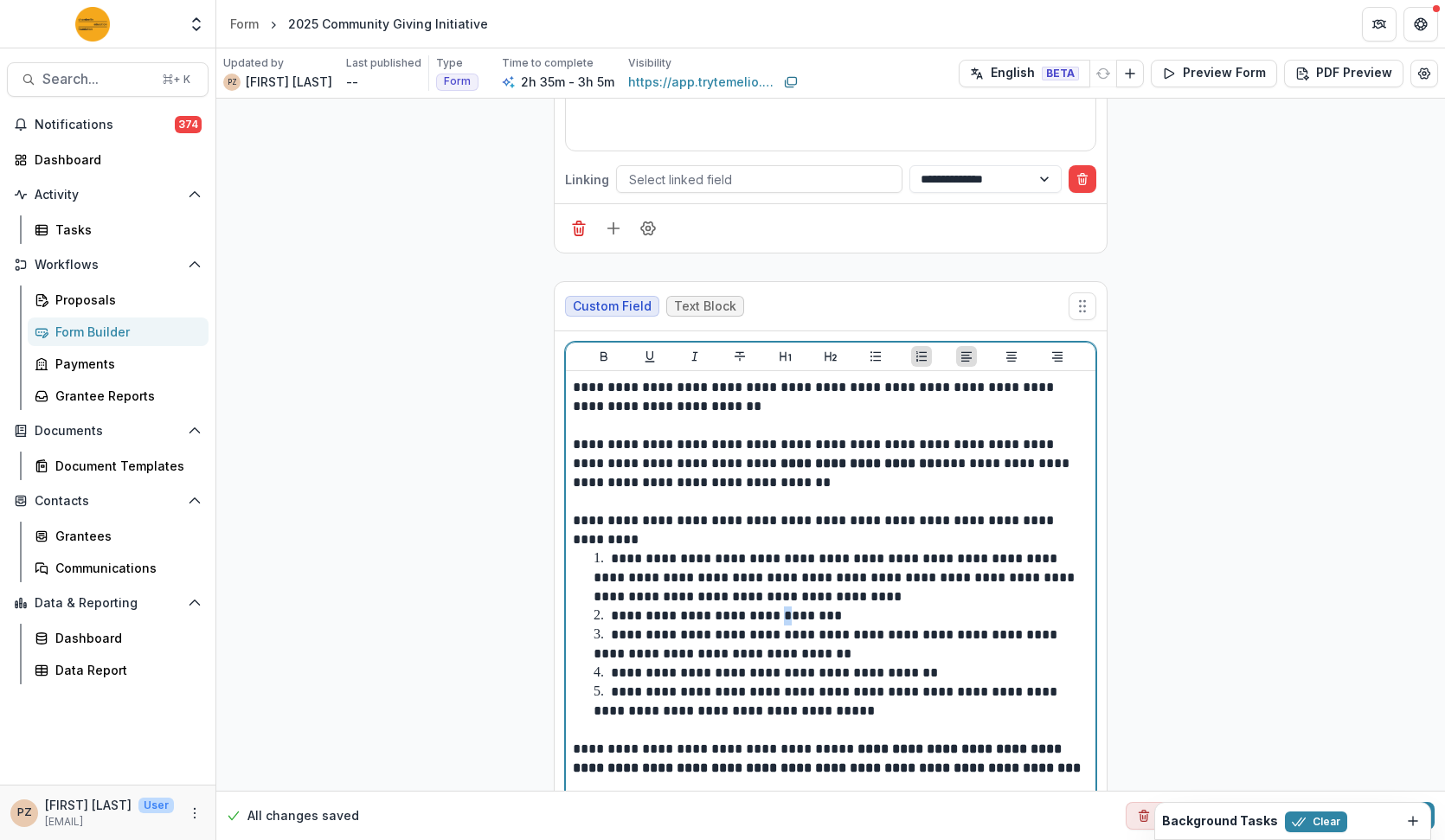 click on "**********" at bounding box center (726, 615) 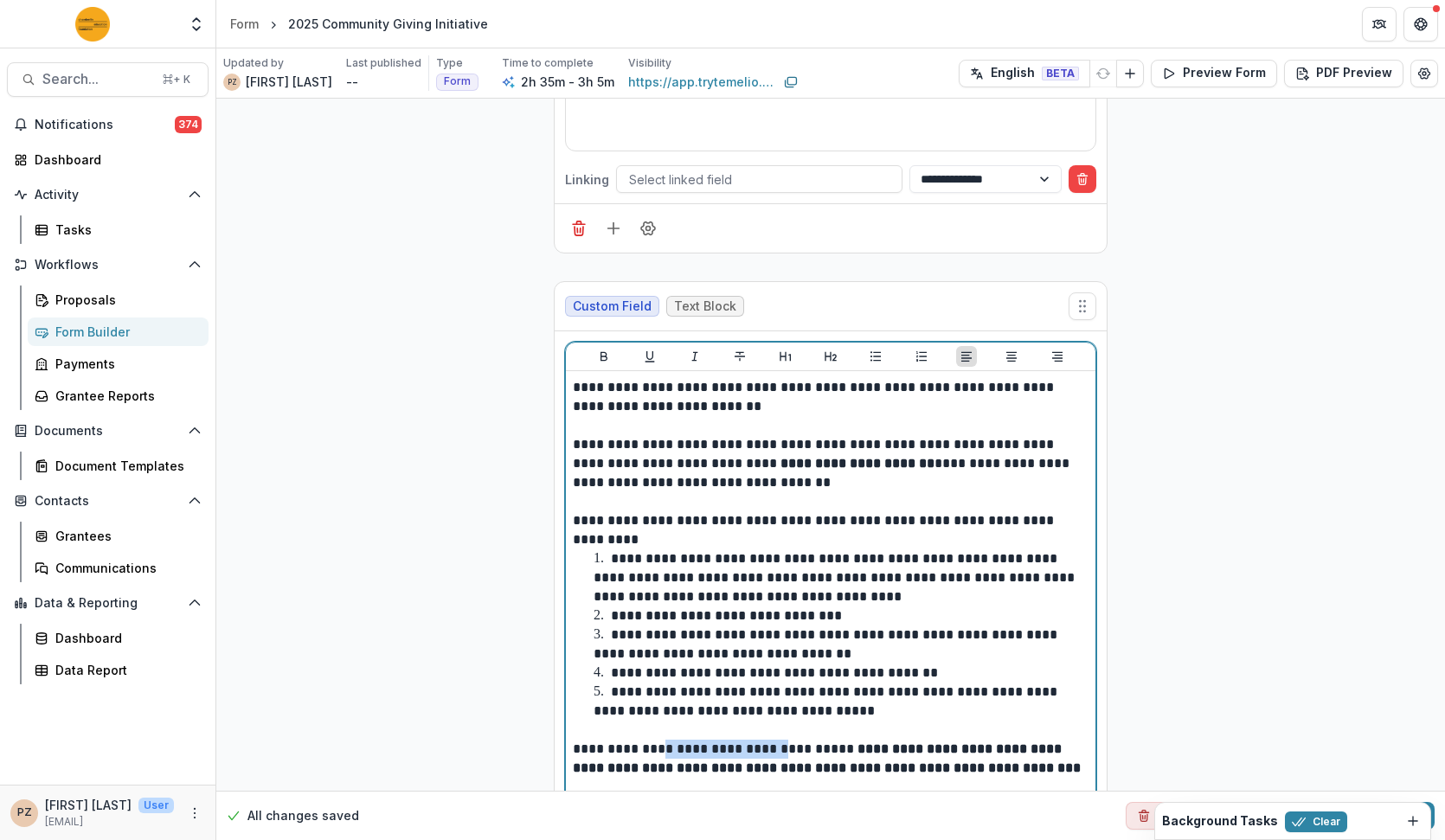 drag, startPoint x: 777, startPoint y: 739, endPoint x: 645, endPoint y: 747, distance: 132.2422 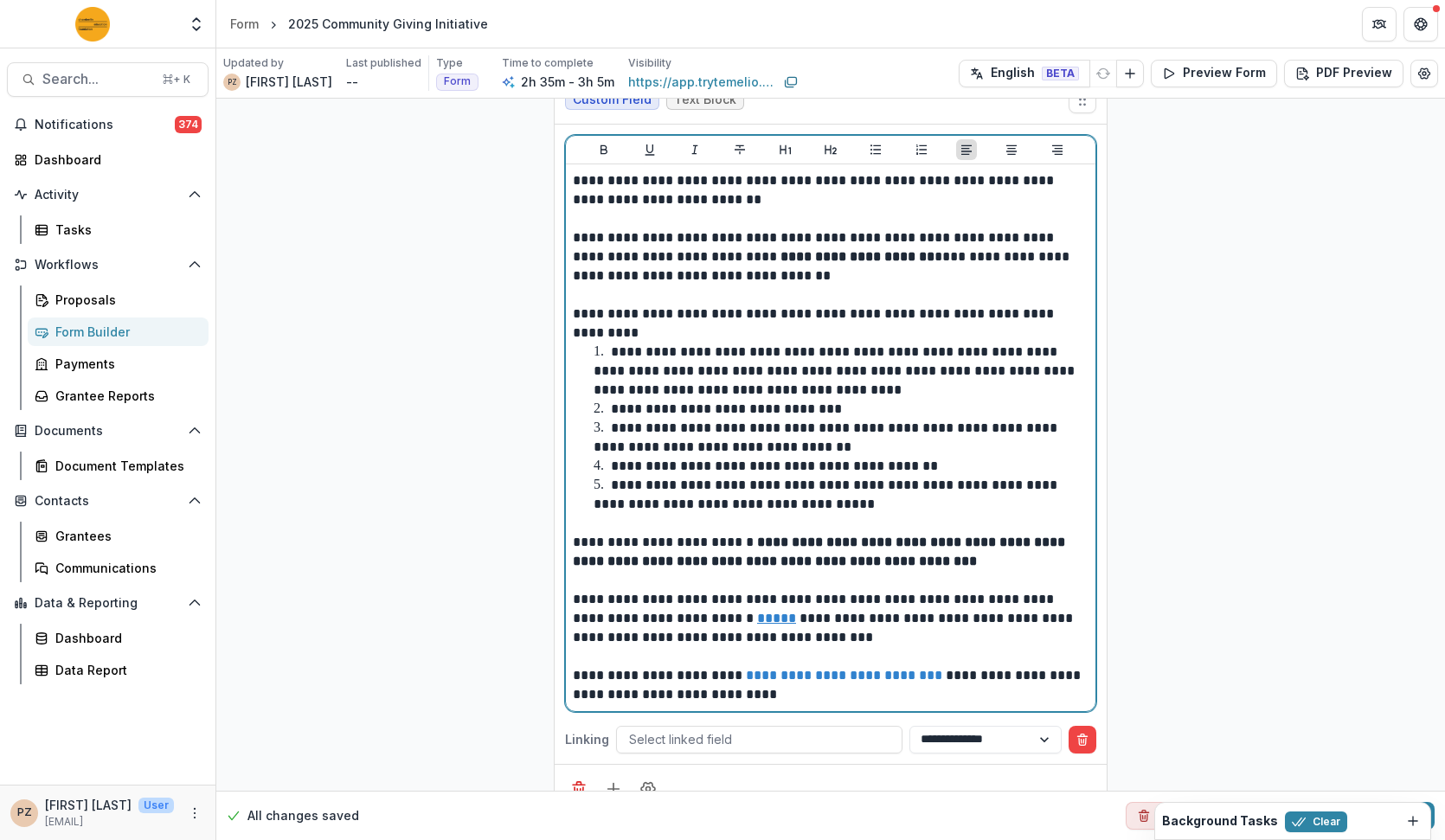 scroll, scrollTop: 586, scrollLeft: 0, axis: vertical 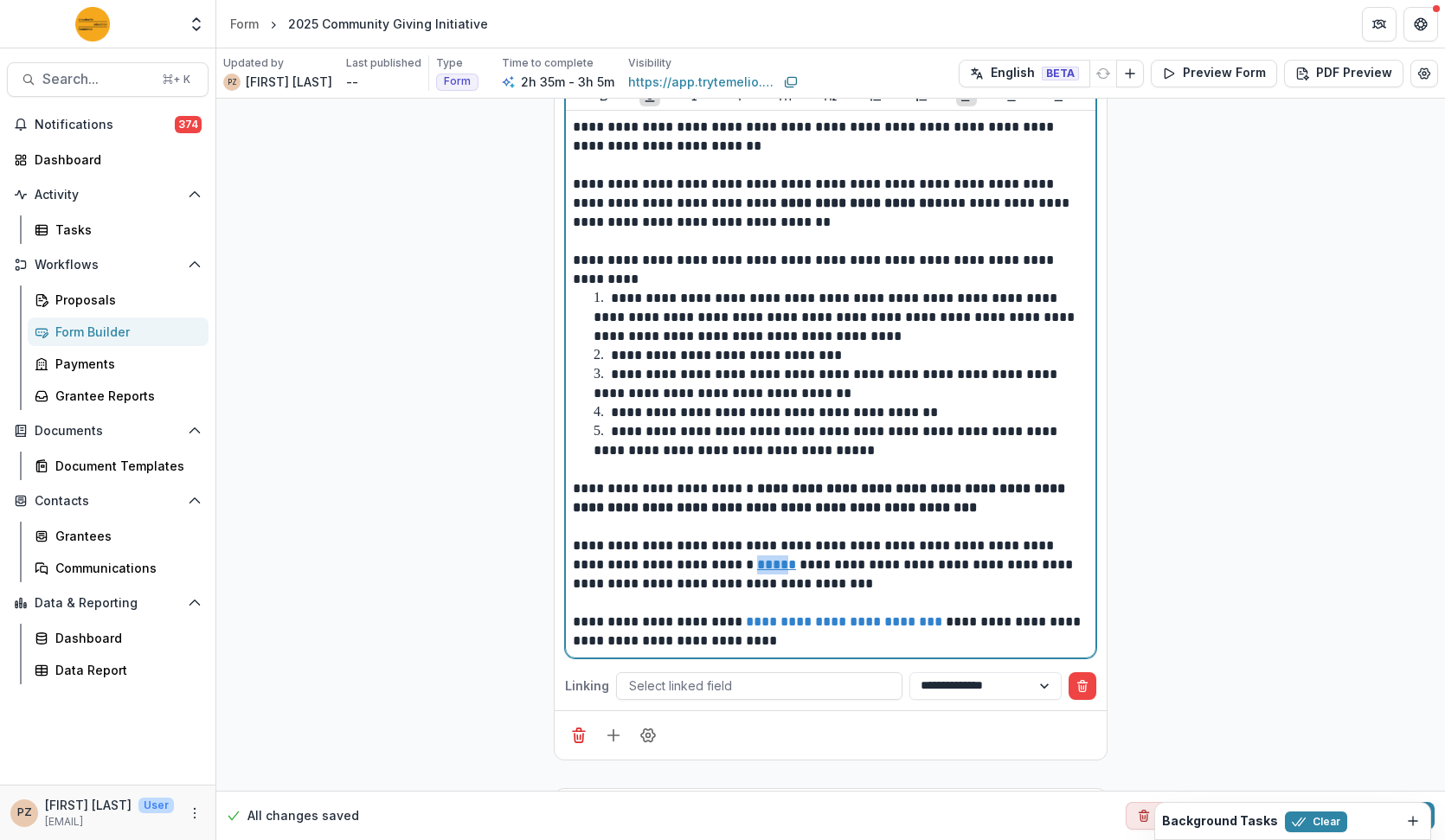drag, startPoint x: 739, startPoint y: 559, endPoint x: 718, endPoint y: 562, distance: 21.2132 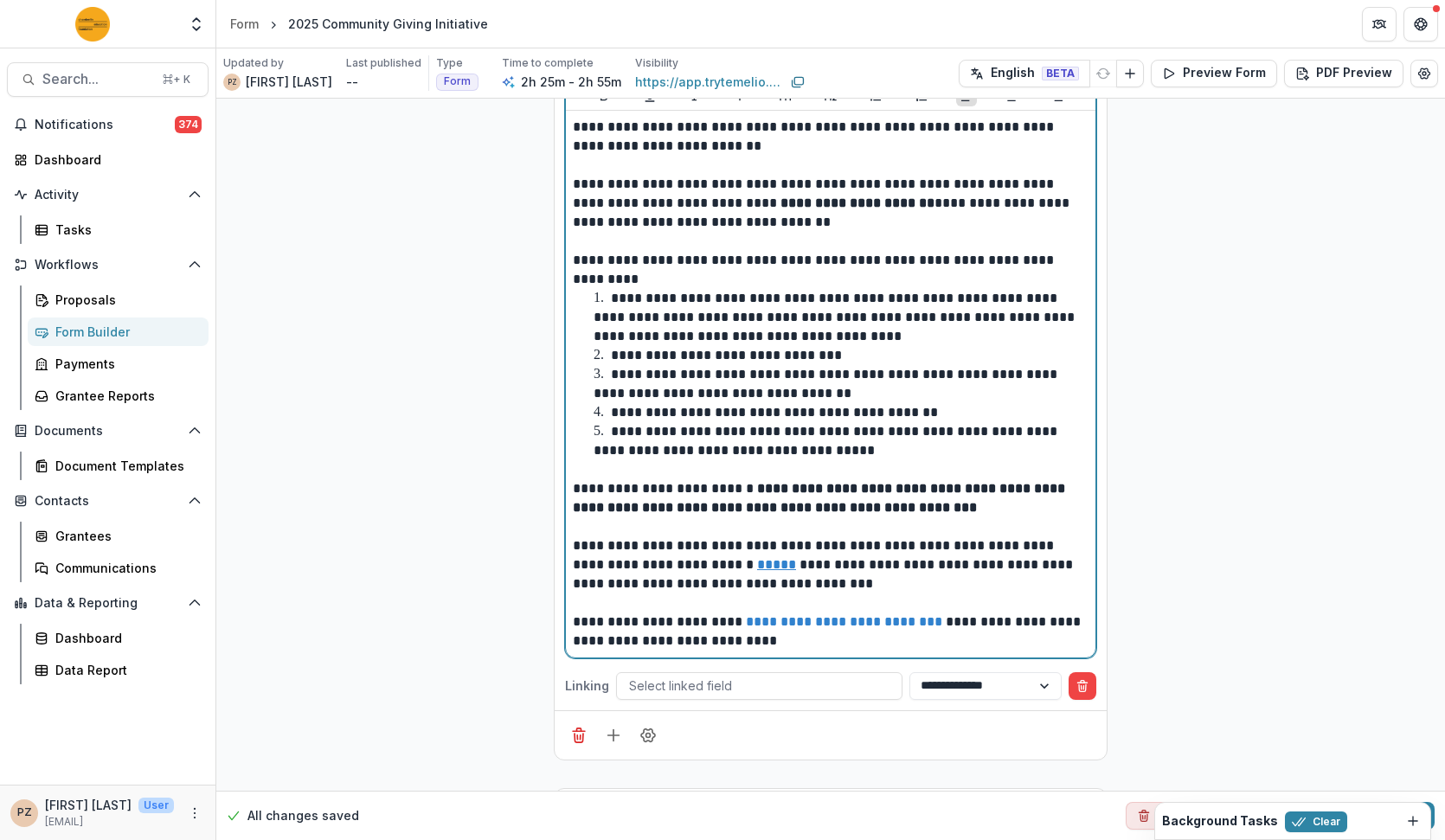 click on "**********" at bounding box center (832, 565) 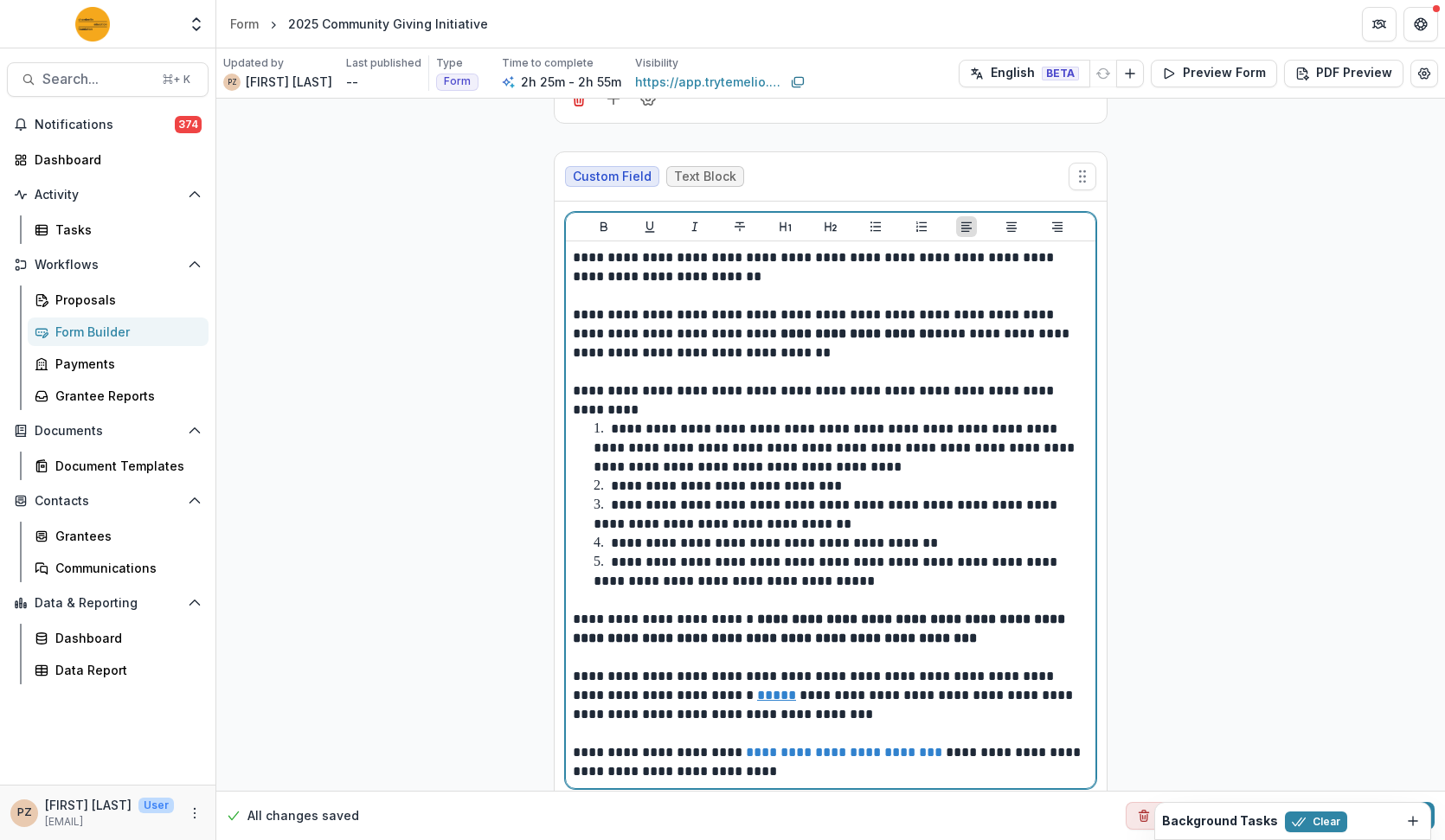 scroll, scrollTop: 455, scrollLeft: 0, axis: vertical 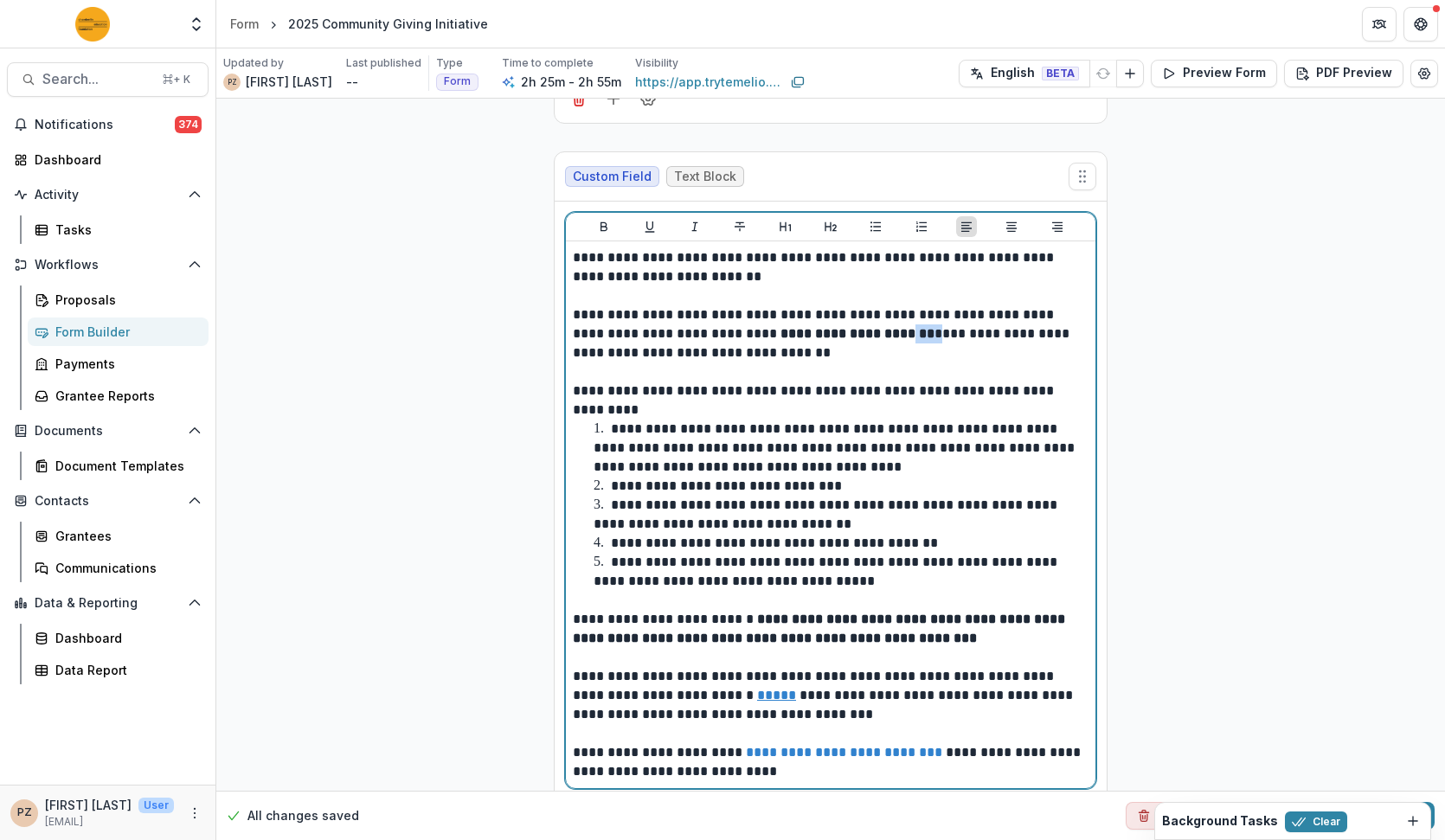 drag, startPoint x: 877, startPoint y: 328, endPoint x: 850, endPoint y: 332, distance: 27.29469 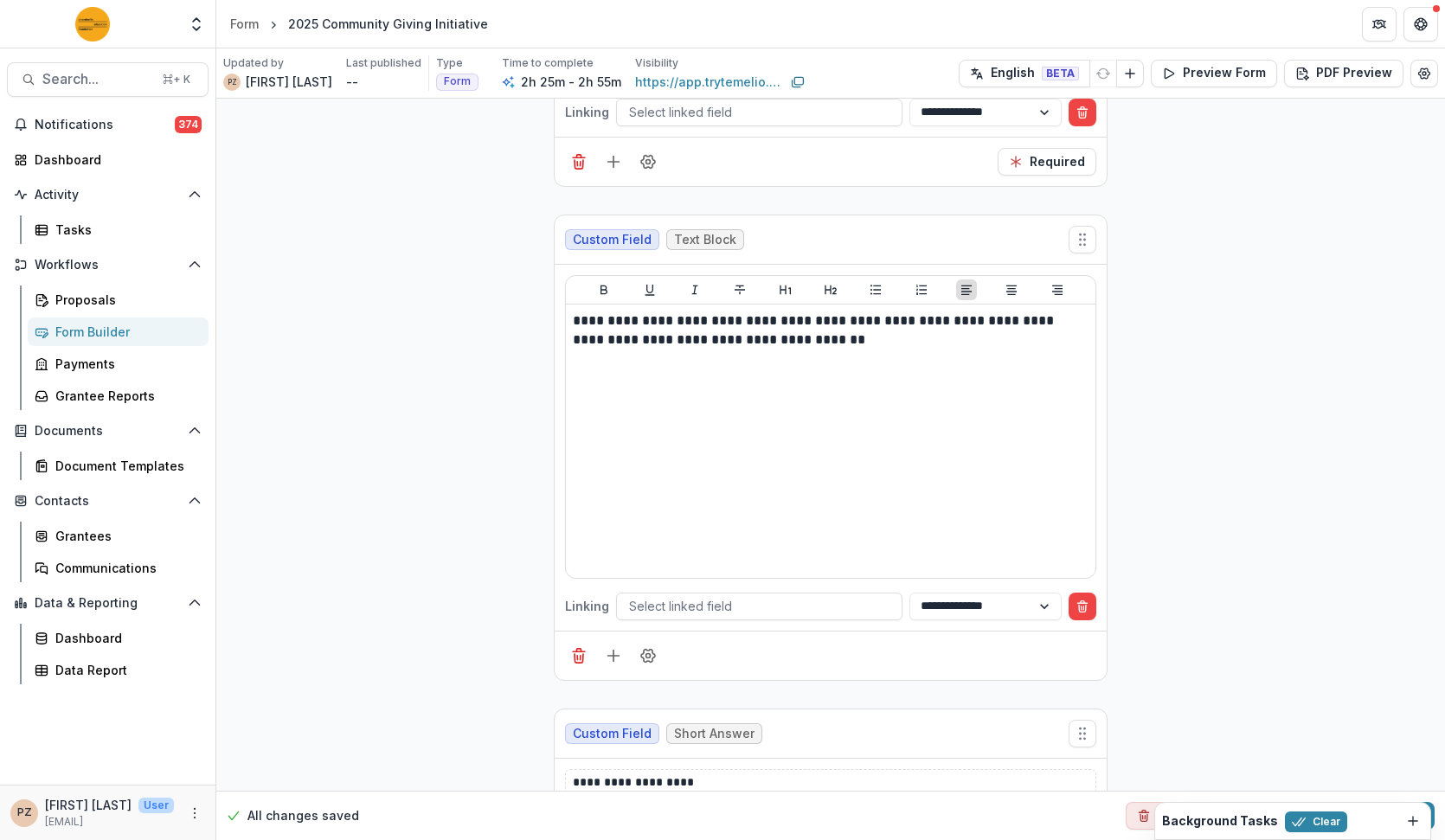 scroll, scrollTop: 27796, scrollLeft: 0, axis: vertical 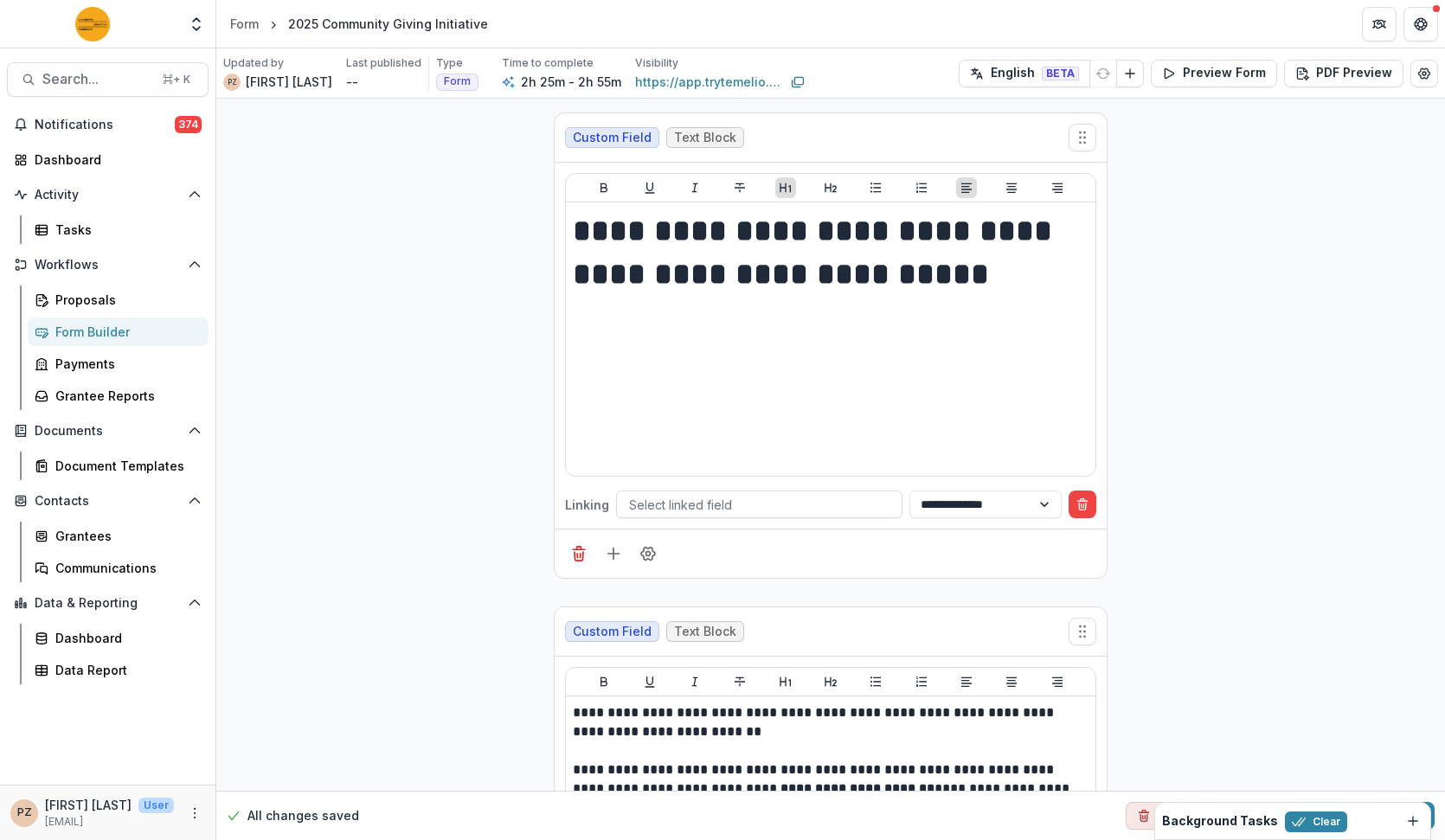 drag, startPoint x: 703, startPoint y: 757, endPoint x: 581, endPoint y: 234, distance: 537.041 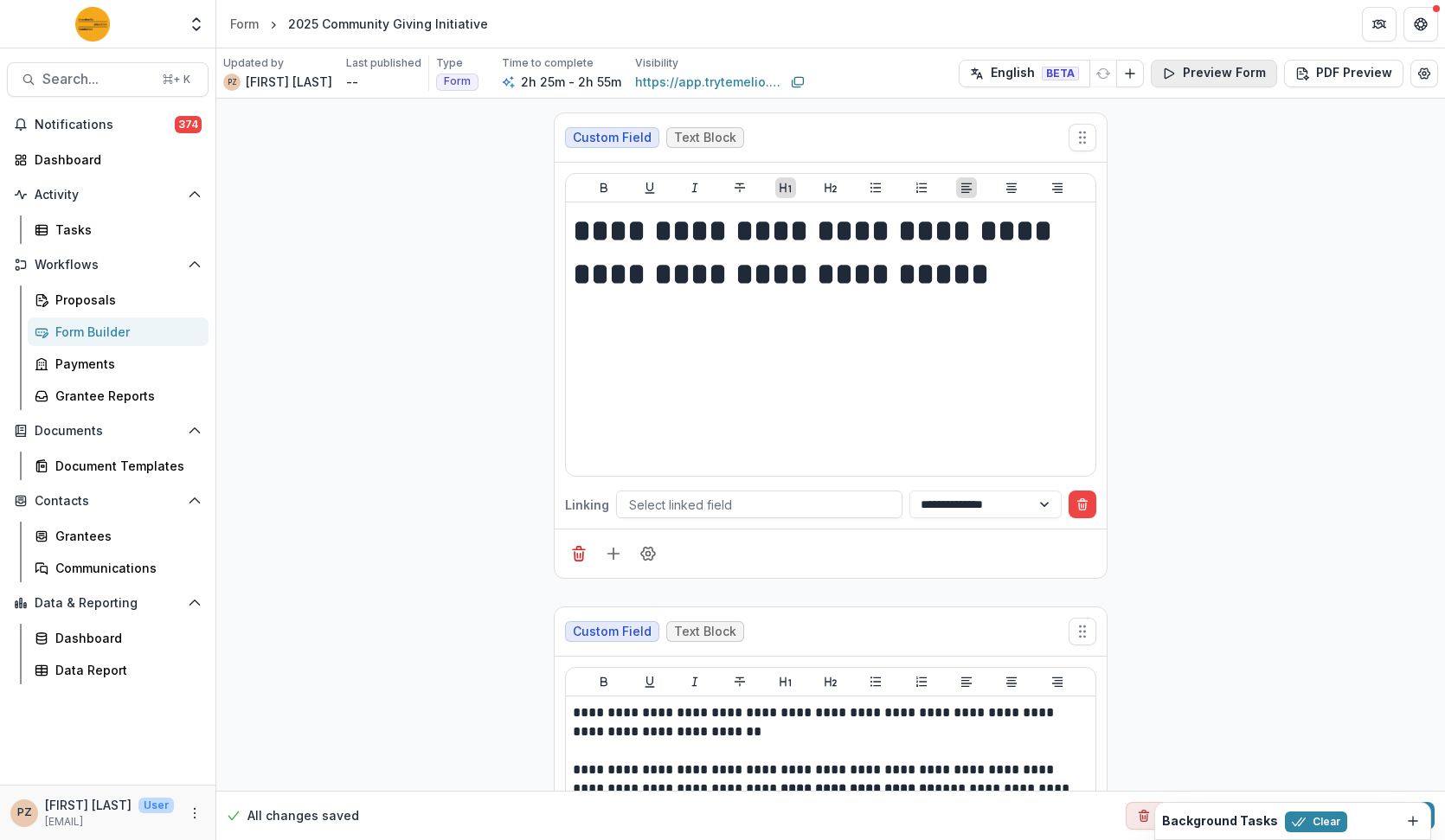 click on "Preview Form" at bounding box center [1214, 74] 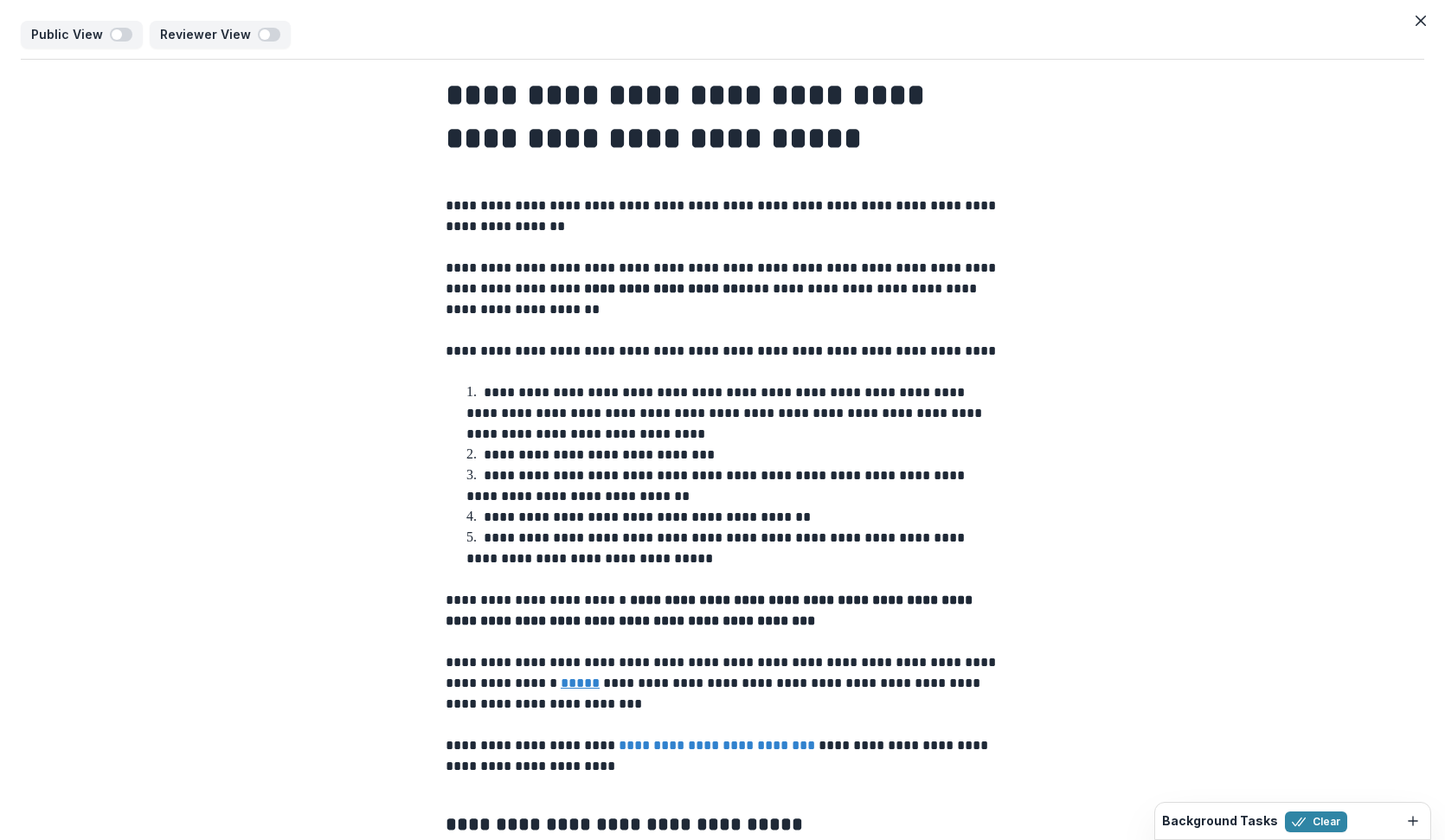 click on "**********" at bounding box center [722, 289] 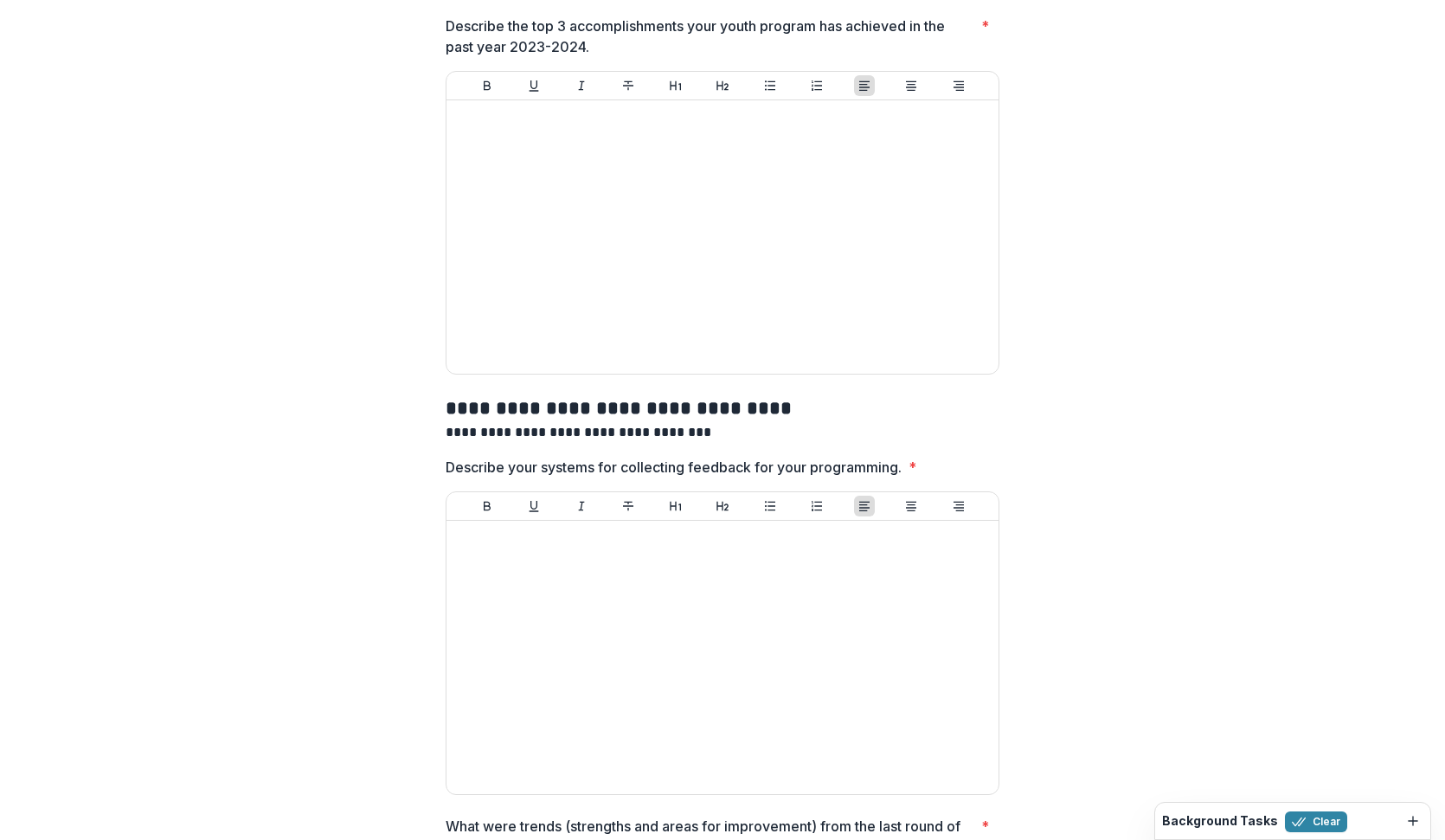 scroll, scrollTop: 4644, scrollLeft: 0, axis: vertical 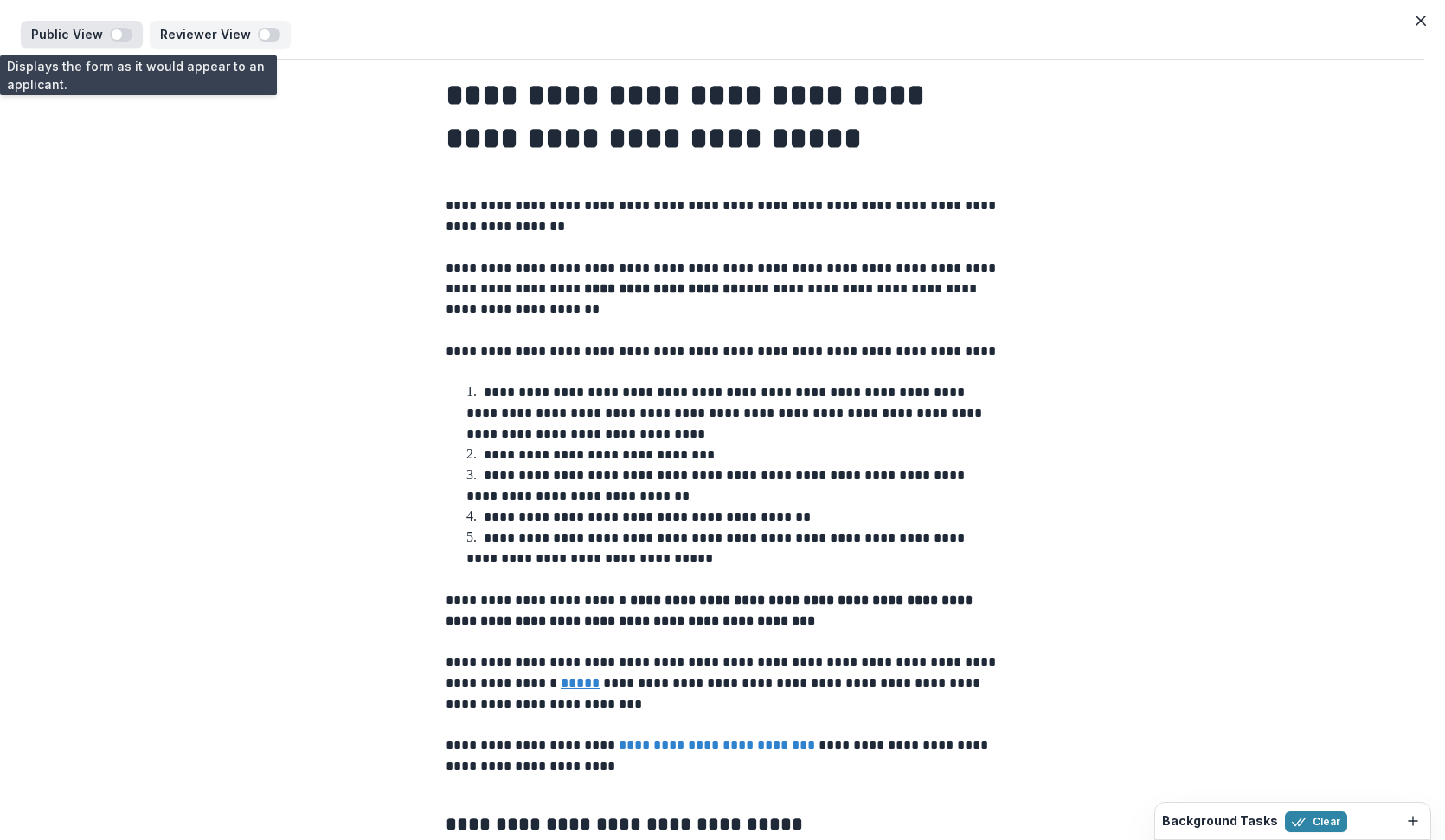 click at bounding box center (121, 35) 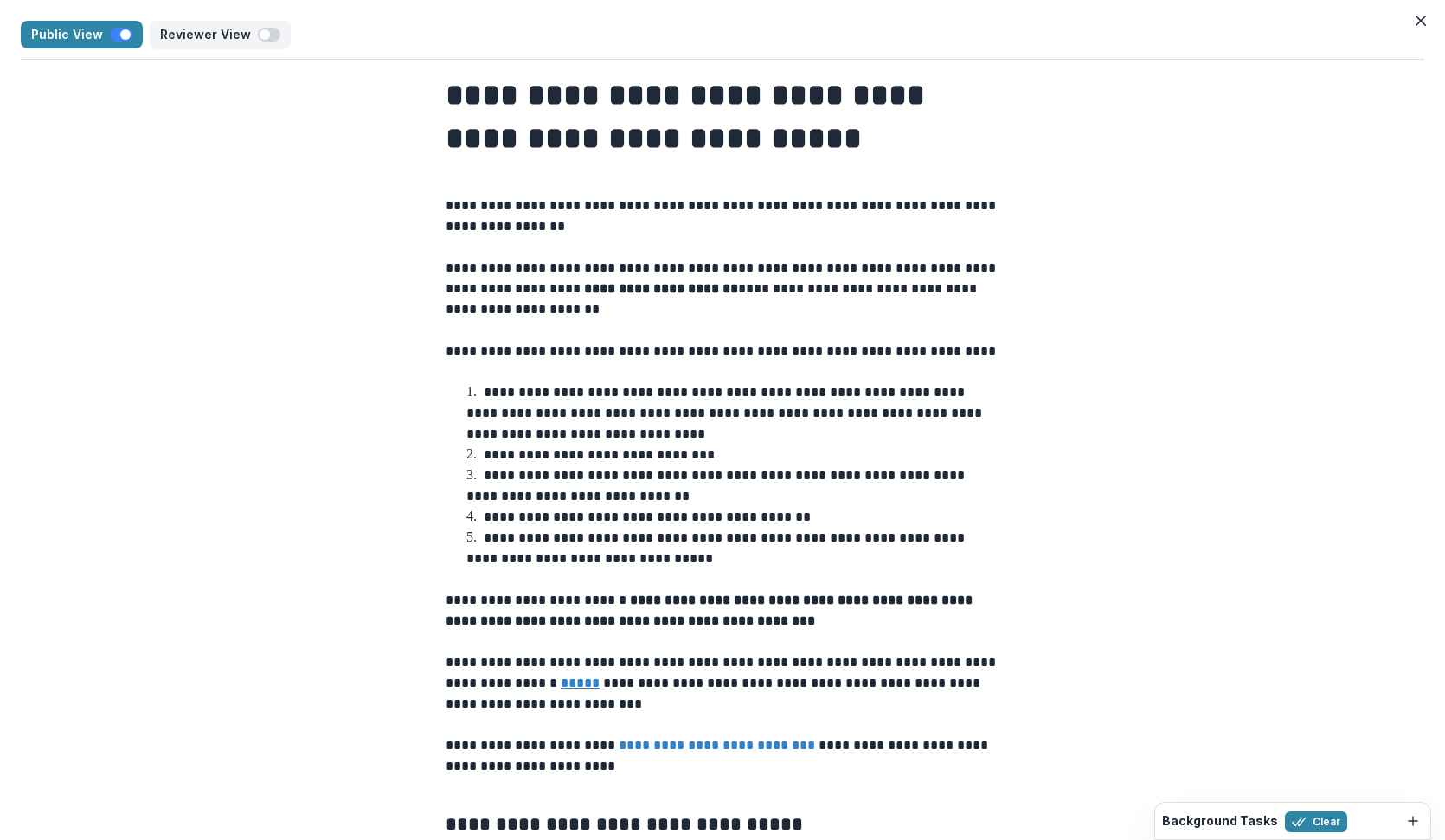 click on "**********" at bounding box center [722, 216] 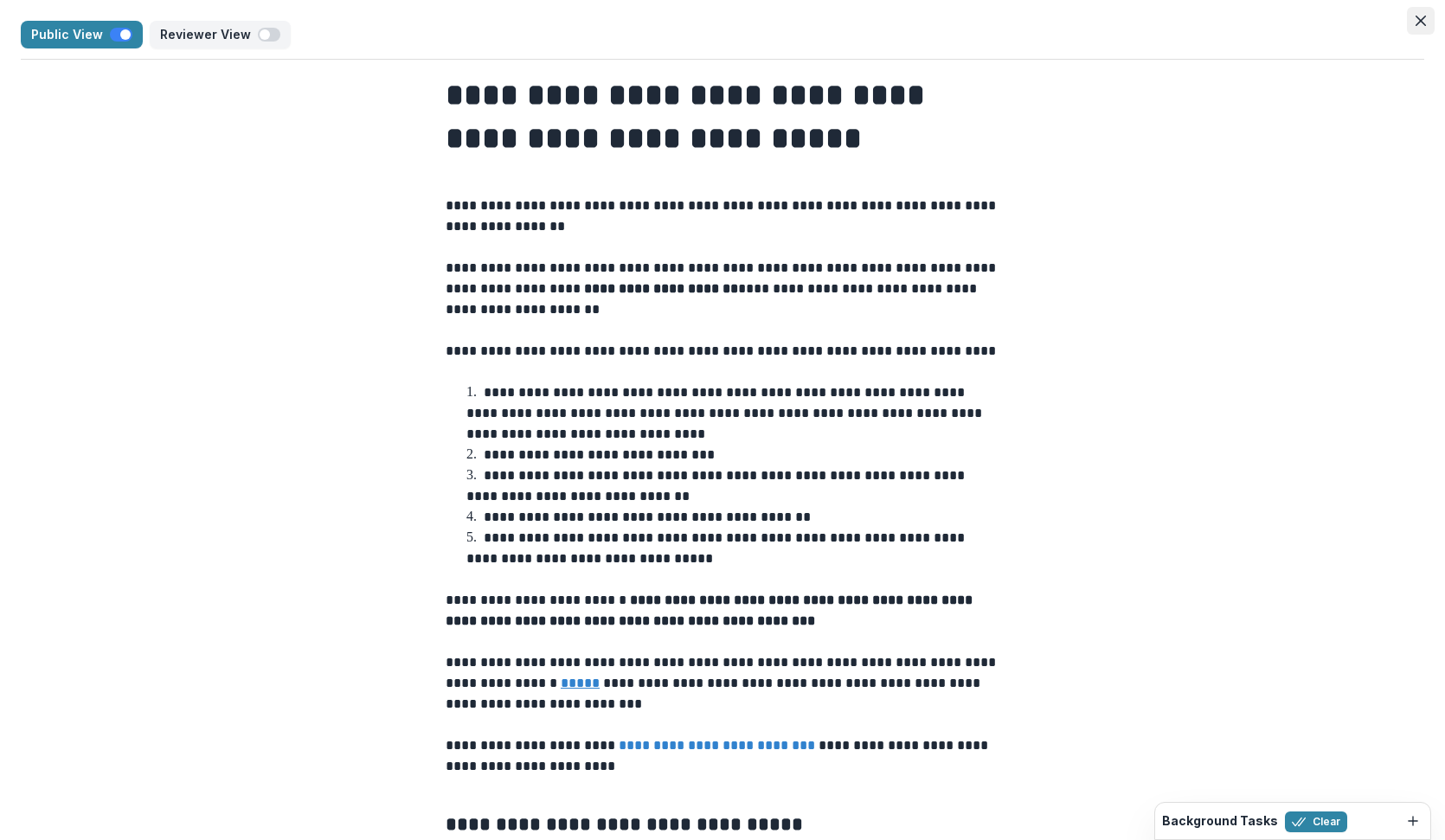 click 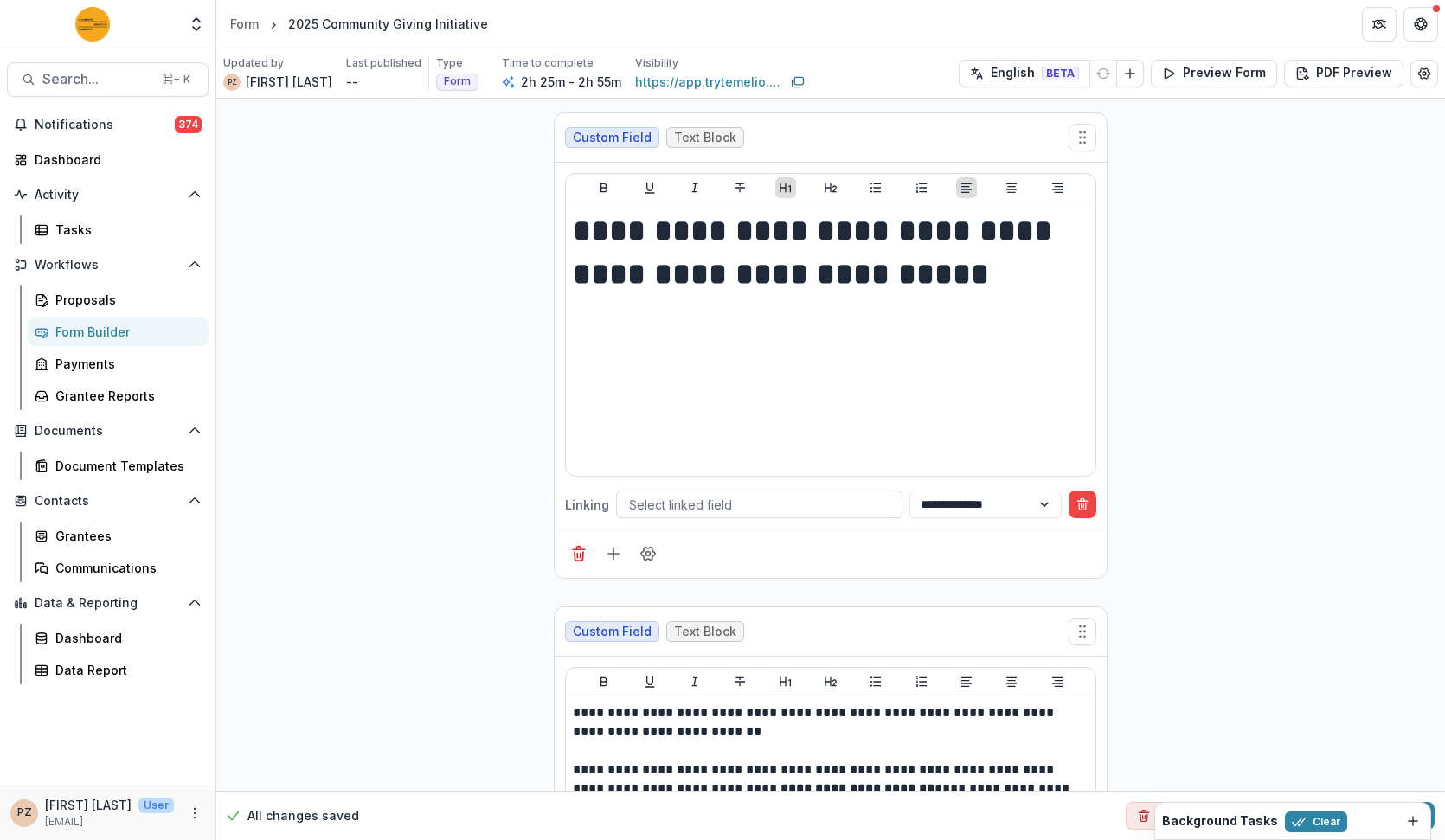 click on "**********" at bounding box center (831, 14430) 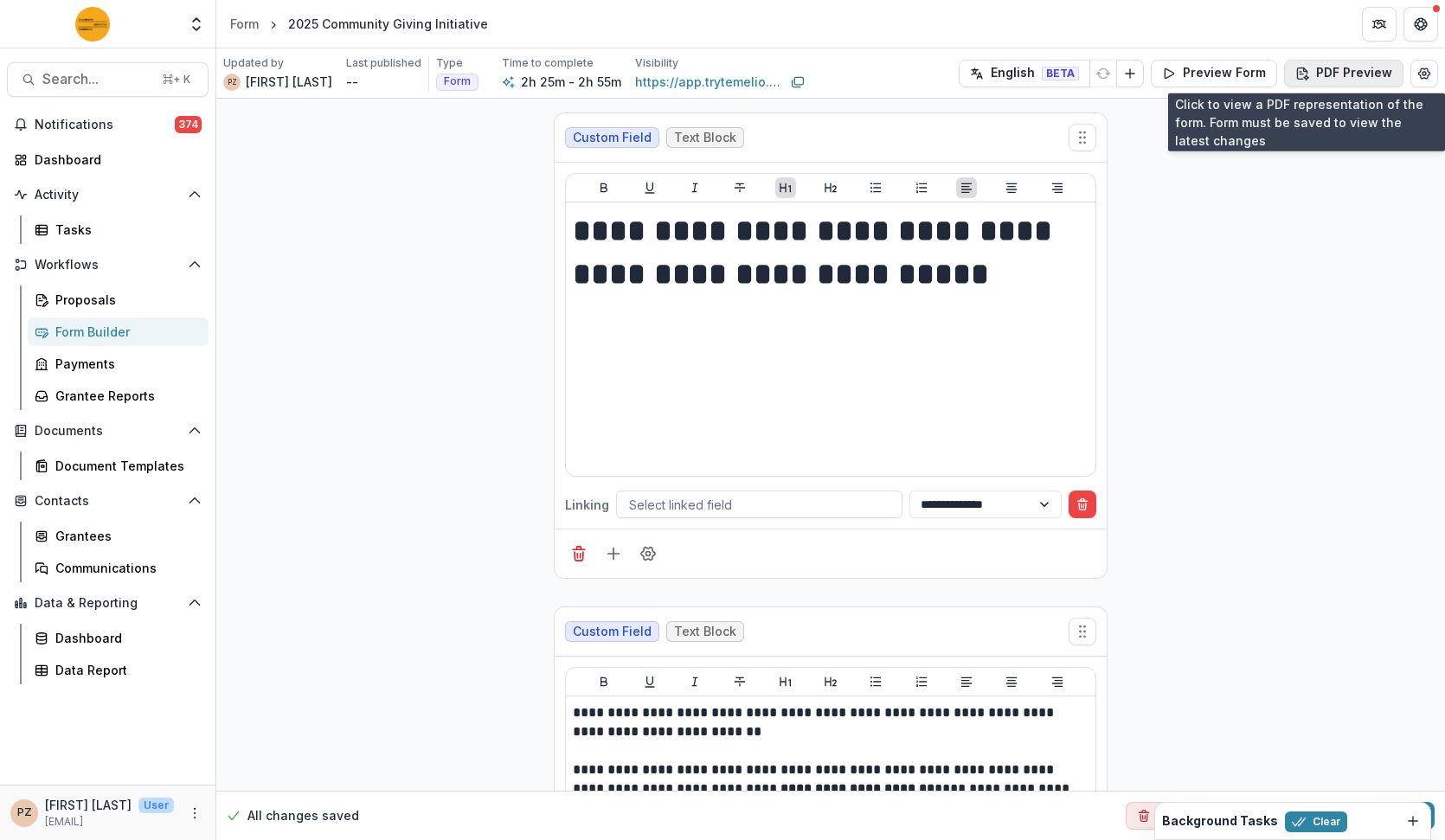 click on "PDF Preview" at bounding box center (1344, 74) 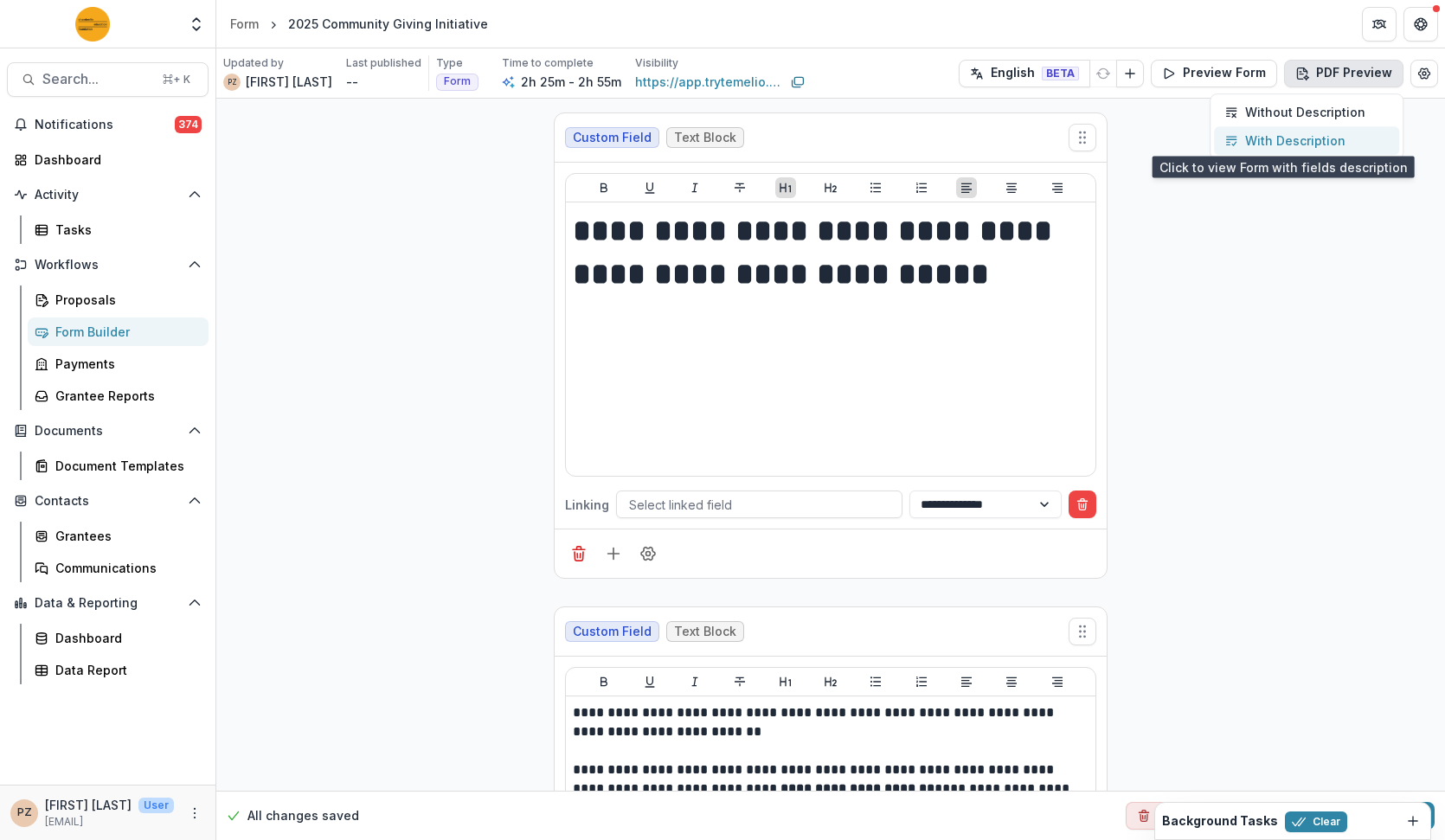 click on "With Description" at bounding box center (1295, 140) 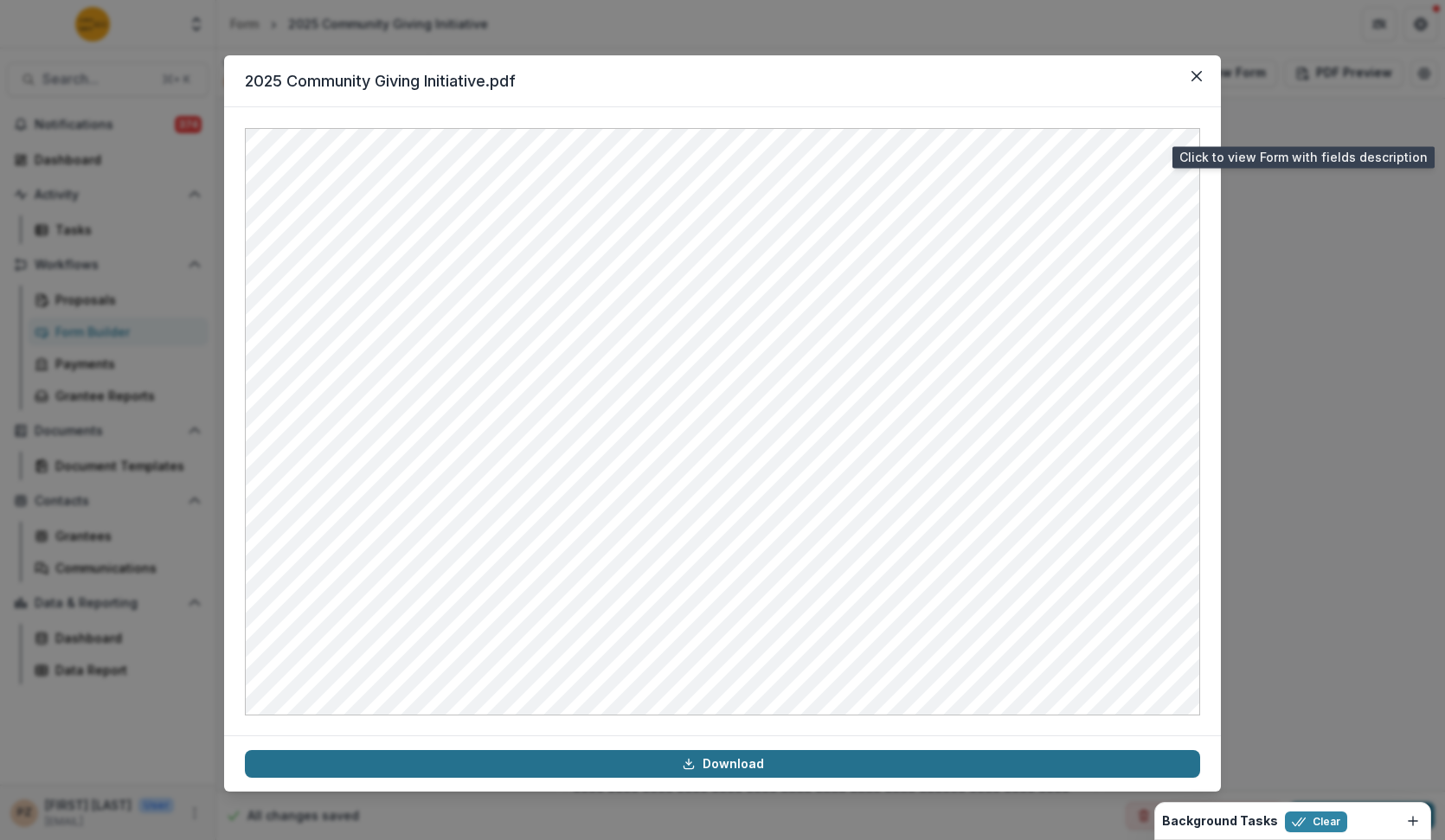 click on "Download" at bounding box center (722, 764) 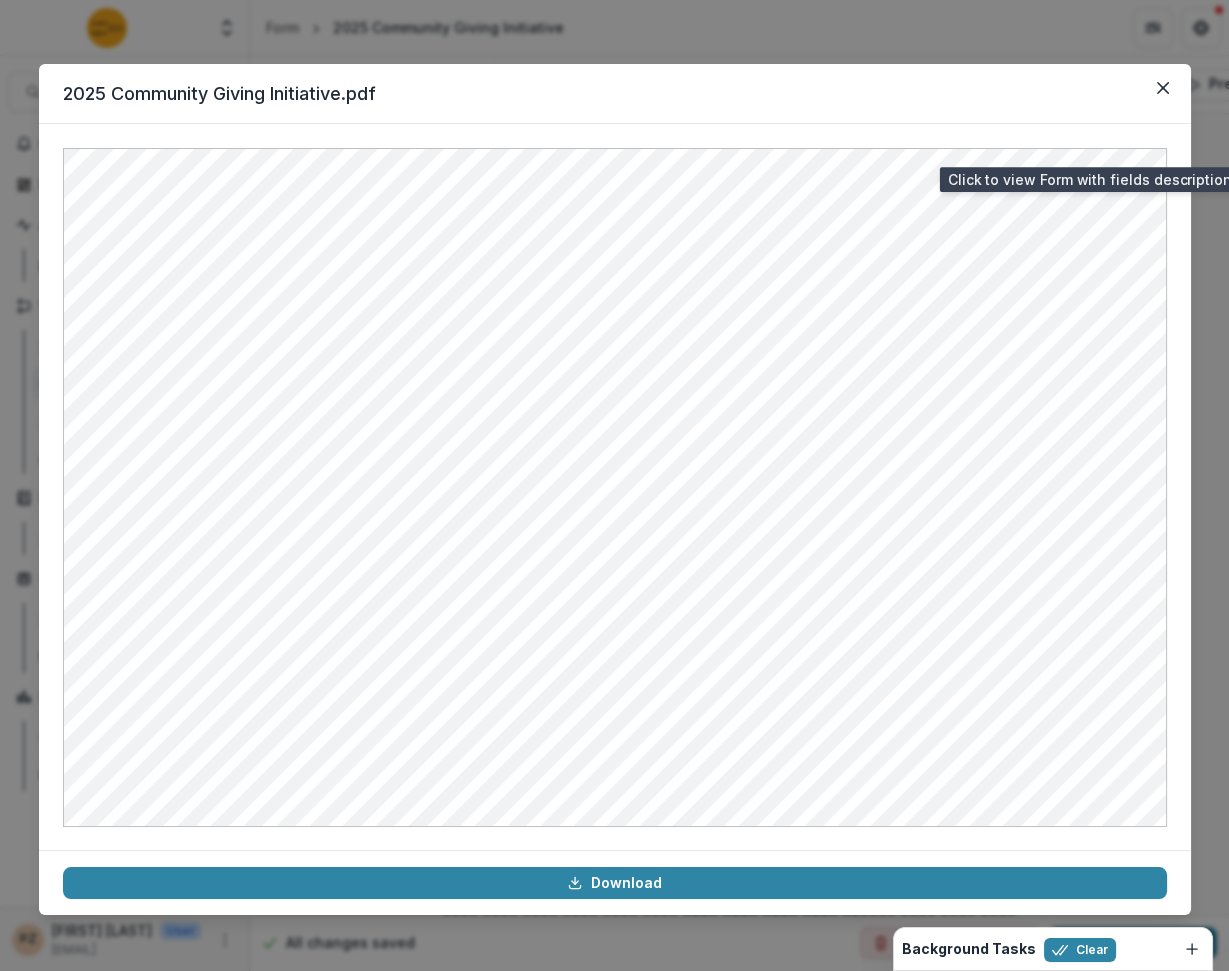 click on "[YEAR] Community Giving Initiative.pdf Download" at bounding box center (614, 485) 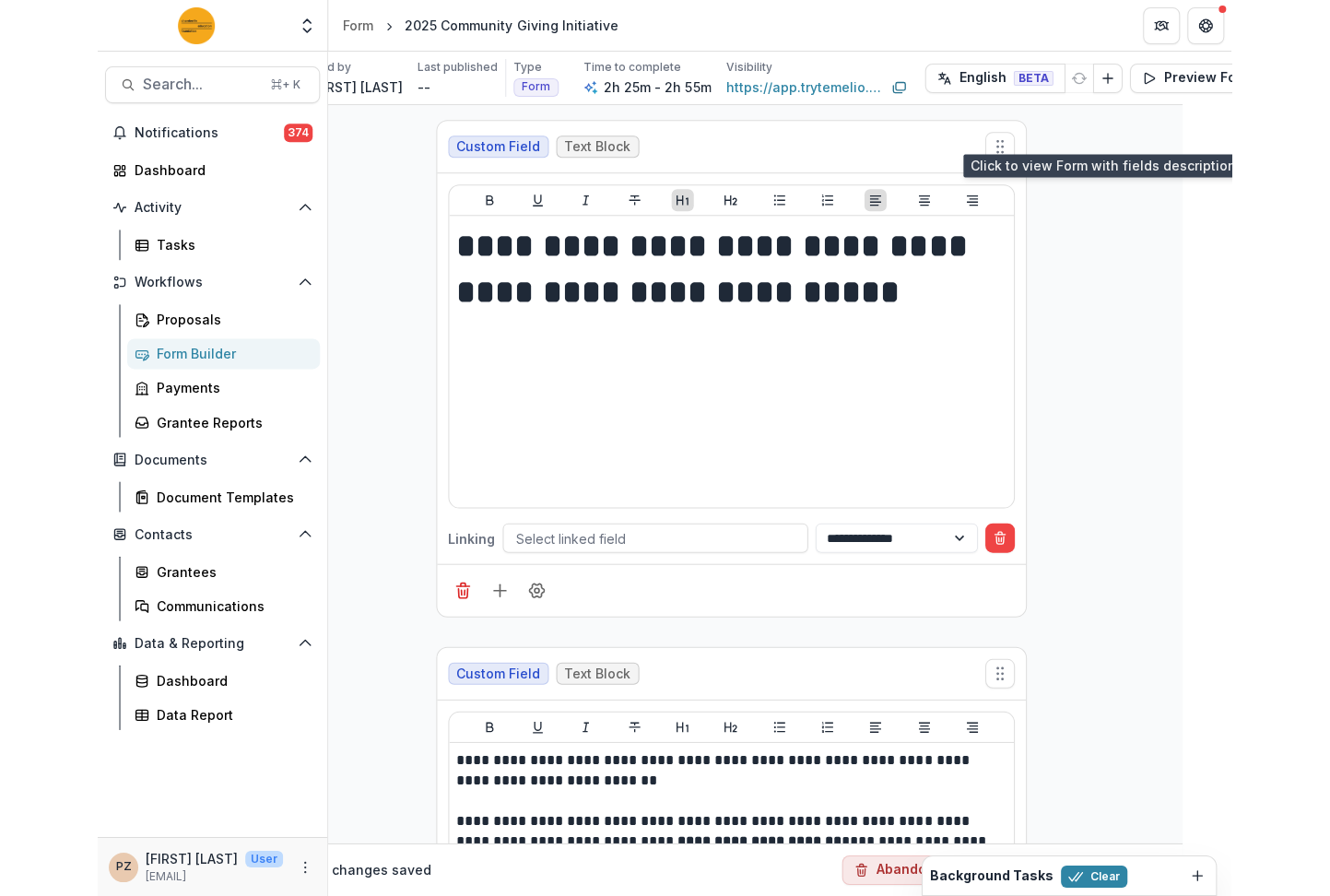 scroll, scrollTop: 0, scrollLeft: 0, axis: both 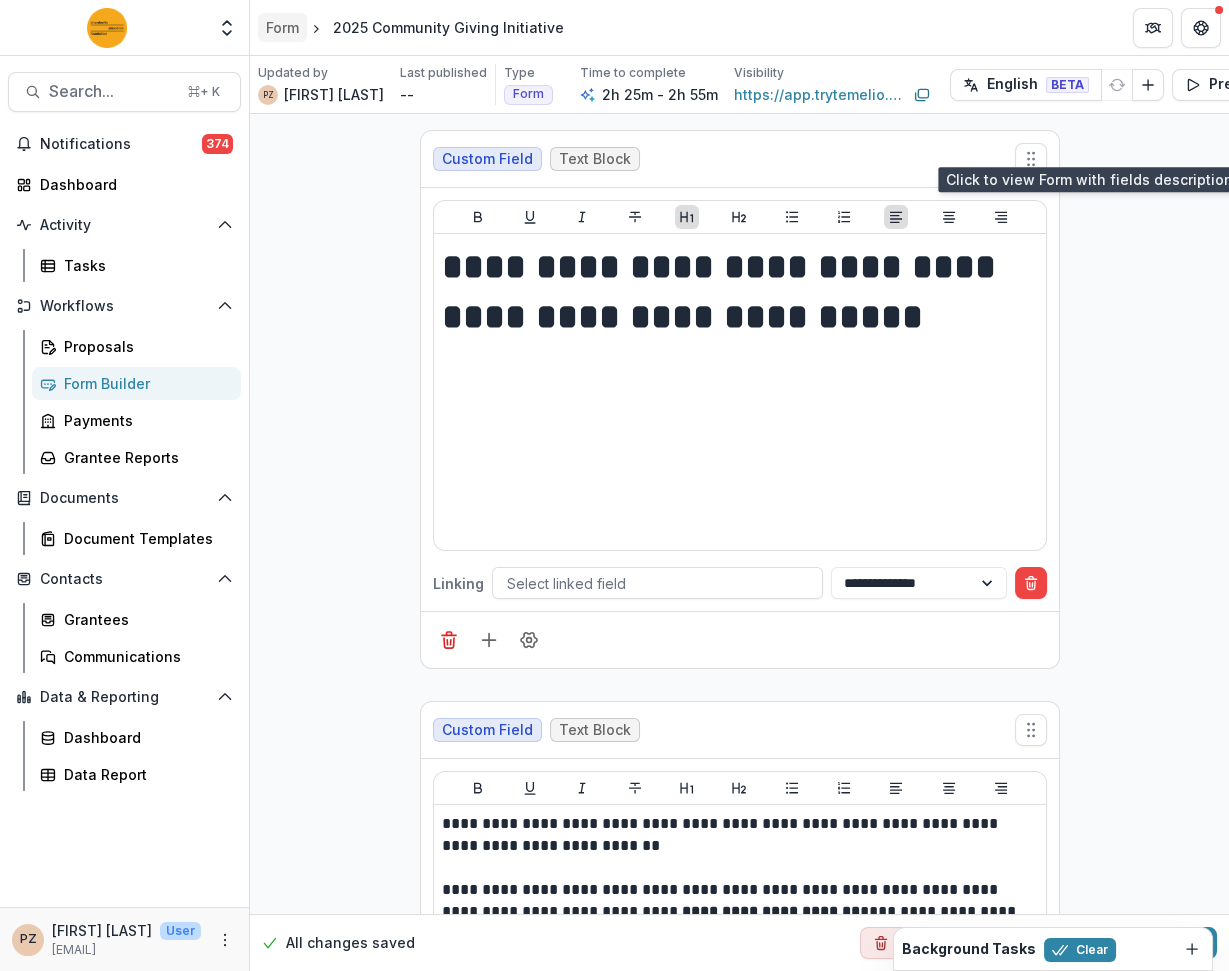 click on "Form" at bounding box center [282, 27] 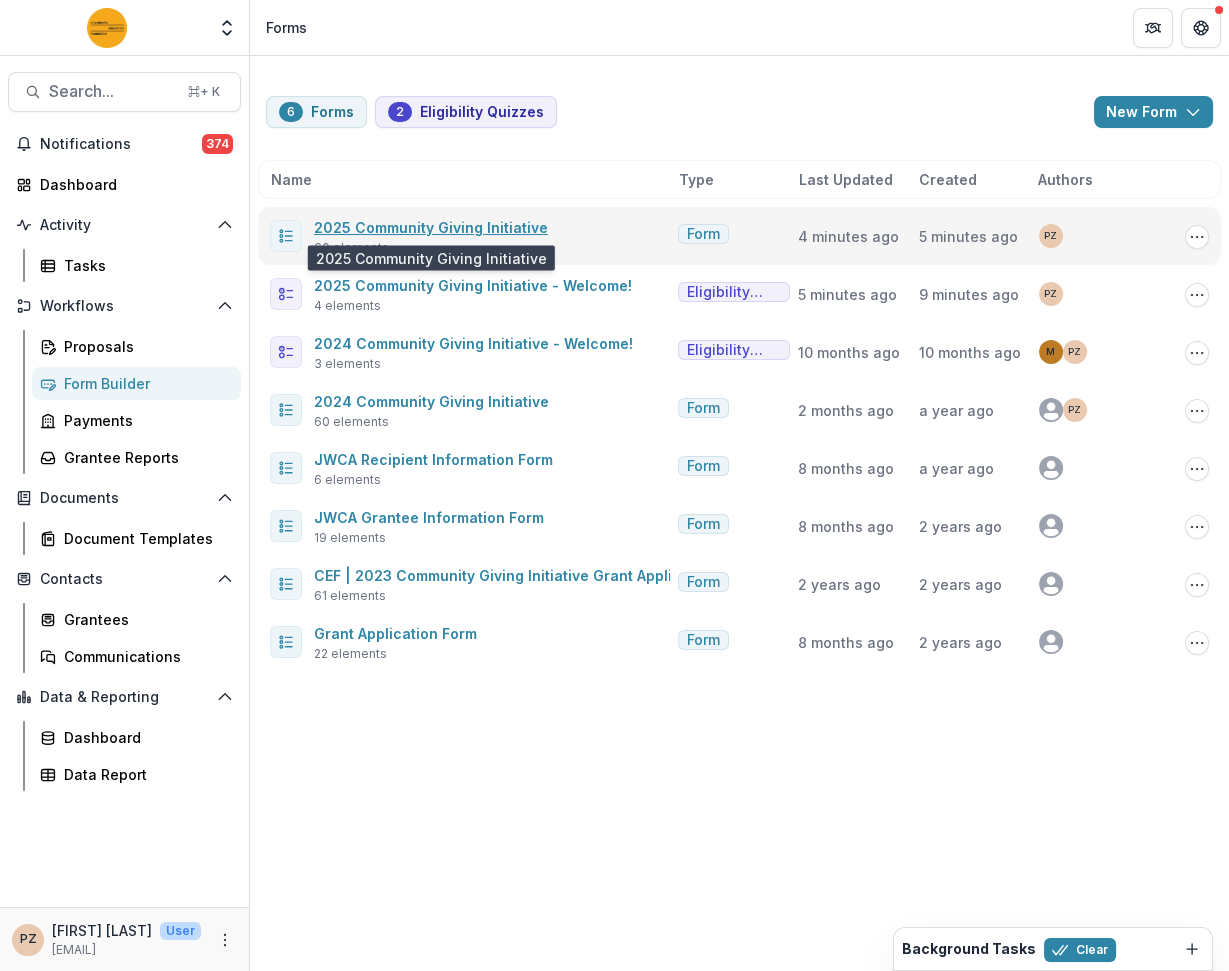 click on "2025 Community Giving Initiative" at bounding box center (431, 227) 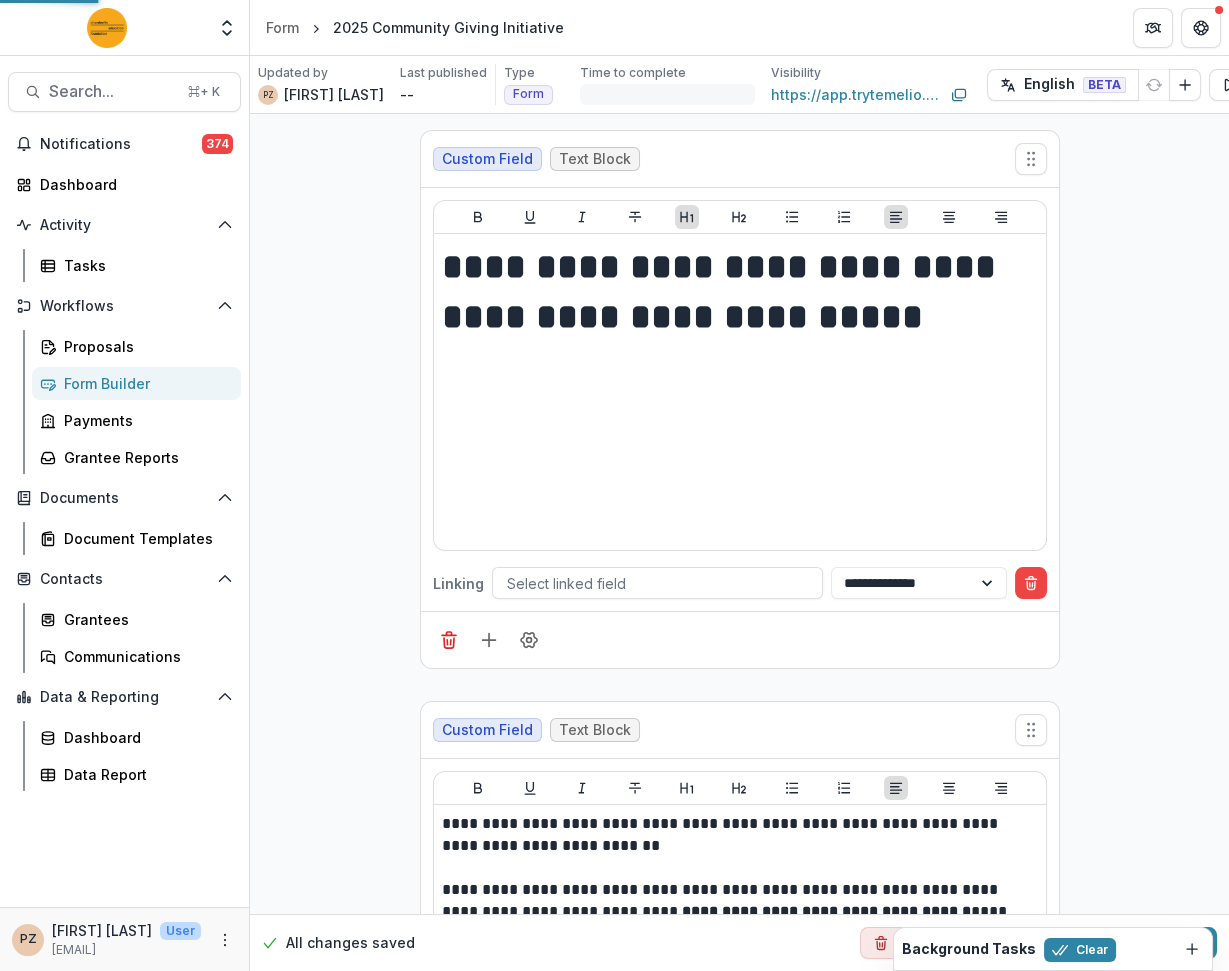 click on "**********" at bounding box center (741, 292) 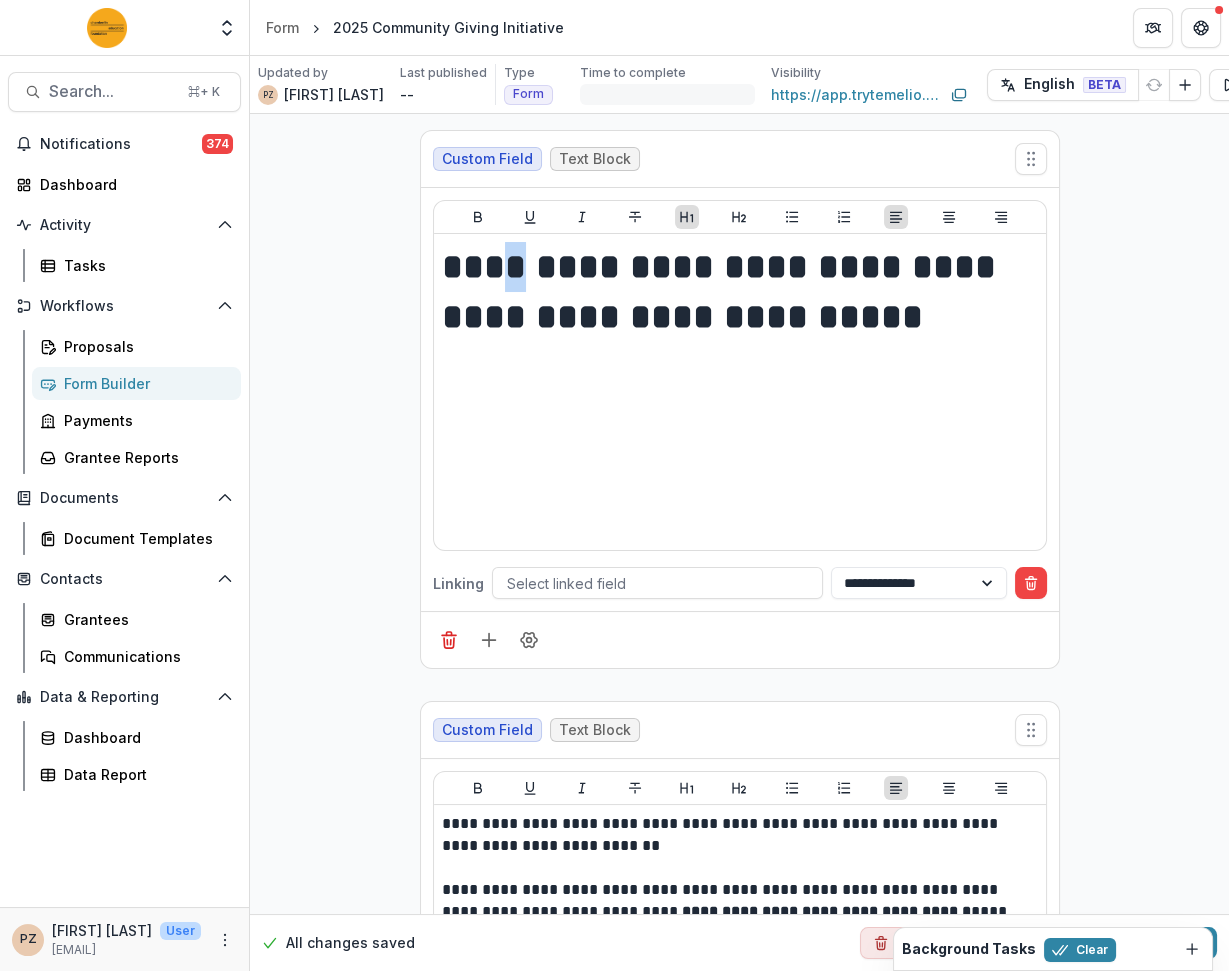 click on "**********" at bounding box center [741, 292] 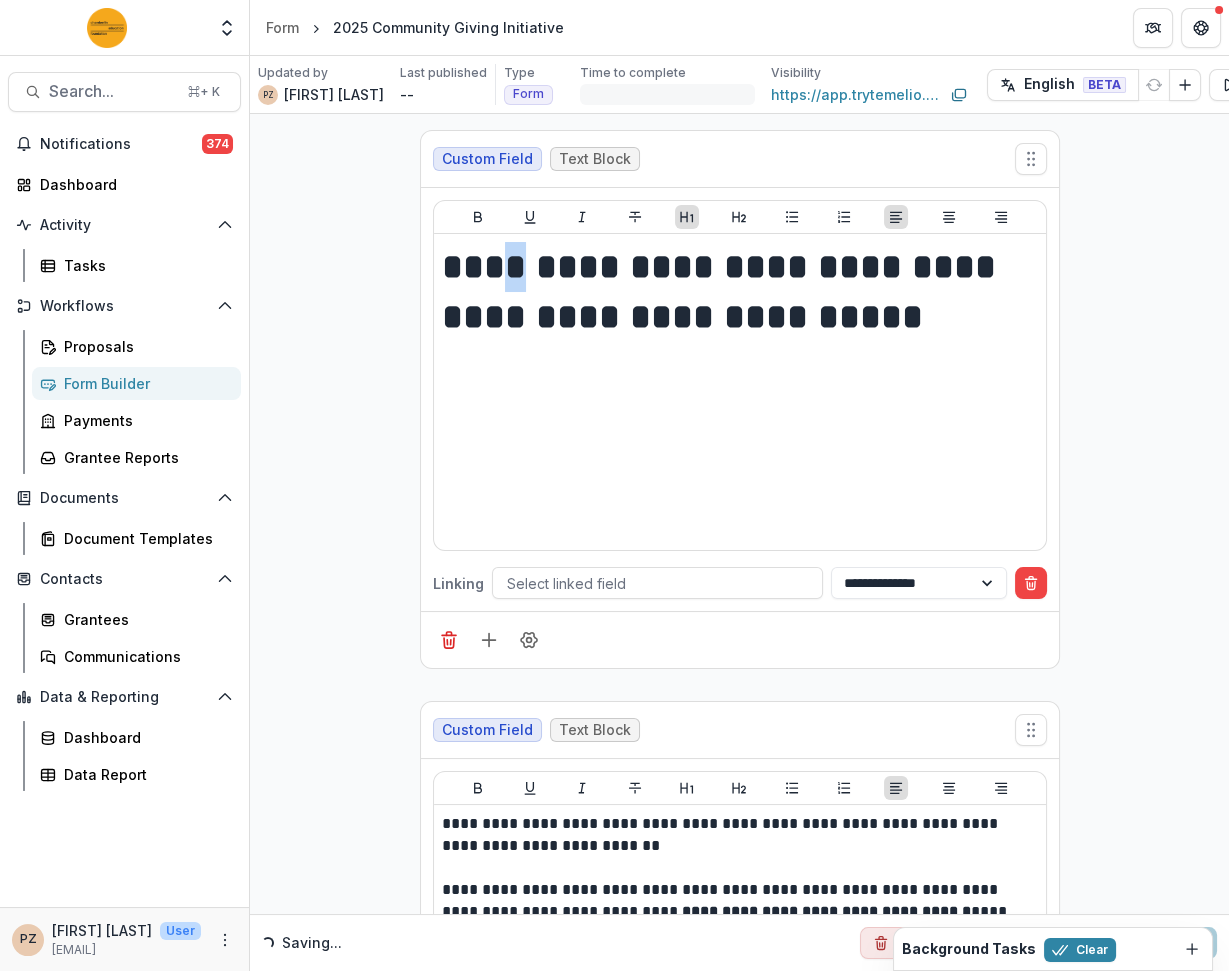 type 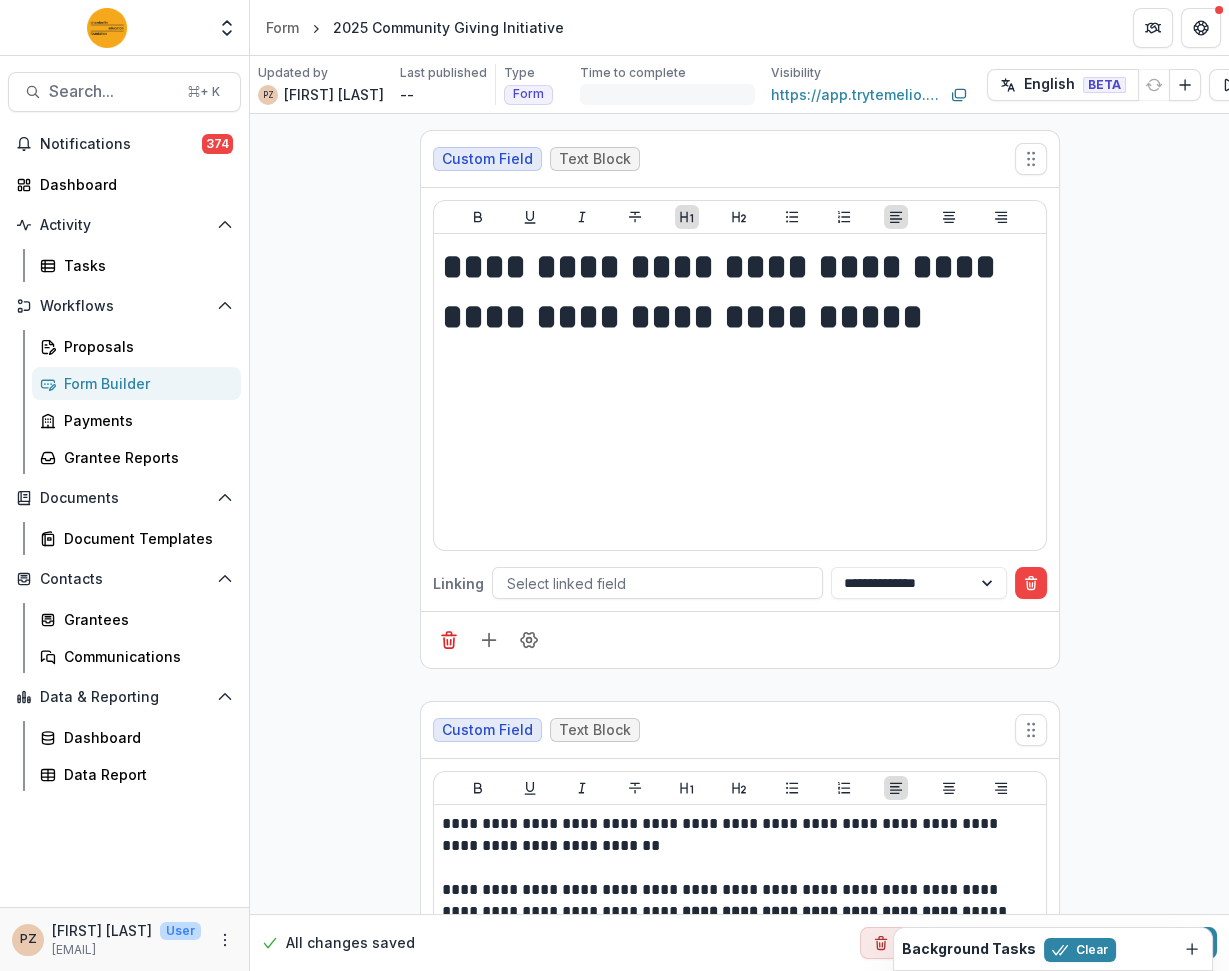 click on "**********" at bounding box center [739, 16680] 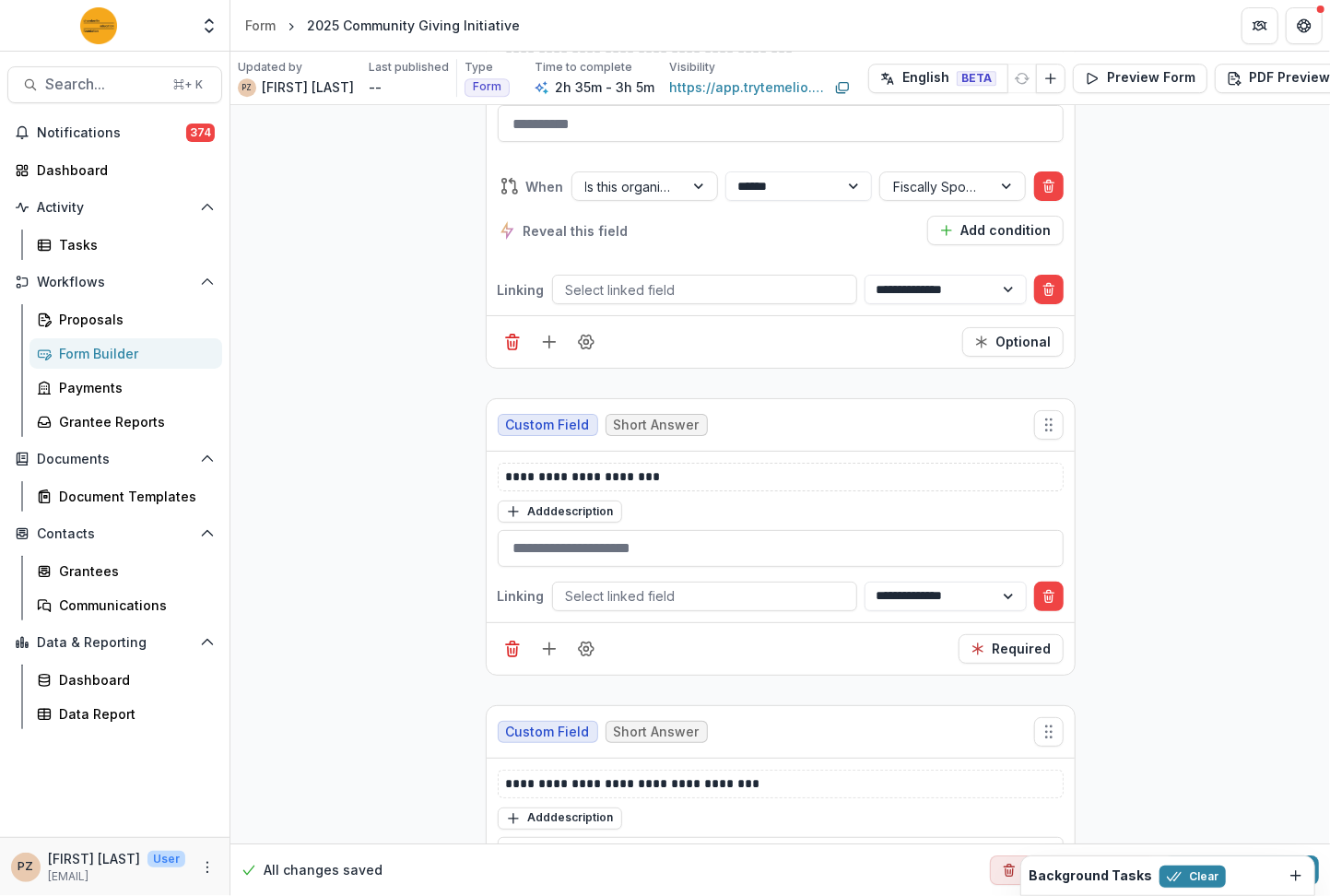scroll, scrollTop: 369, scrollLeft: 0, axis: vertical 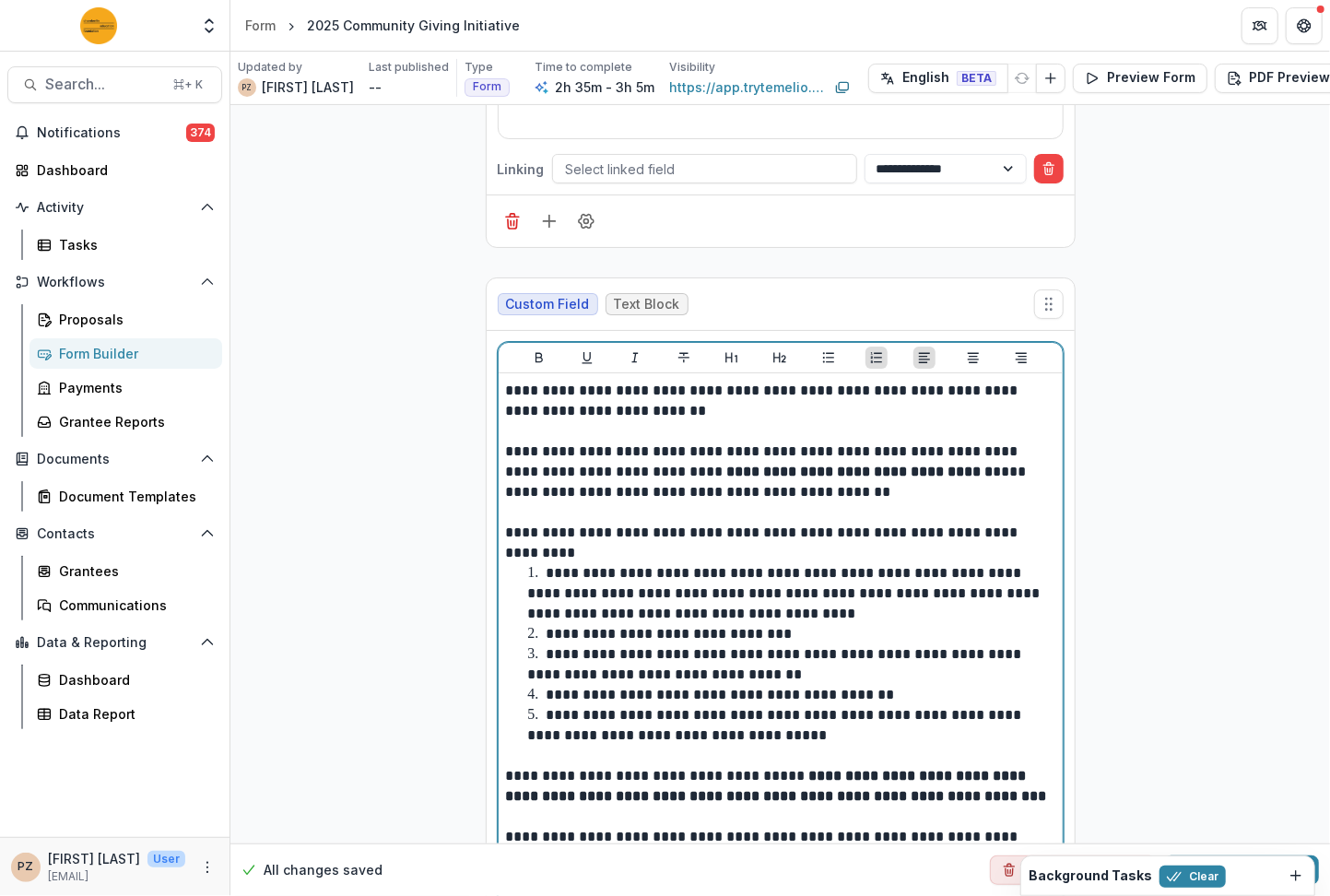 drag, startPoint x: 712, startPoint y: 632, endPoint x: 701, endPoint y: 635, distance: 11.401754 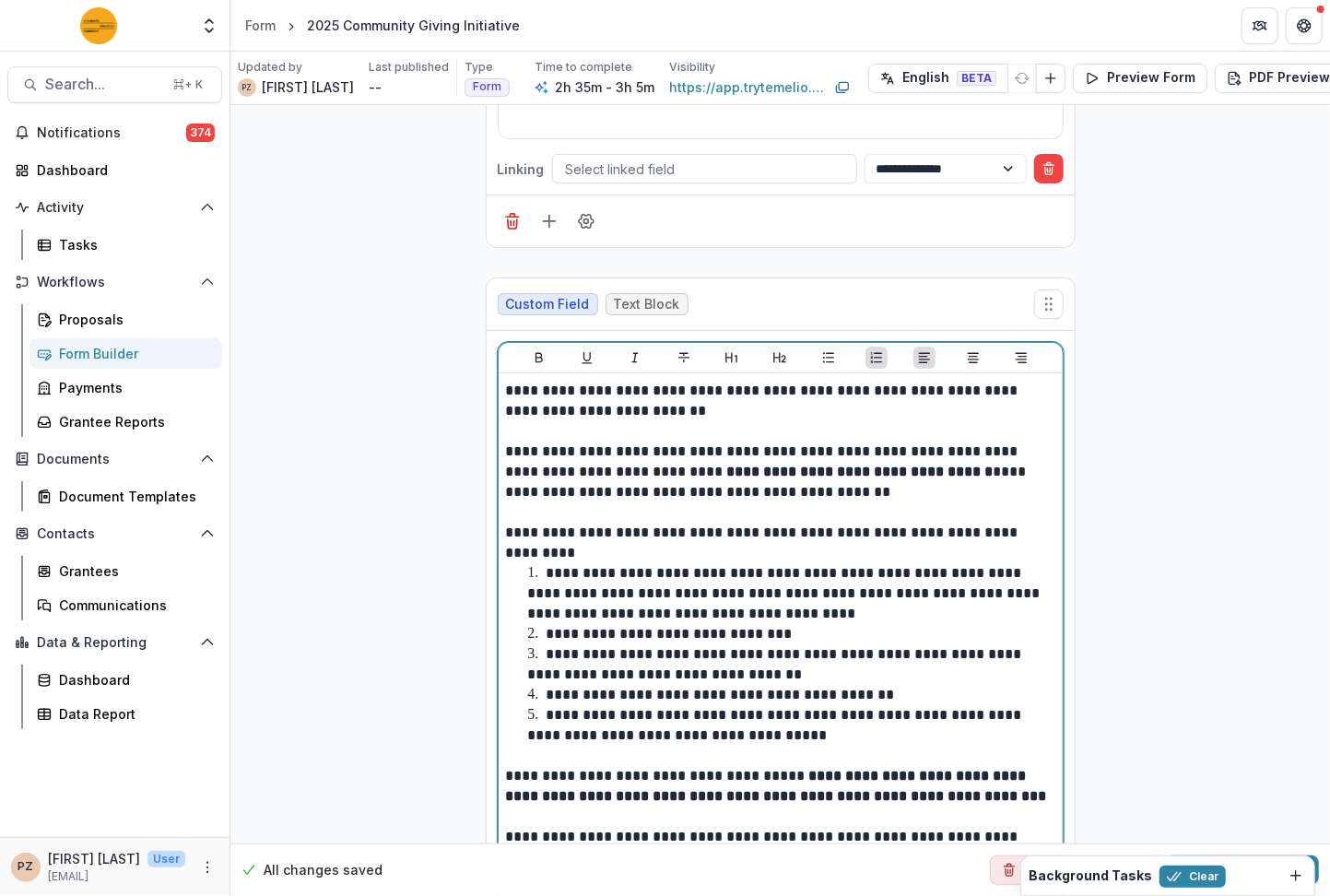 click on "**********" at bounding box center [669, 633] 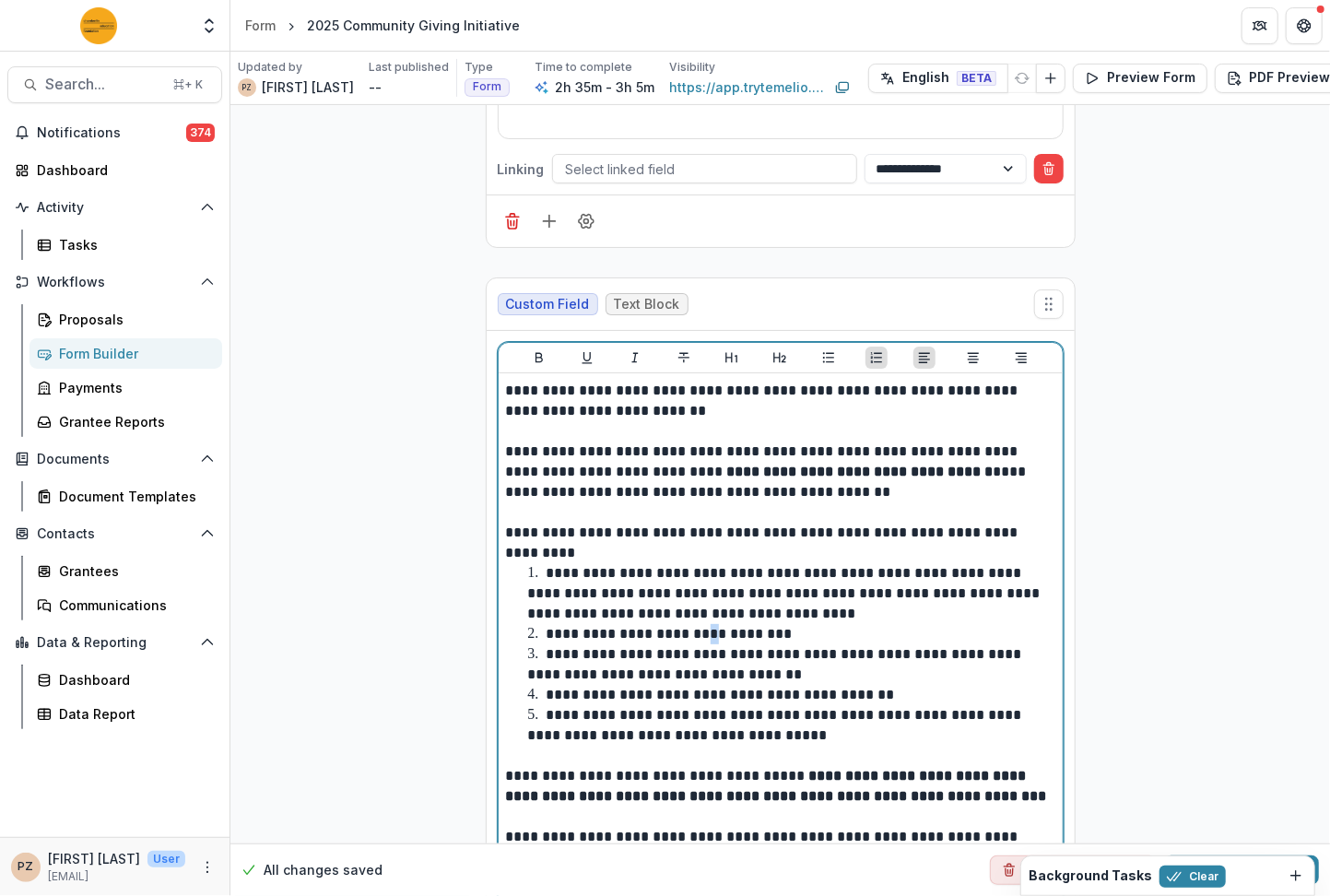 type 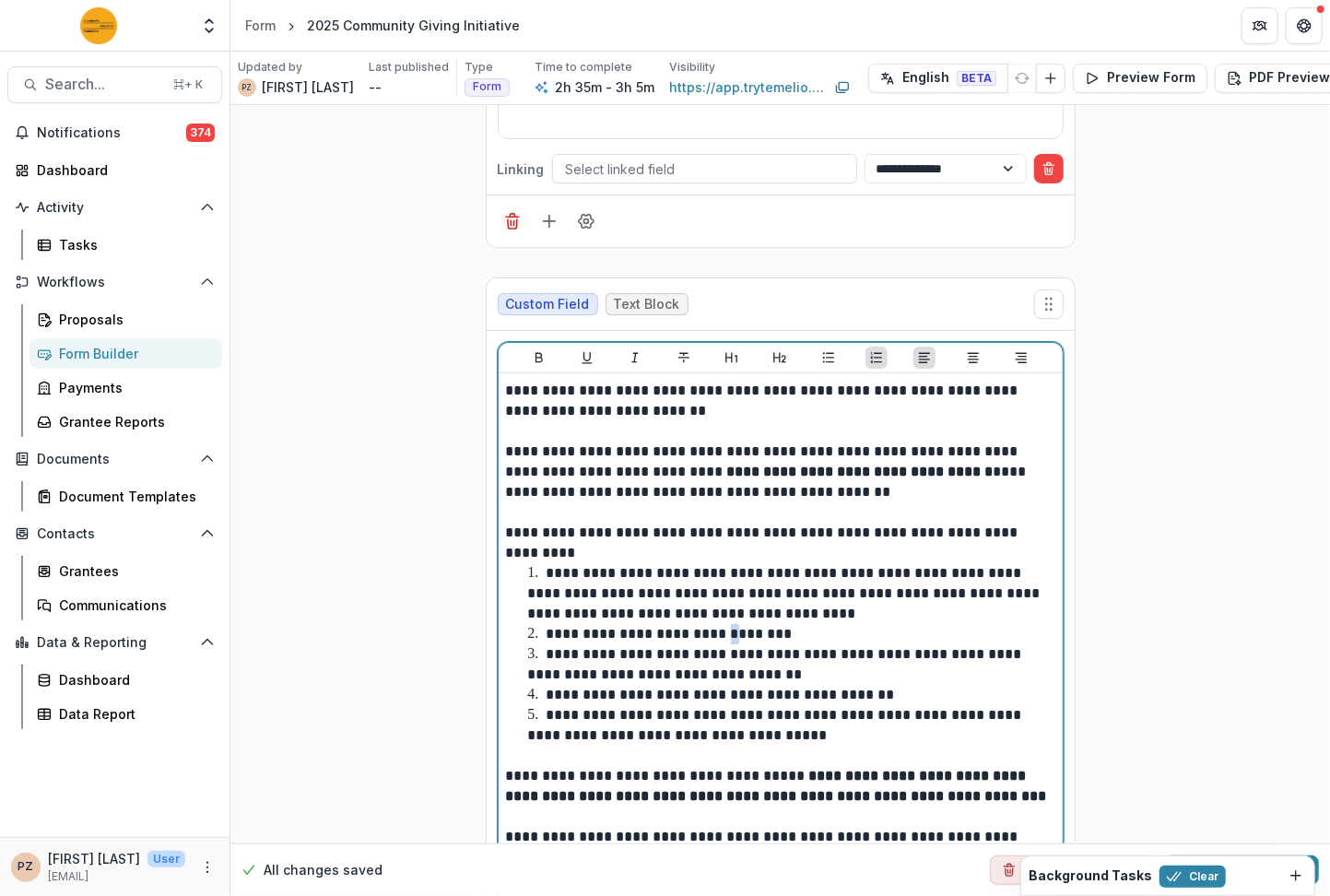 drag, startPoint x: 732, startPoint y: 629, endPoint x: 722, endPoint y: 630, distance: 10.049876 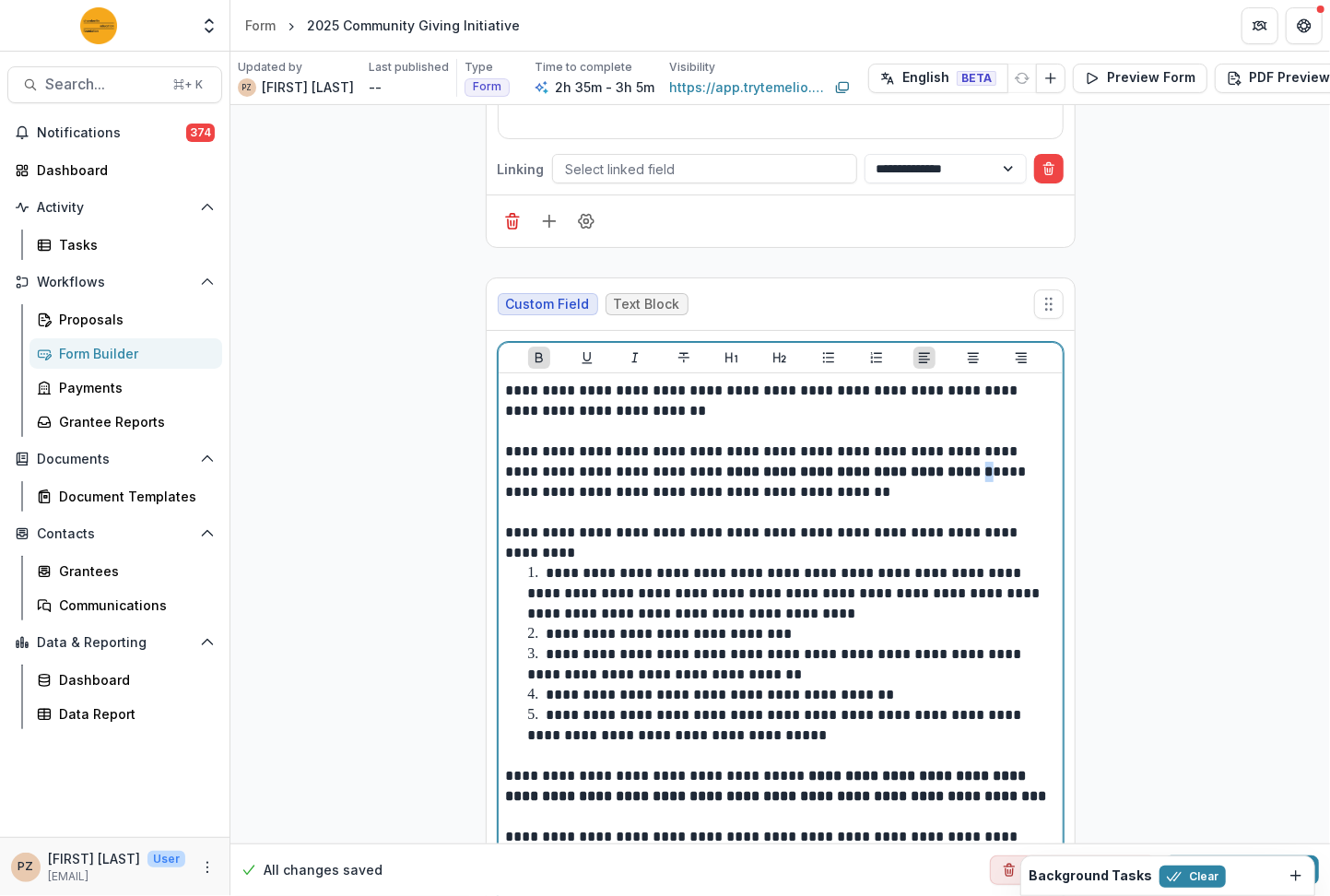 click on "**********" at bounding box center [860, 471] 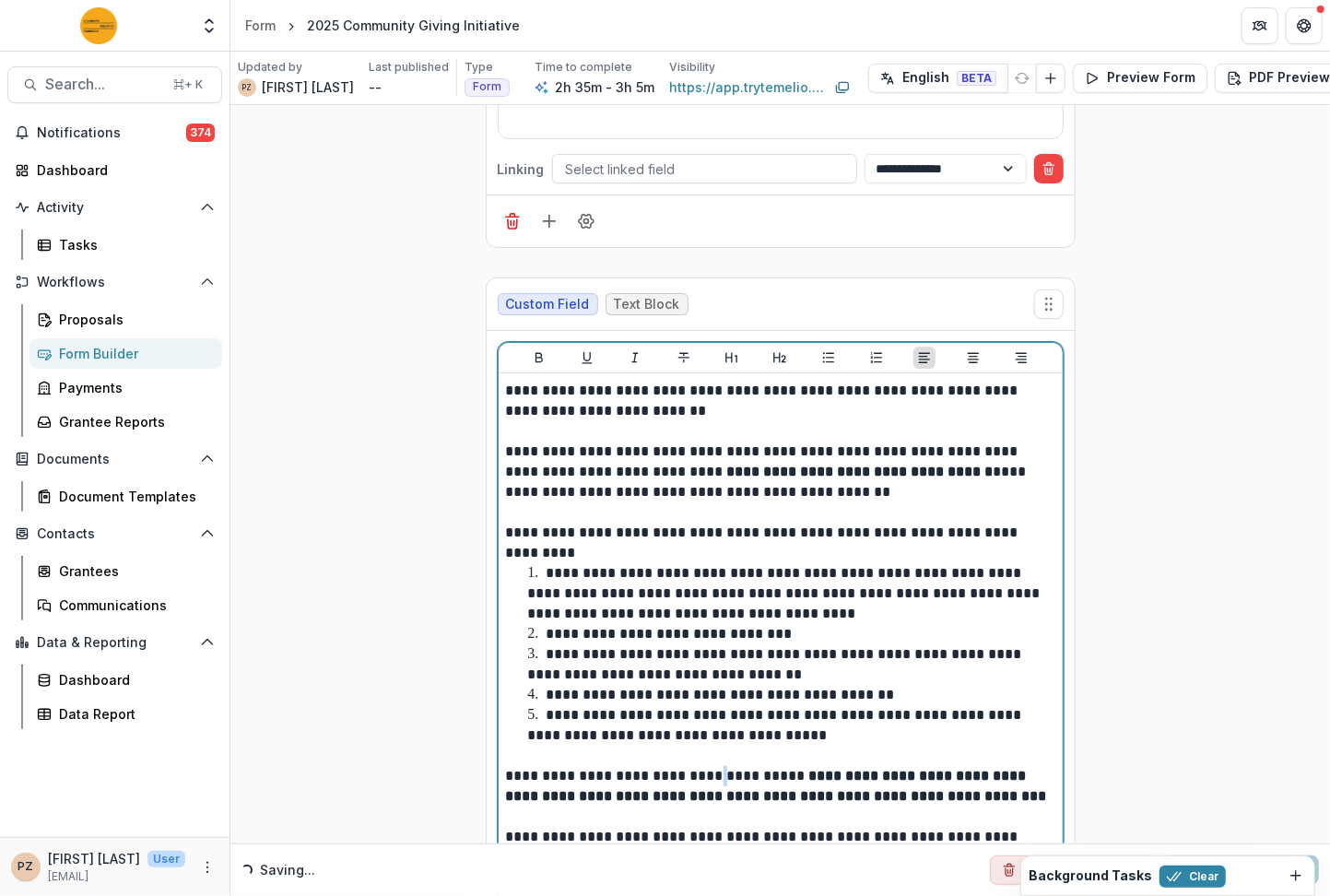 click on "**********" at bounding box center (782, 786) 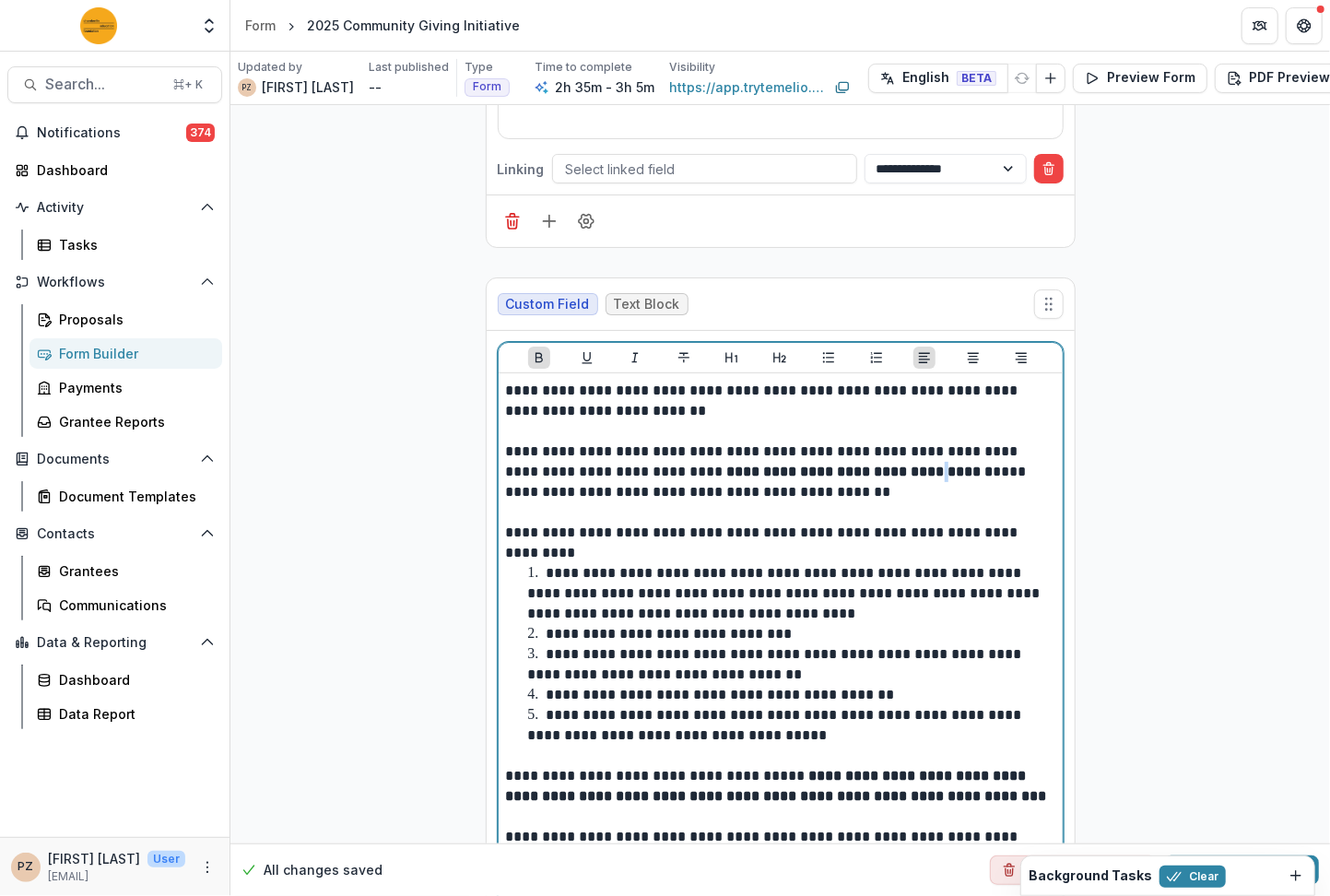 click on "**********" at bounding box center [860, 471] 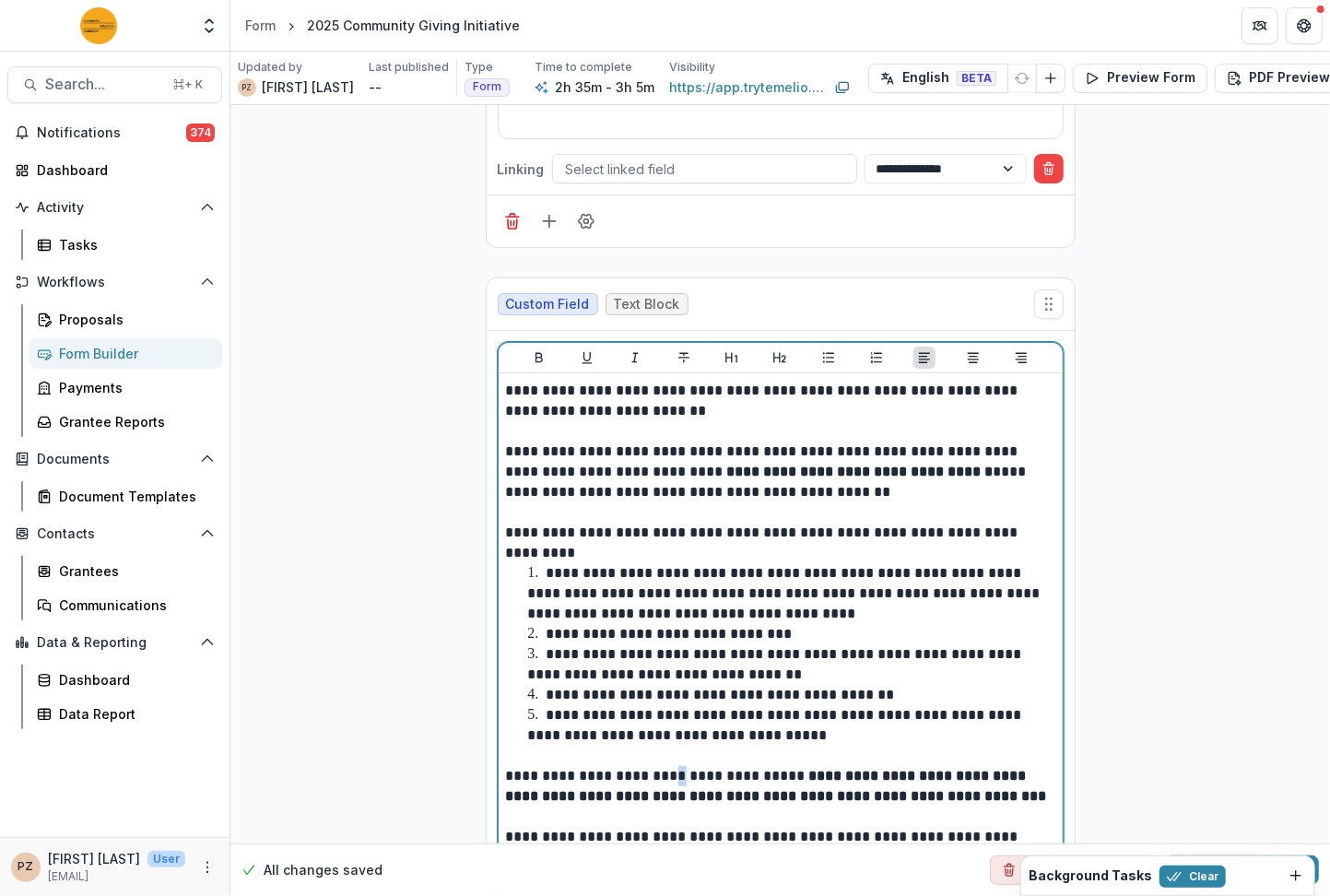 click on "**********" at bounding box center (782, 786) 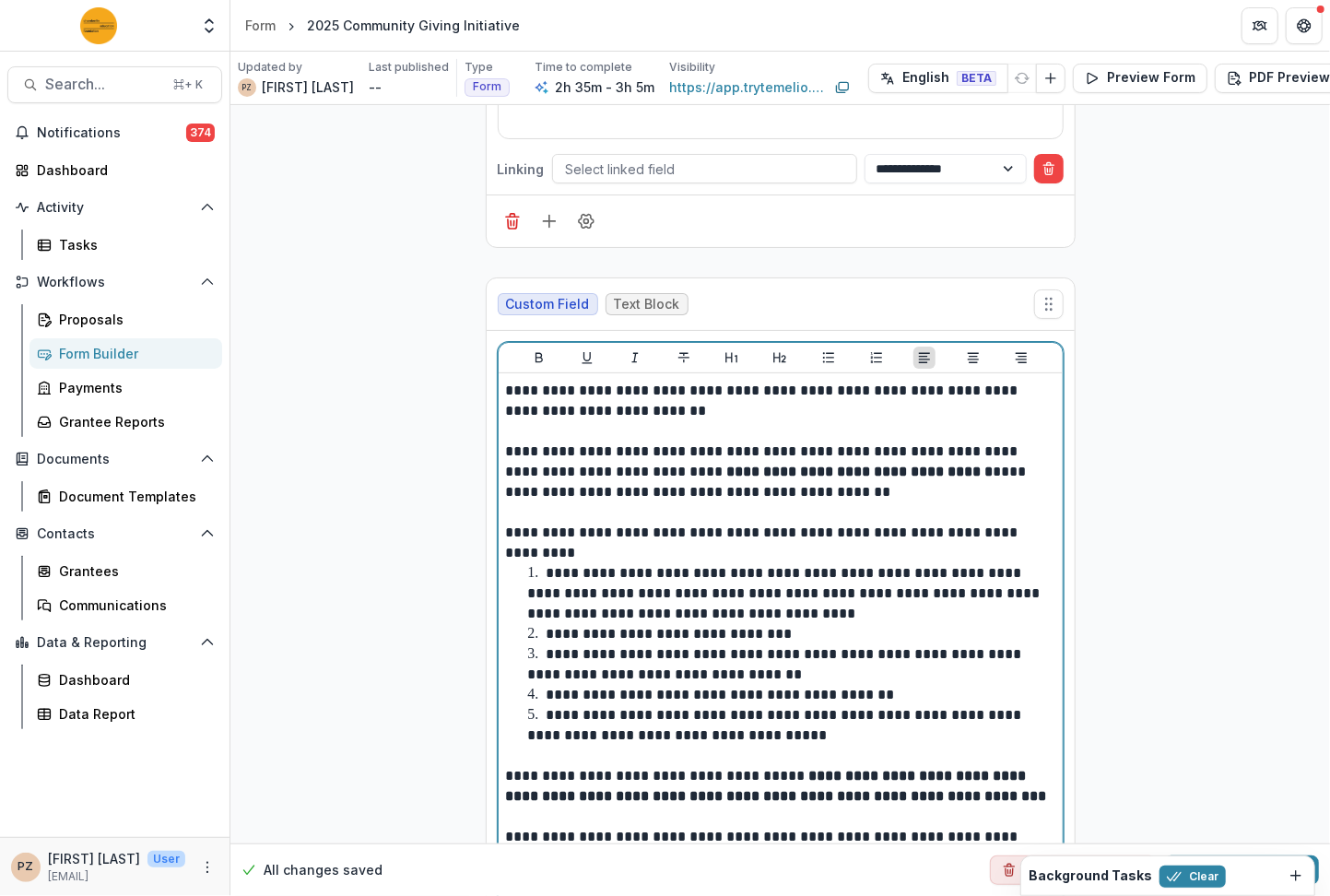 click on "**********" at bounding box center [782, 786] 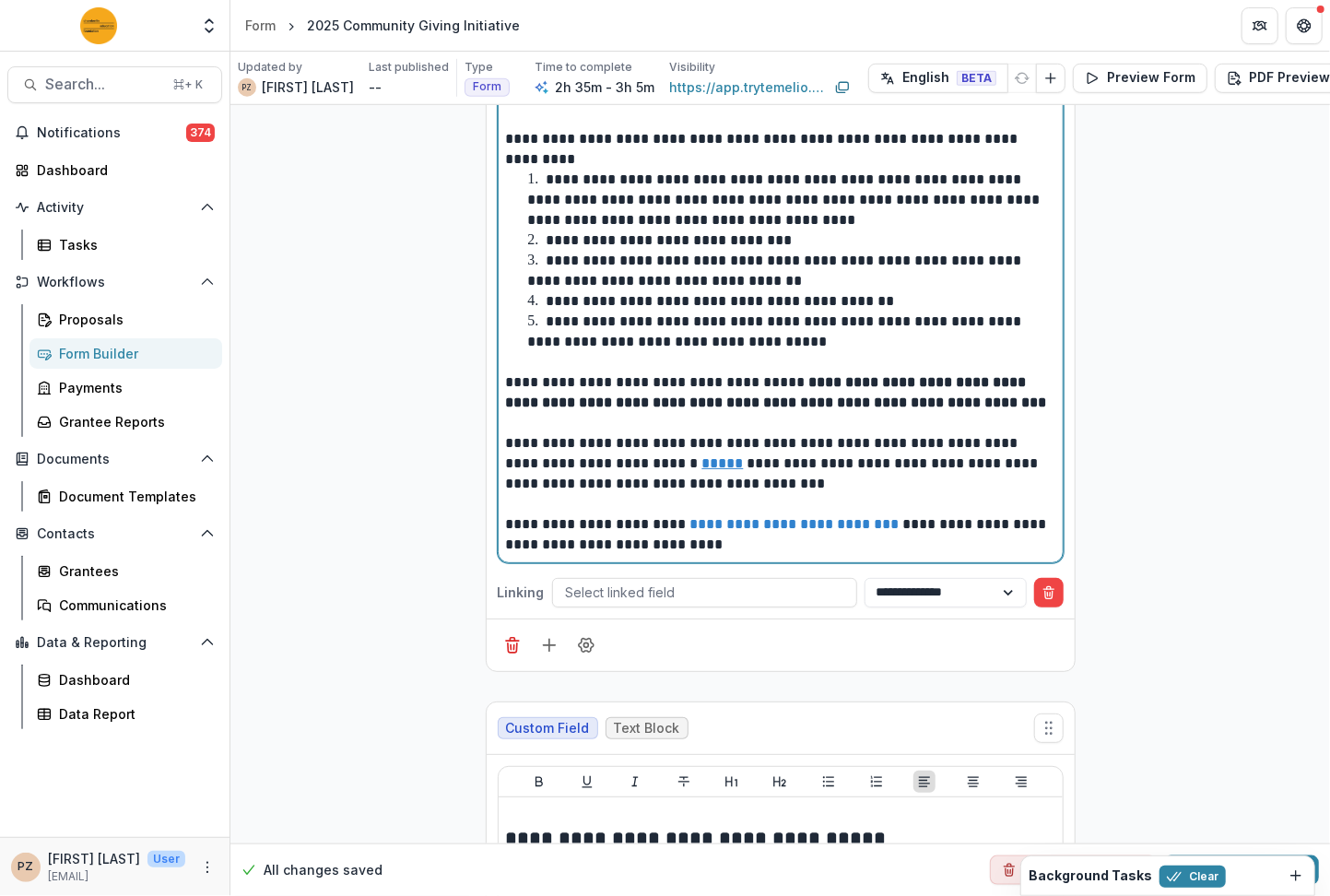 scroll, scrollTop: 874, scrollLeft: 0, axis: vertical 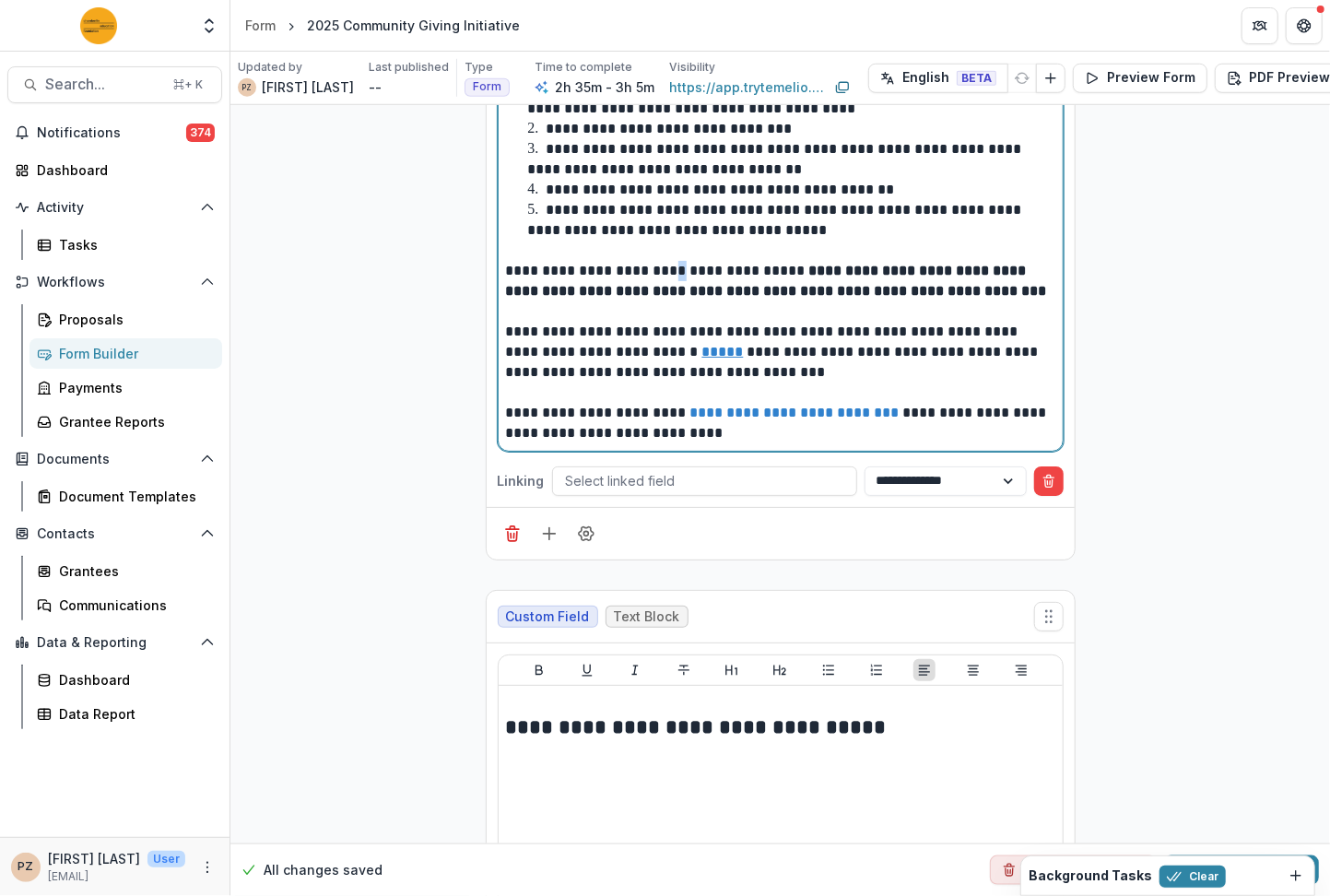 click on "**********" at bounding box center (782, 281) 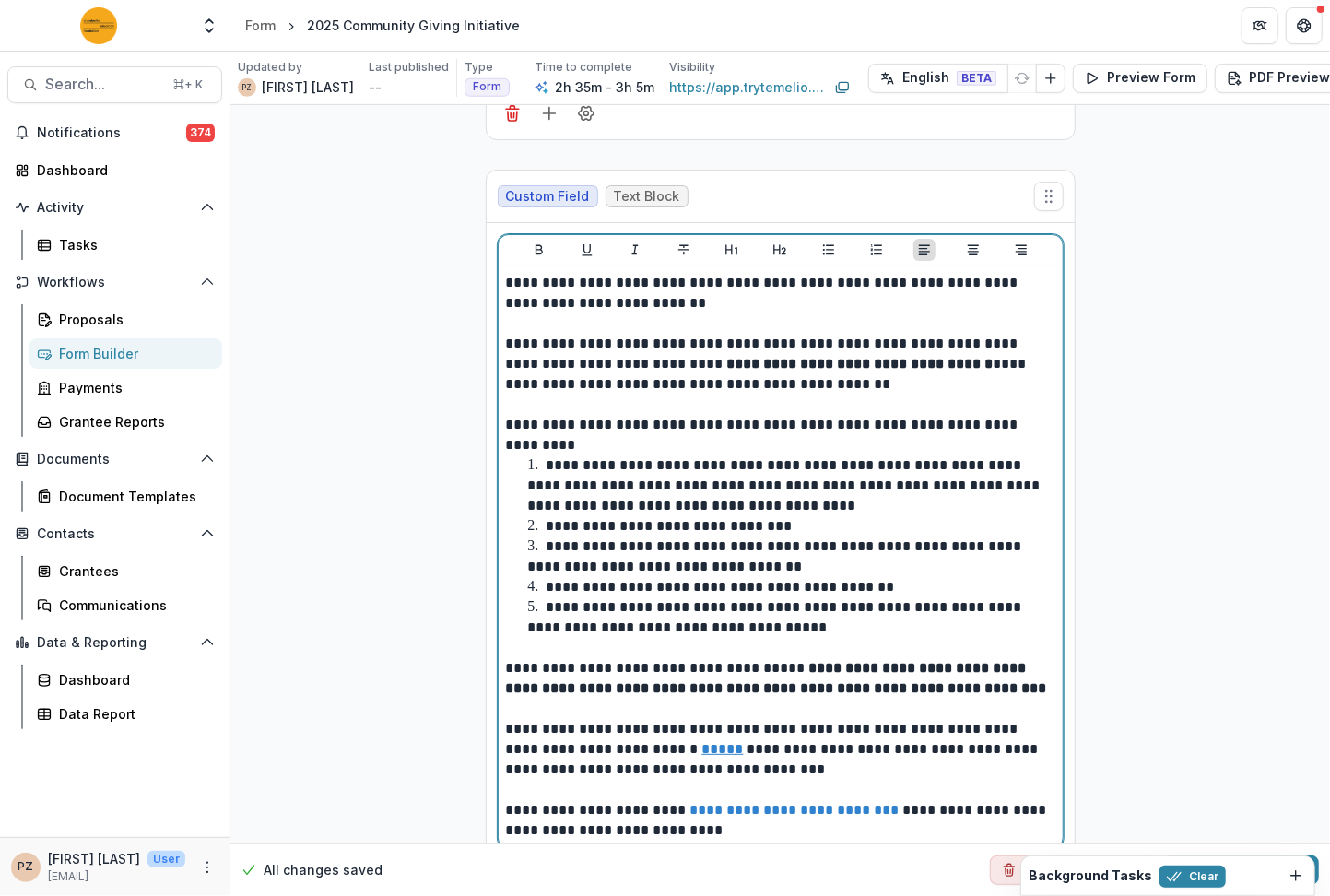 scroll, scrollTop: 475, scrollLeft: 0, axis: vertical 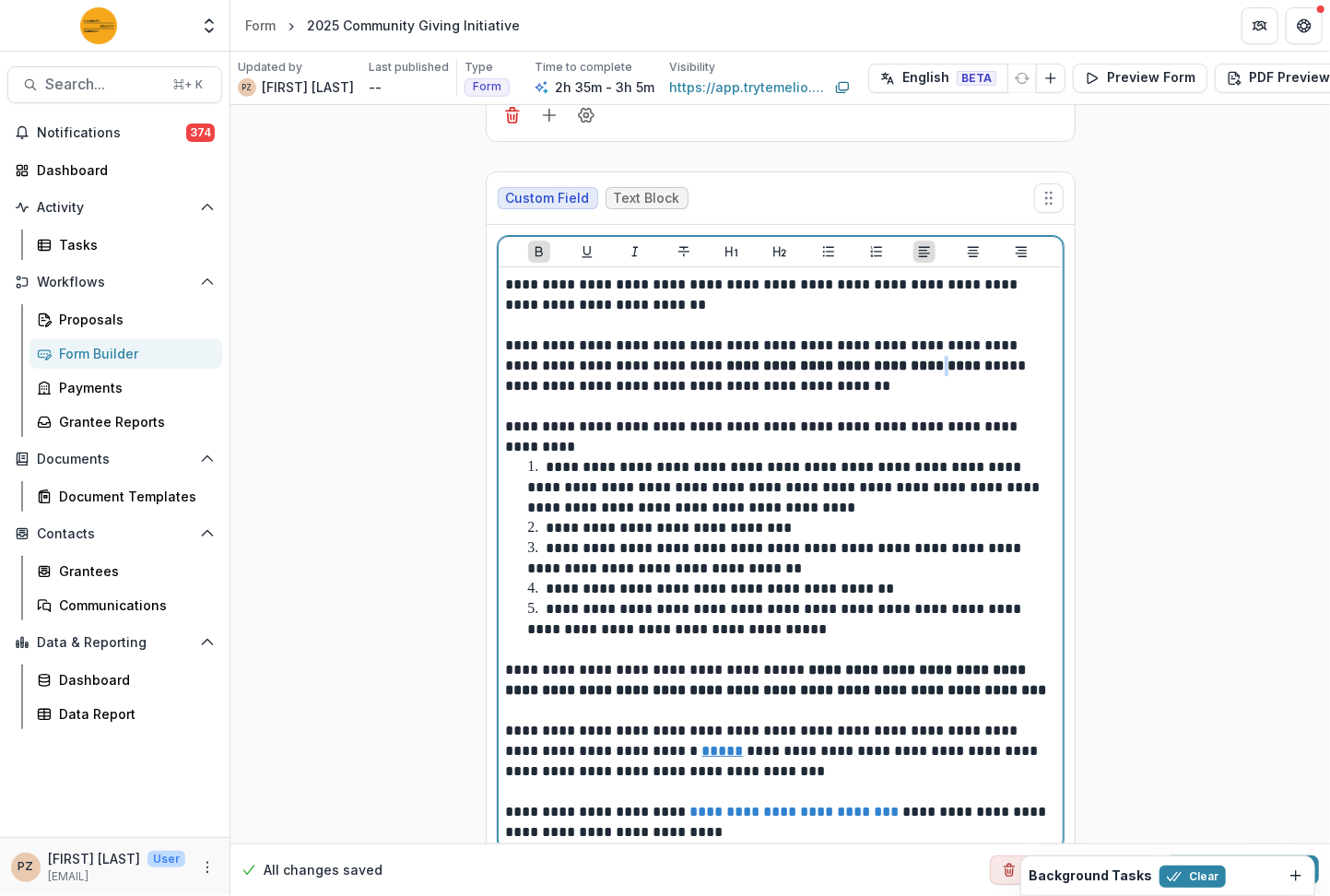 click on "**********" at bounding box center (860, 365) 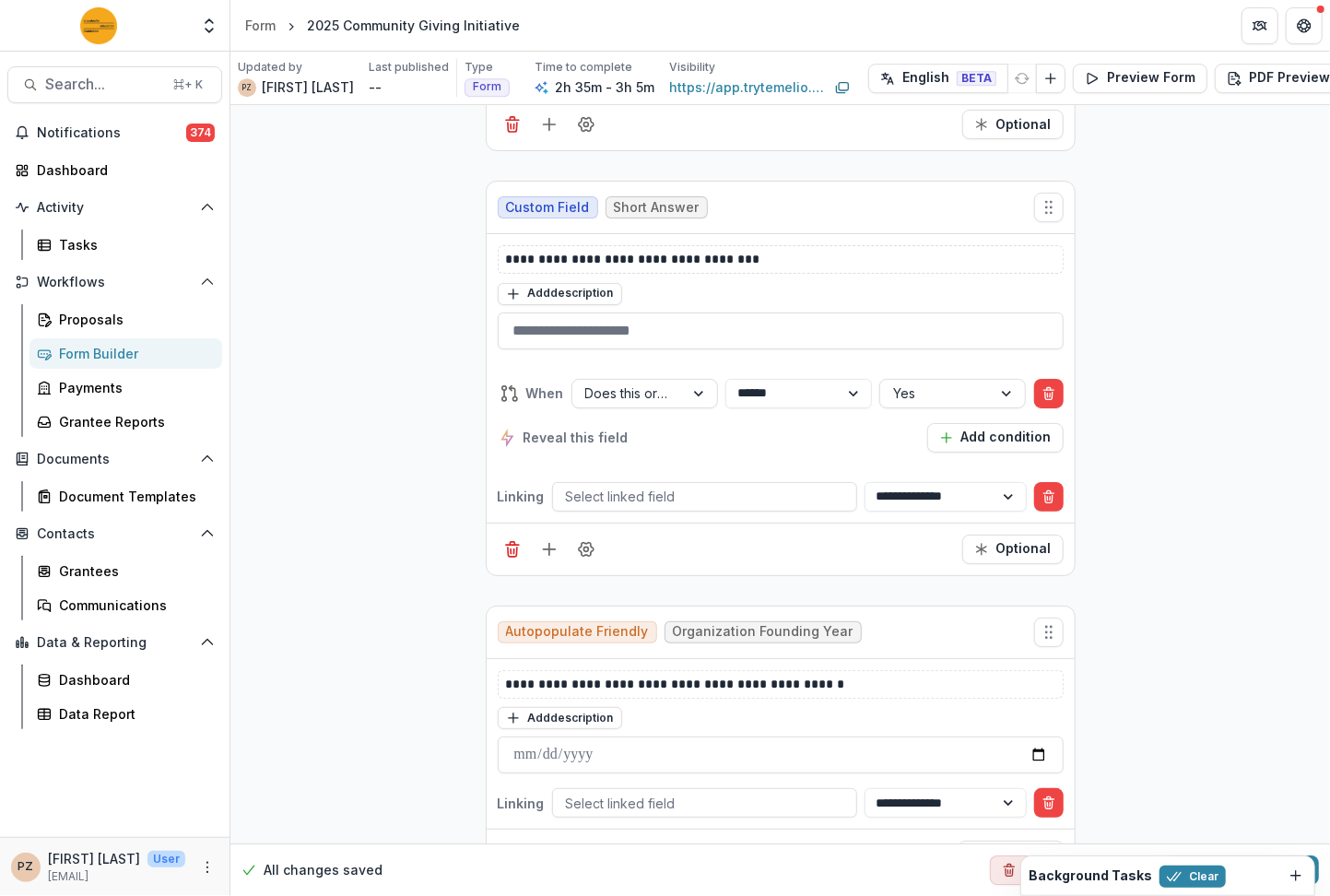 scroll, scrollTop: 7650, scrollLeft: 0, axis: vertical 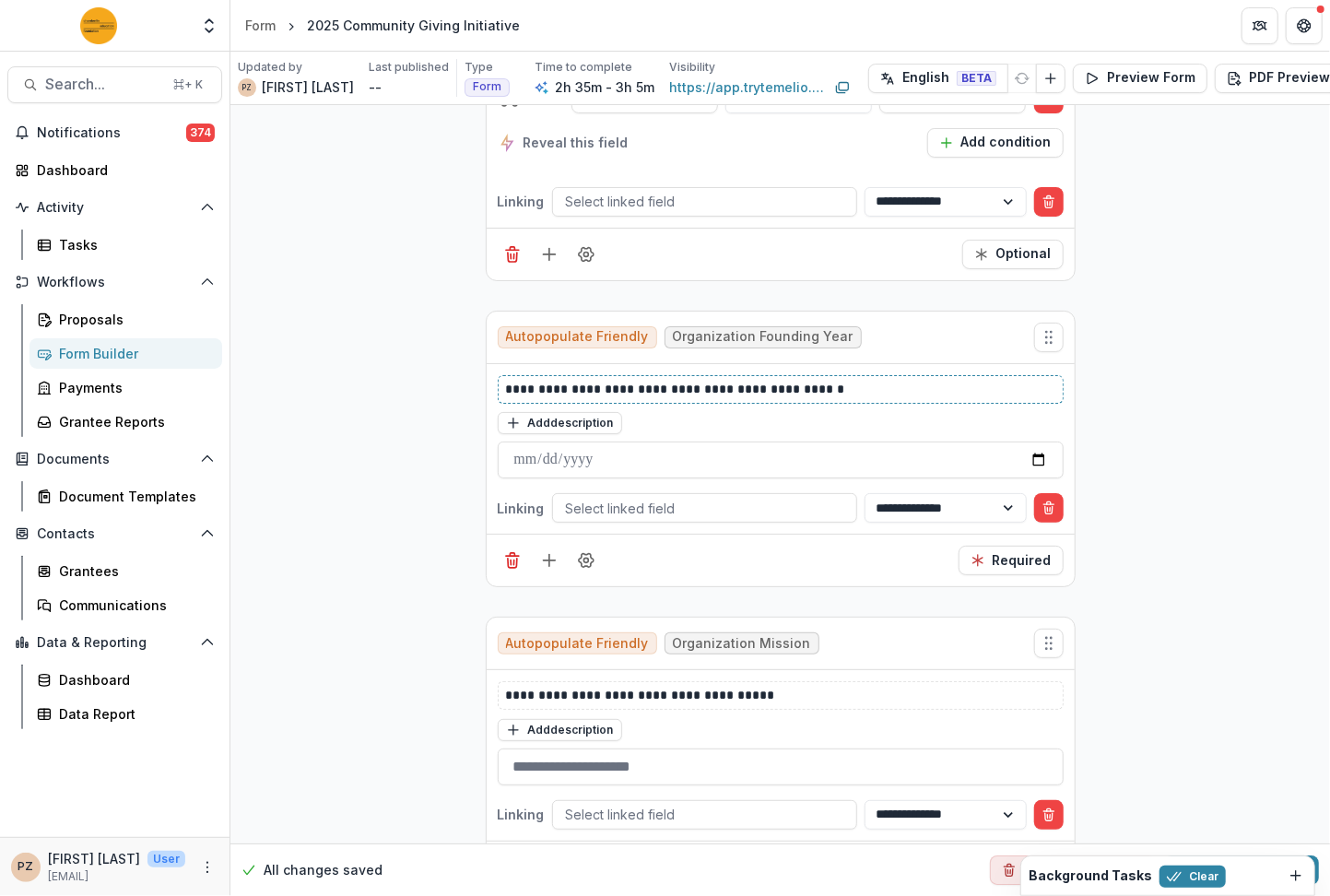 click on "**********" at bounding box center (782, 389) 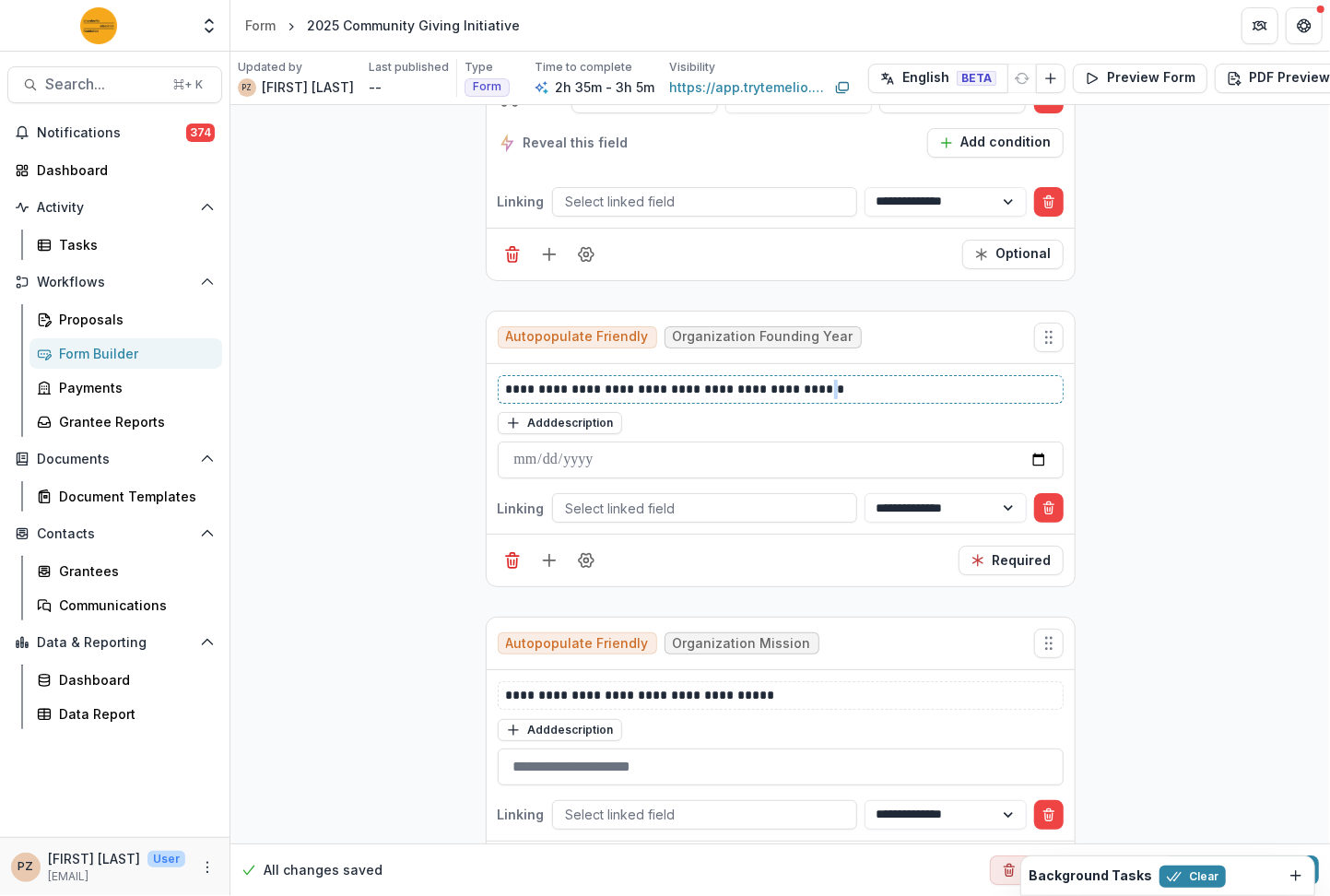 click on "**********" at bounding box center (782, 389) 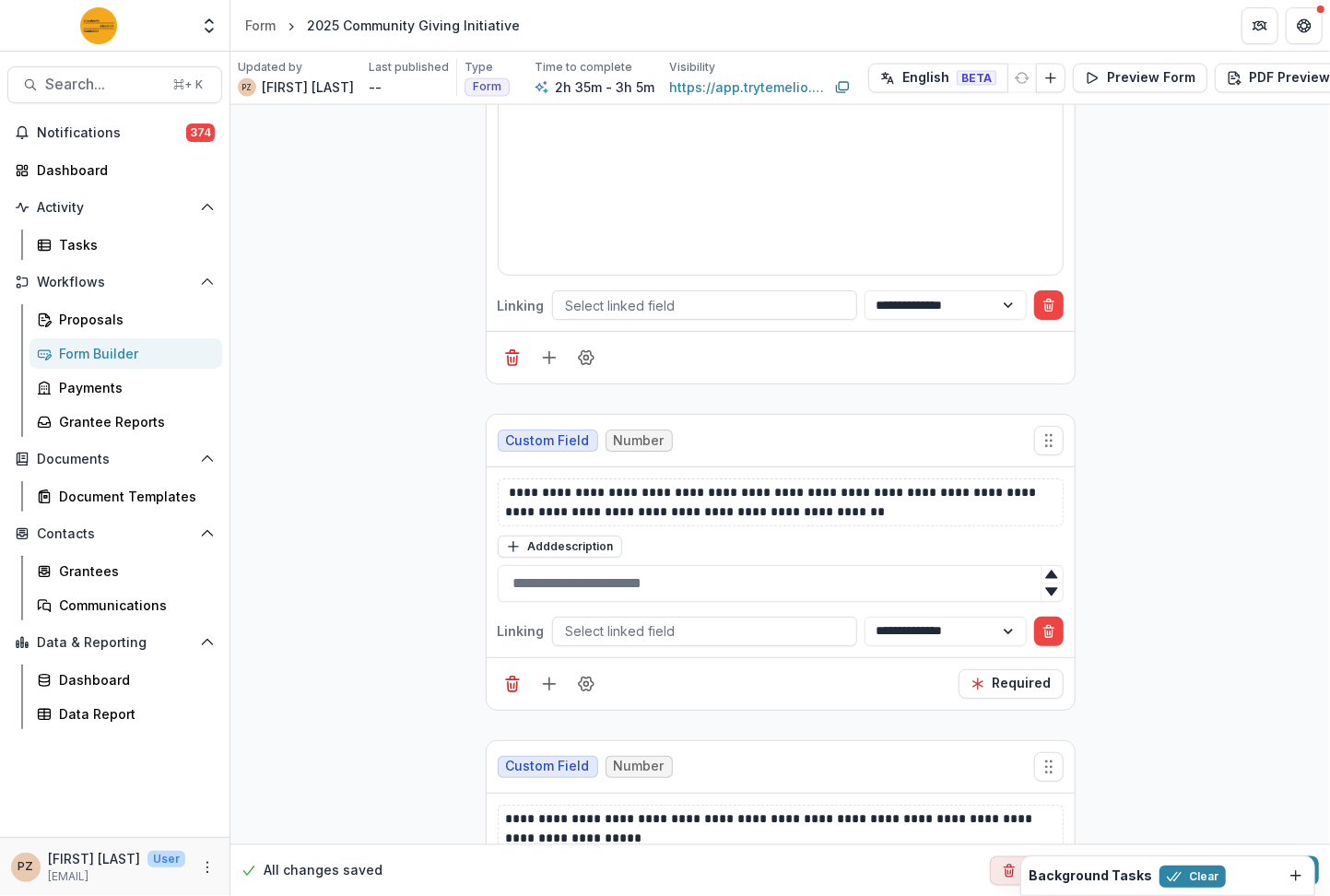 scroll, scrollTop: 9760, scrollLeft: 0, axis: vertical 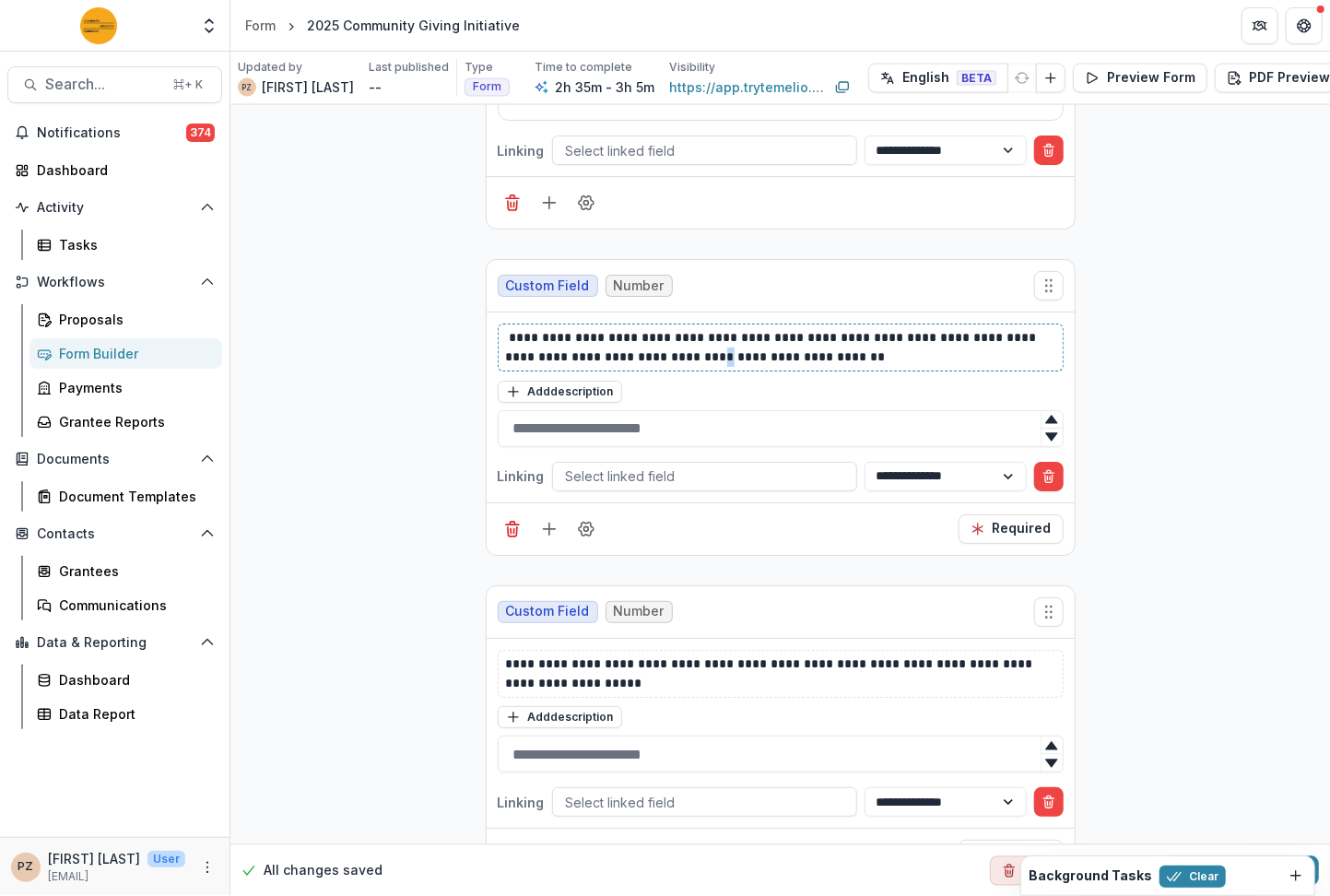 click on "**********" at bounding box center (782, 348) 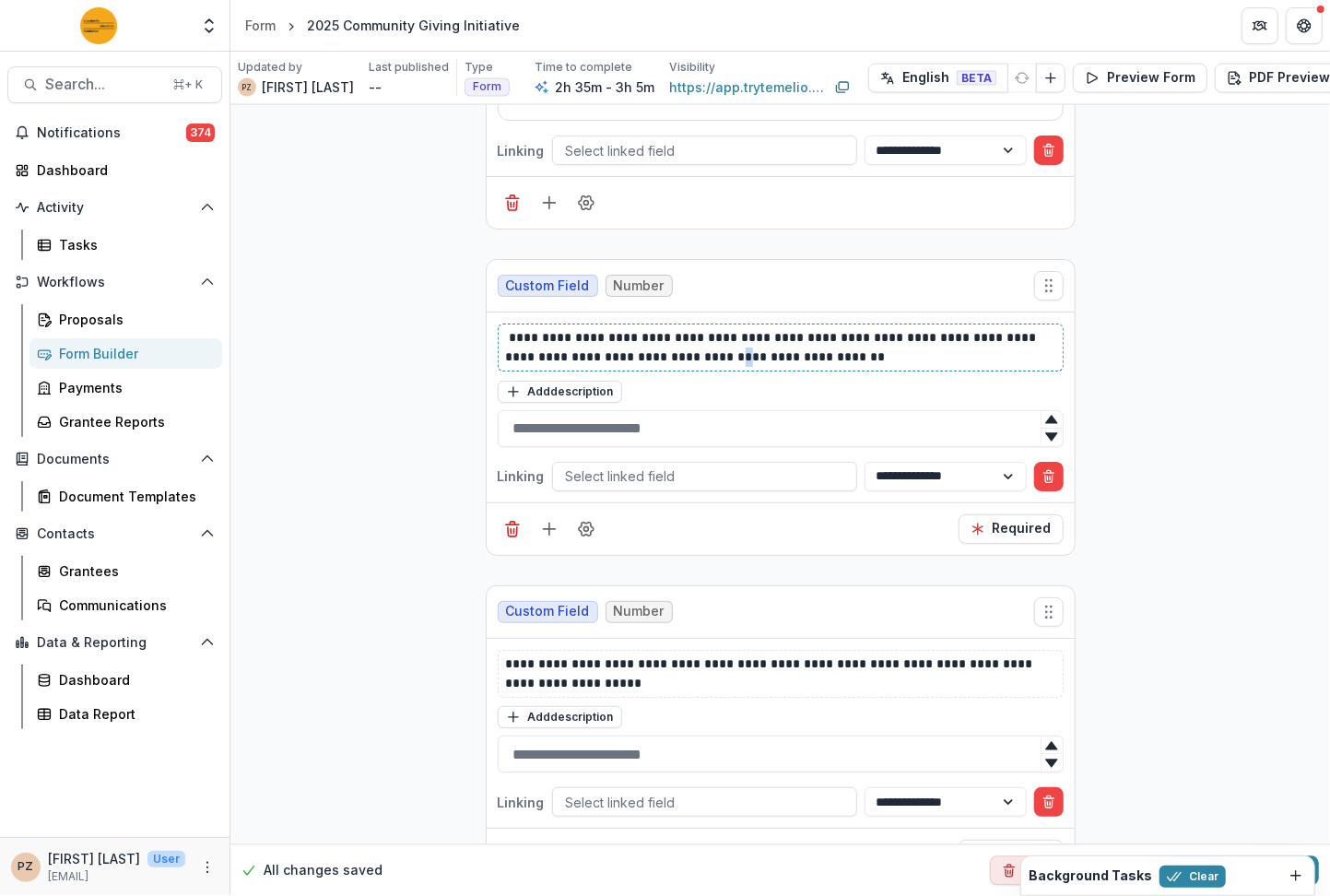 click on "**********" at bounding box center (782, 348) 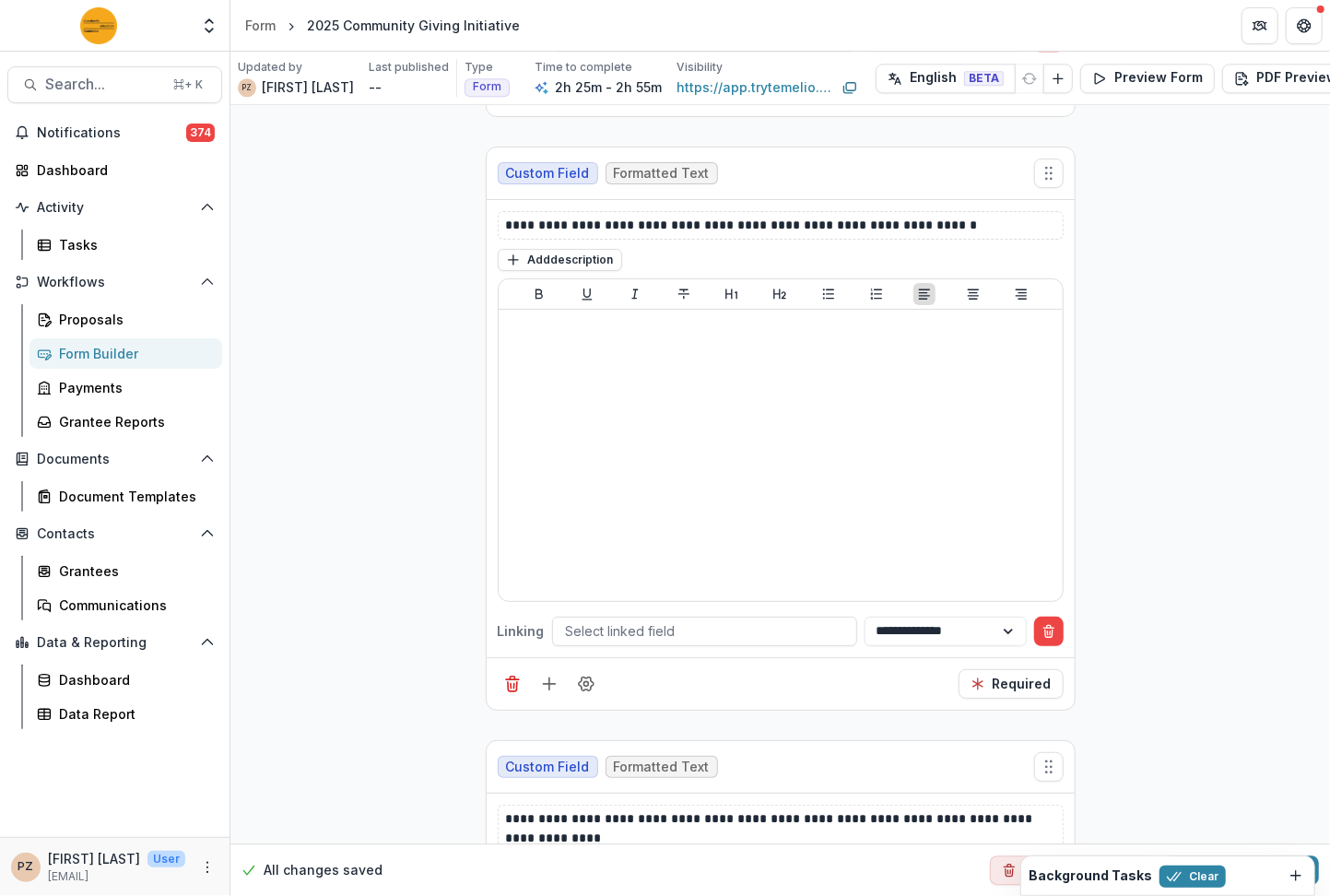 scroll, scrollTop: 14797, scrollLeft: 0, axis: vertical 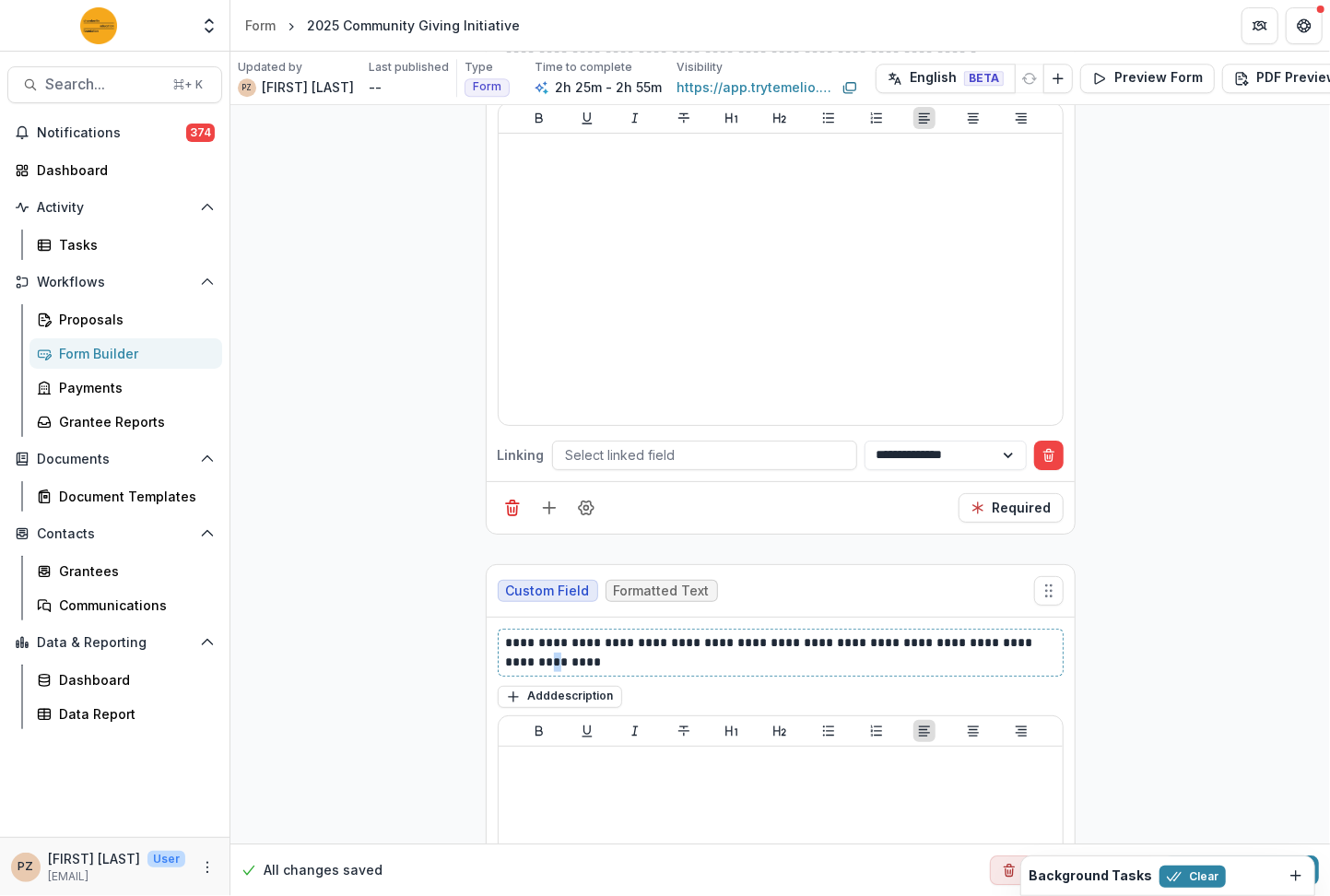 click on "**********" at bounding box center (782, 653) 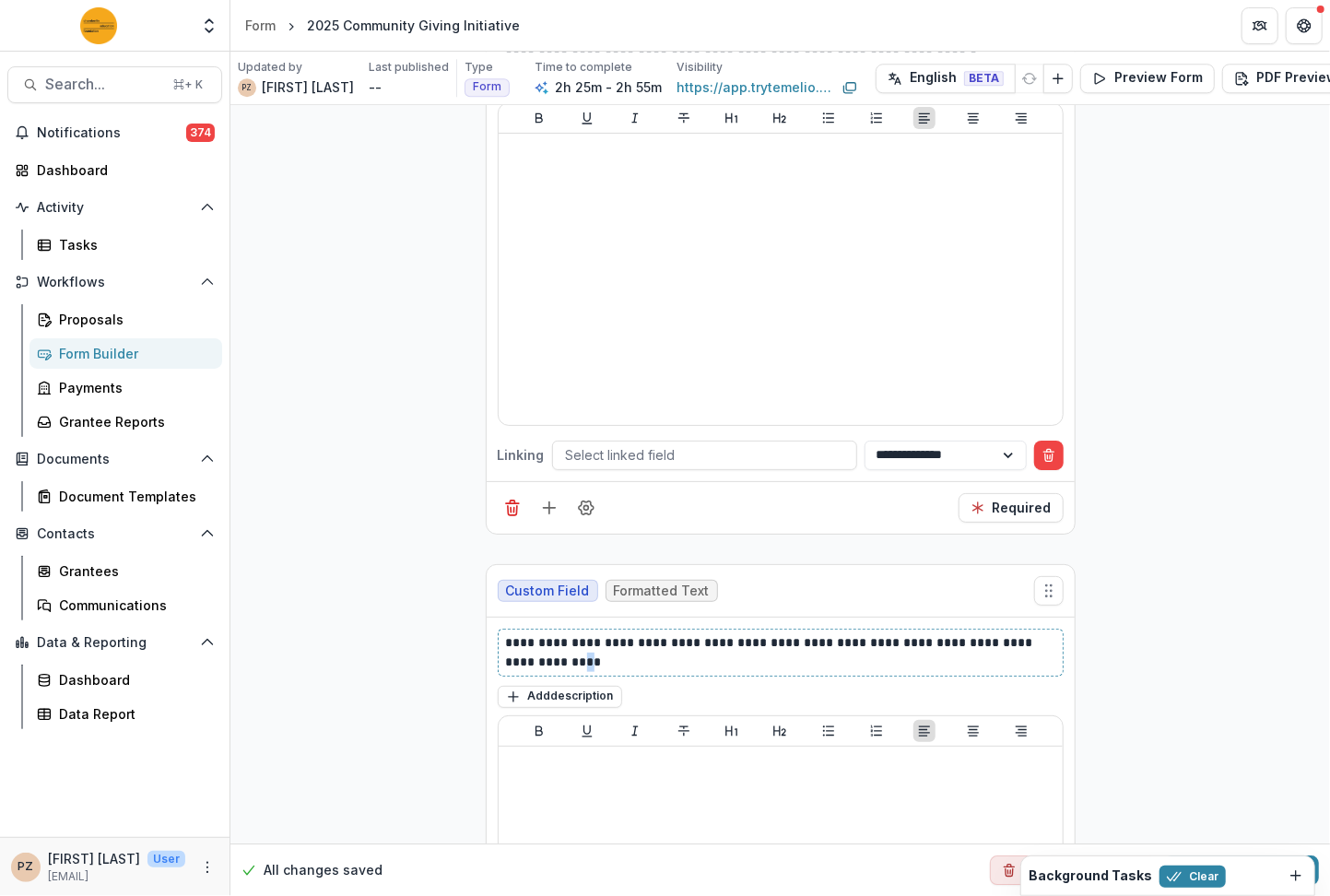 click on "**********" at bounding box center (782, 653) 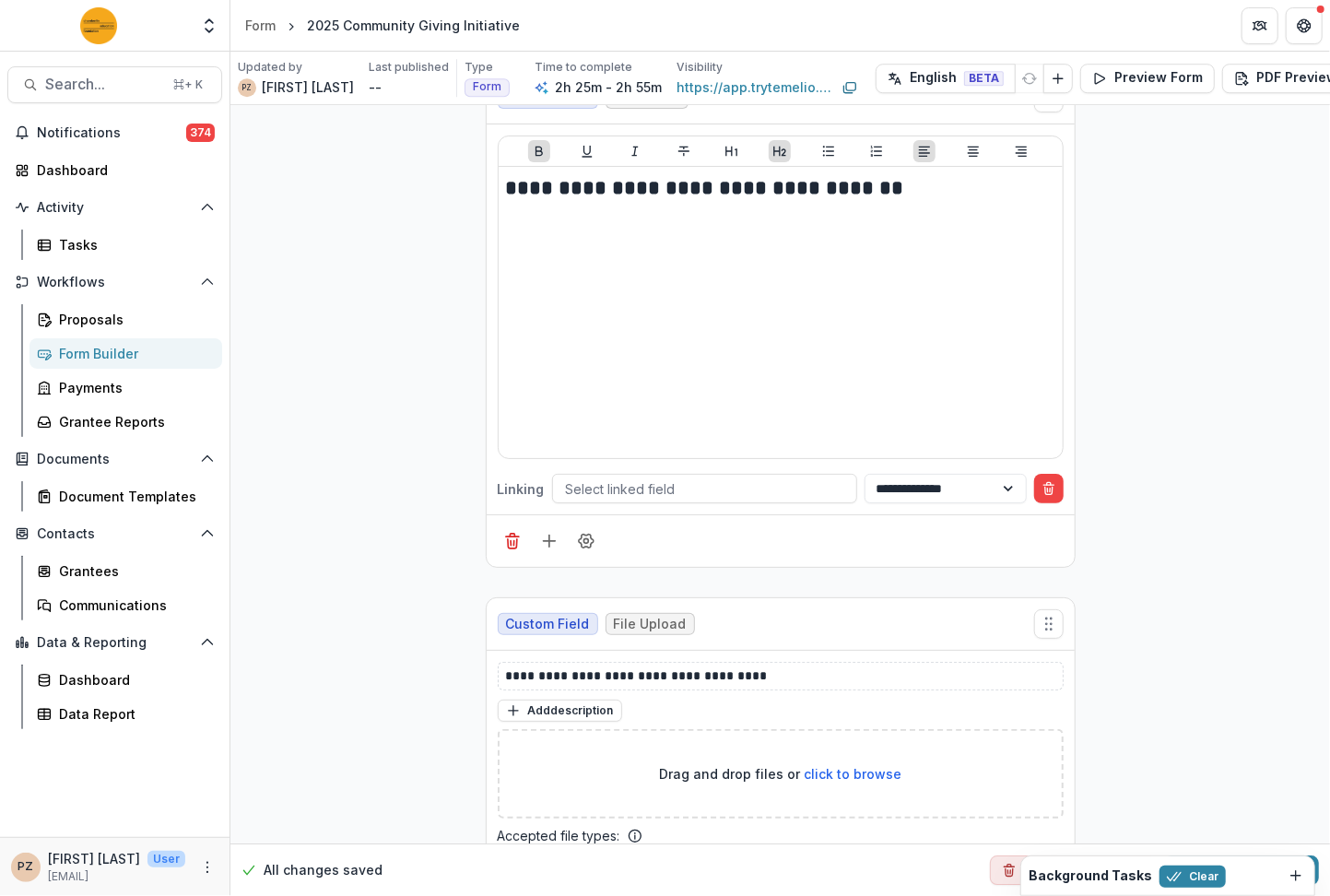 scroll, scrollTop: 19139, scrollLeft: 0, axis: vertical 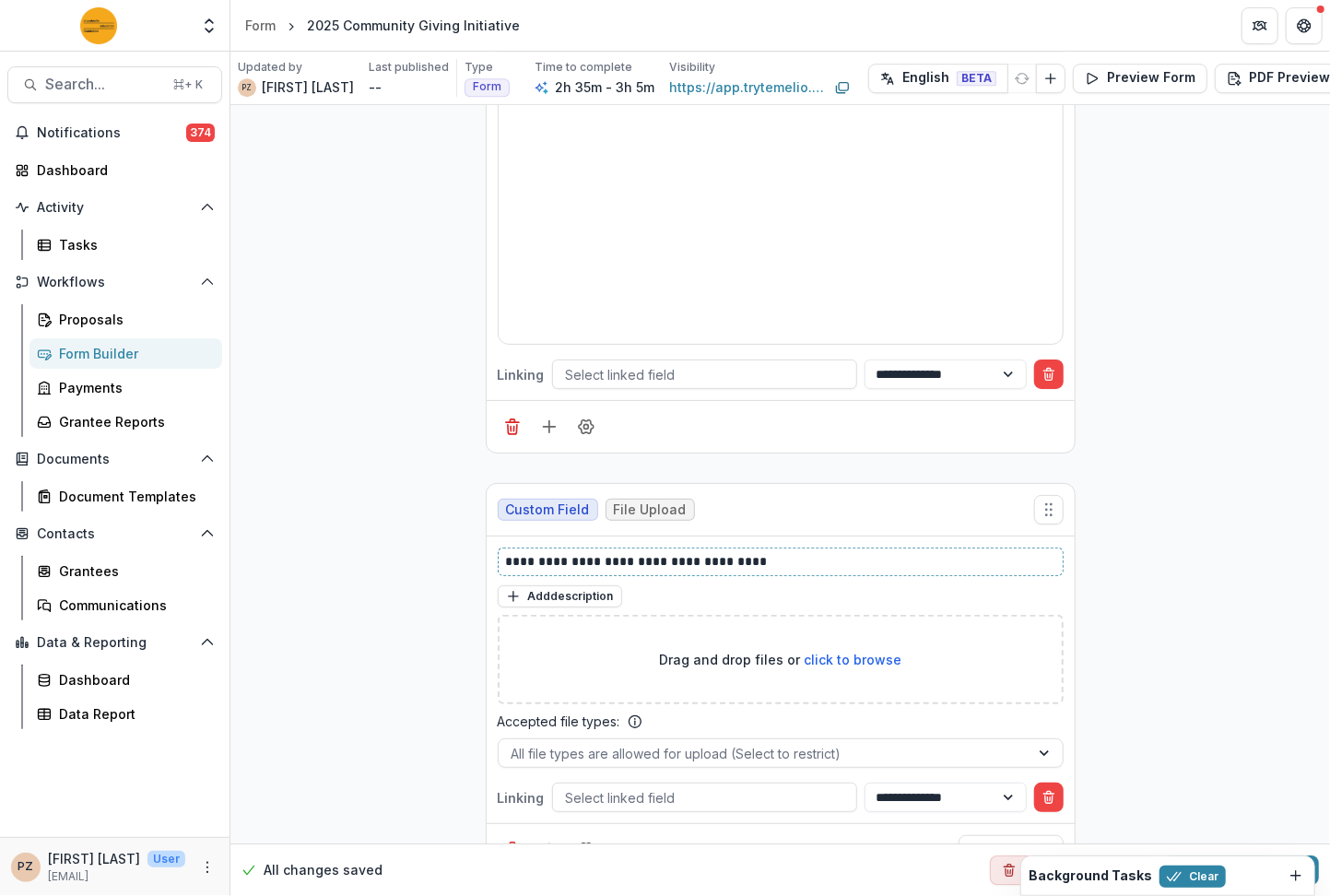 click on "**********" at bounding box center [782, 561] 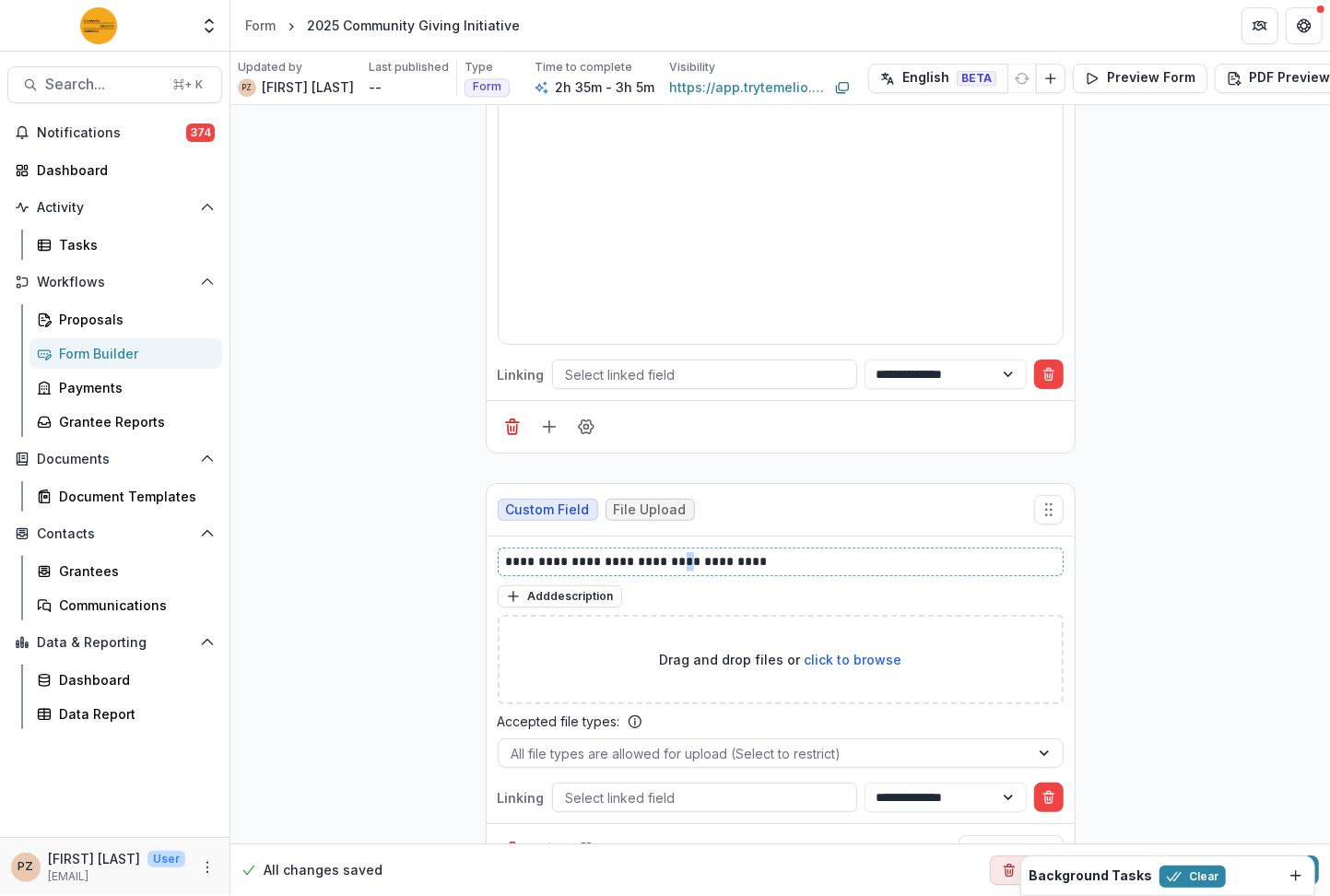 click on "**********" at bounding box center [782, 561] 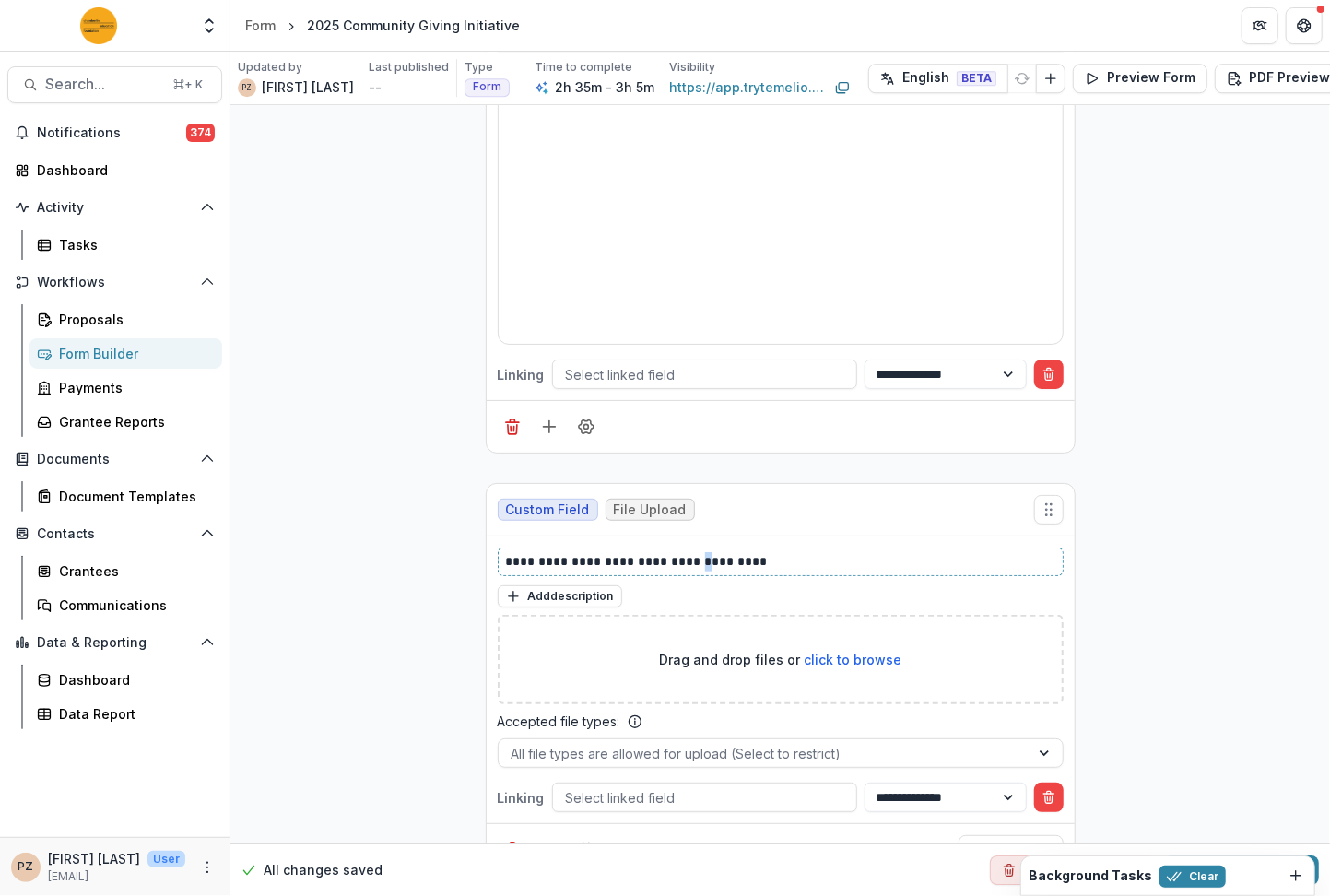 click on "**********" at bounding box center [782, 561] 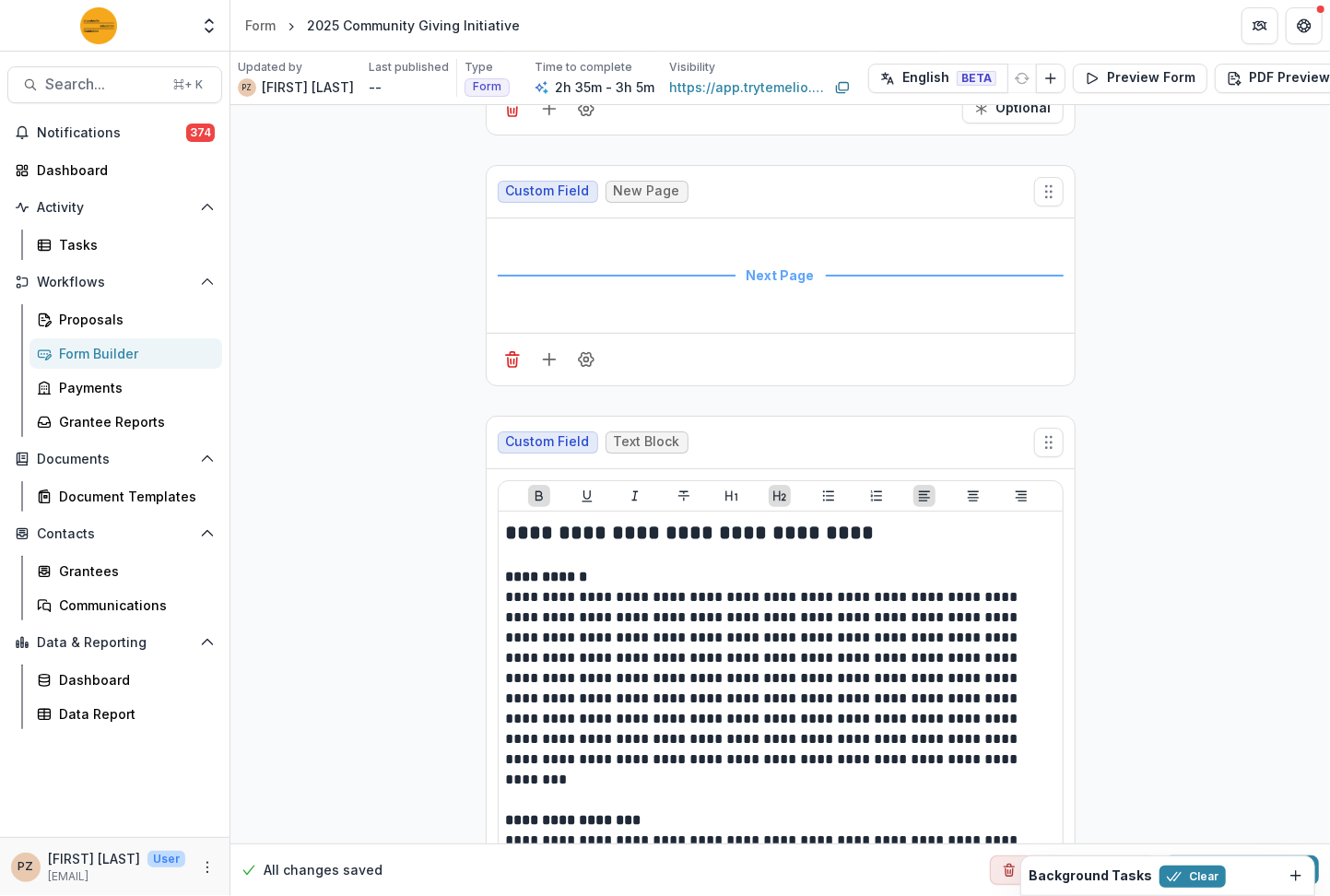 scroll, scrollTop: 24177, scrollLeft: 0, axis: vertical 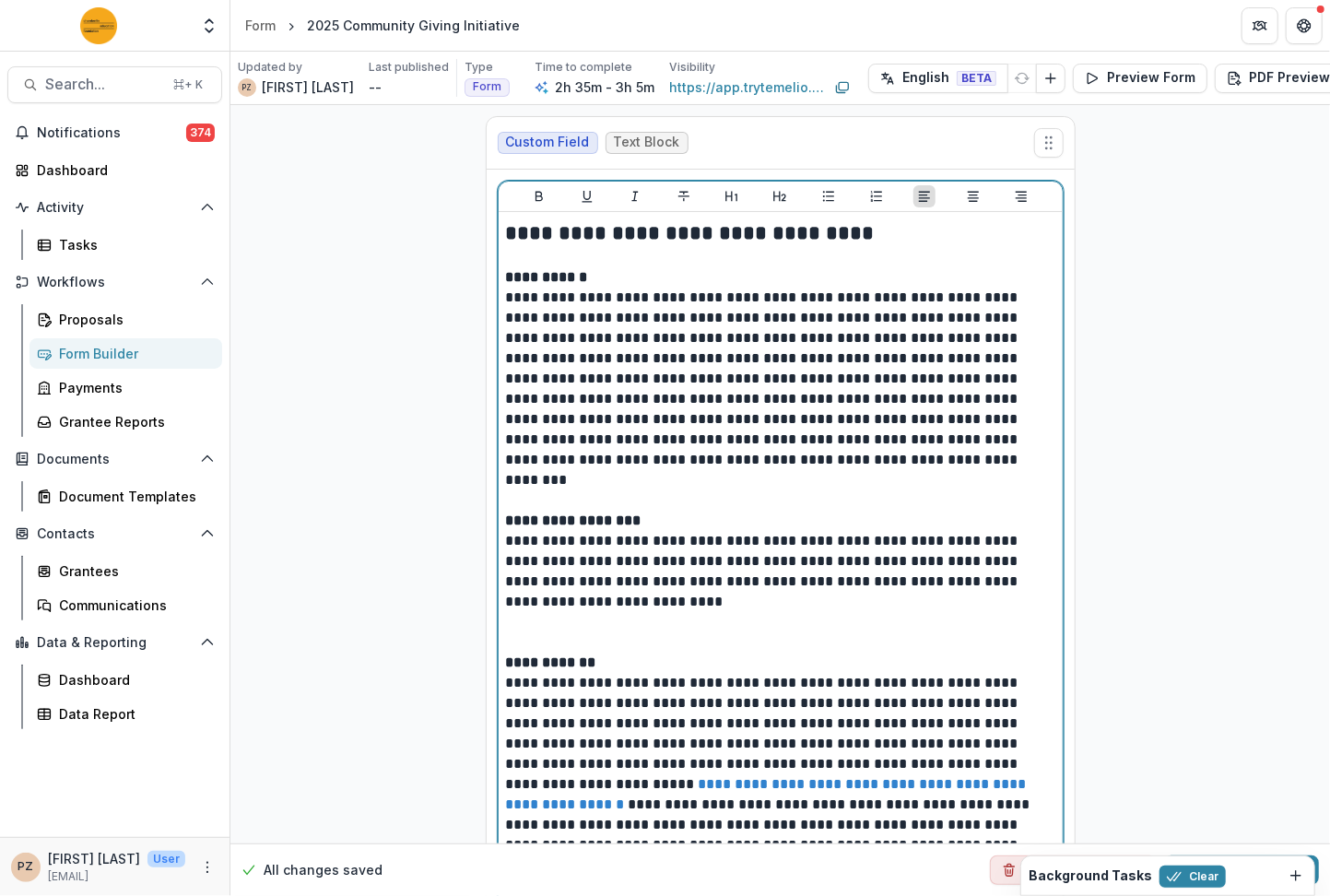 click on "**********" at bounding box center [781, 2018] 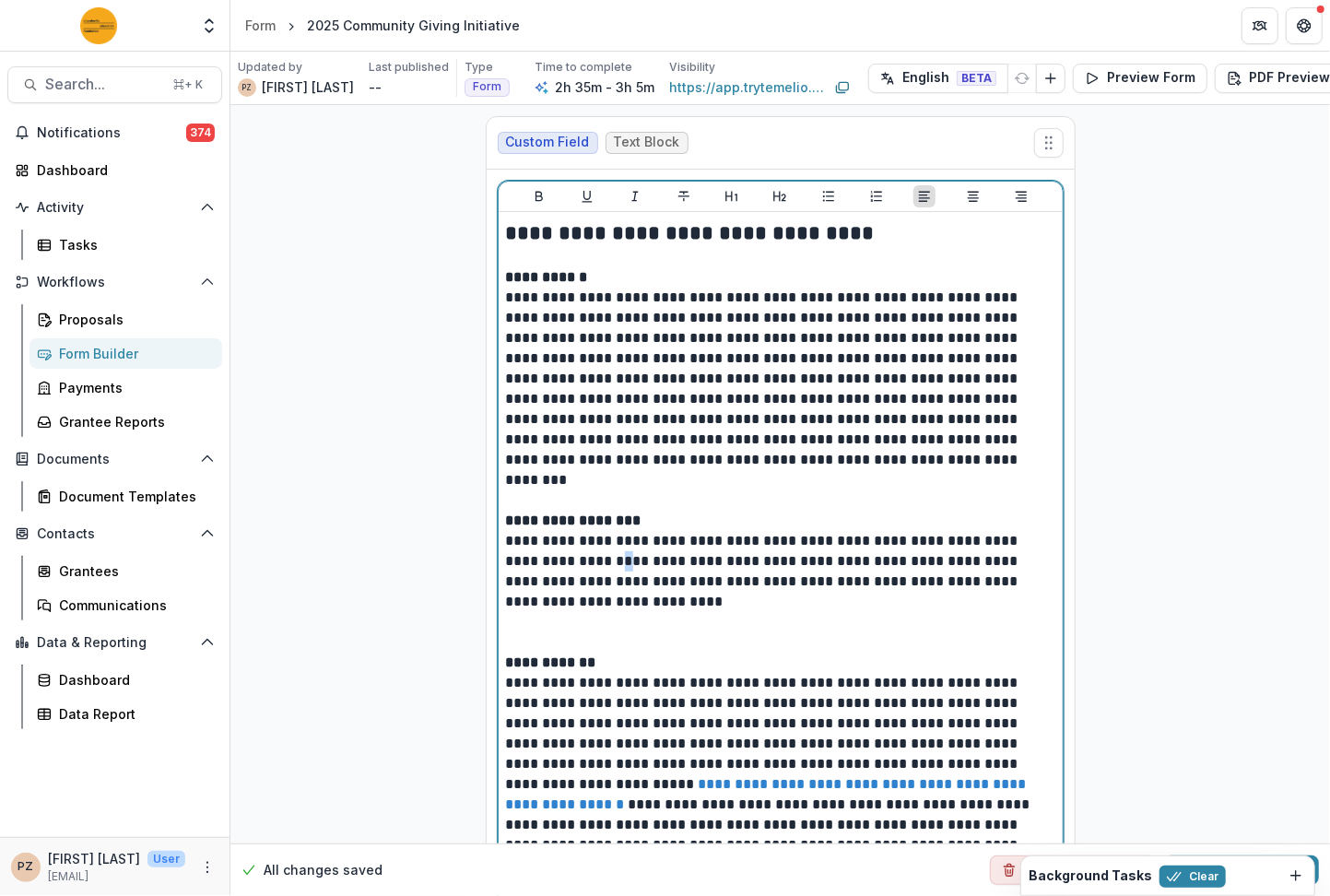 click on "**********" at bounding box center [782, 572] 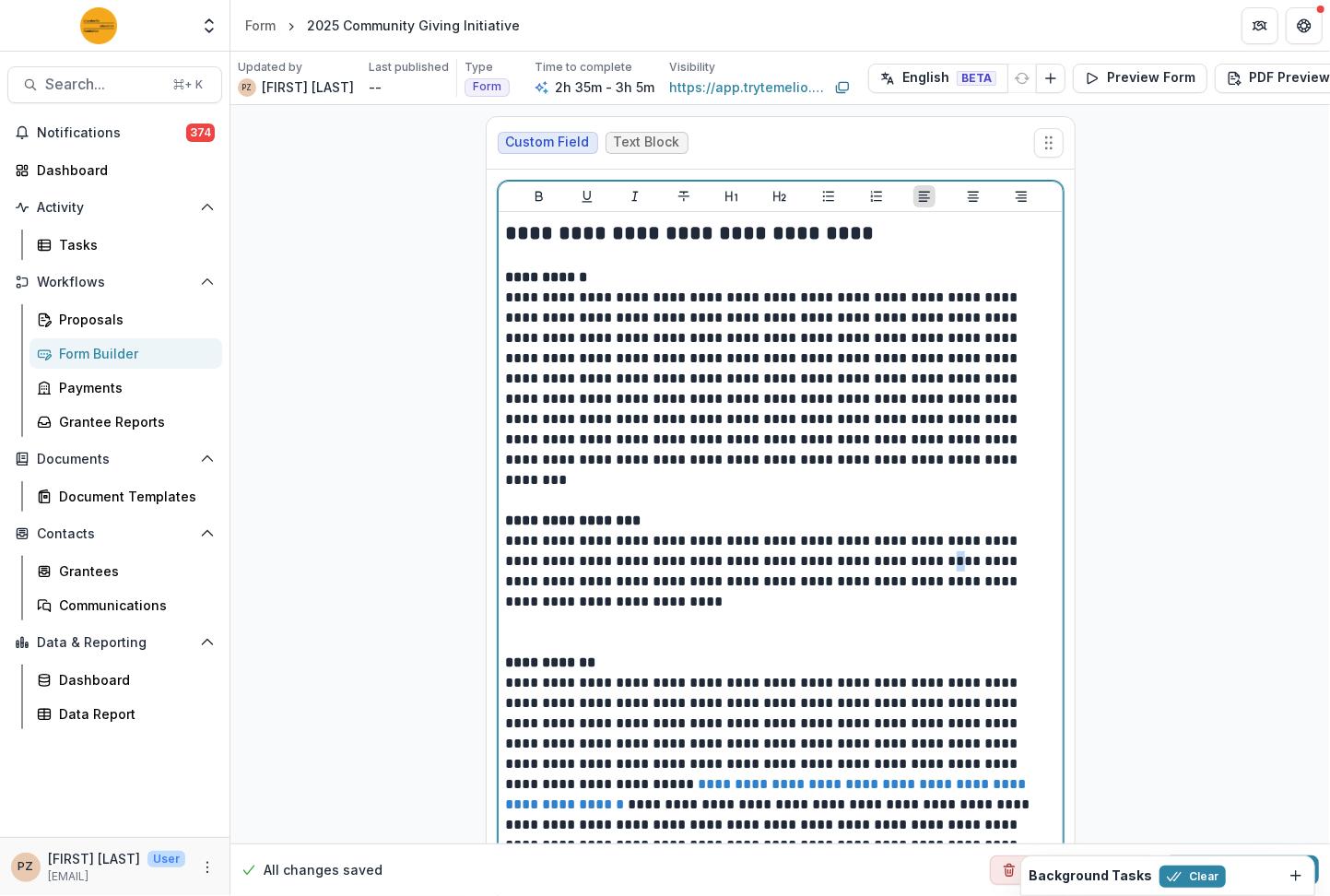 click on "**********" at bounding box center (782, 572) 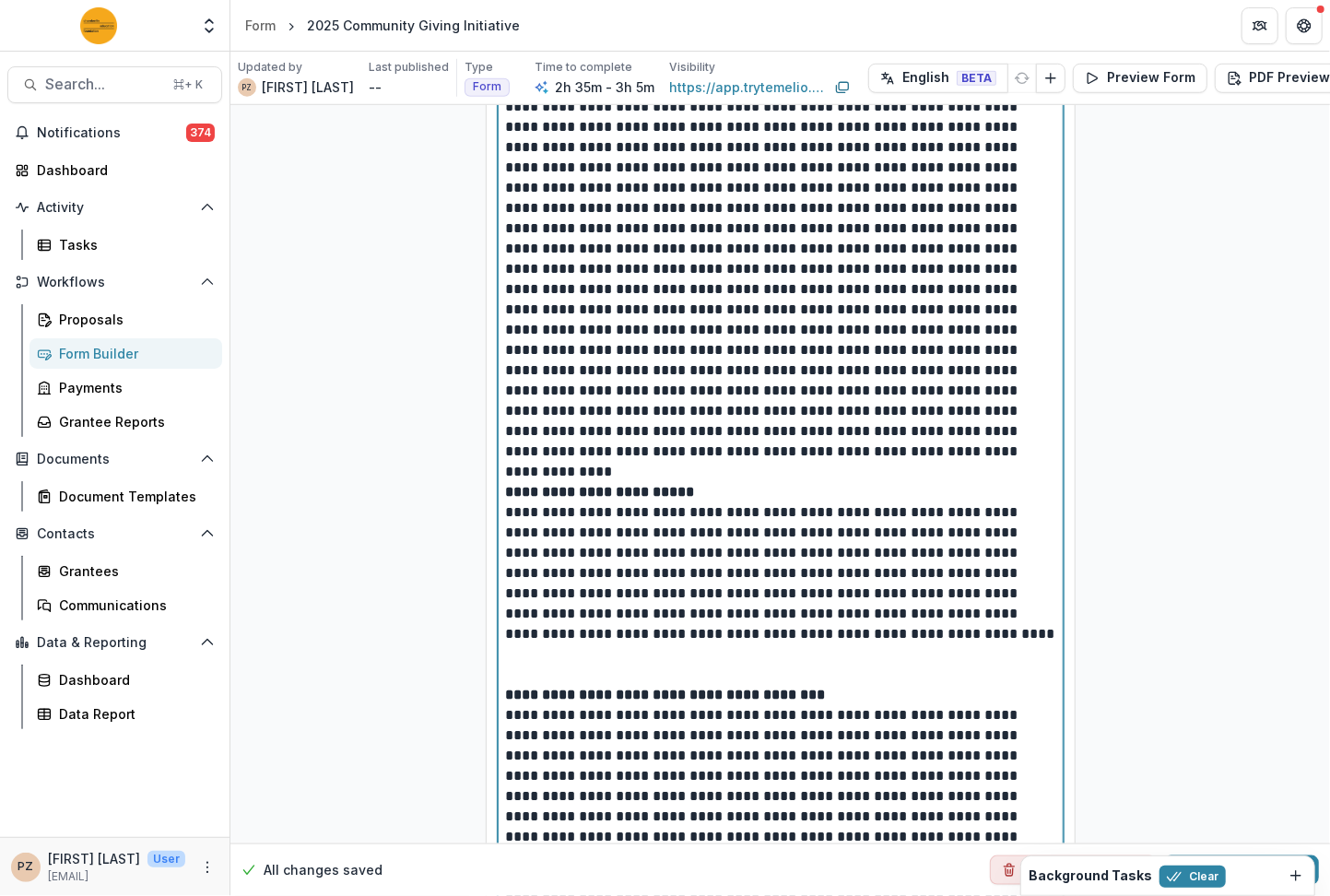 scroll, scrollTop: 25149, scrollLeft: 0, axis: vertical 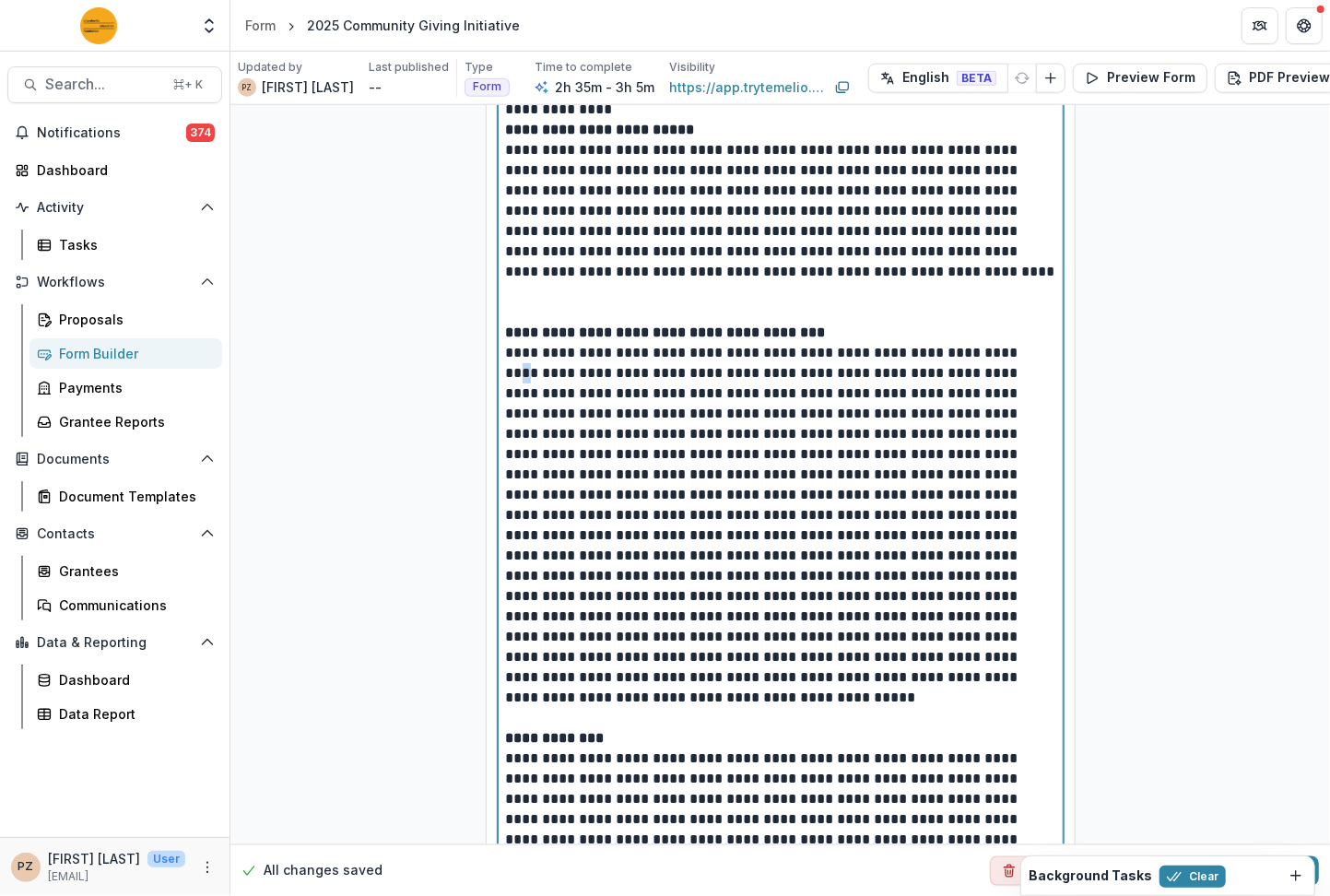 click at bounding box center [782, 515] 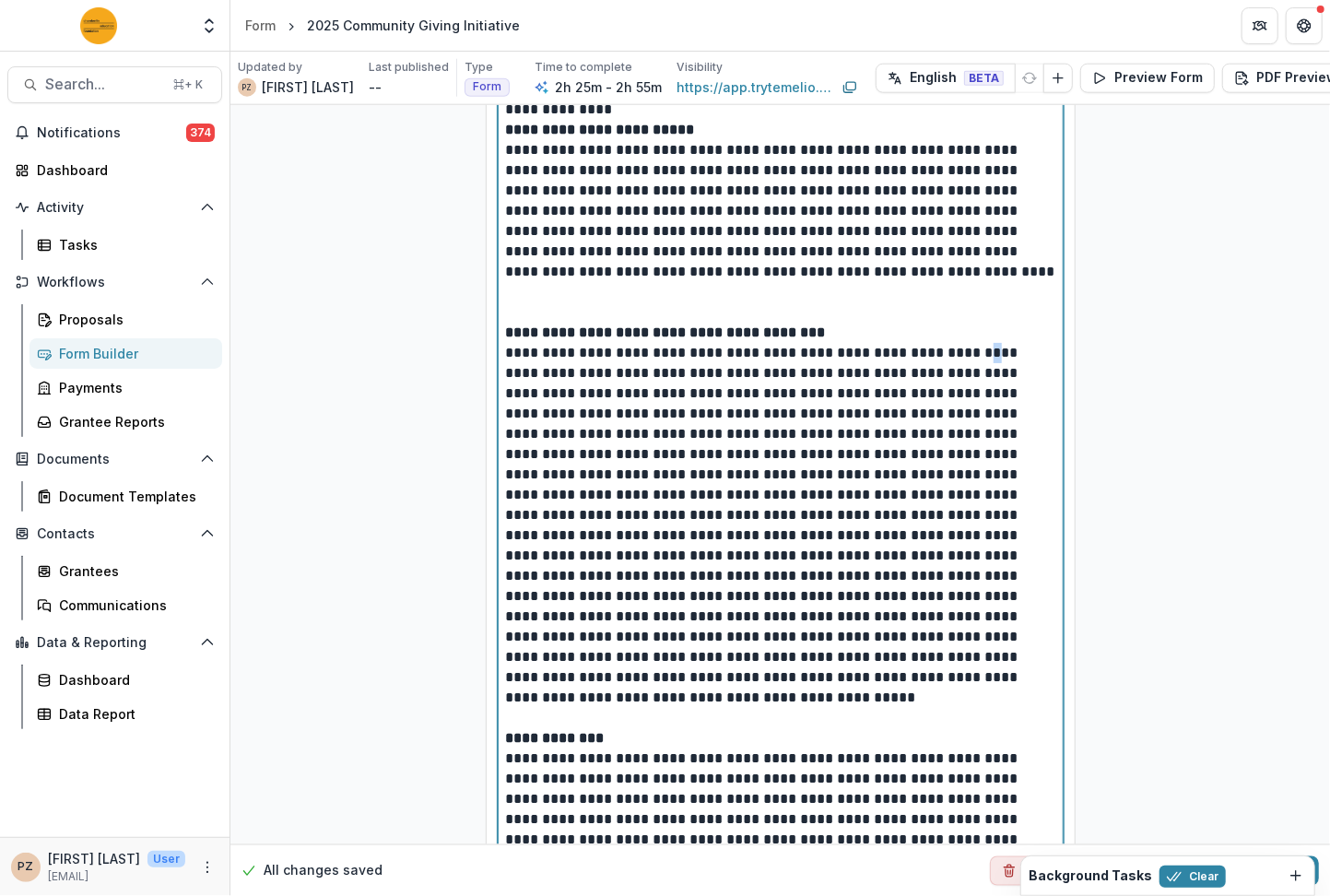 click at bounding box center [782, 515] 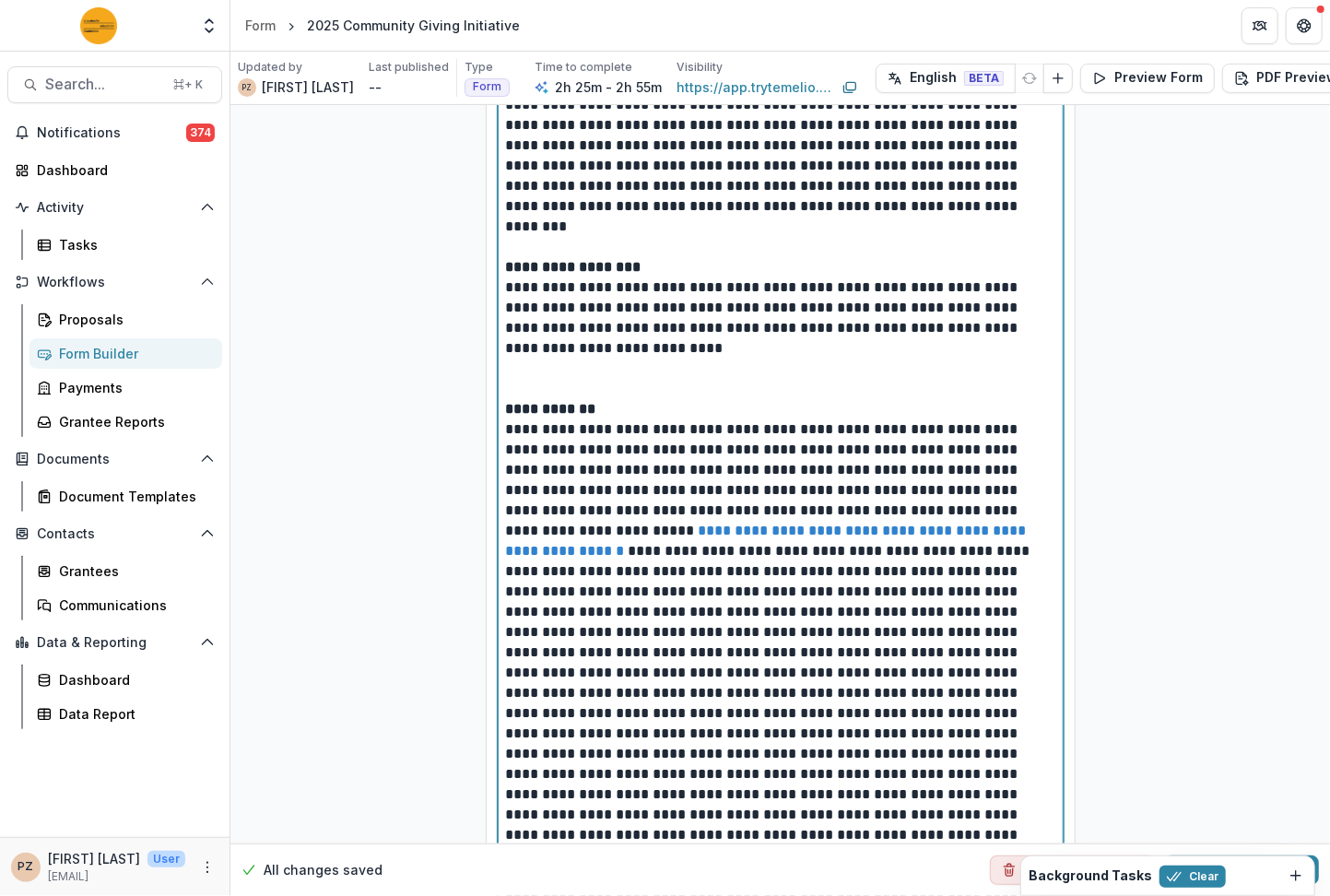 scroll, scrollTop: 24036, scrollLeft: 0, axis: vertical 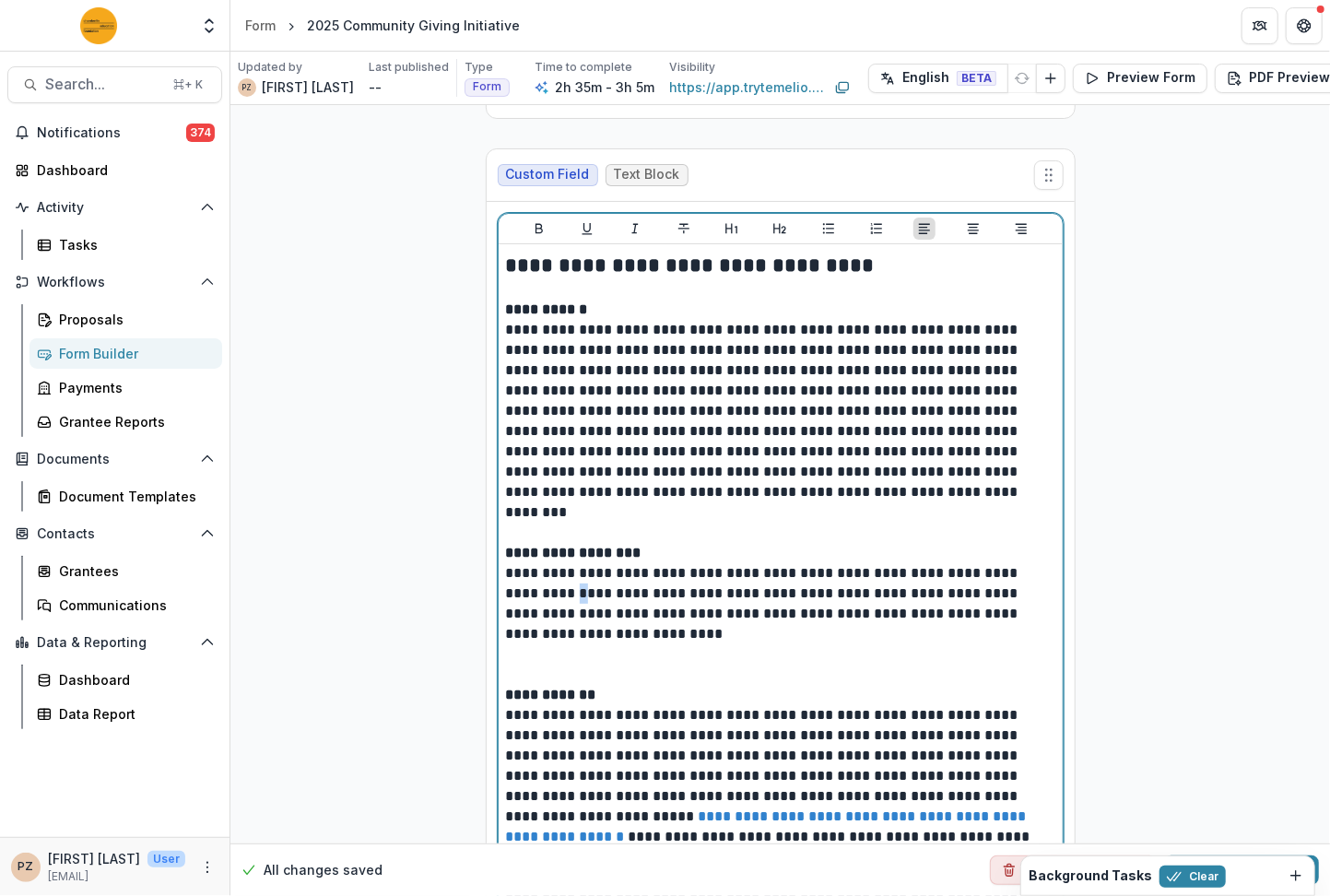 click on "**********" at bounding box center [782, 604] 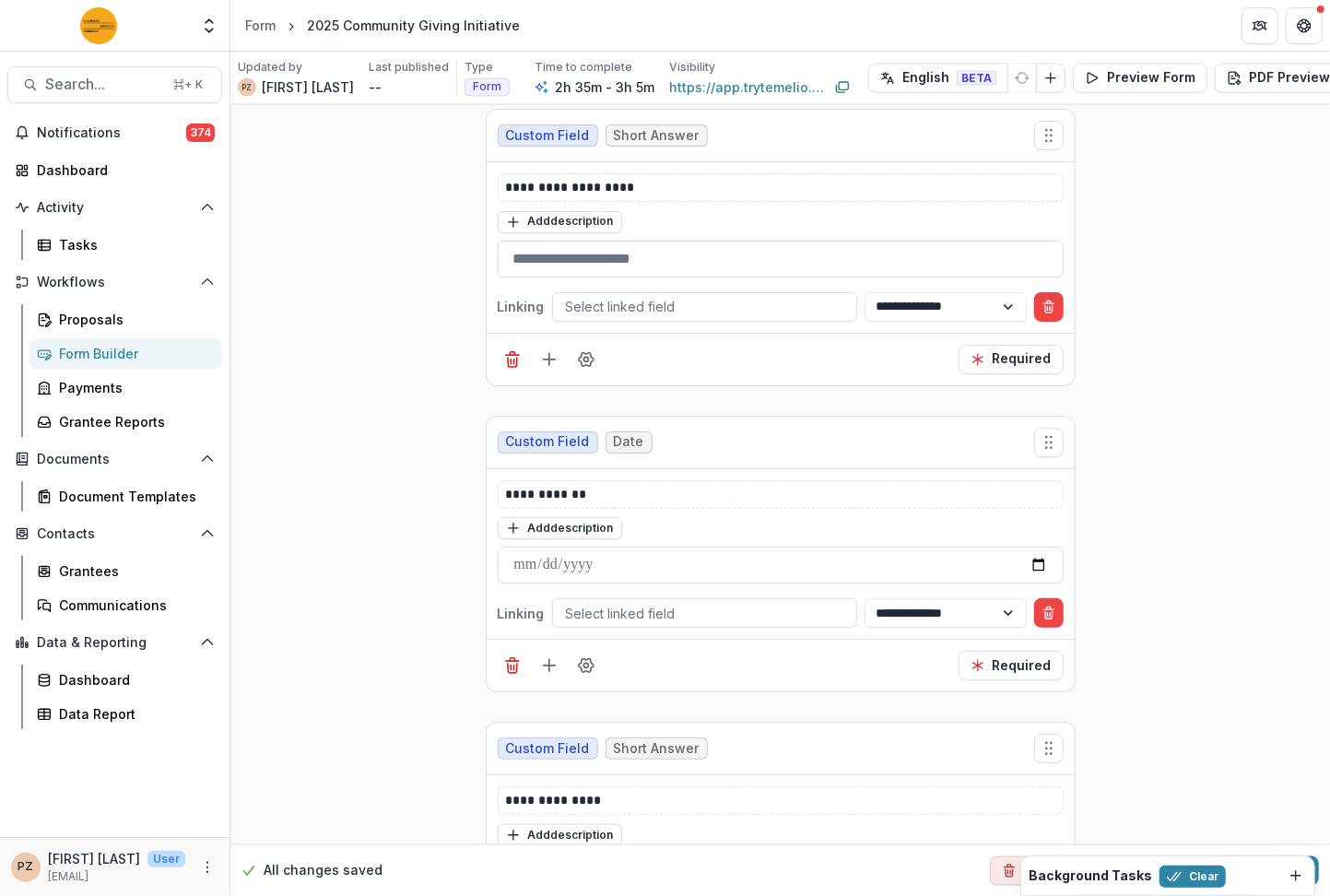 scroll, scrollTop: 29633, scrollLeft: 0, axis: vertical 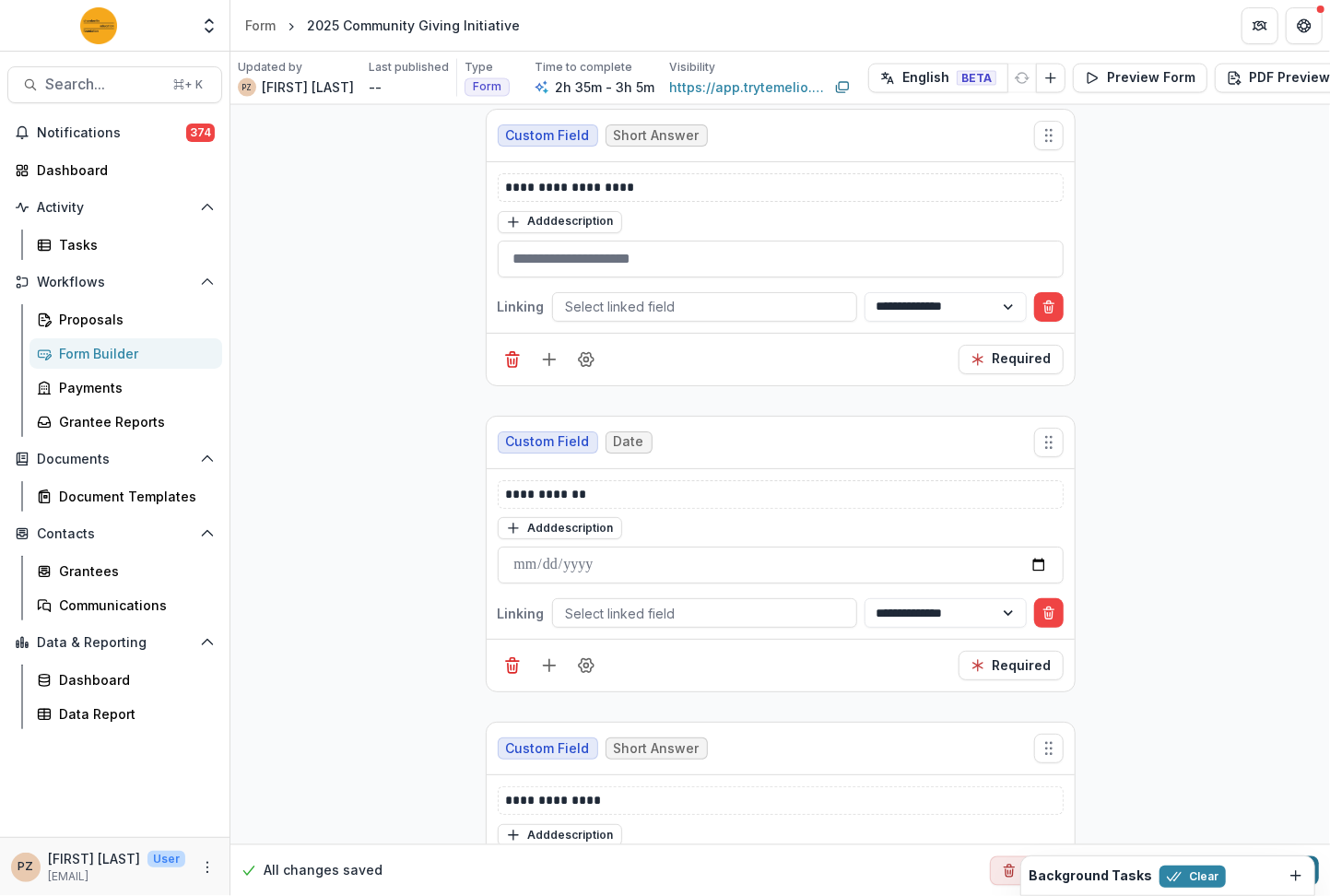 click on "Publish Changes" at bounding box center (1242, 870) 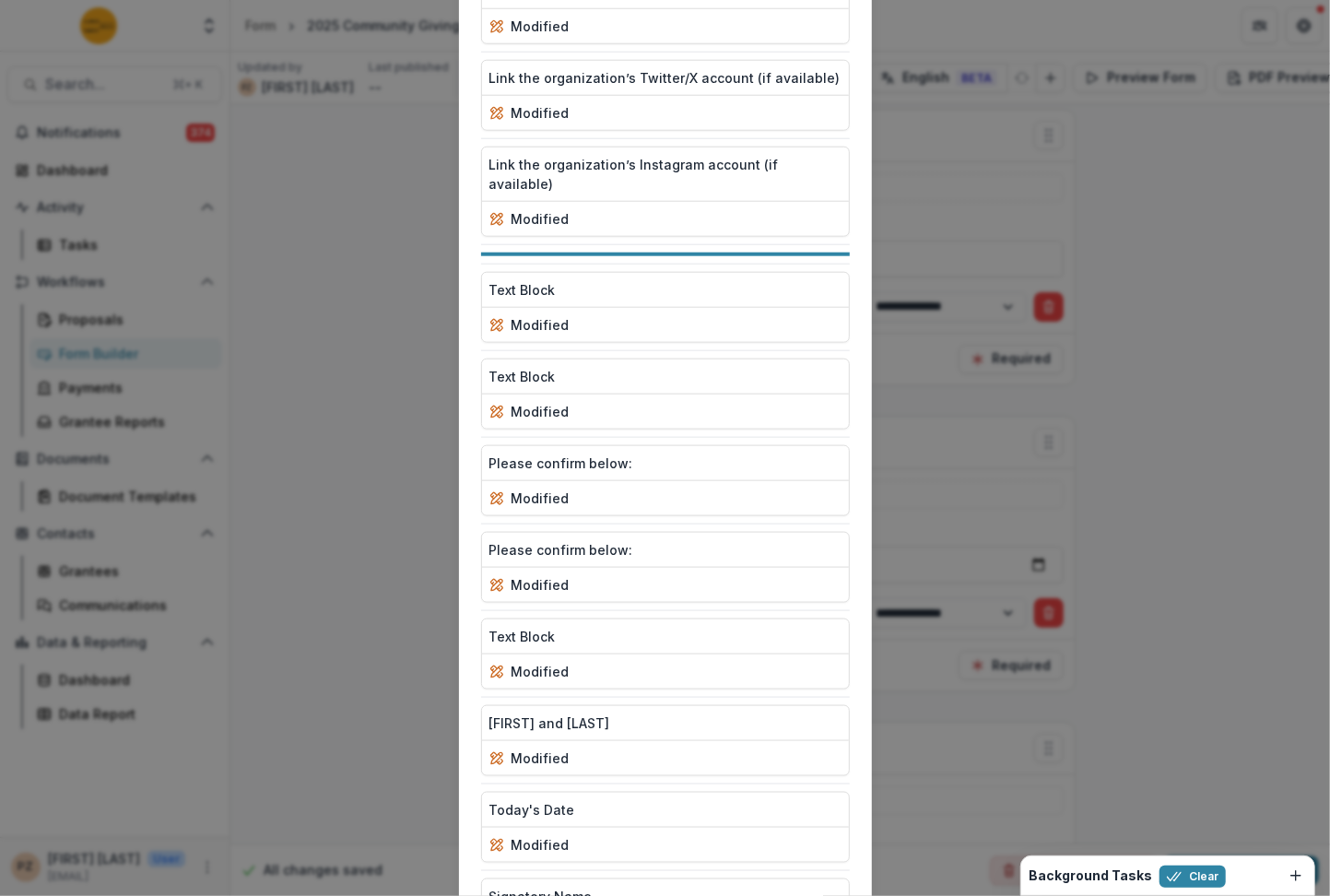 scroll, scrollTop: 5082, scrollLeft: 0, axis: vertical 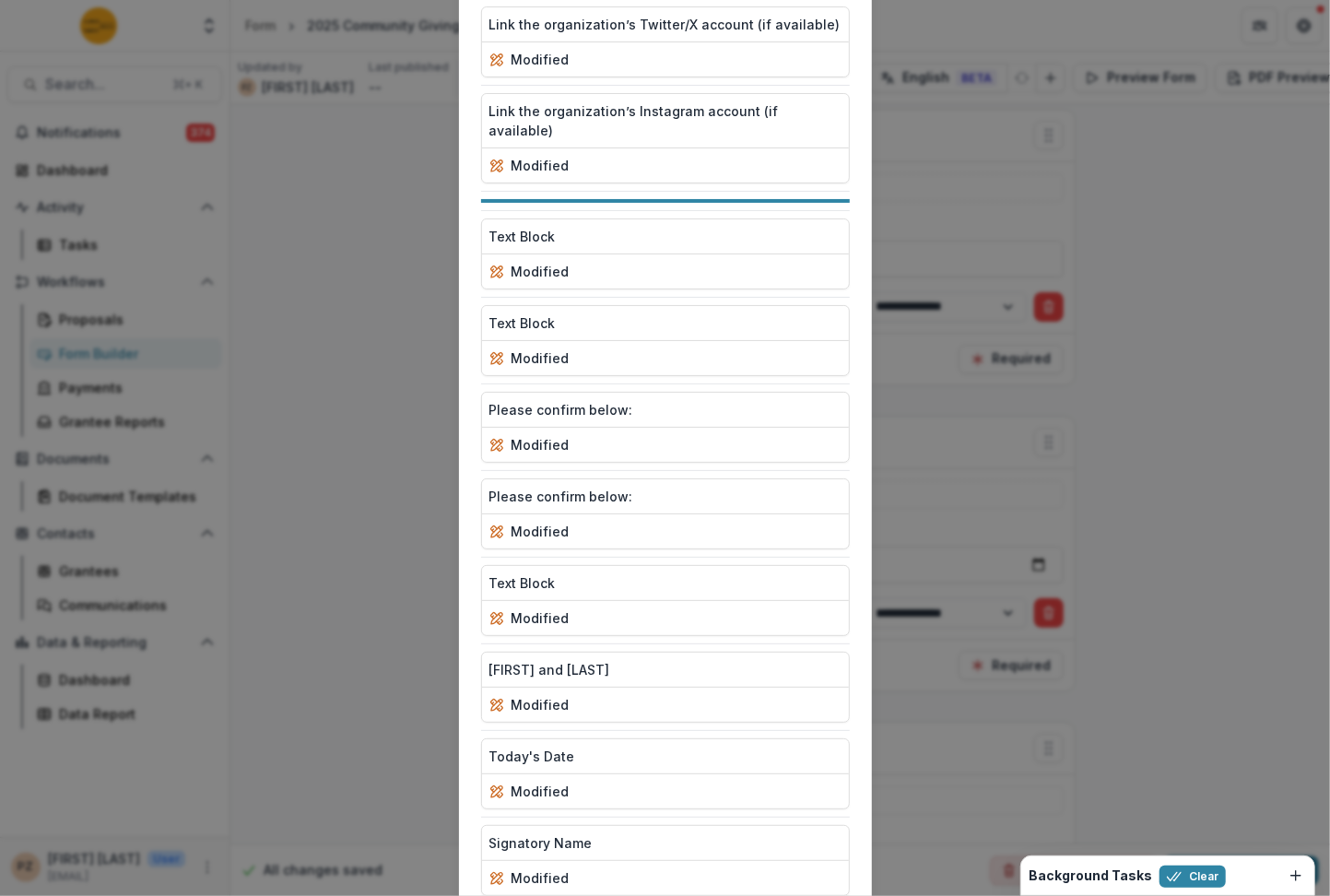click on "Publish" at bounding box center (804, 949) 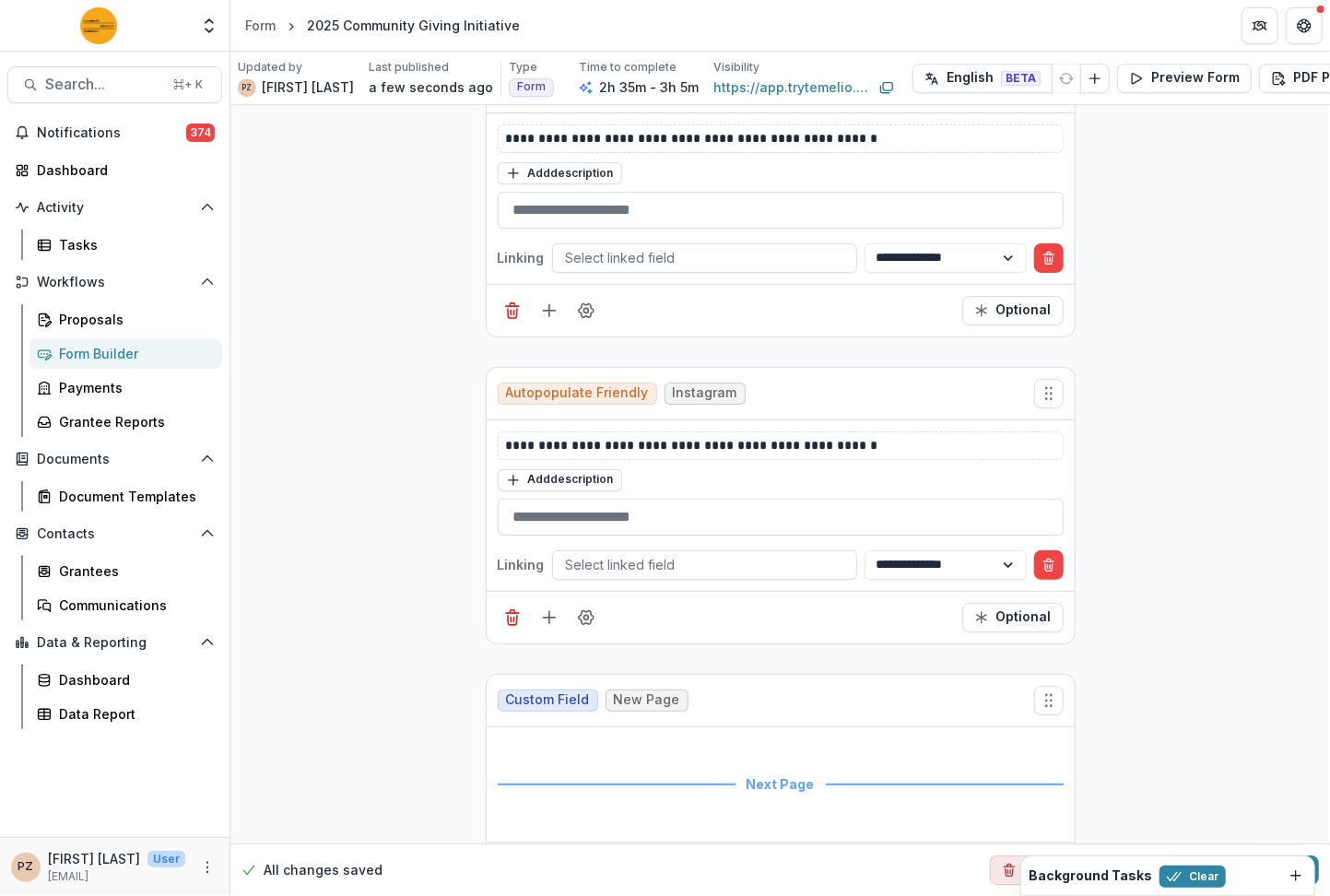 scroll, scrollTop: 22815, scrollLeft: 0, axis: vertical 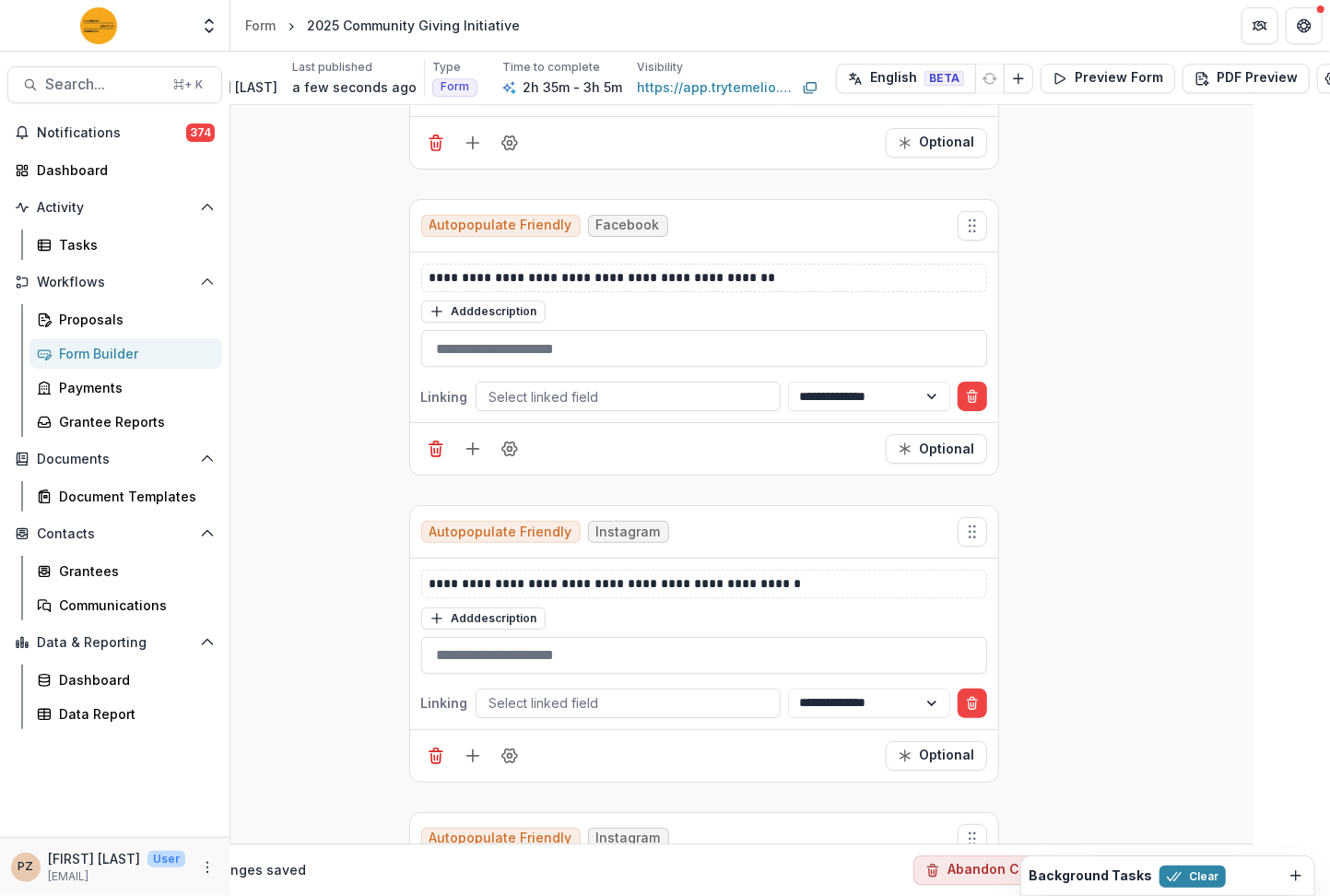 drag, startPoint x: 1324, startPoint y: 685, endPoint x: 1321, endPoint y: 699, distance: 14.317821 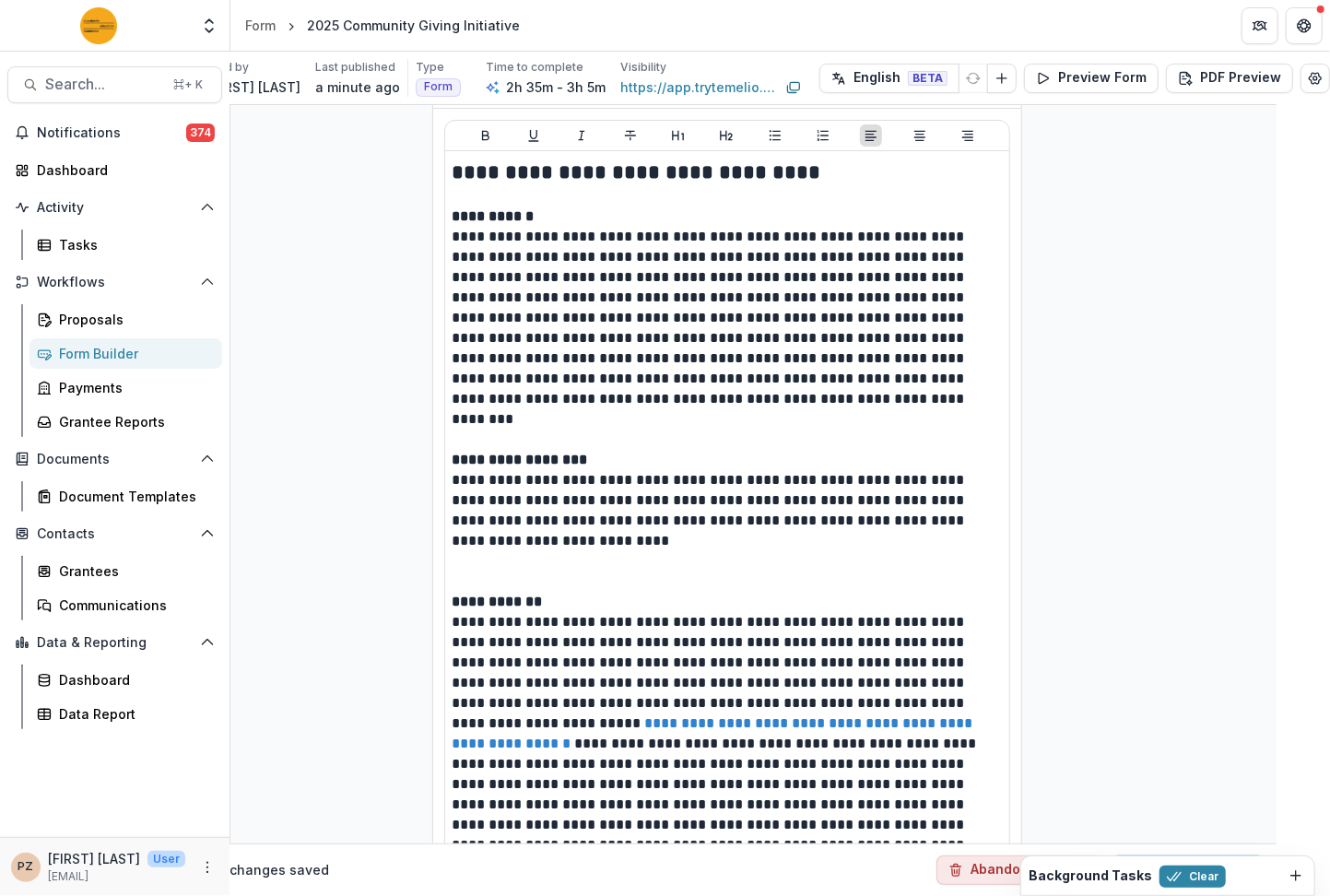 scroll, scrollTop: 24129, scrollLeft: 43, axis: both 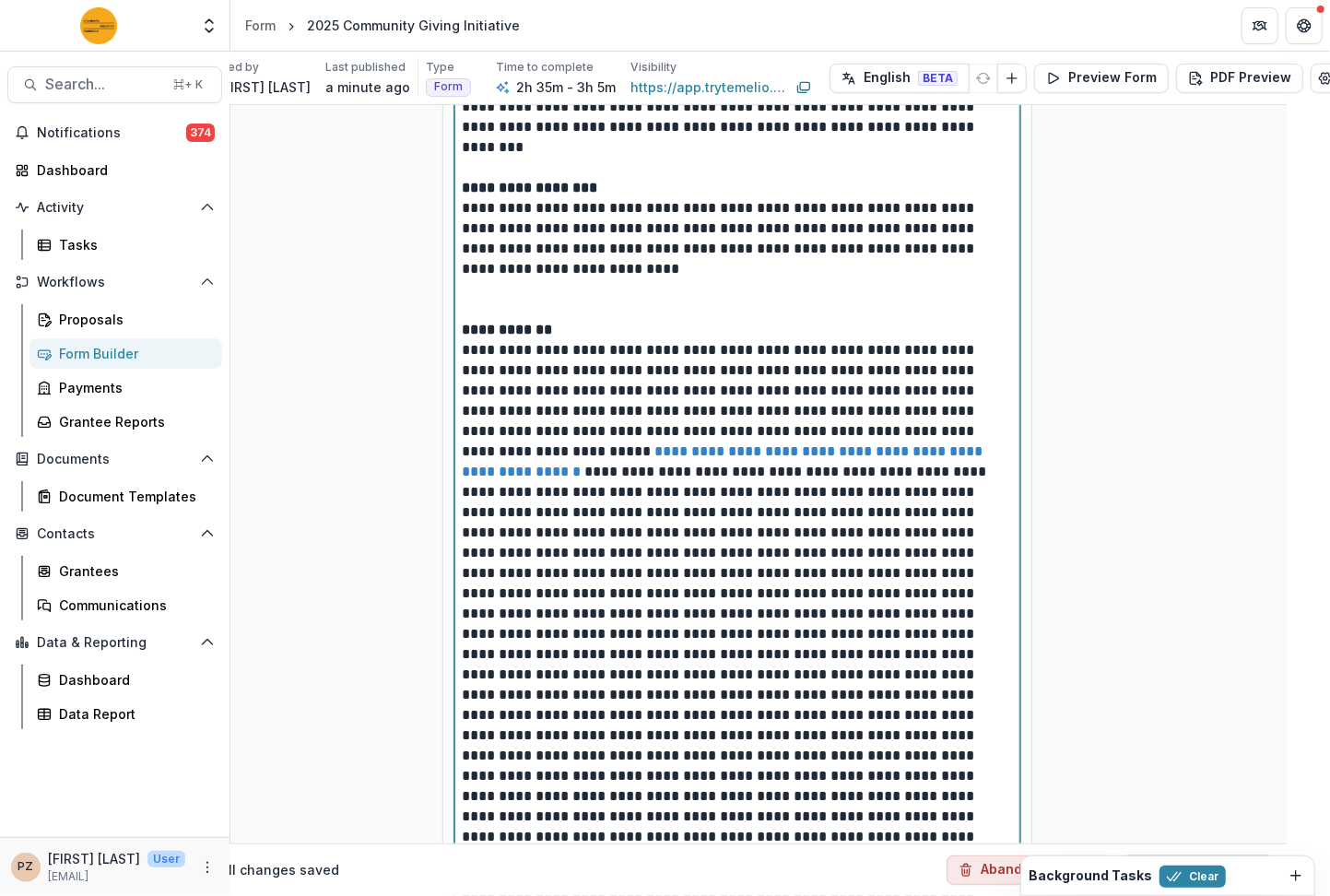 drag, startPoint x: 724, startPoint y: 448, endPoint x: 247, endPoint y: 139, distance: 568.33969 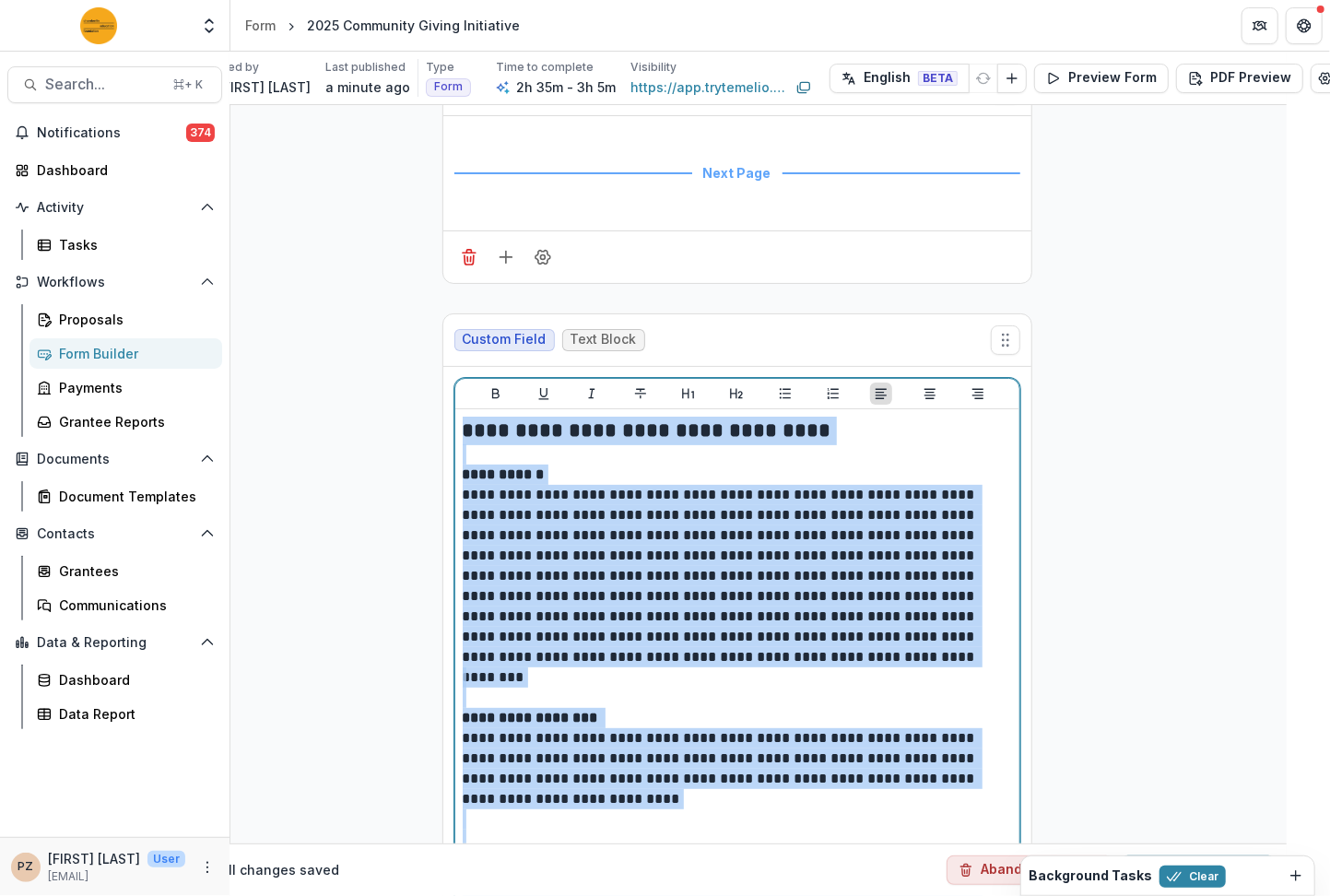 scroll, scrollTop: 23794, scrollLeft: 43, axis: both 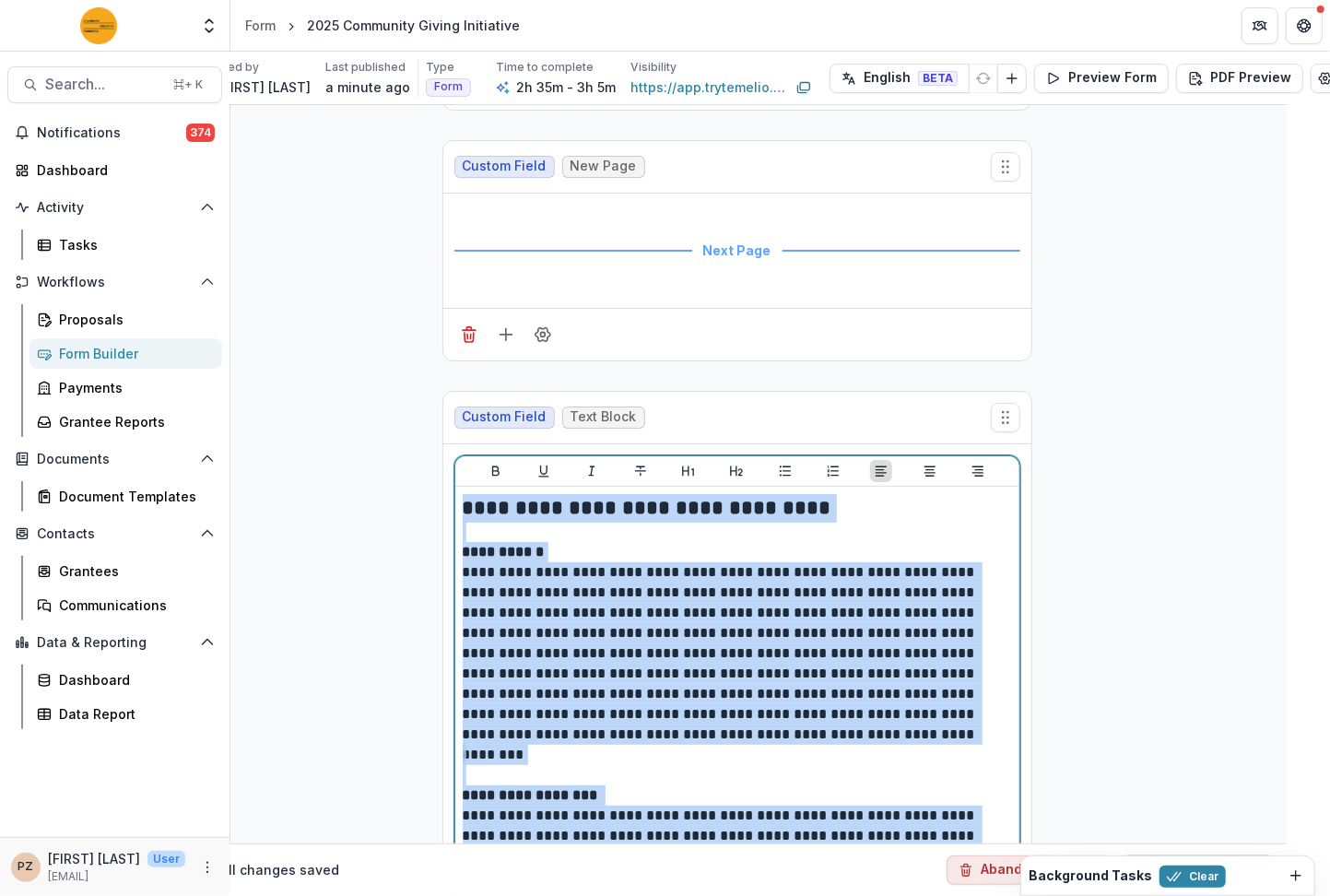 copy on "**********" 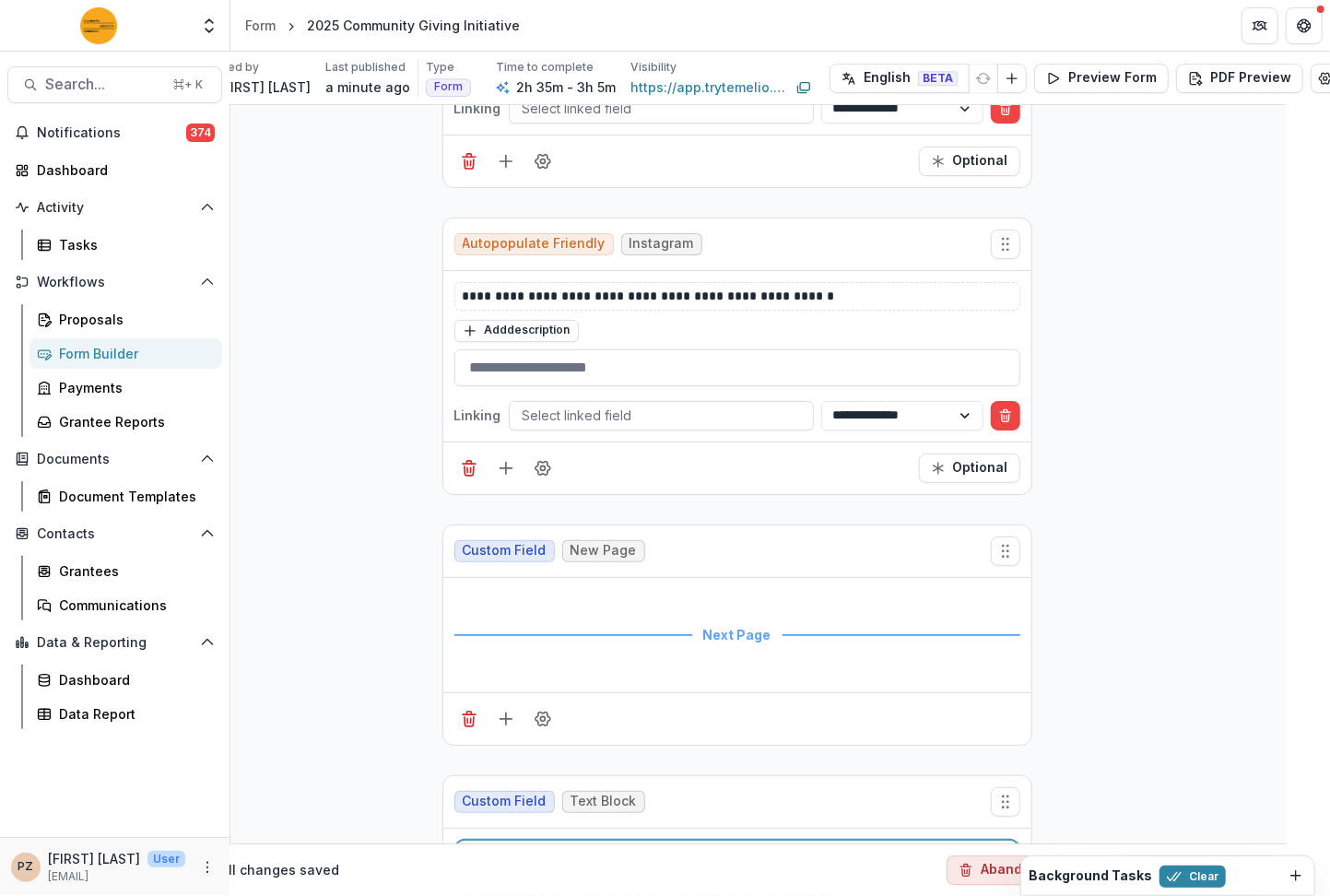 scroll, scrollTop: 23394, scrollLeft: 43, axis: both 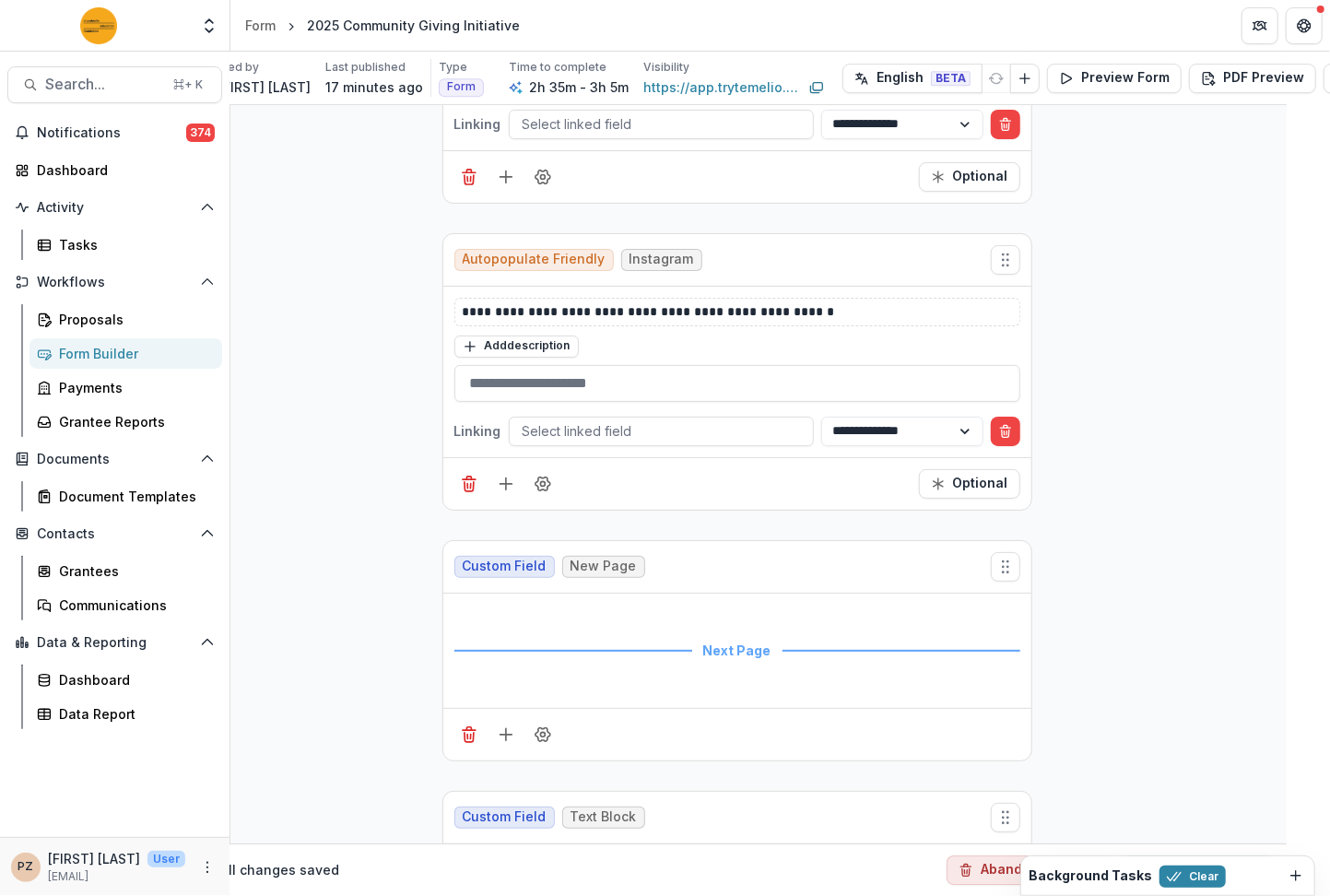 click on "**********" at bounding box center (736, -8018) 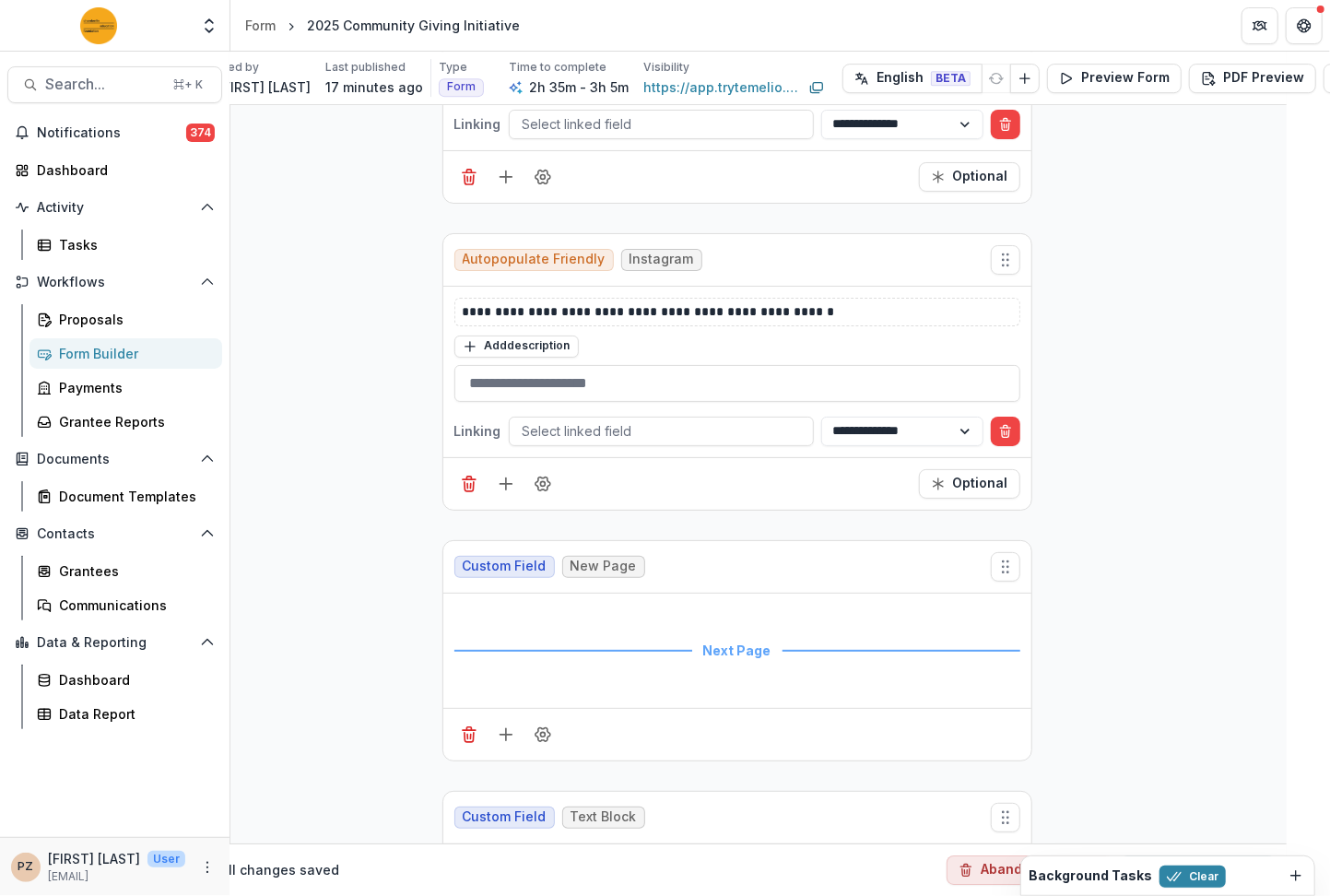 click on "Publish Changes" at bounding box center [1198, 870] 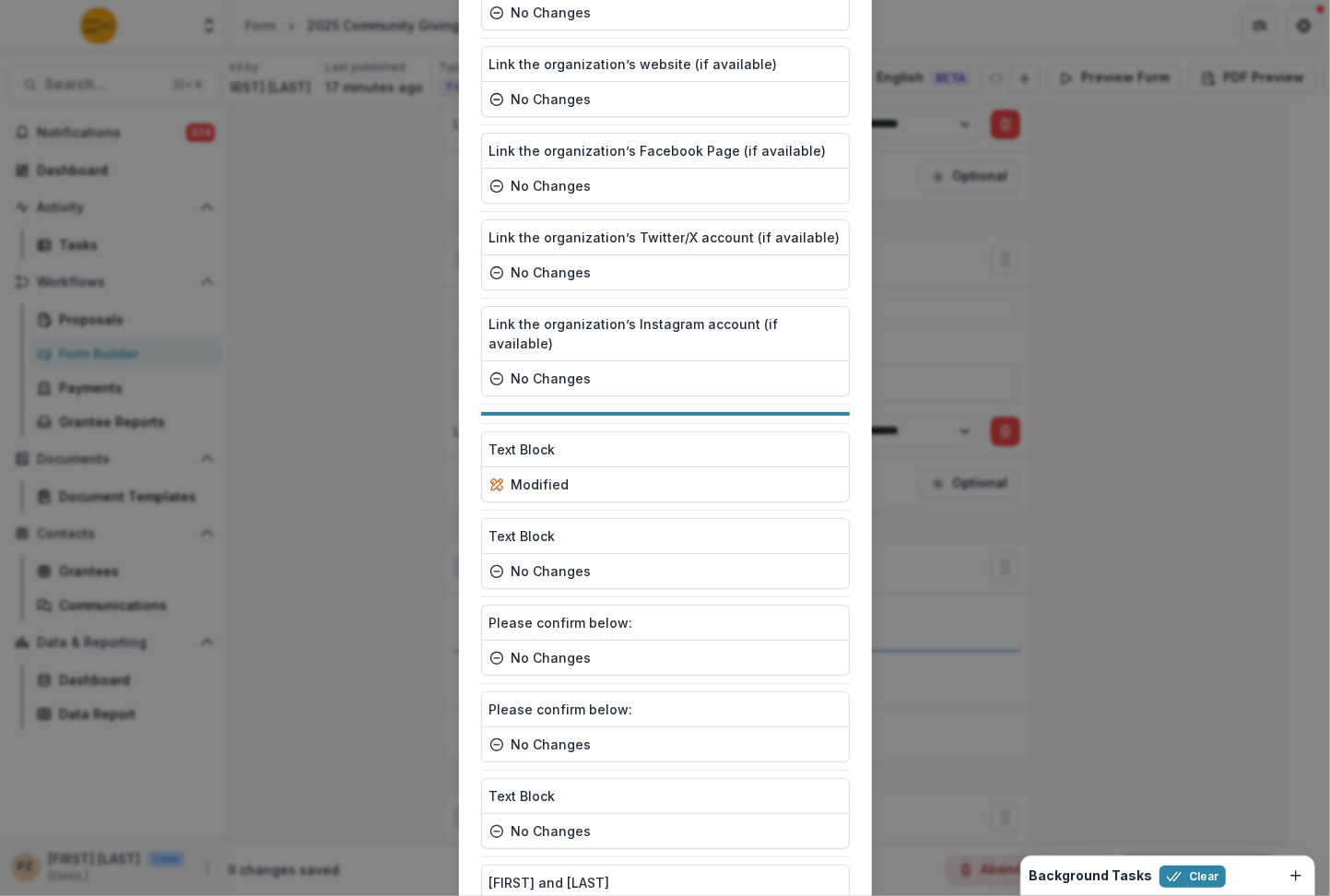 scroll, scrollTop: 5082, scrollLeft: 0, axis: vertical 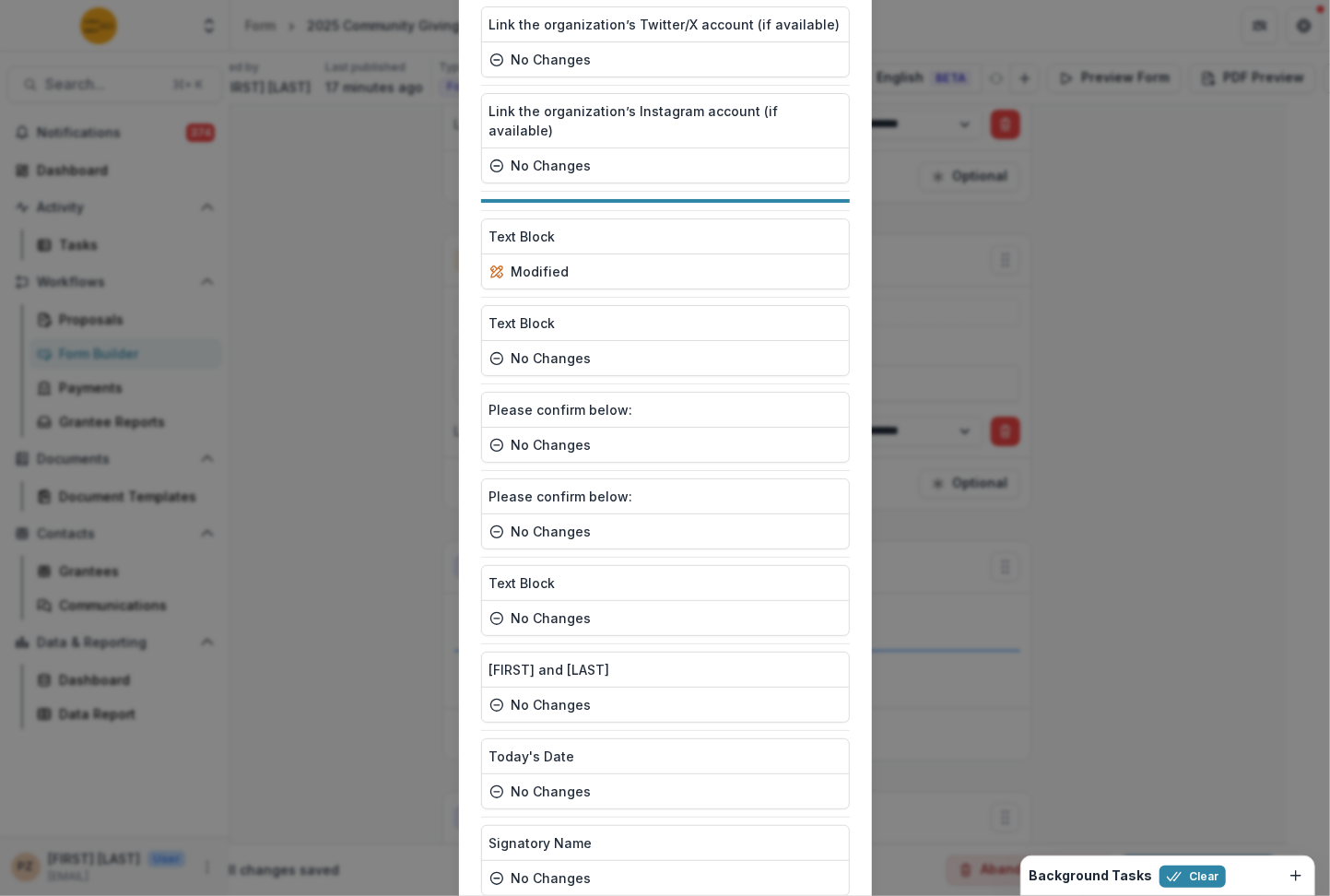 click on "Publish" at bounding box center [804, 949] 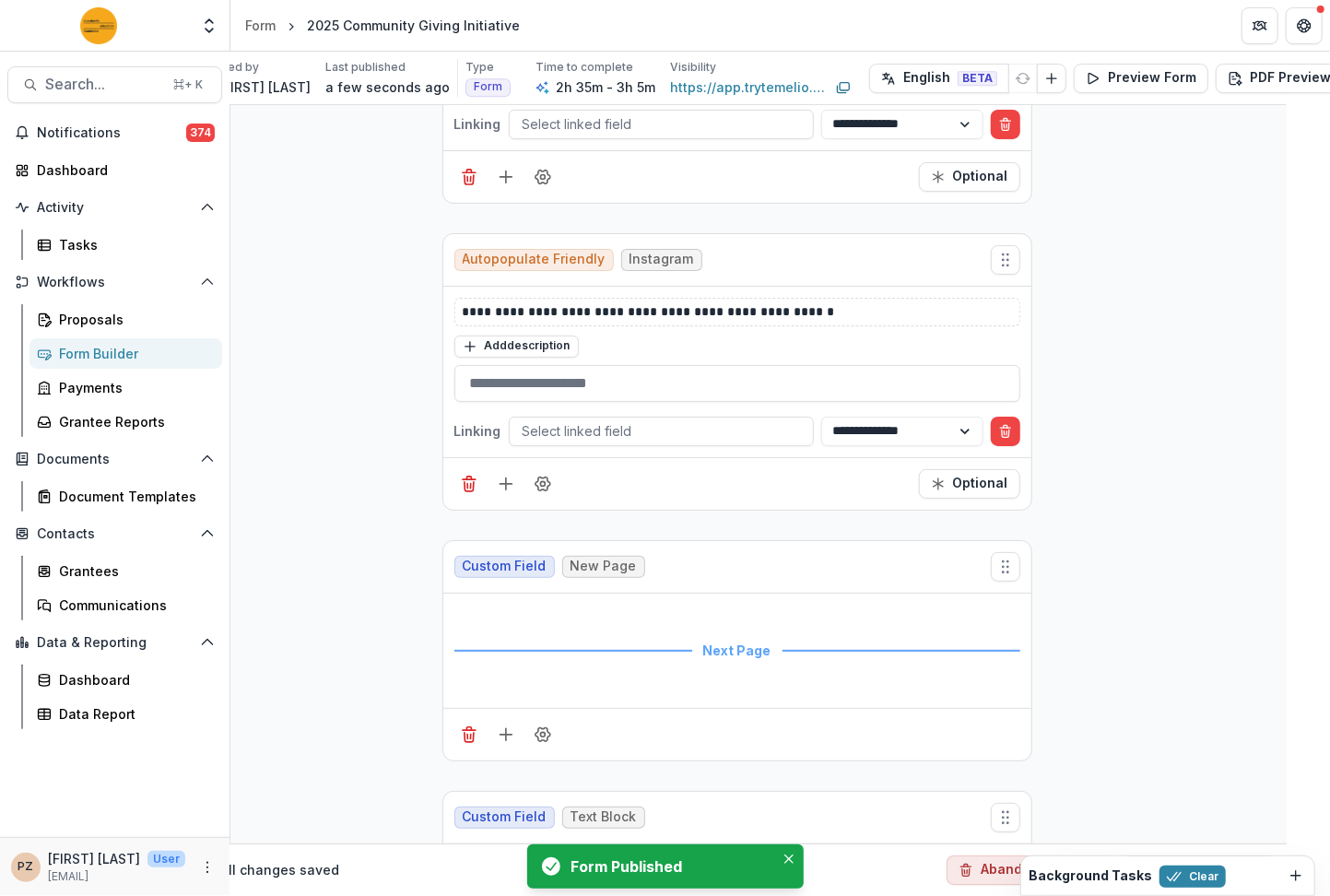 drag, startPoint x: 267, startPoint y: 275, endPoint x: 280, endPoint y: 269, distance: 14.317821 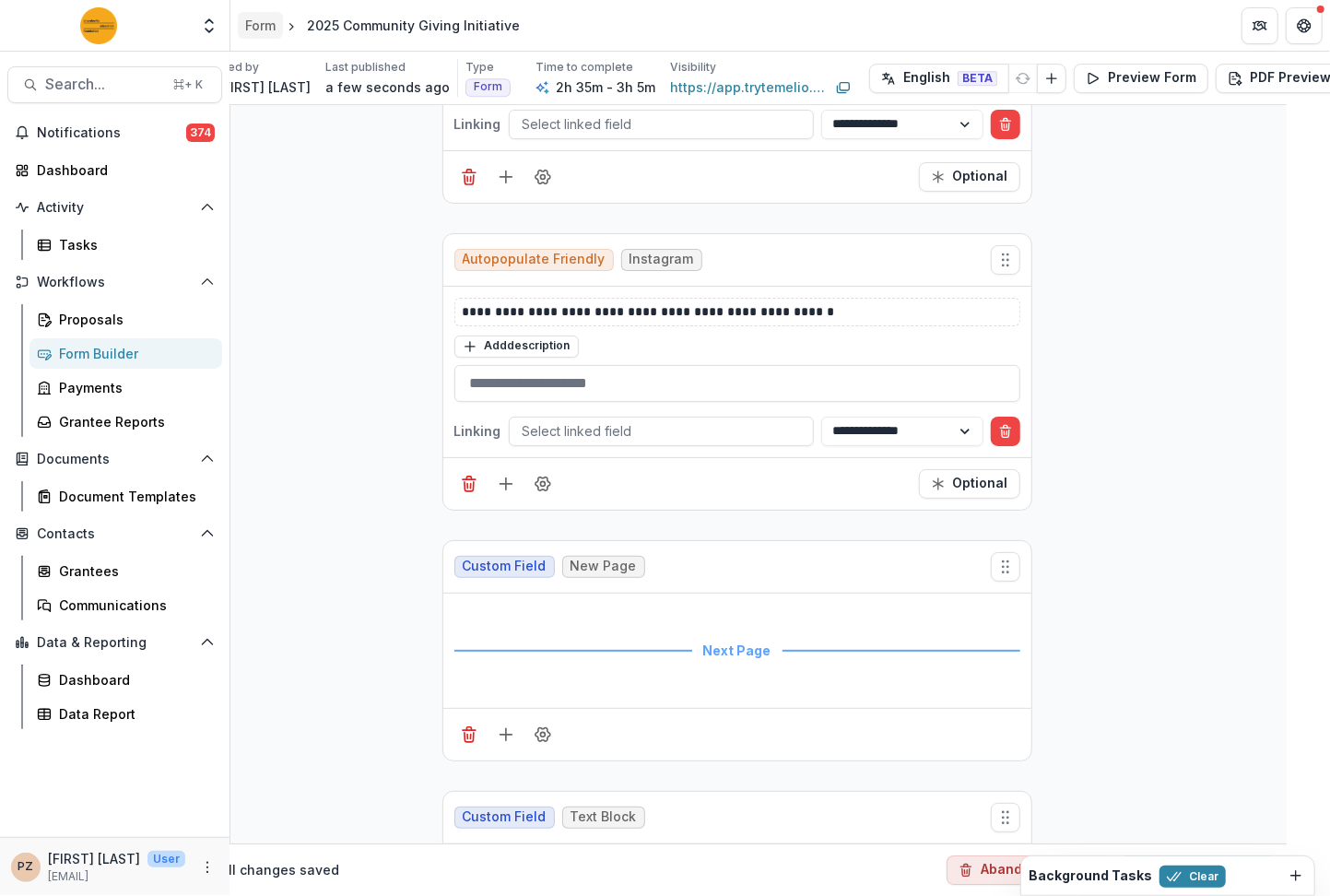 click on "Form" at bounding box center (260, 25) 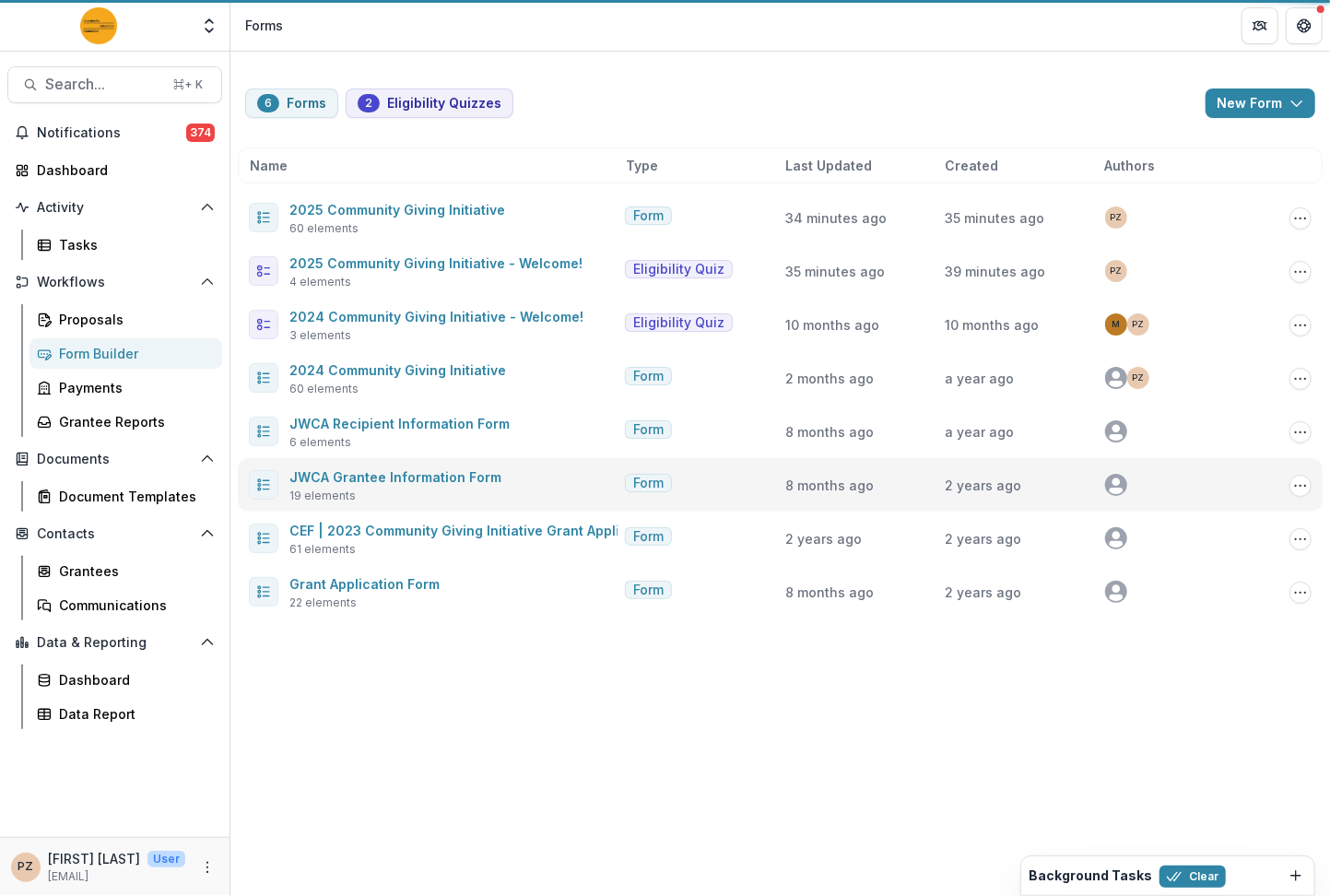 scroll, scrollTop: 0, scrollLeft: 0, axis: both 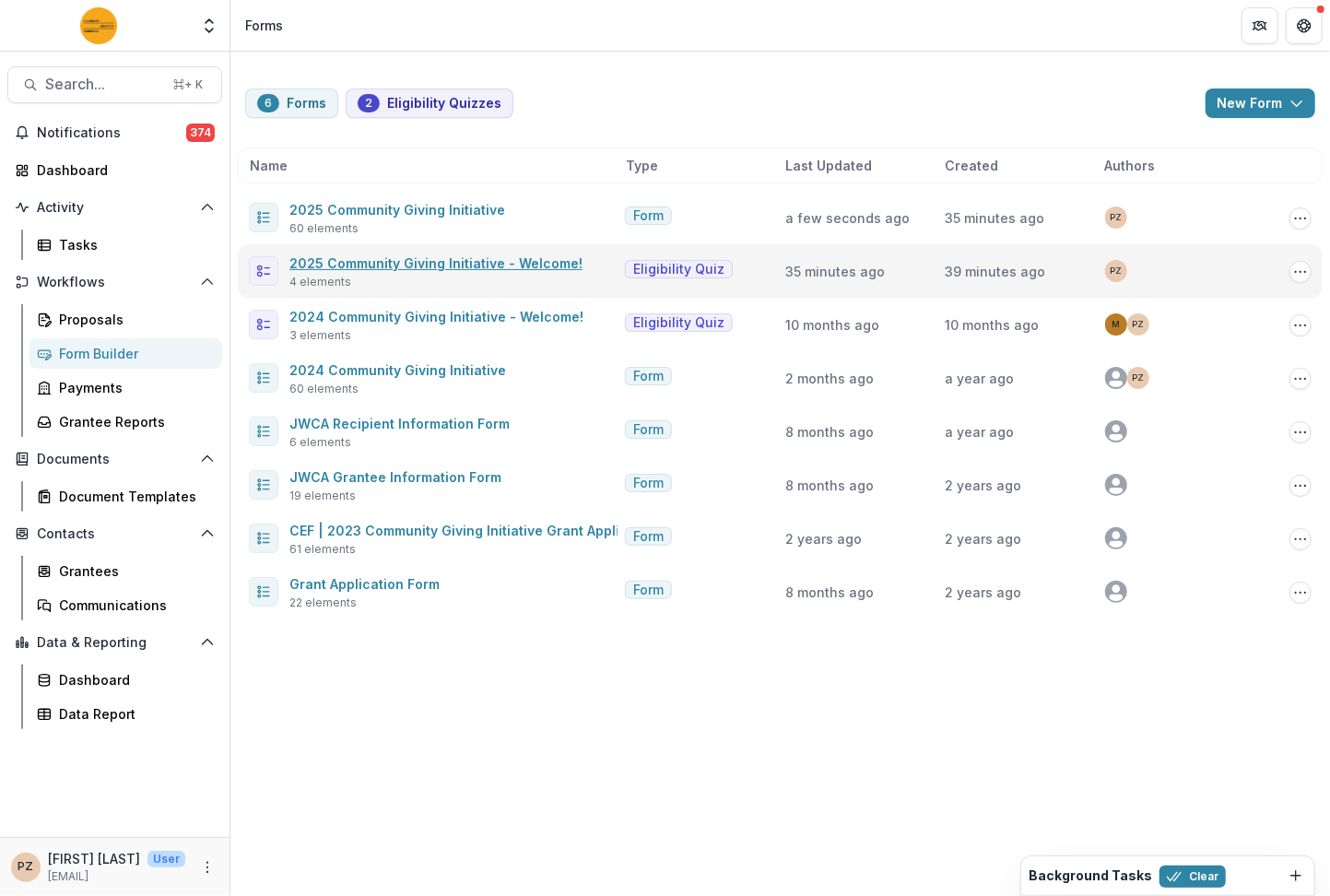 click on "2025 Community Giving Initiative - Welcome!" at bounding box center (436, 263) 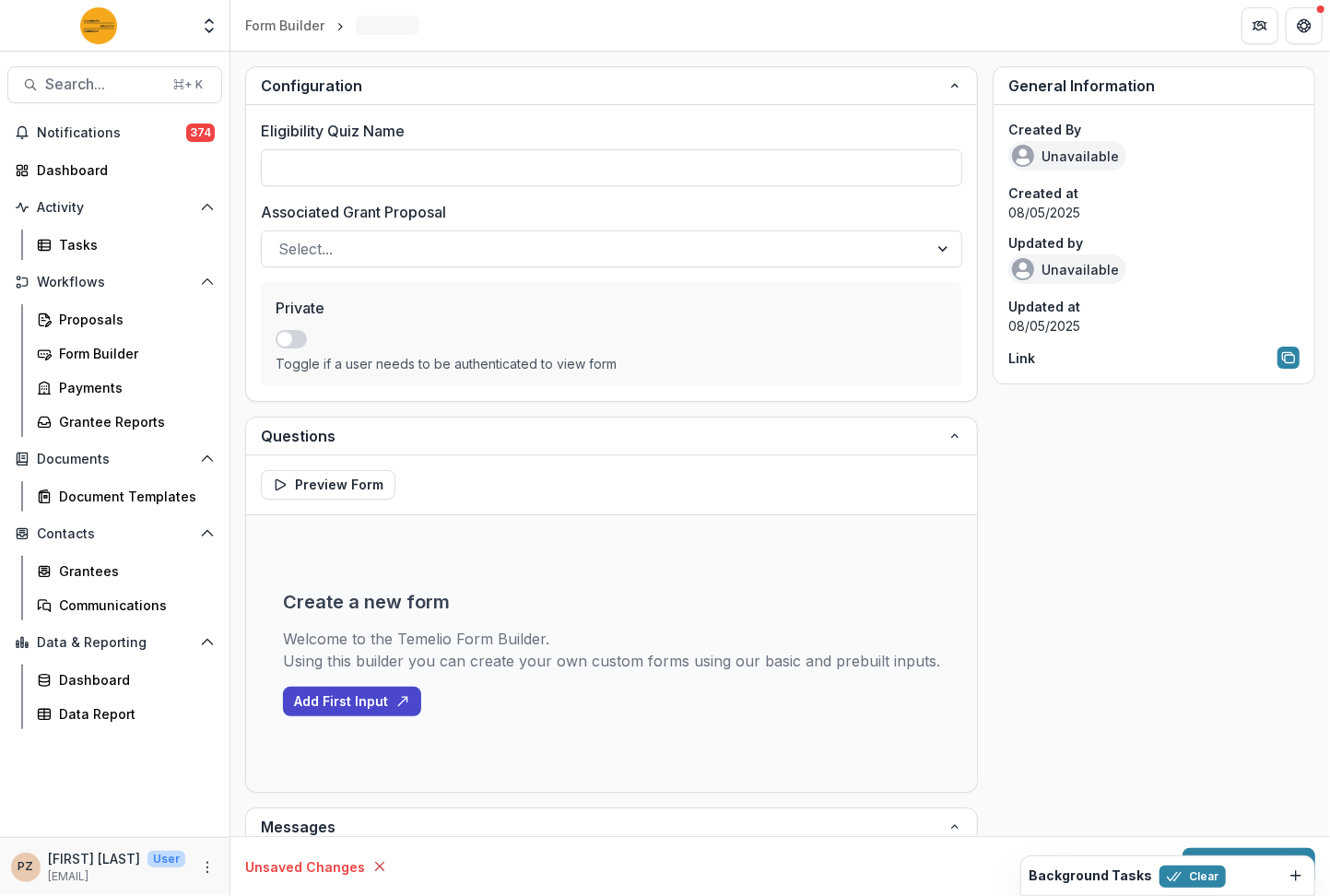 type on "**********" 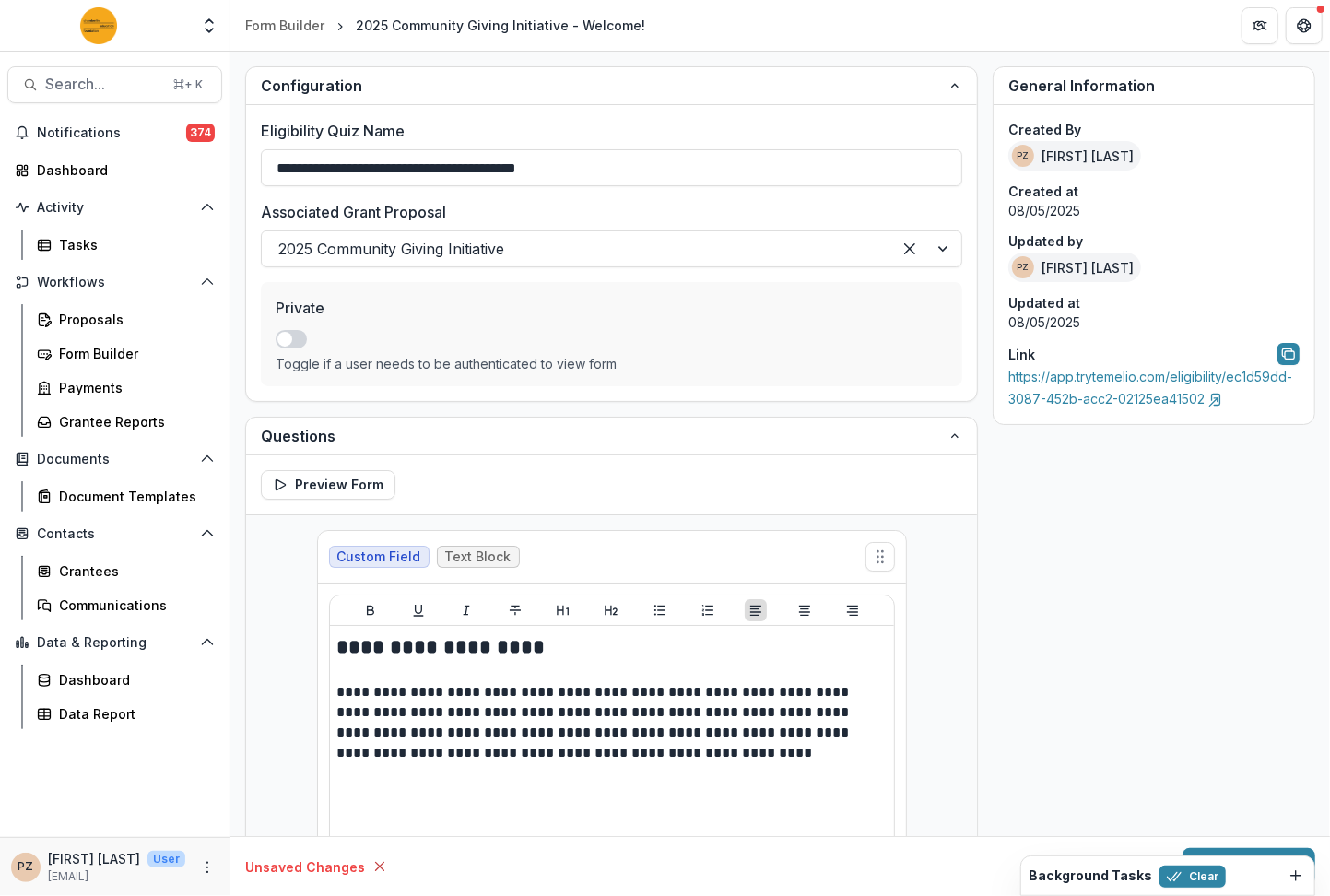click on "General Information Created By PZ Priscilla Zamora Created at [DATE] Updated by PZ Priscilla Zamora Updated at [DATE] Link [URL]" at bounding box center [1154, 1068] 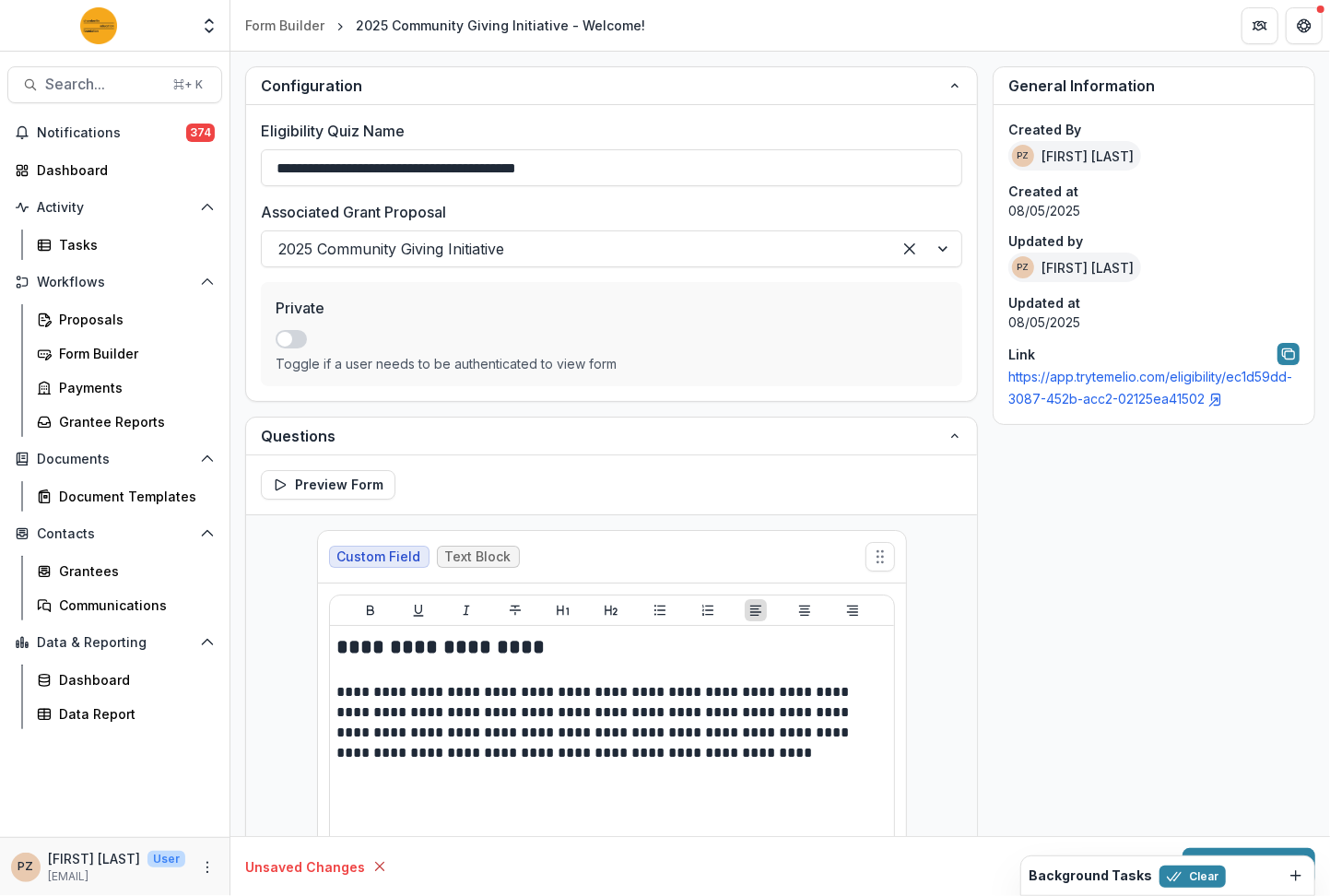 click on "https://app.trytemelio.com/eligibility/ec1d59dd-3087-452b-acc2-02125ea41502" at bounding box center [1150, 387] 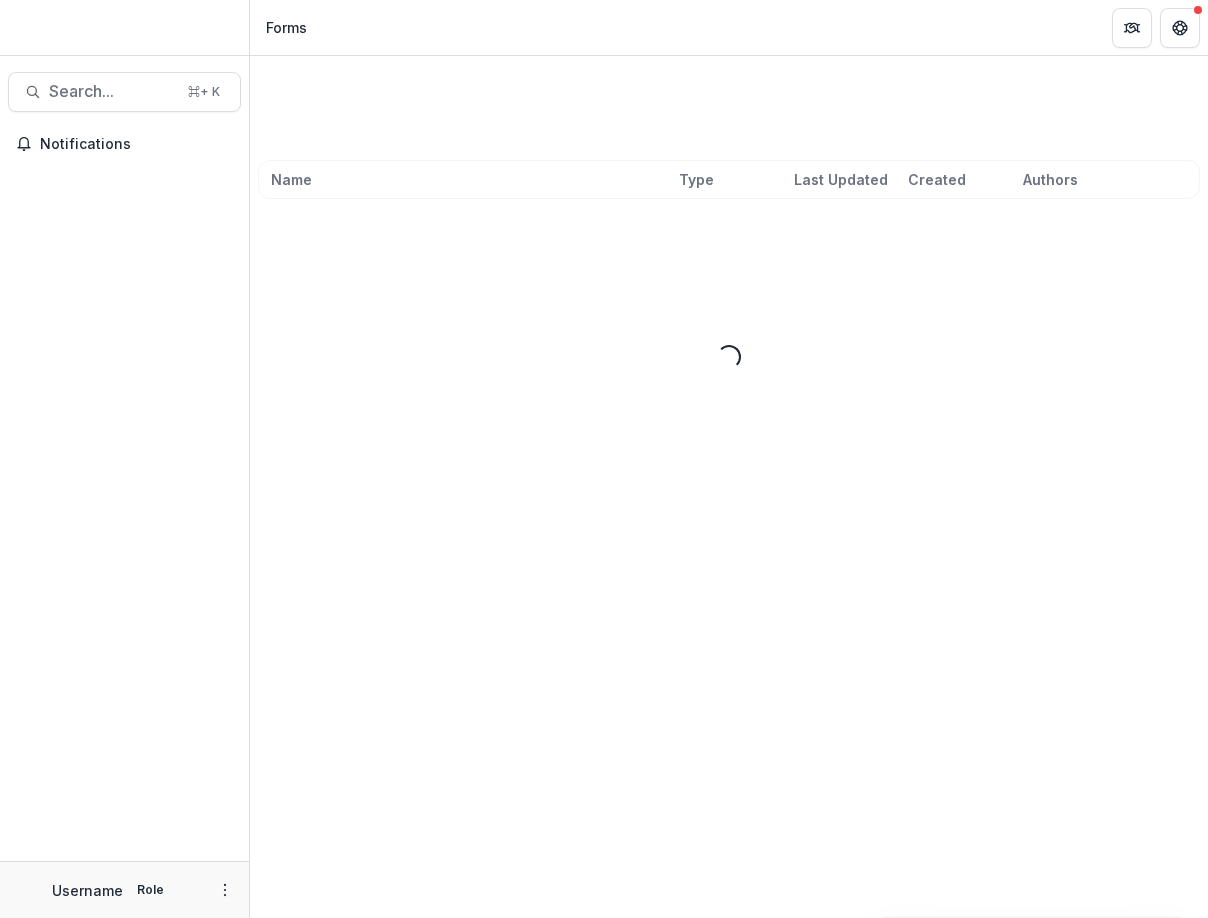 scroll, scrollTop: 0, scrollLeft: 0, axis: both 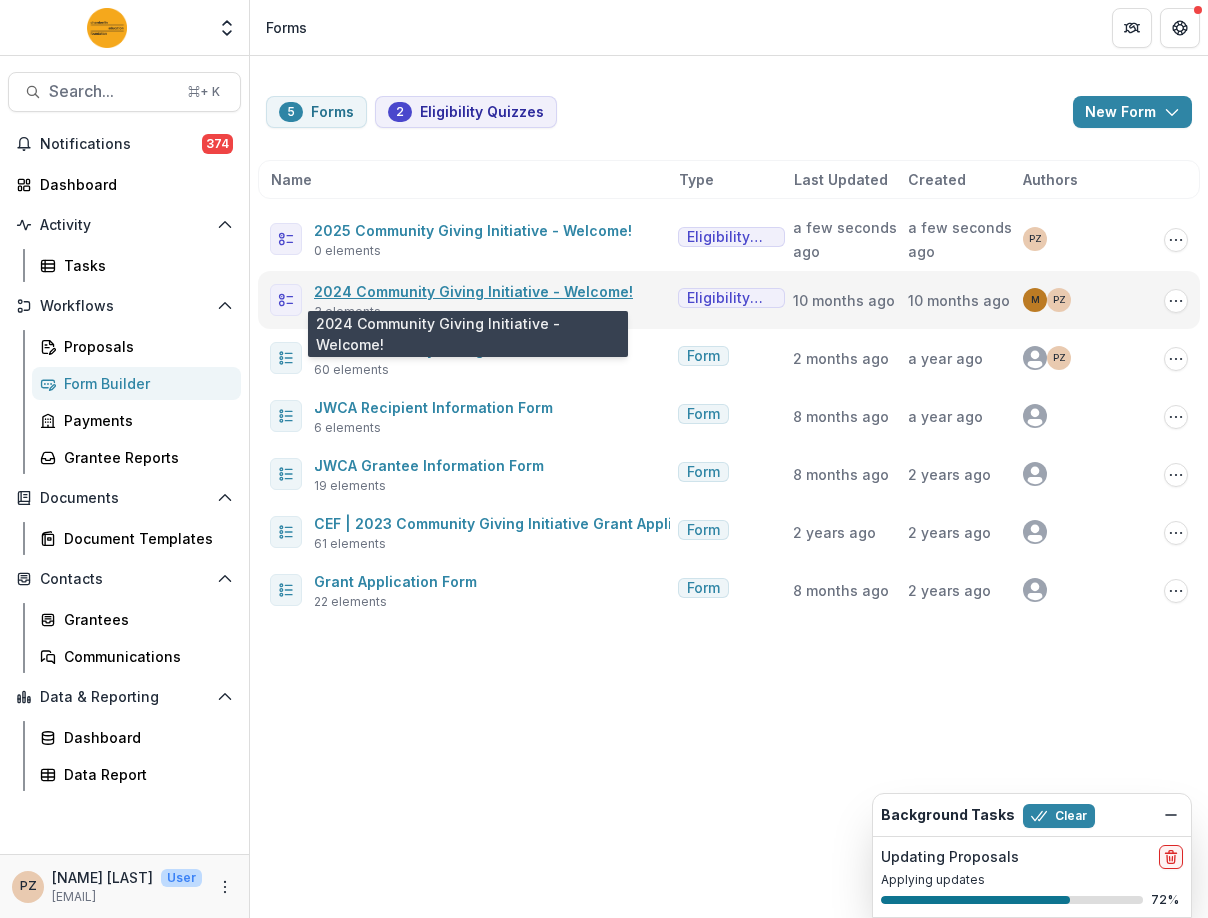 click on "2024 Community Giving Initiative - Welcome!" at bounding box center (473, 291) 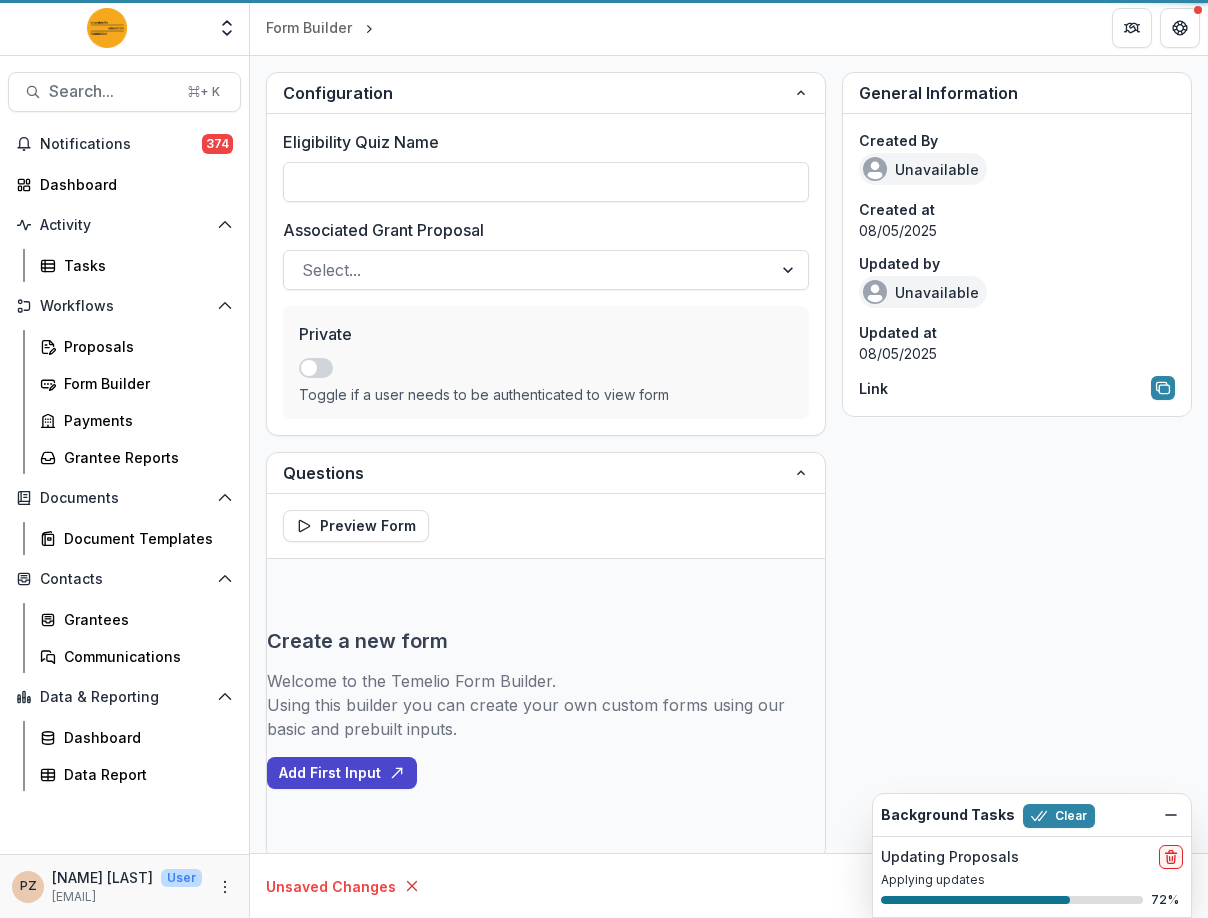 type on "**********" 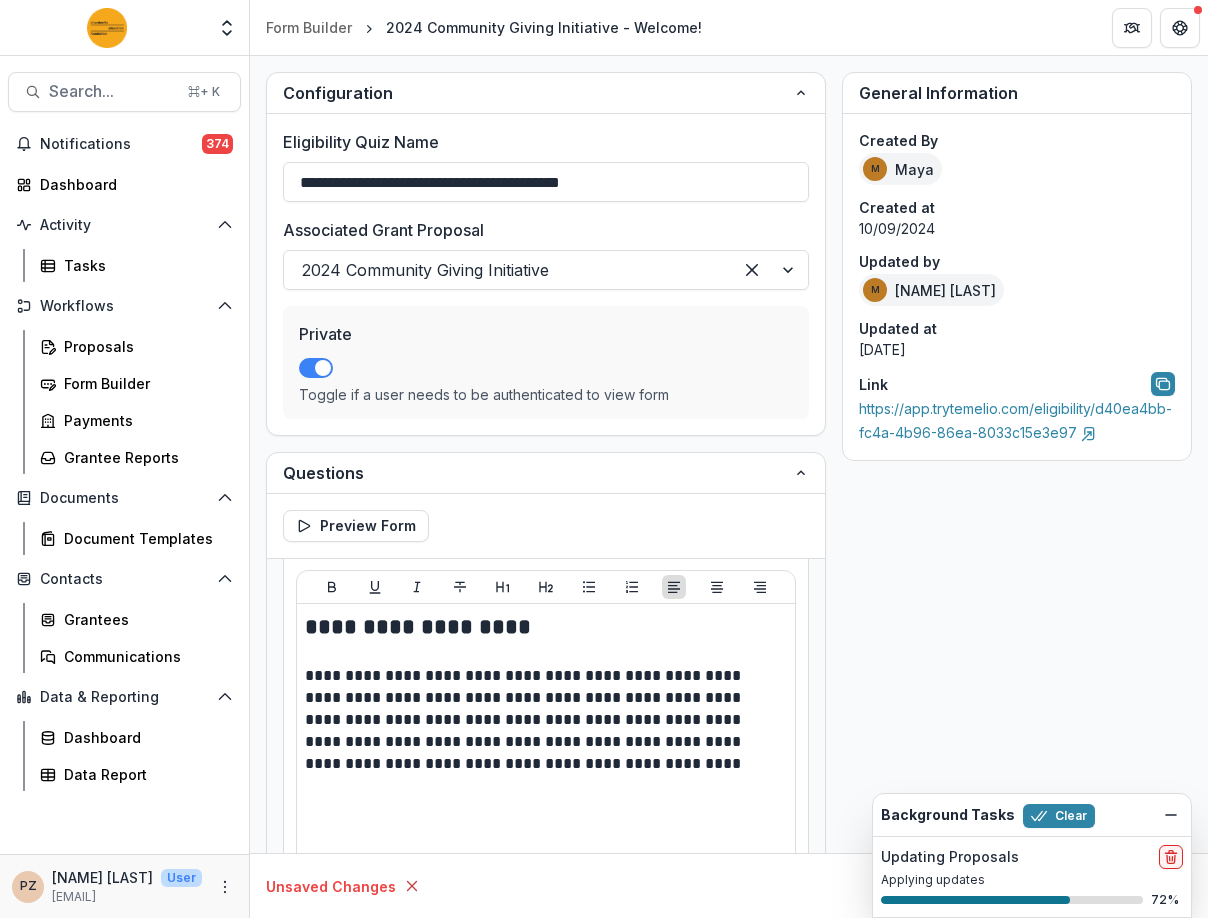 scroll, scrollTop: 0, scrollLeft: 0, axis: both 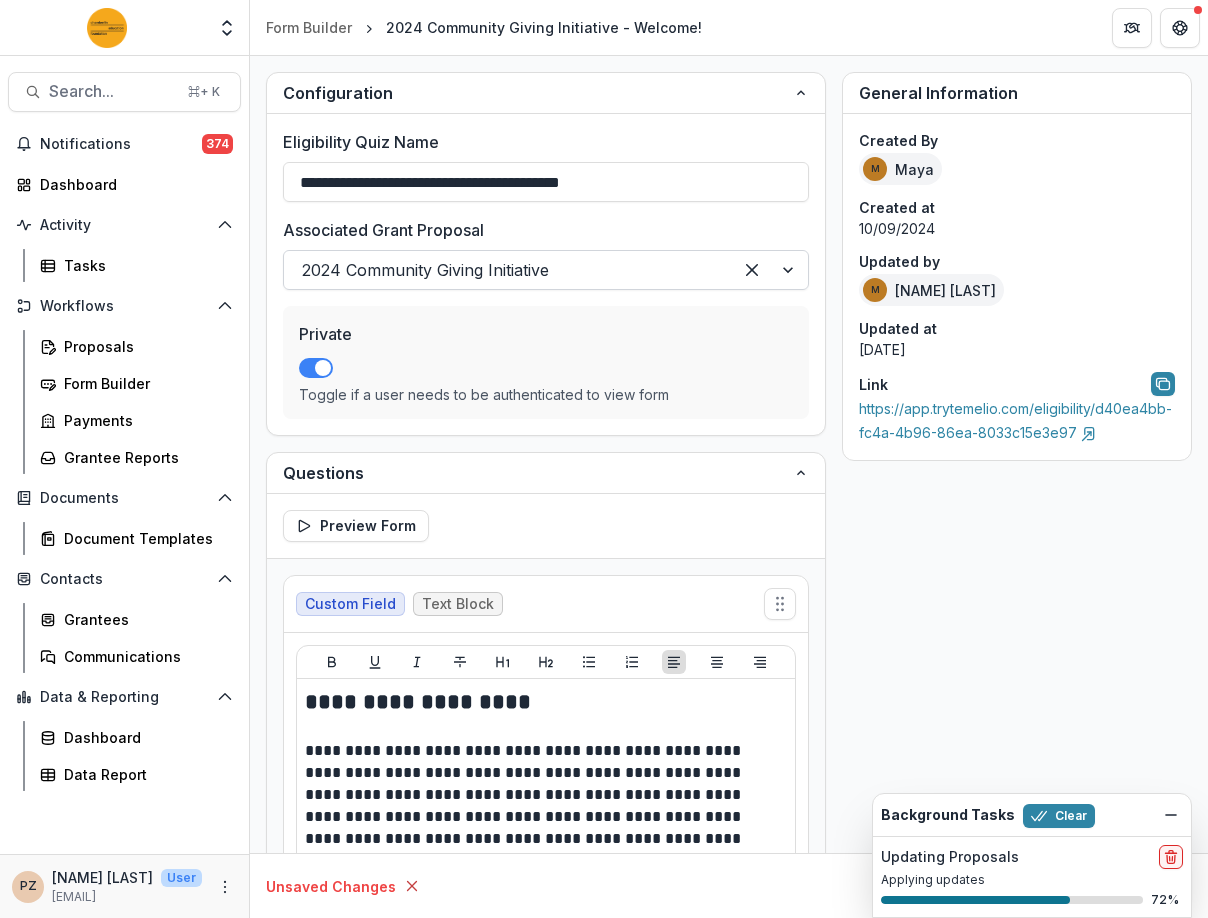 click at bounding box center [508, 270] 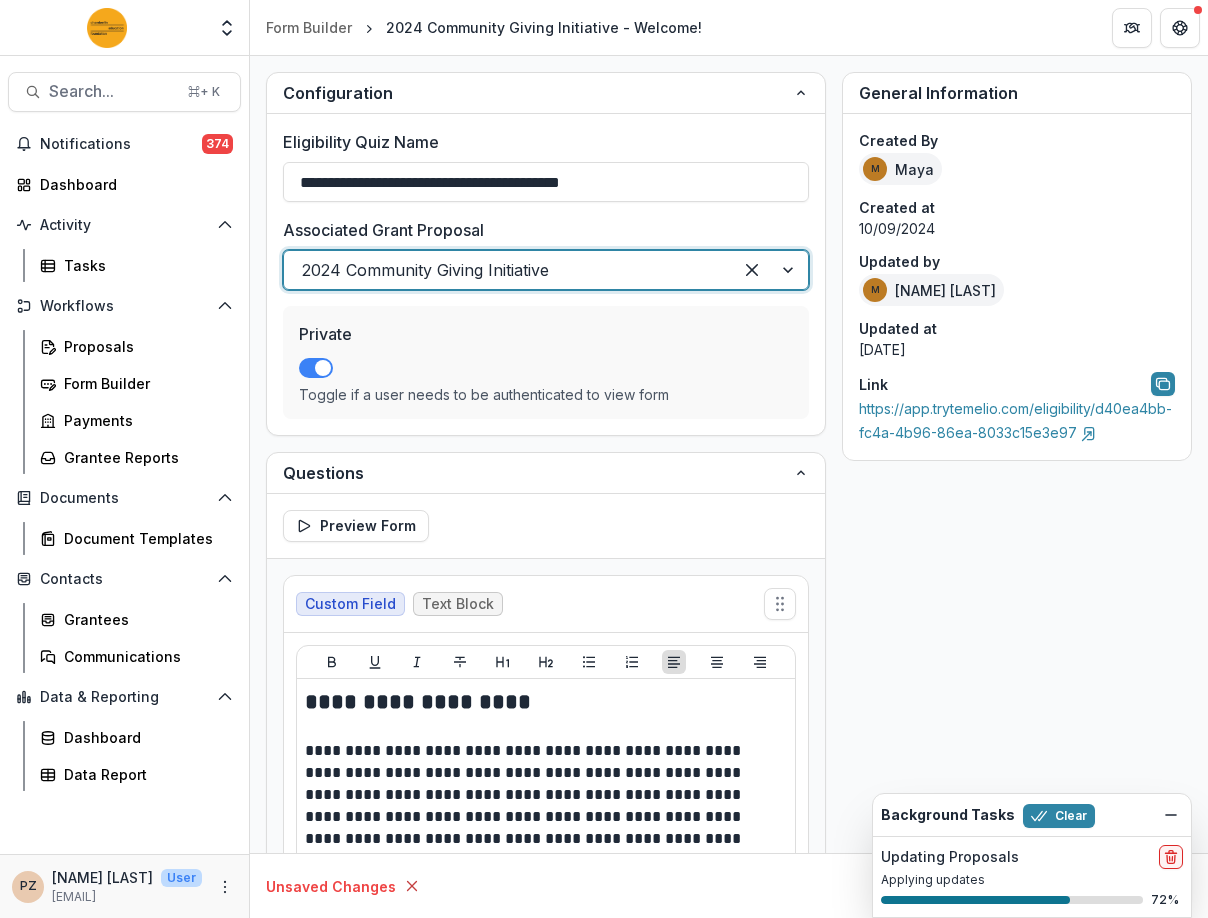 click at bounding box center (508, 270) 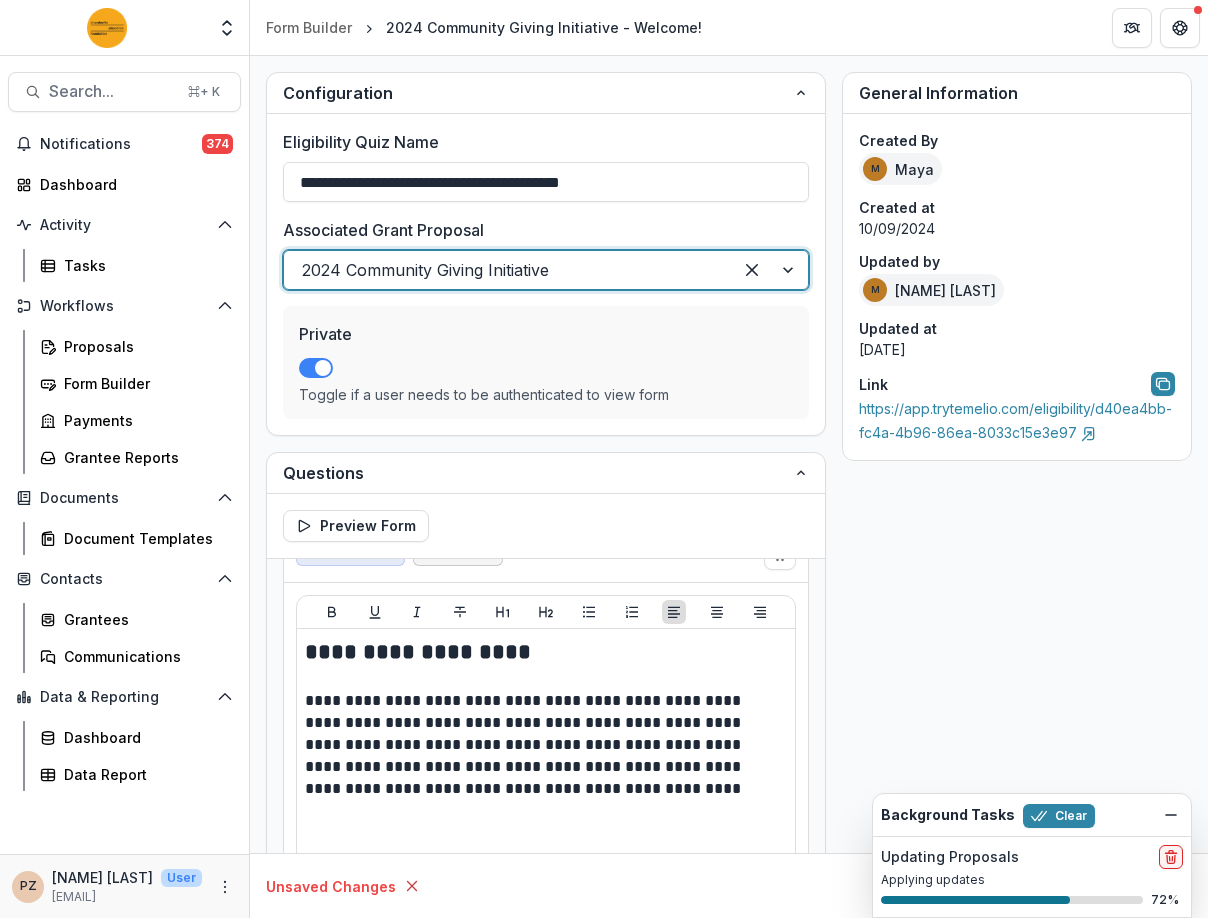 scroll, scrollTop: 48, scrollLeft: 0, axis: vertical 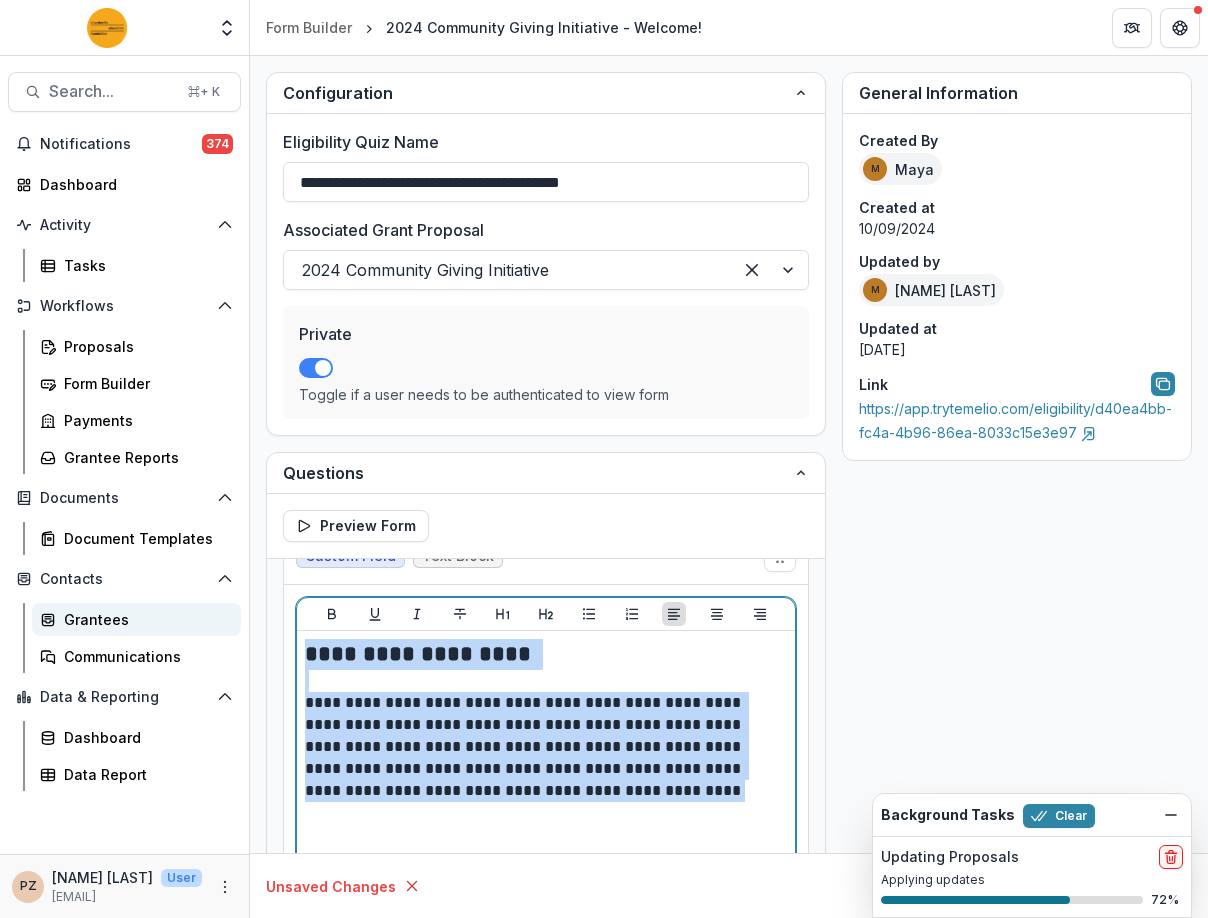 drag, startPoint x: 539, startPoint y: 802, endPoint x: 215, endPoint y: 602, distance: 380.75714 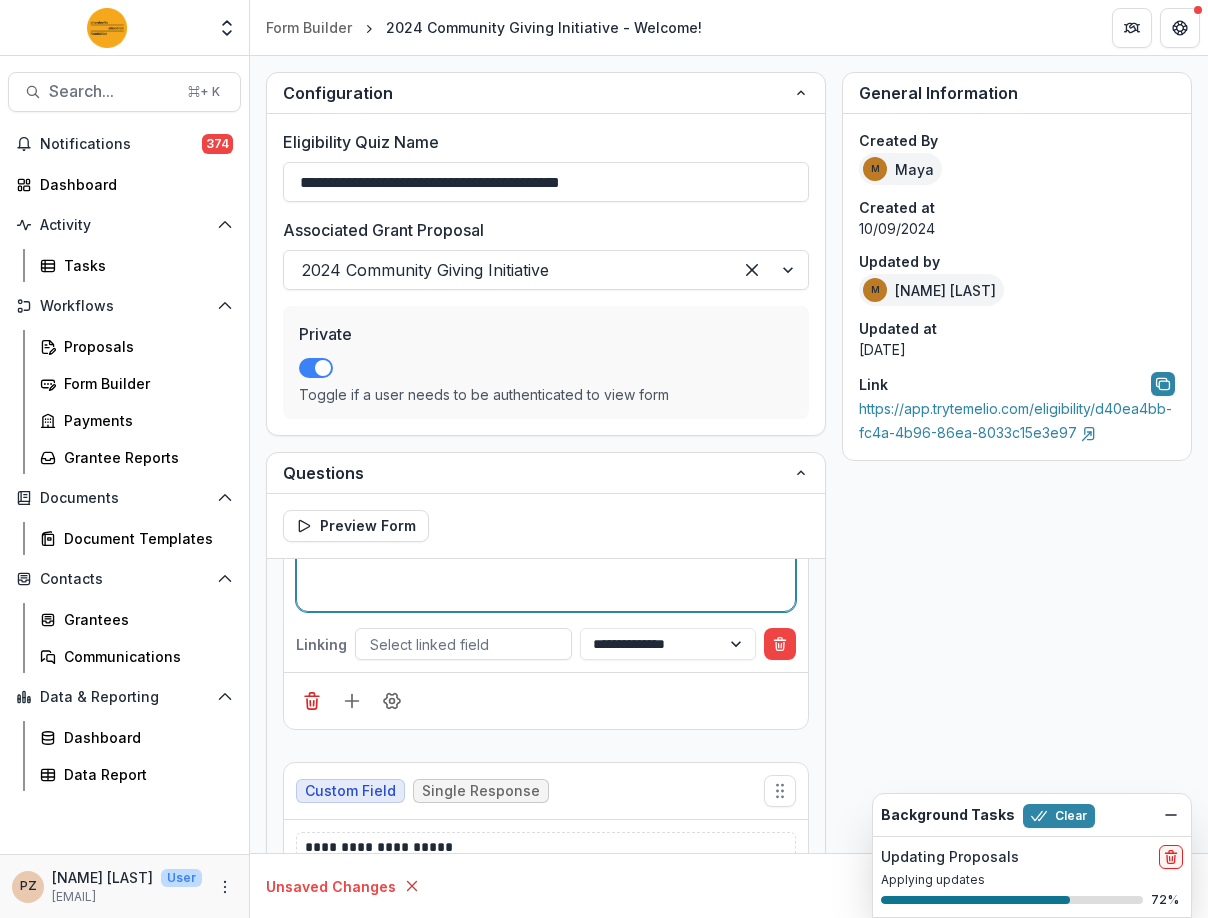 scroll, scrollTop: 444, scrollLeft: 0, axis: vertical 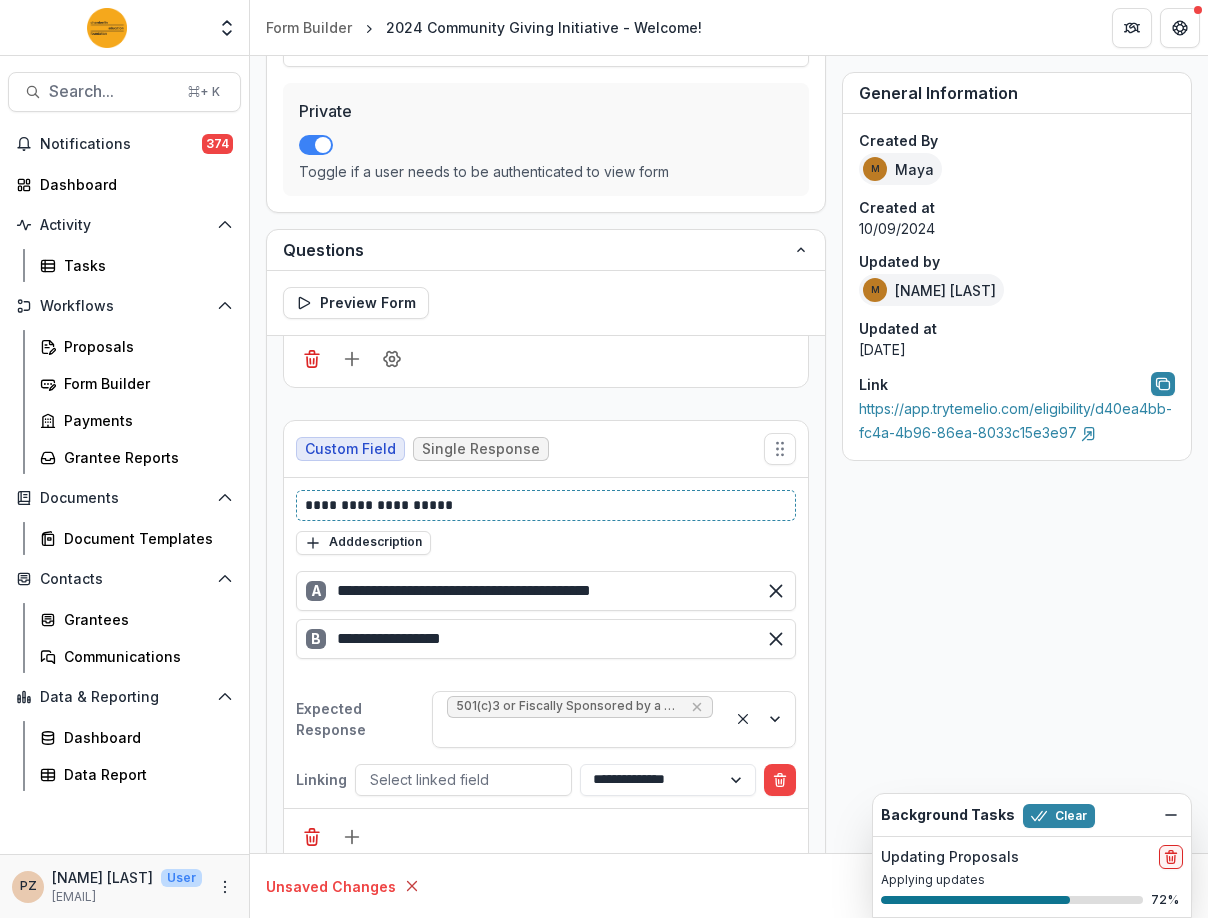 click on "**********" at bounding box center [540, 505] 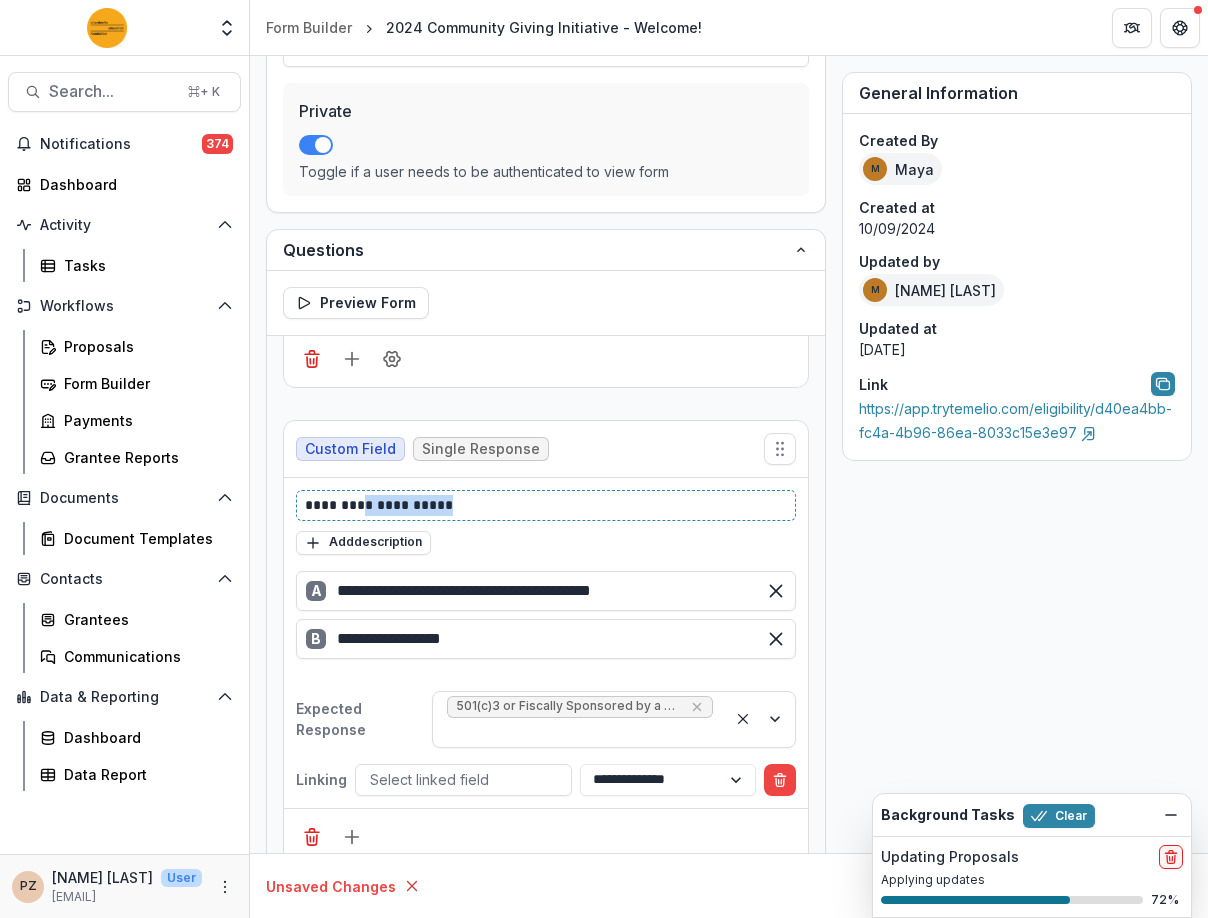 click on "**********" at bounding box center [540, 505] 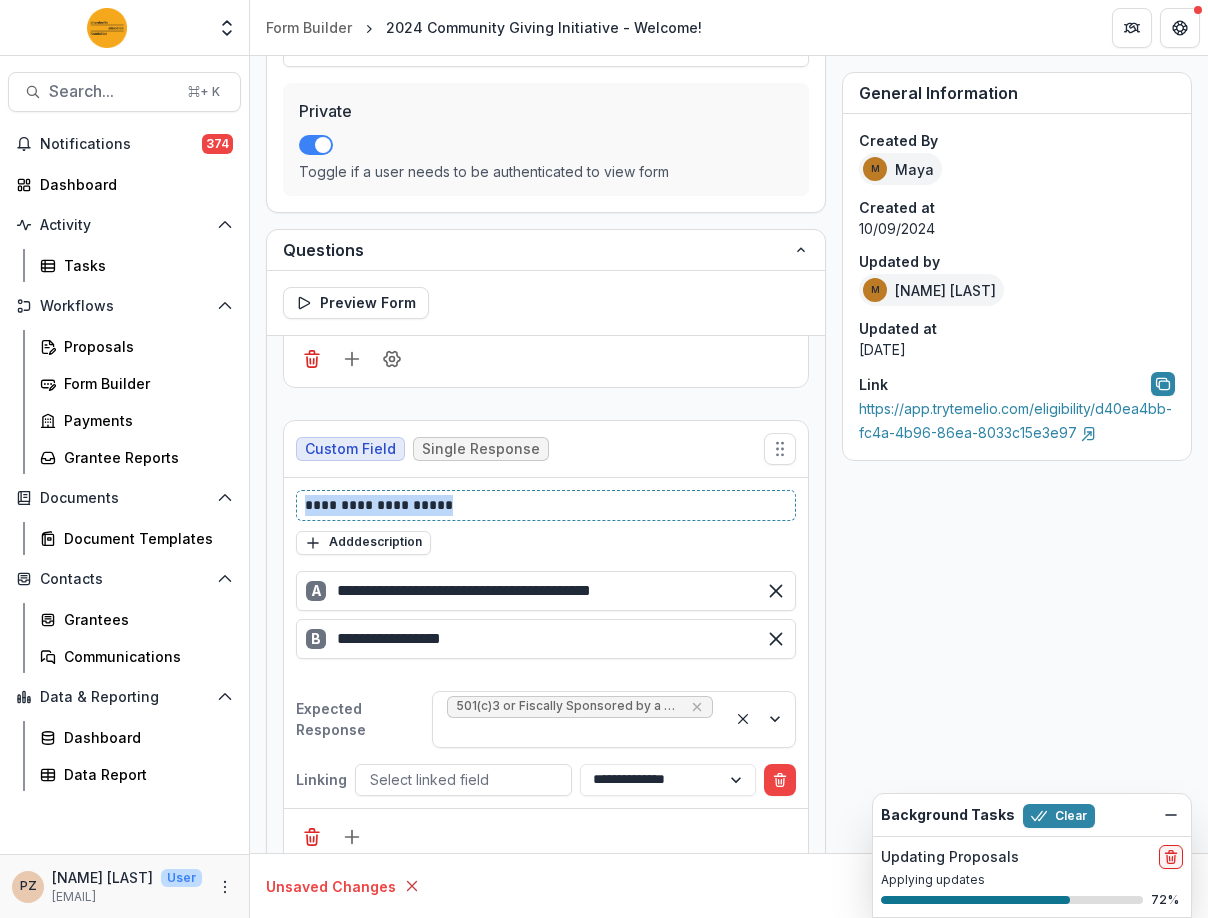 click on "**********" at bounding box center (540, 505) 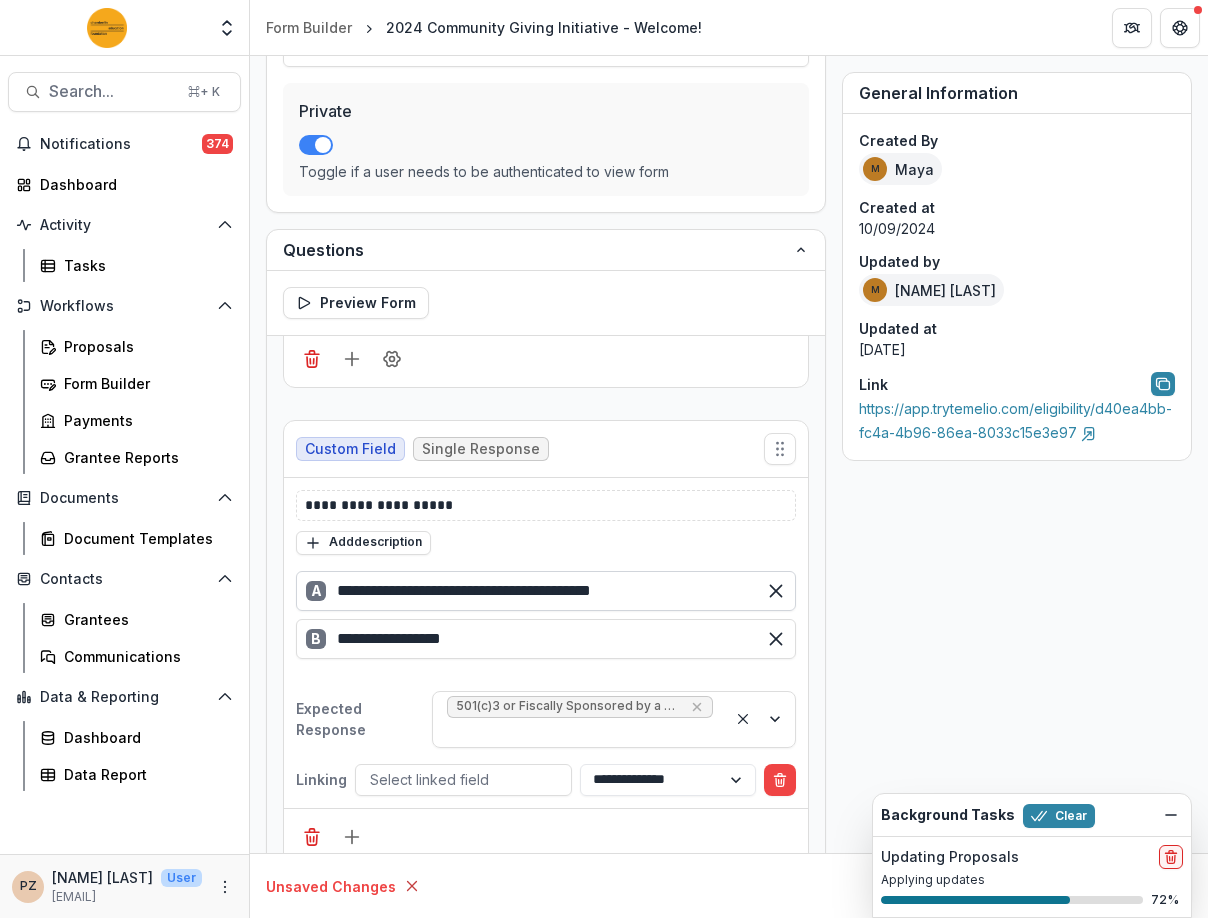 click on "**********" at bounding box center (546, 591) 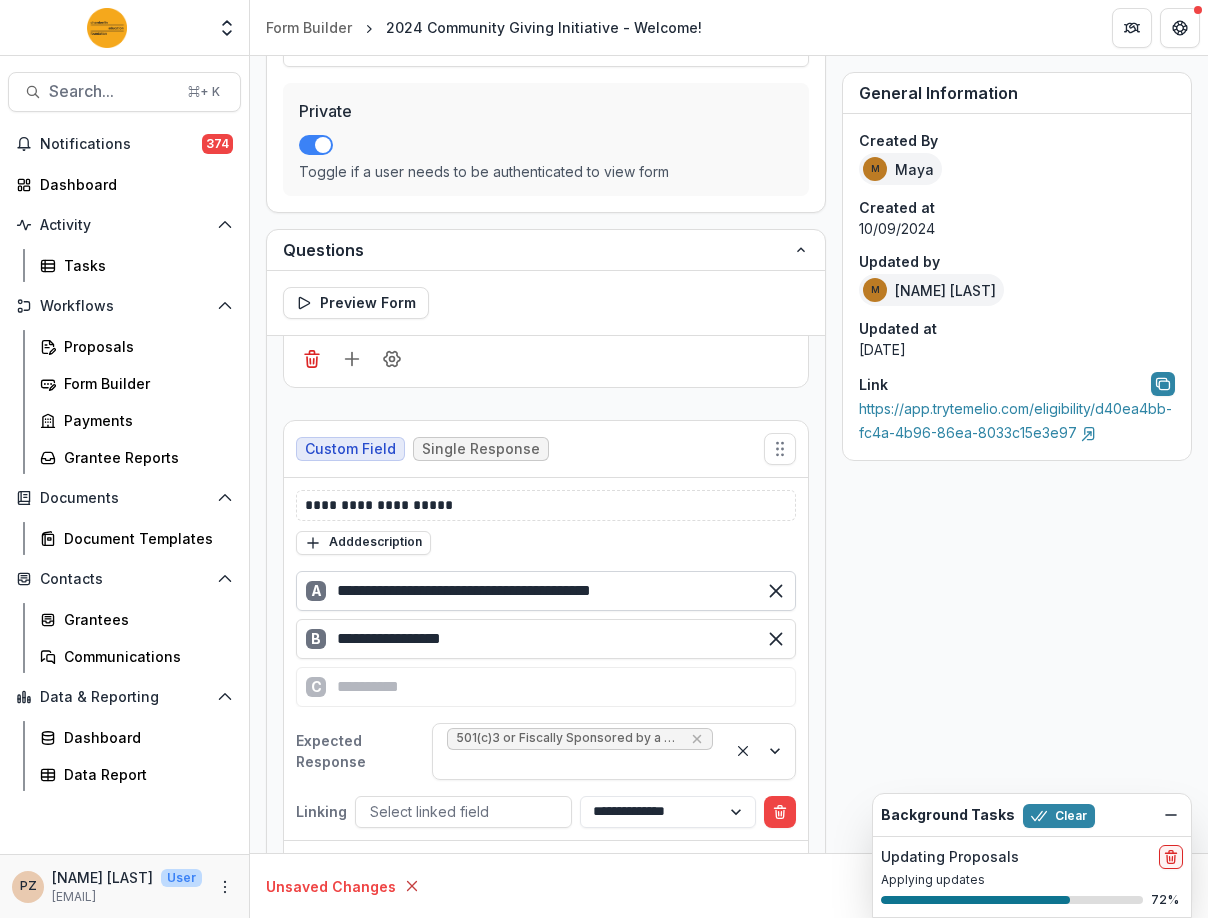 click on "**********" at bounding box center [546, 591] 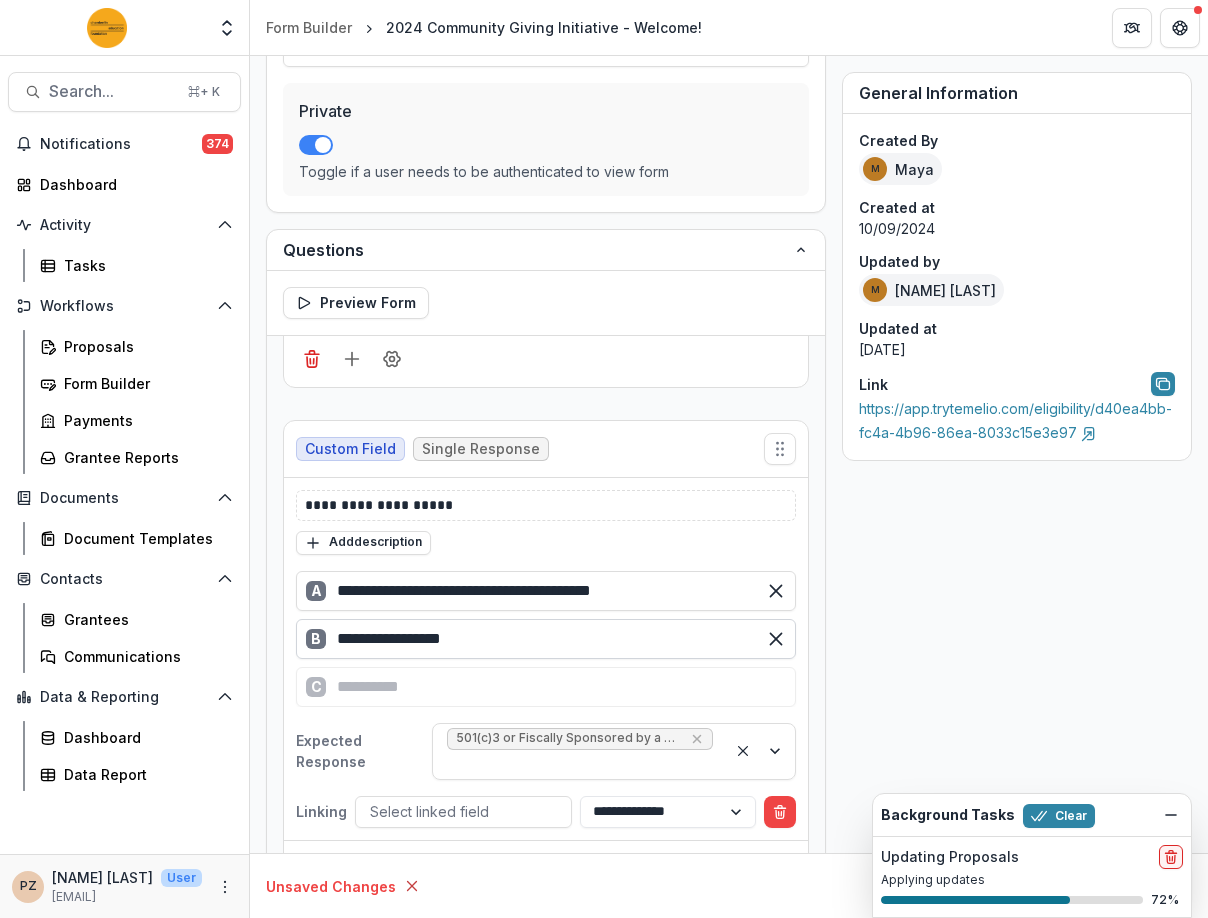 click on "**********" at bounding box center [546, 639] 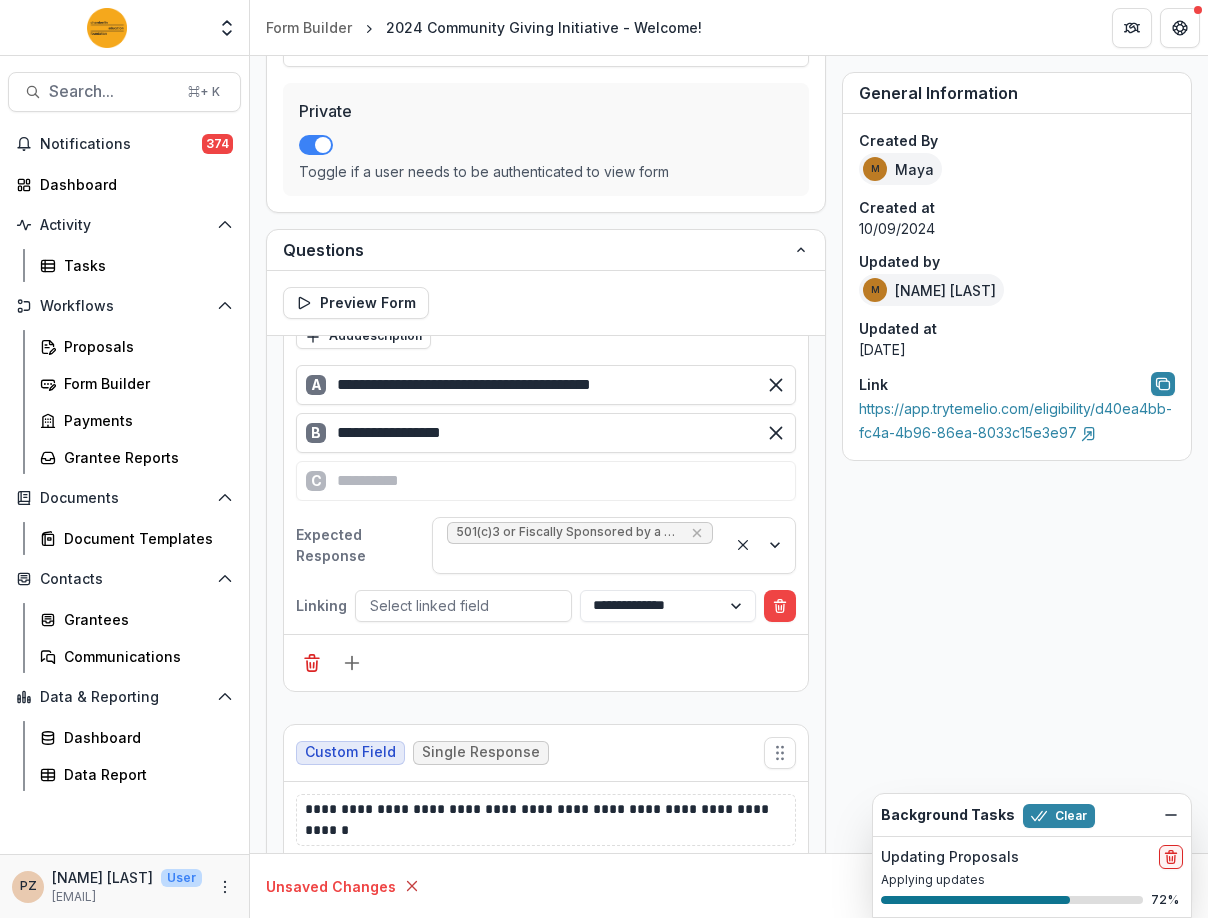 scroll, scrollTop: 819, scrollLeft: 0, axis: vertical 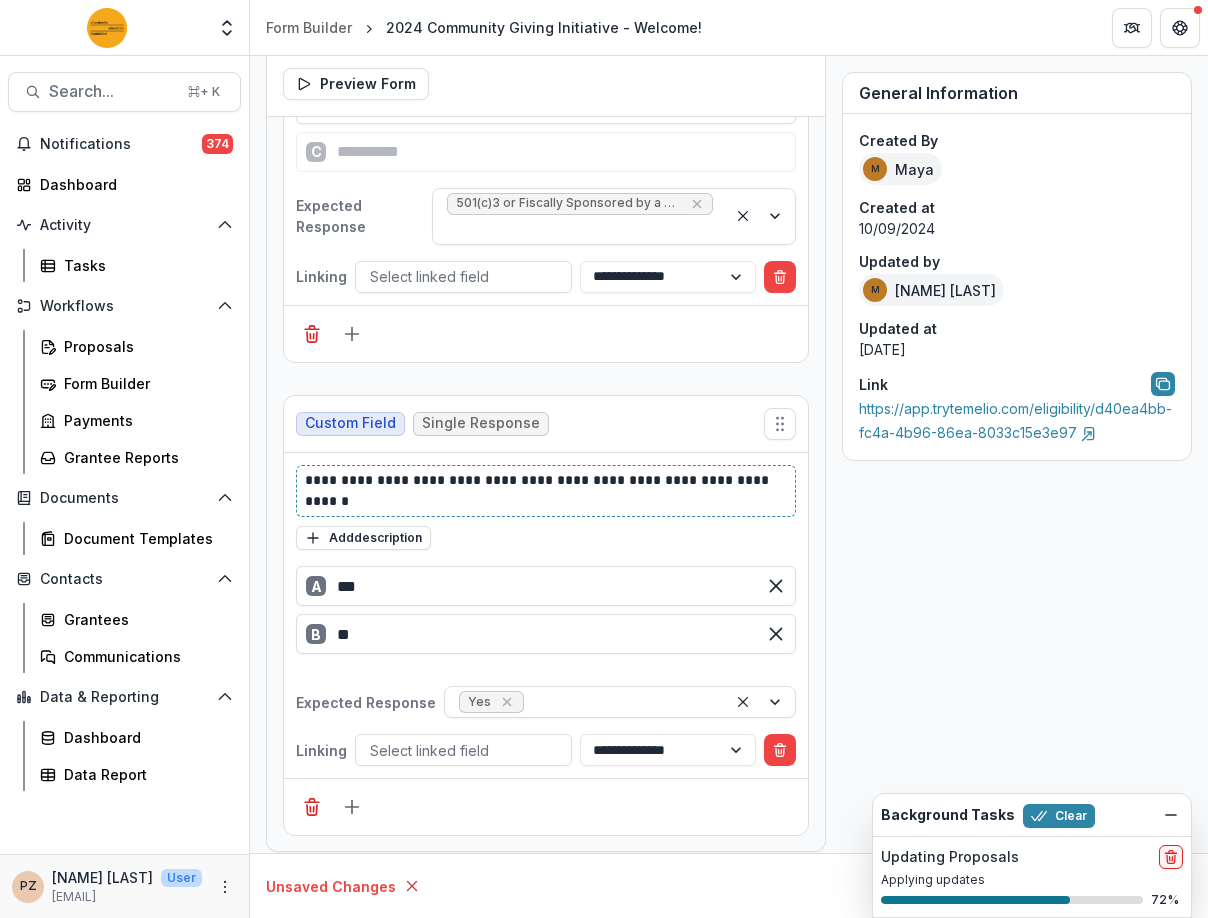 click on "**********" at bounding box center (540, 491) 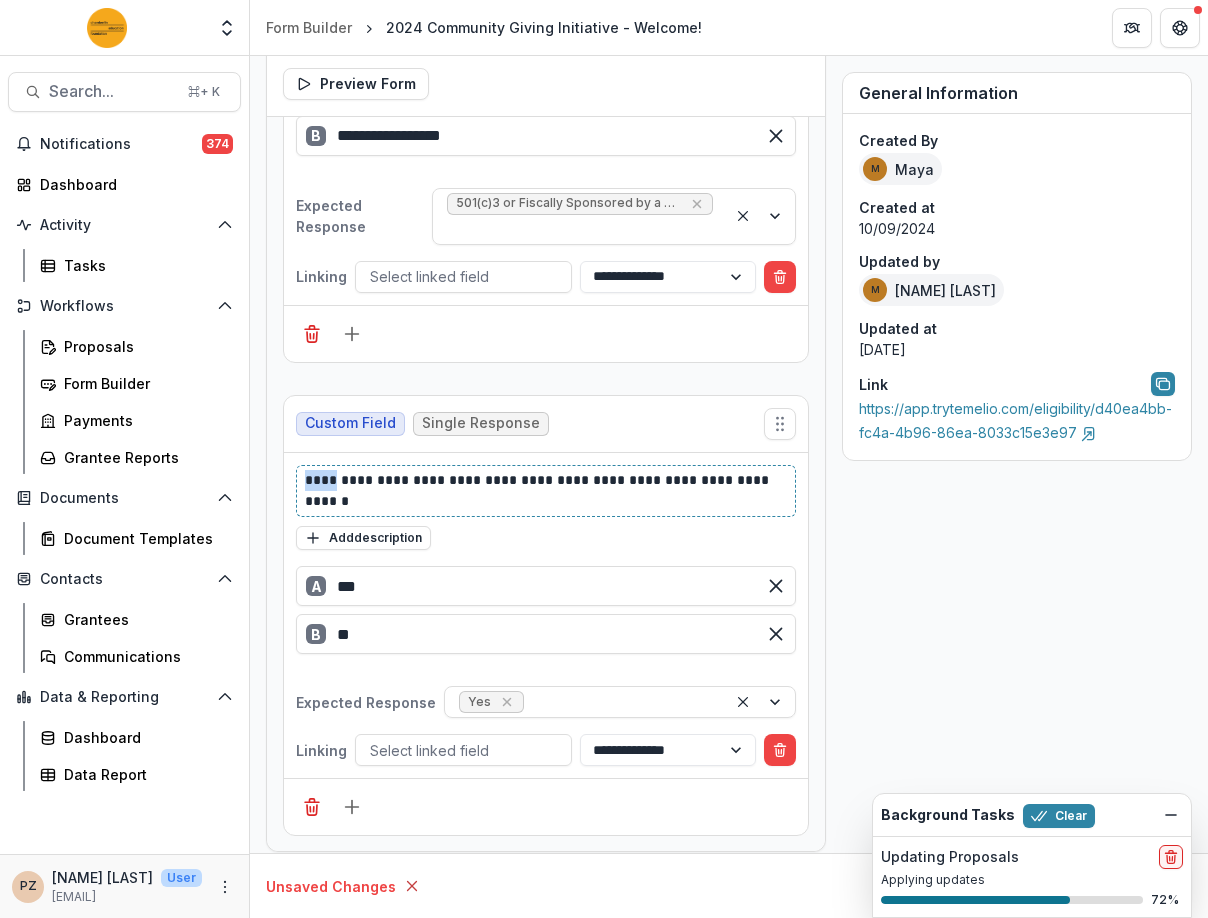 click on "**********" at bounding box center [540, 491] 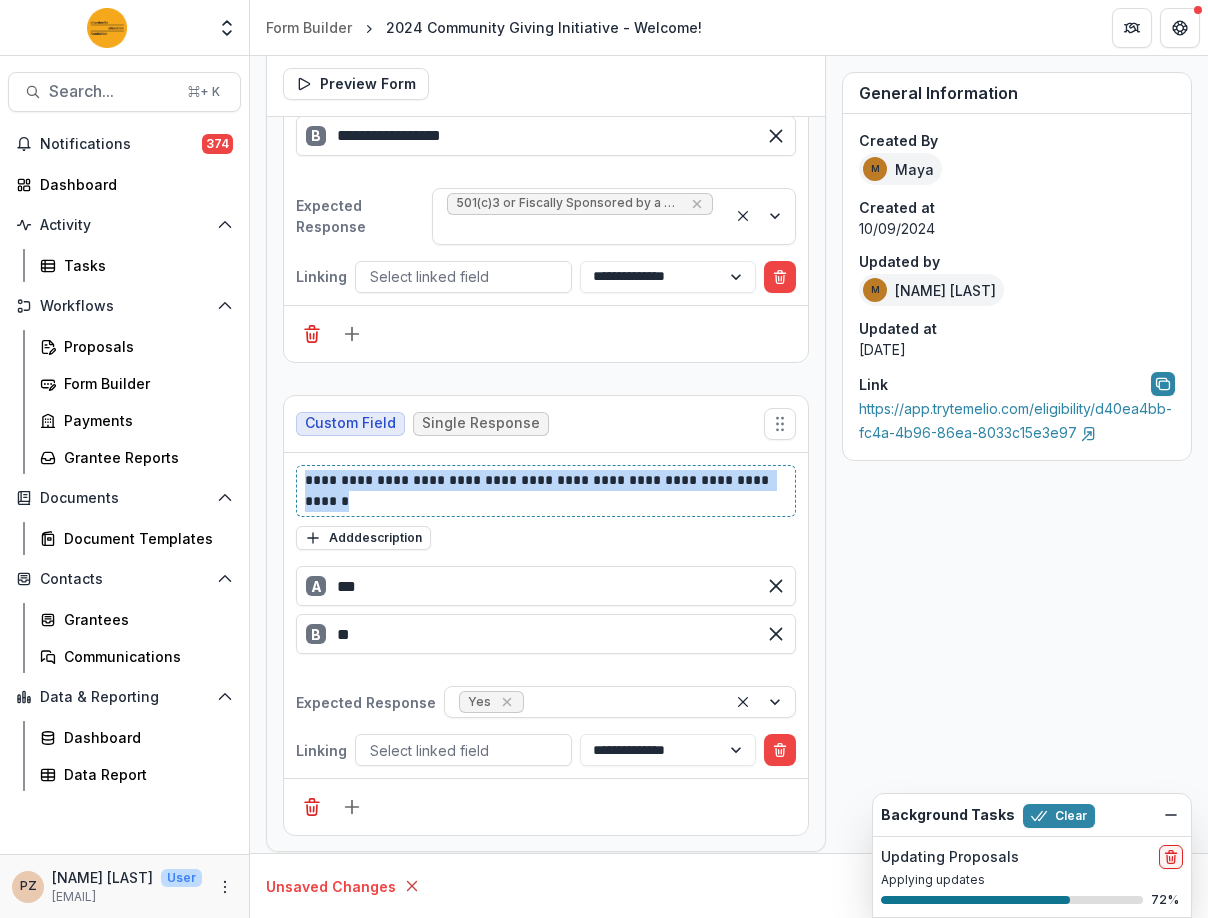 click on "**********" at bounding box center (540, 491) 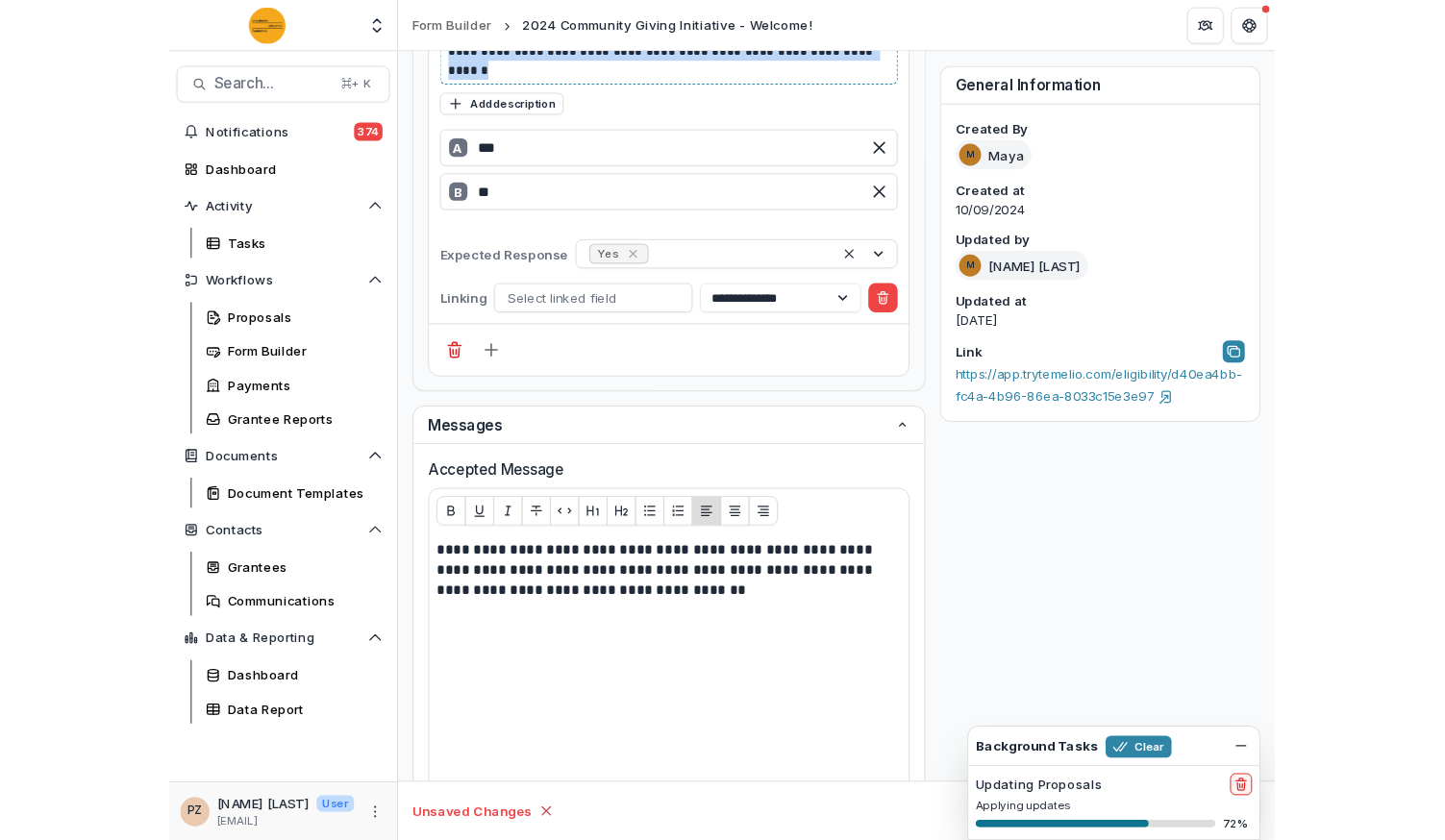 scroll, scrollTop: 835, scrollLeft: 0, axis: vertical 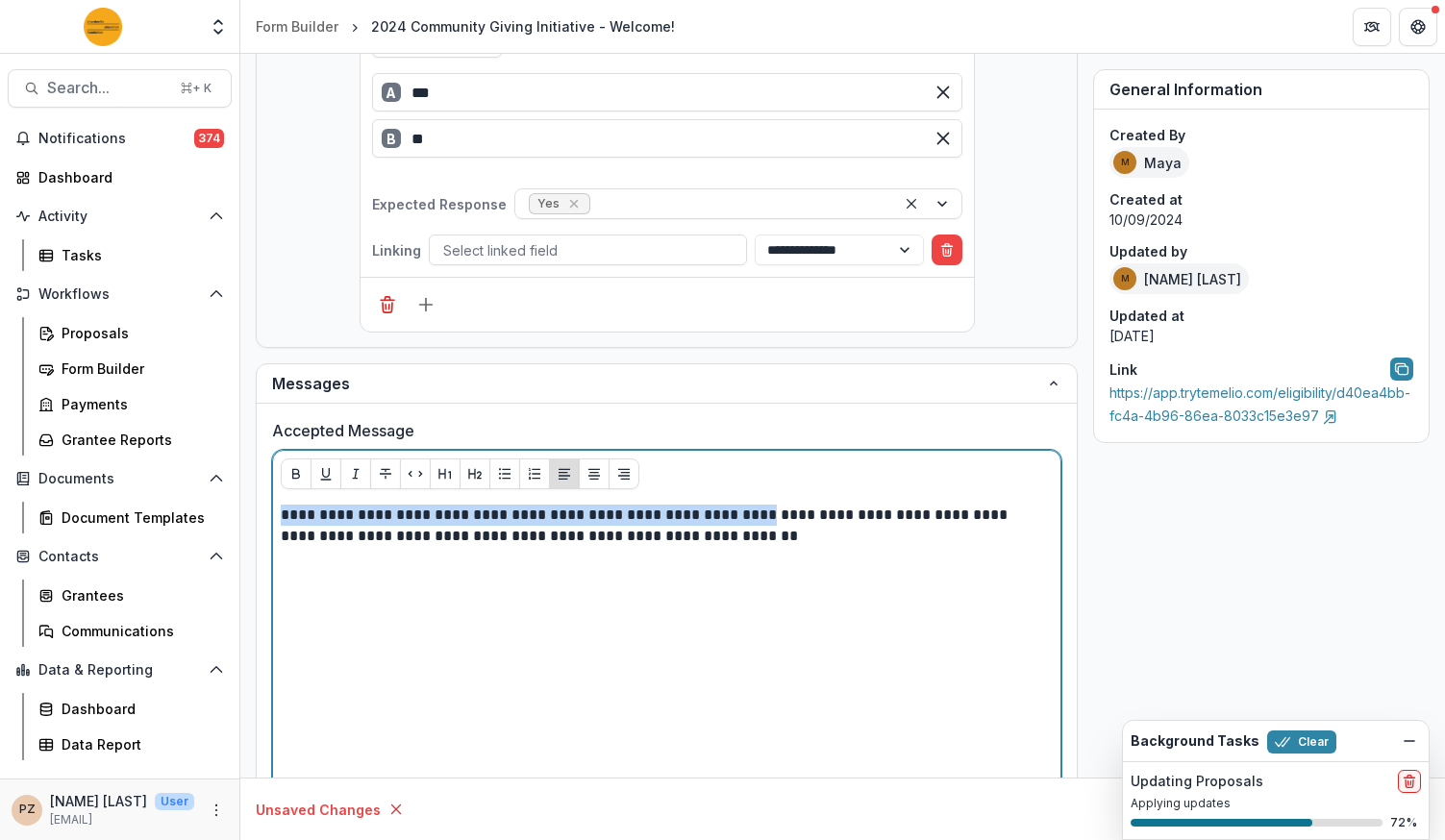 drag, startPoint x: 738, startPoint y: 524, endPoint x: 271, endPoint y: 516, distance: 467.06852 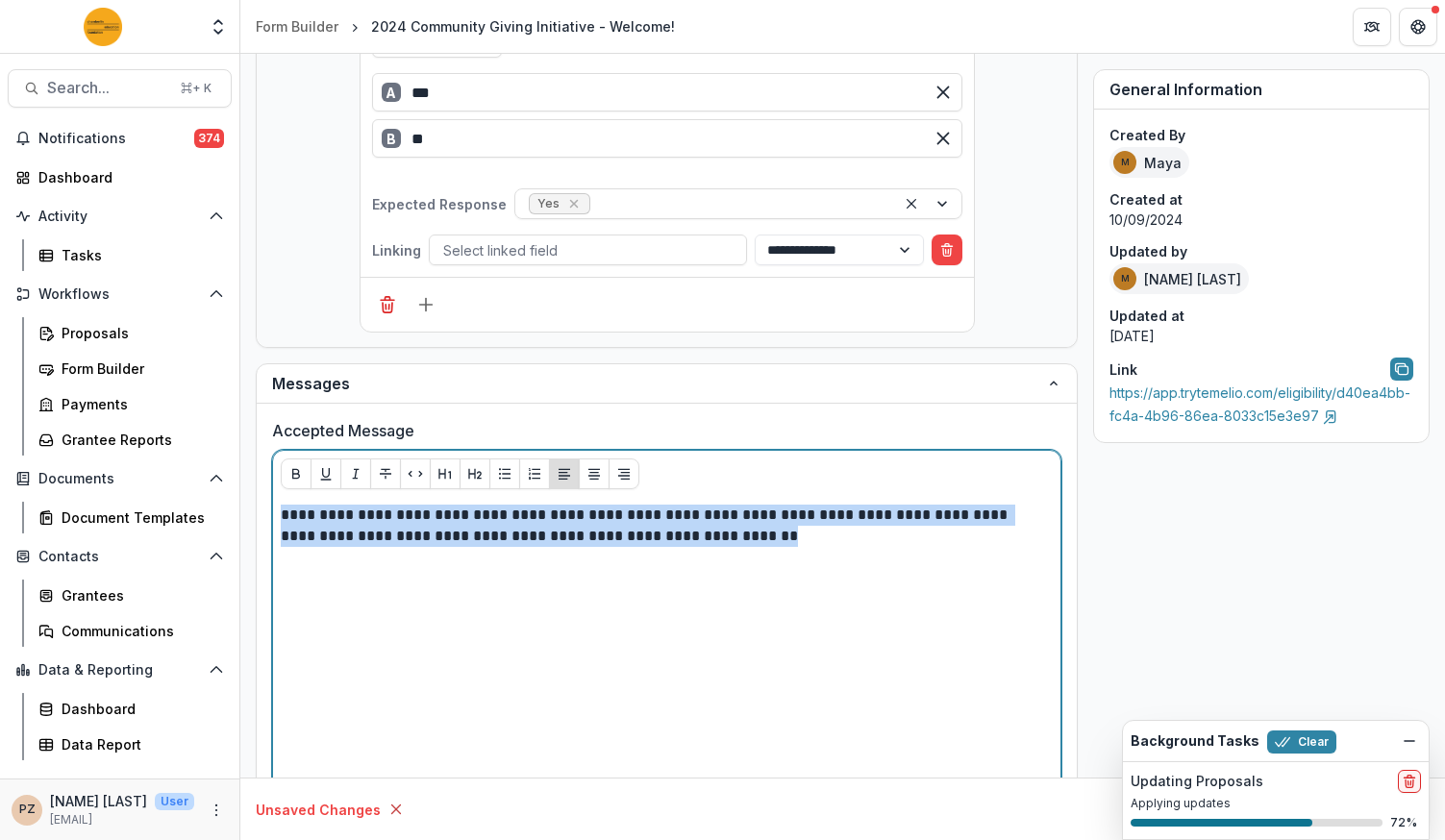 drag, startPoint x: 531, startPoint y: 538, endPoint x: 243, endPoint y: 512, distance: 289.17123 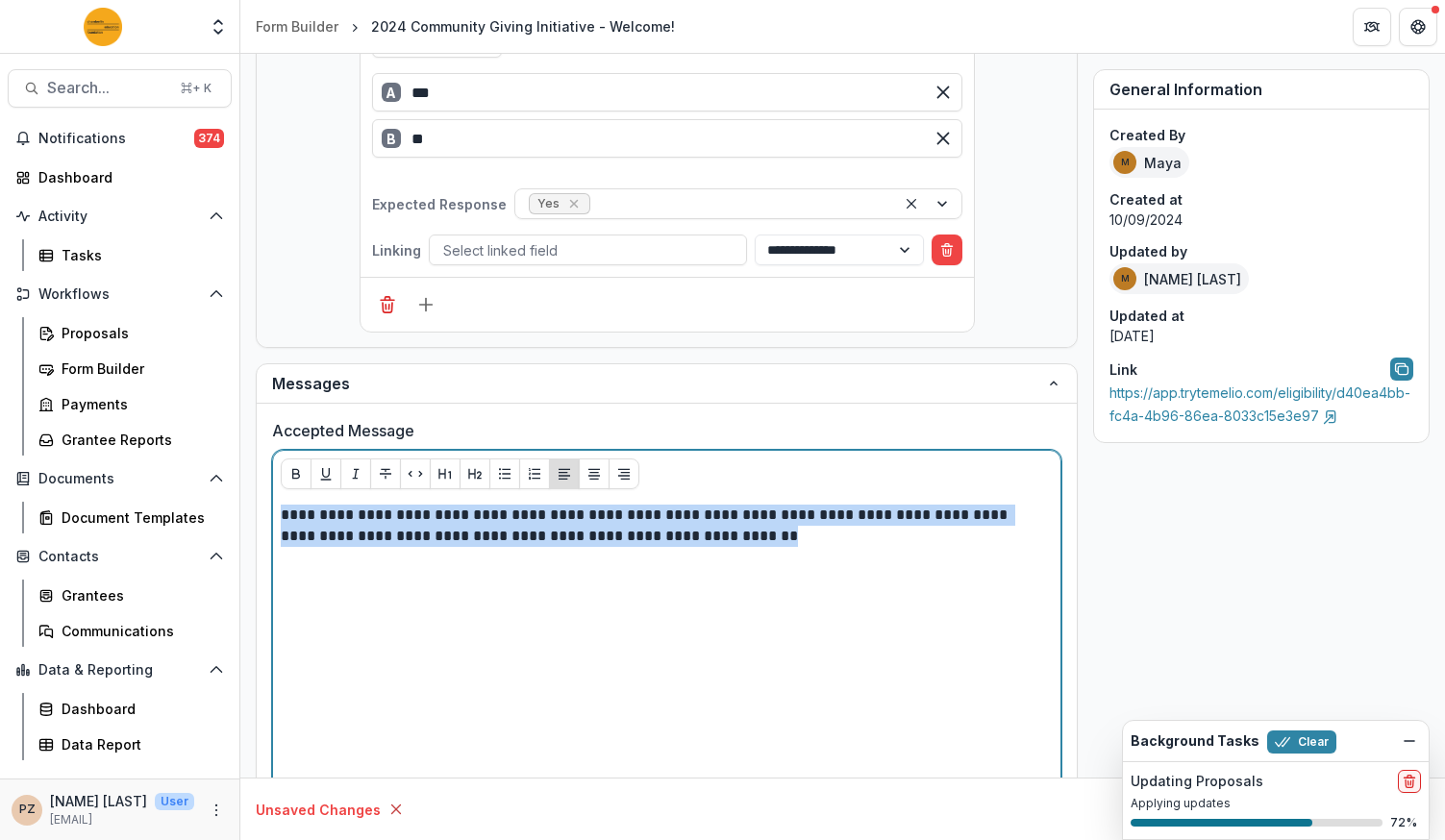click on "**********" at bounding box center [842, 218] 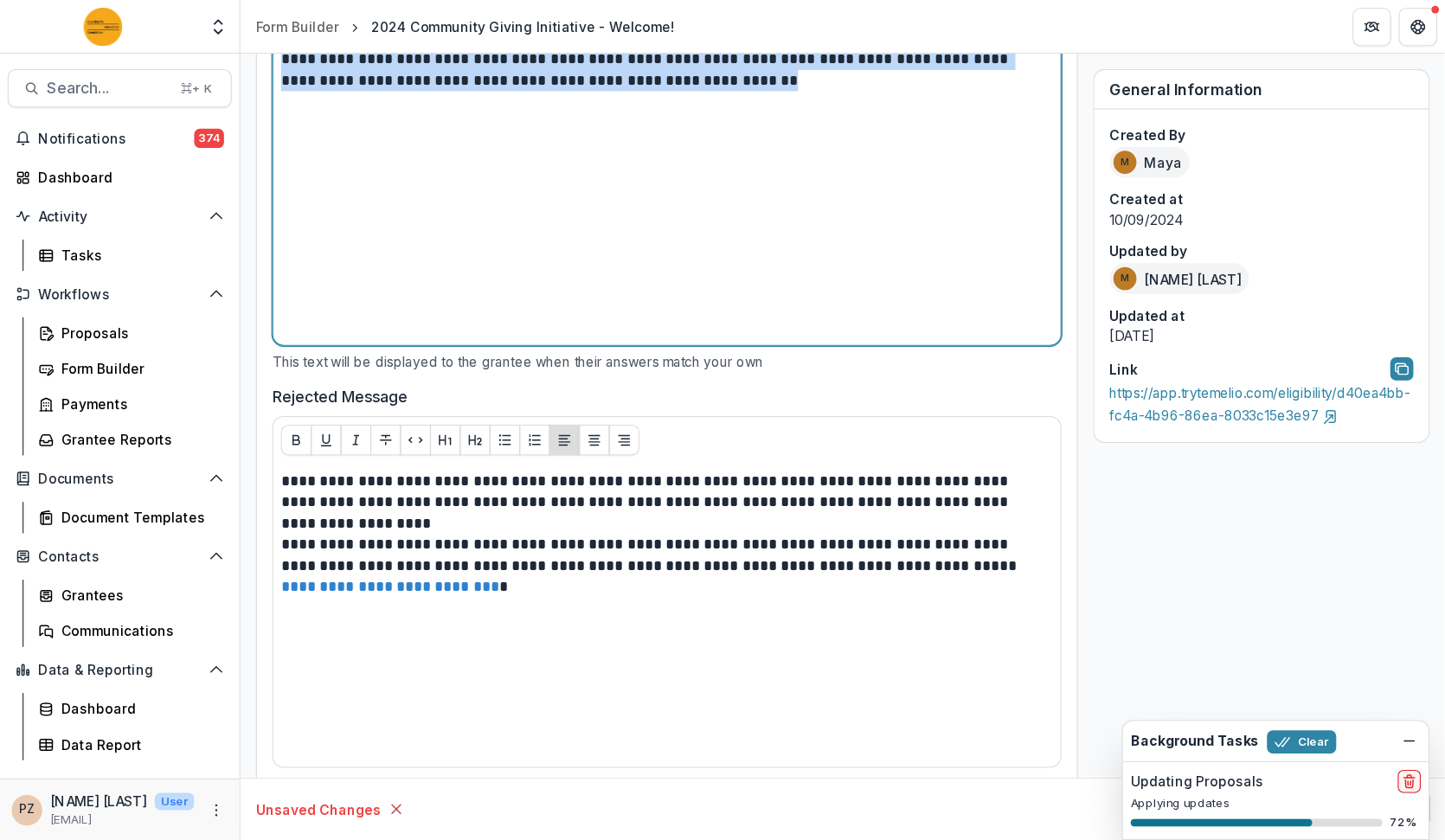 scroll, scrollTop: 1258, scrollLeft: 0, axis: vertical 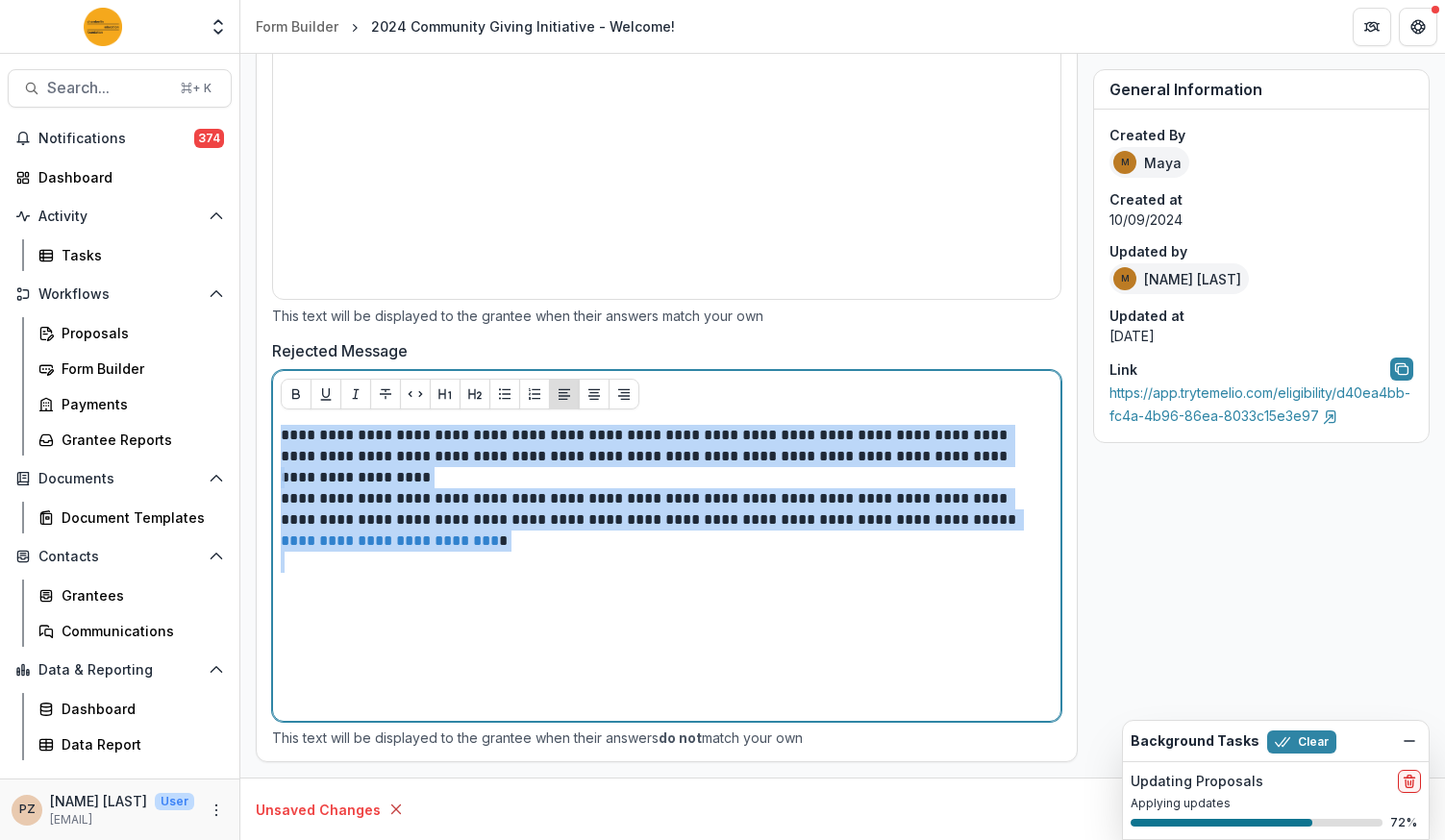 drag, startPoint x: 560, startPoint y: 572, endPoint x: 258, endPoint y: 429, distance: 334.14518 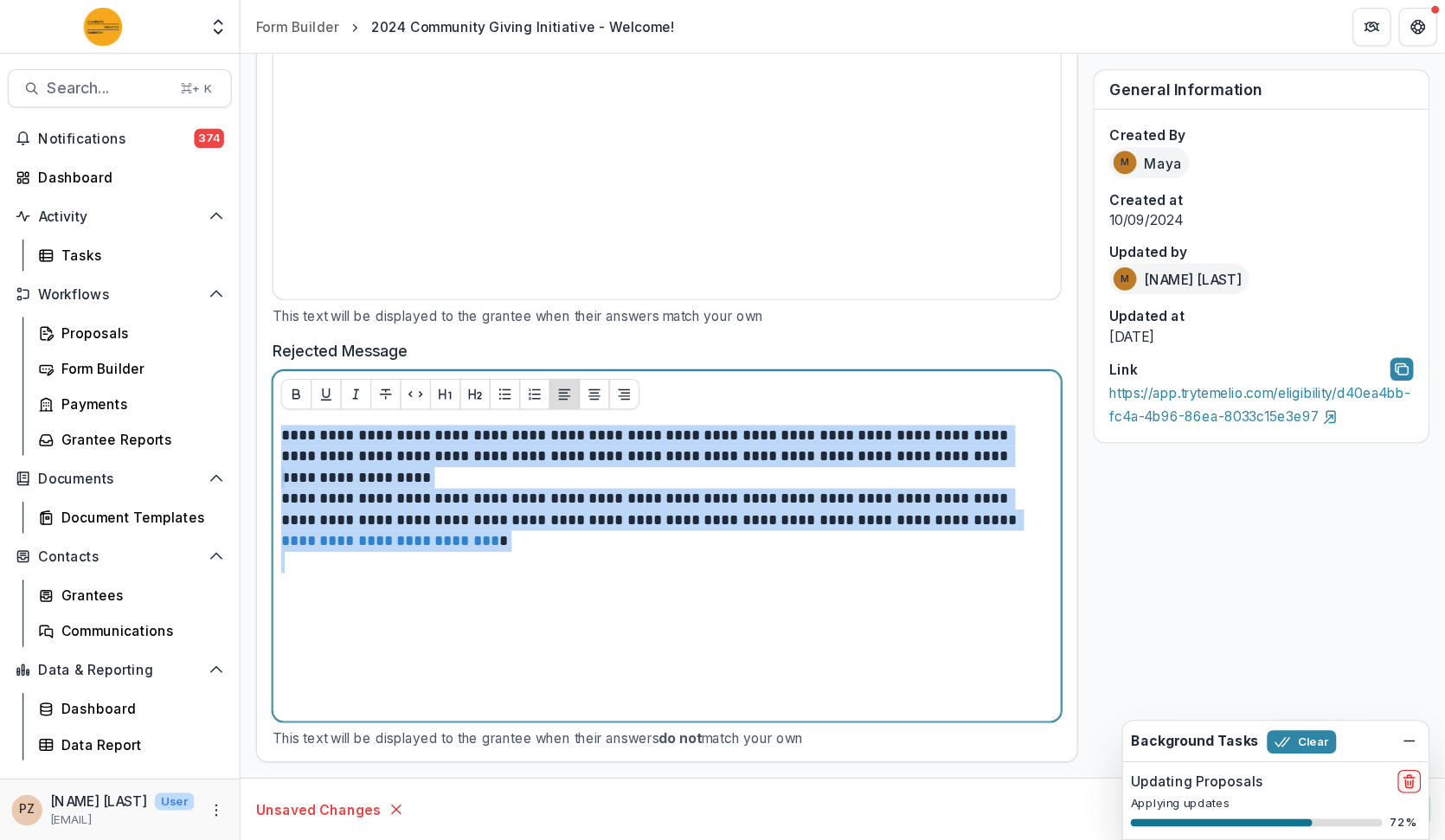 scroll, scrollTop: 1167, scrollLeft: 0, axis: vertical 